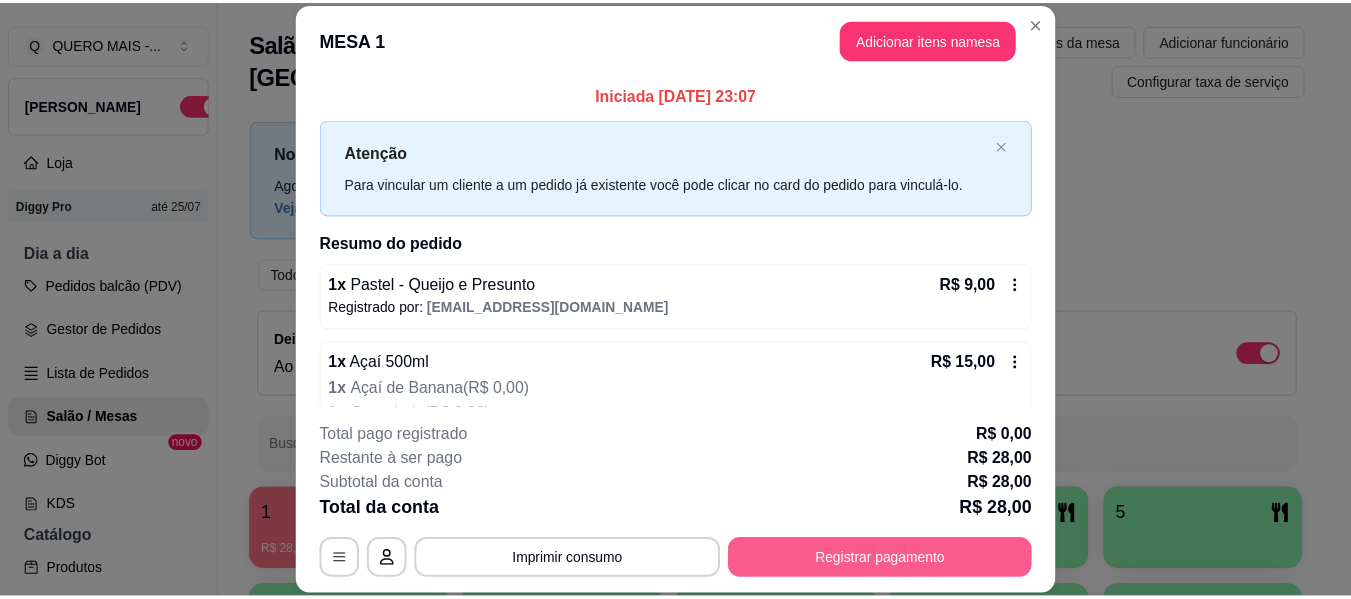scroll, scrollTop: 0, scrollLeft: 0, axis: both 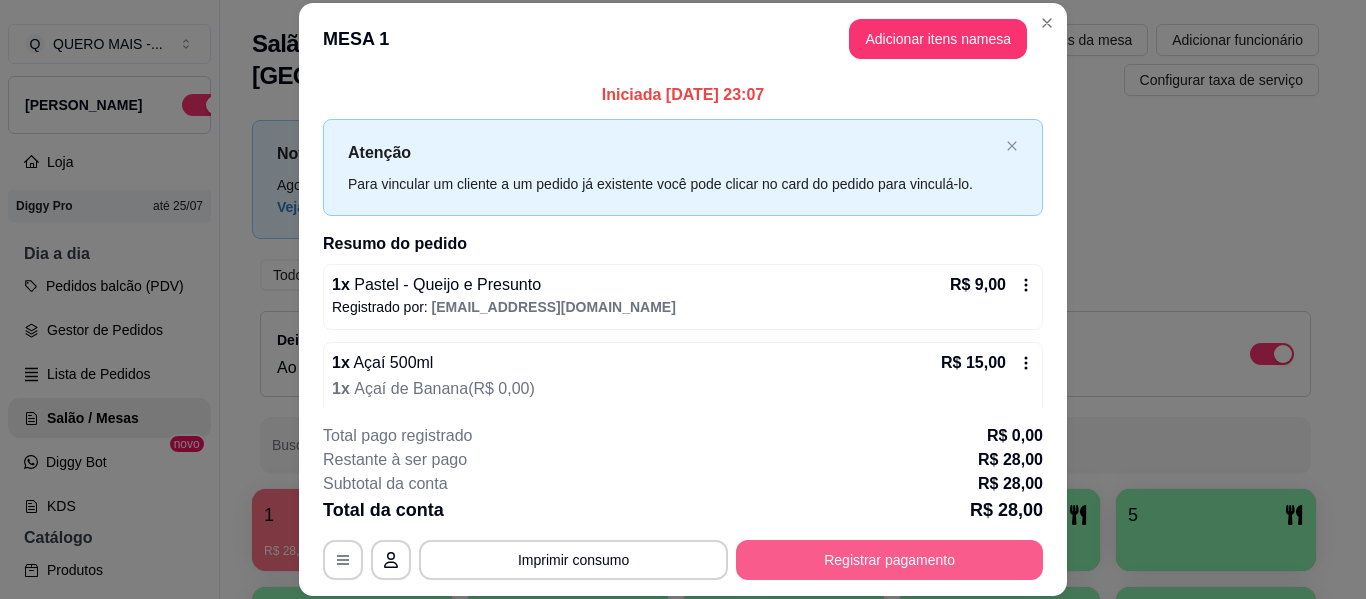 click on "Registrar pagamento" at bounding box center (889, 560) 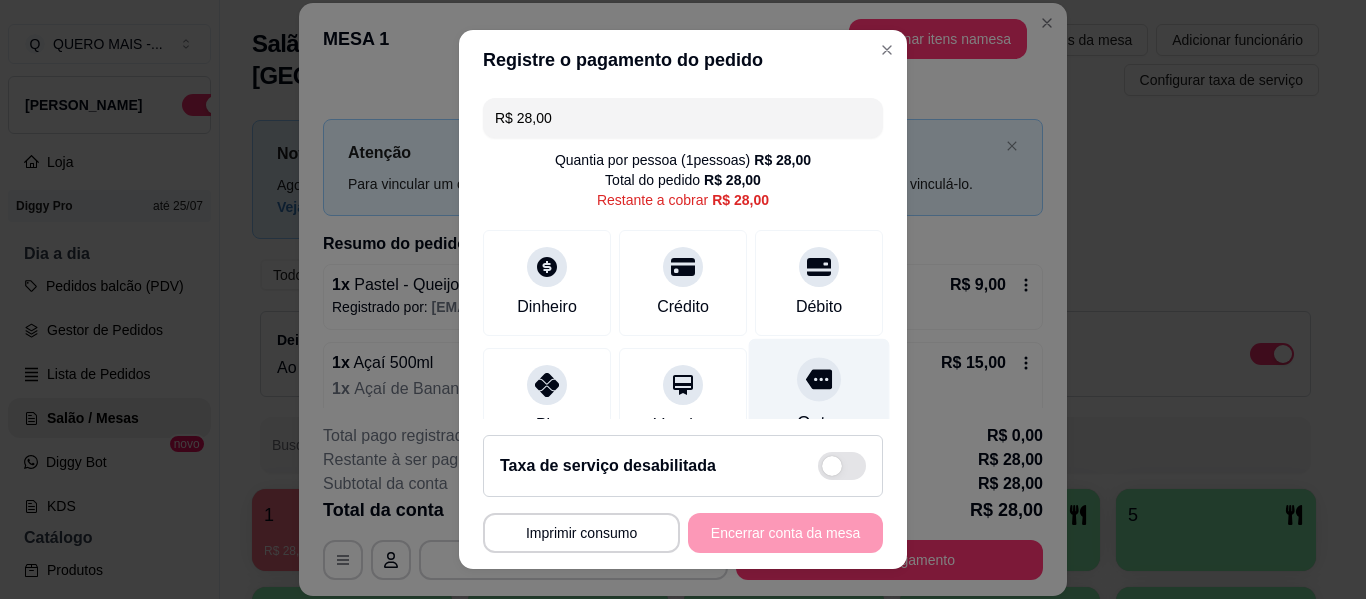 click 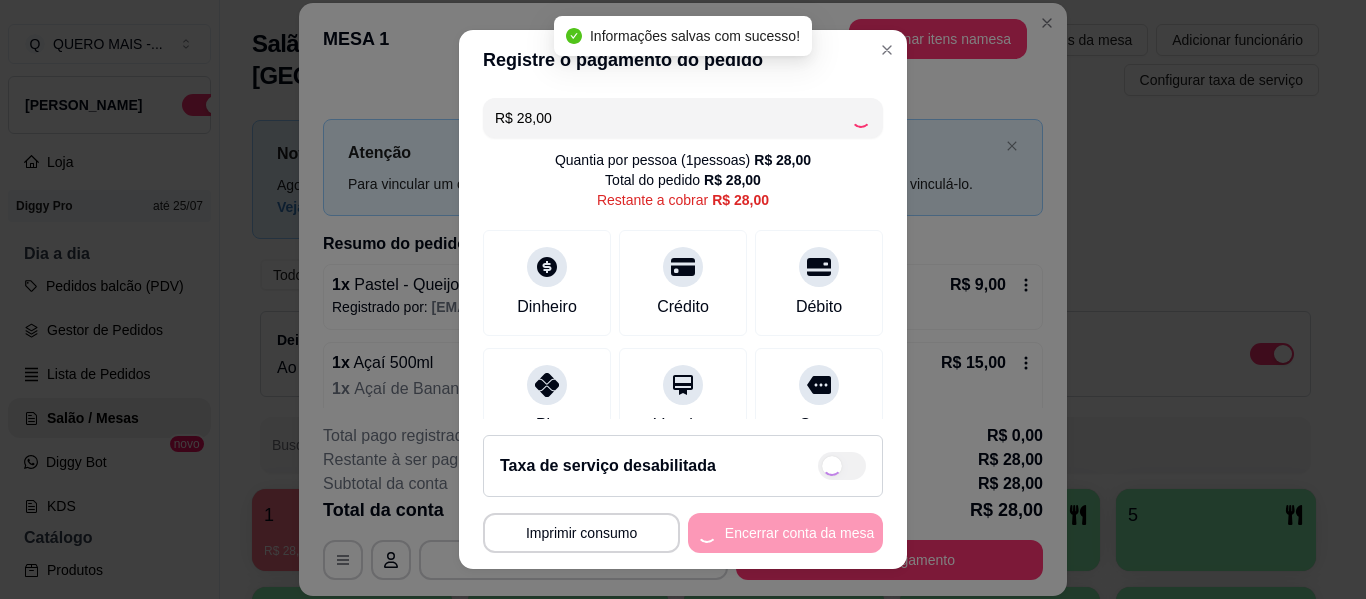 type on "R$ 0,00" 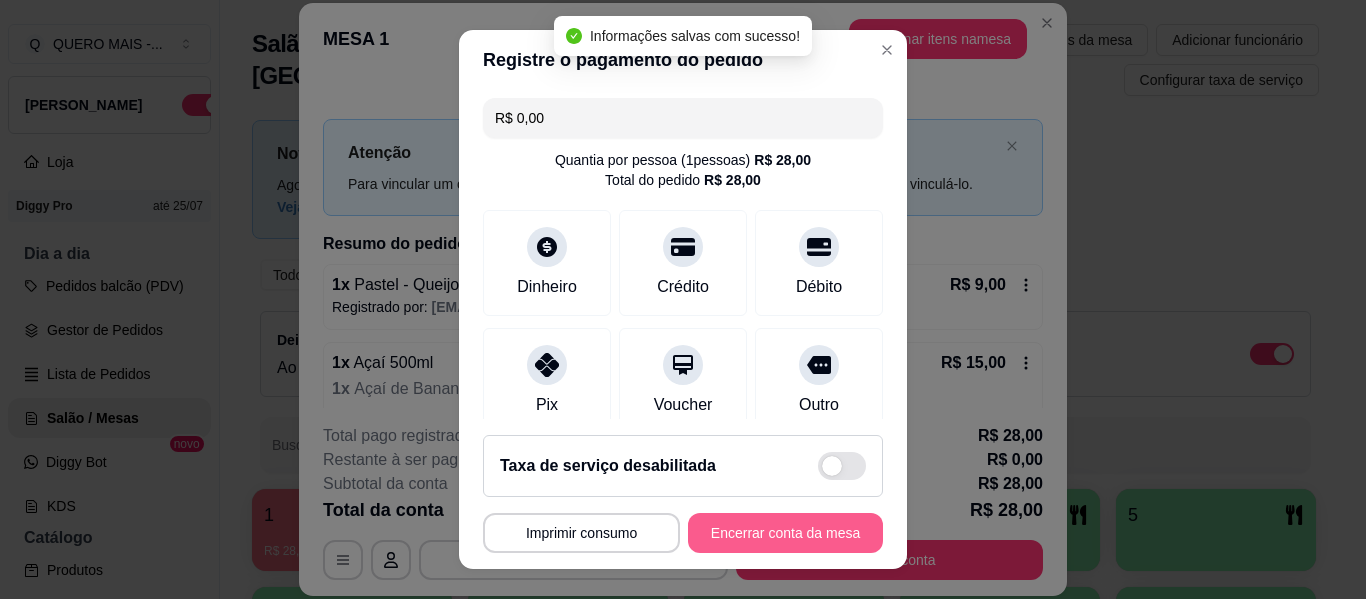 click on "Encerrar conta da mesa" at bounding box center [785, 533] 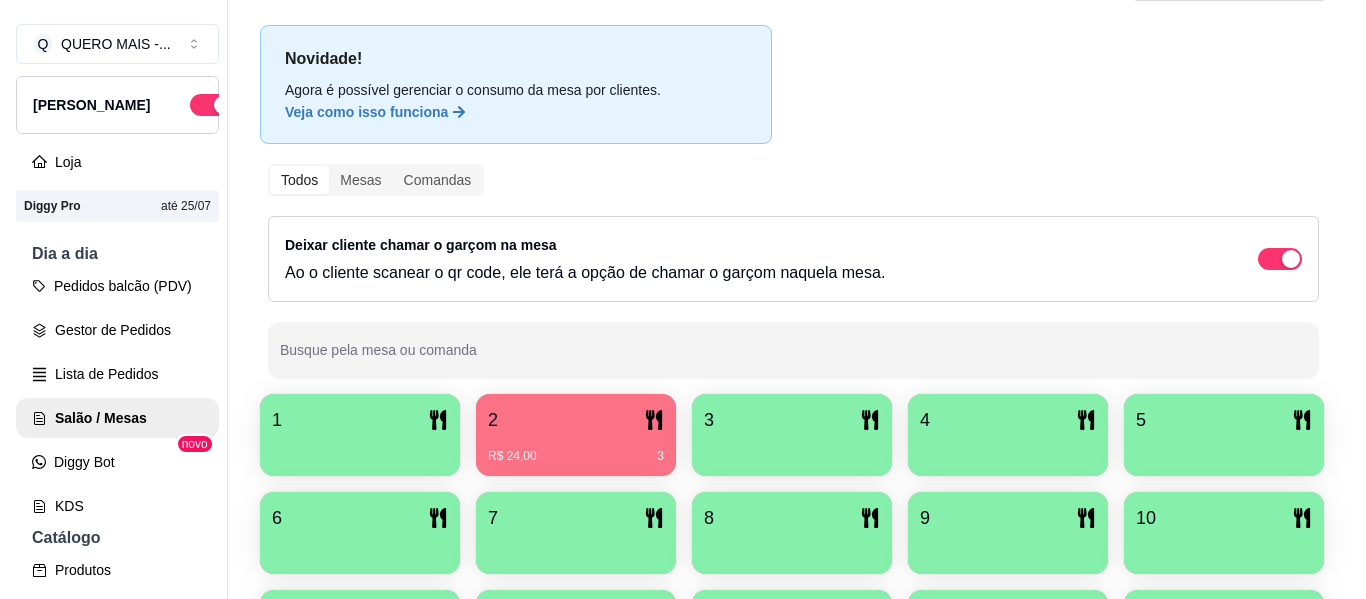 scroll, scrollTop: 100, scrollLeft: 0, axis: vertical 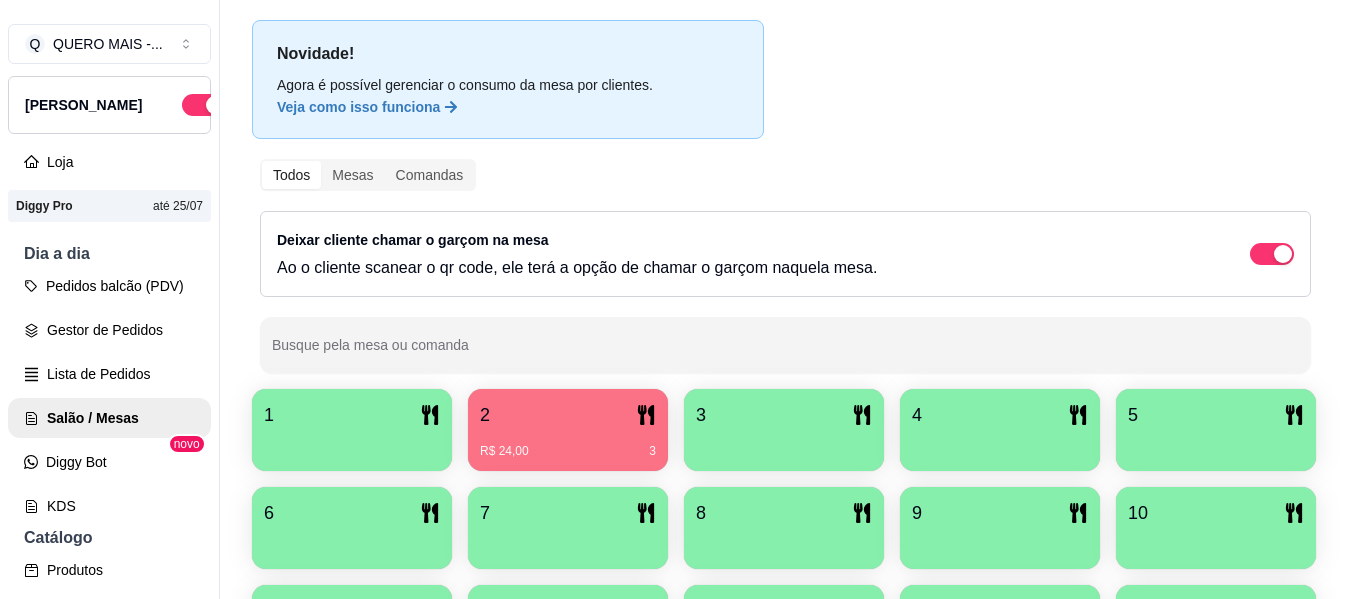 click at bounding box center (352, 444) 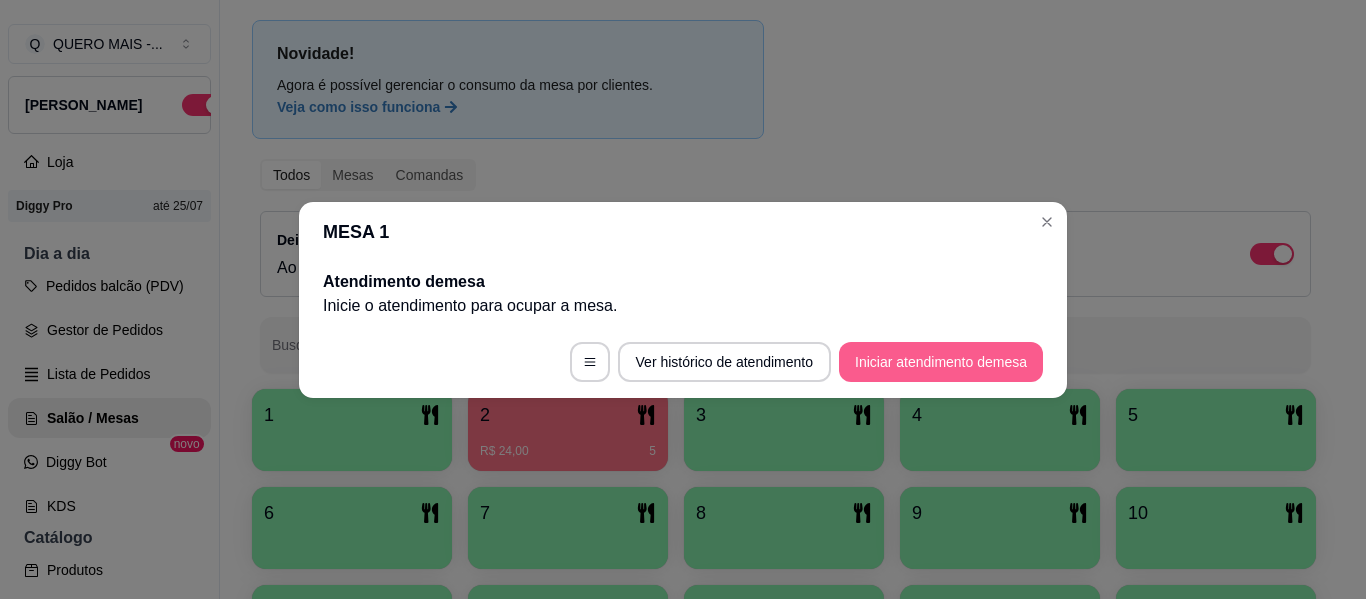 click on "Iniciar atendimento de  mesa" at bounding box center [941, 362] 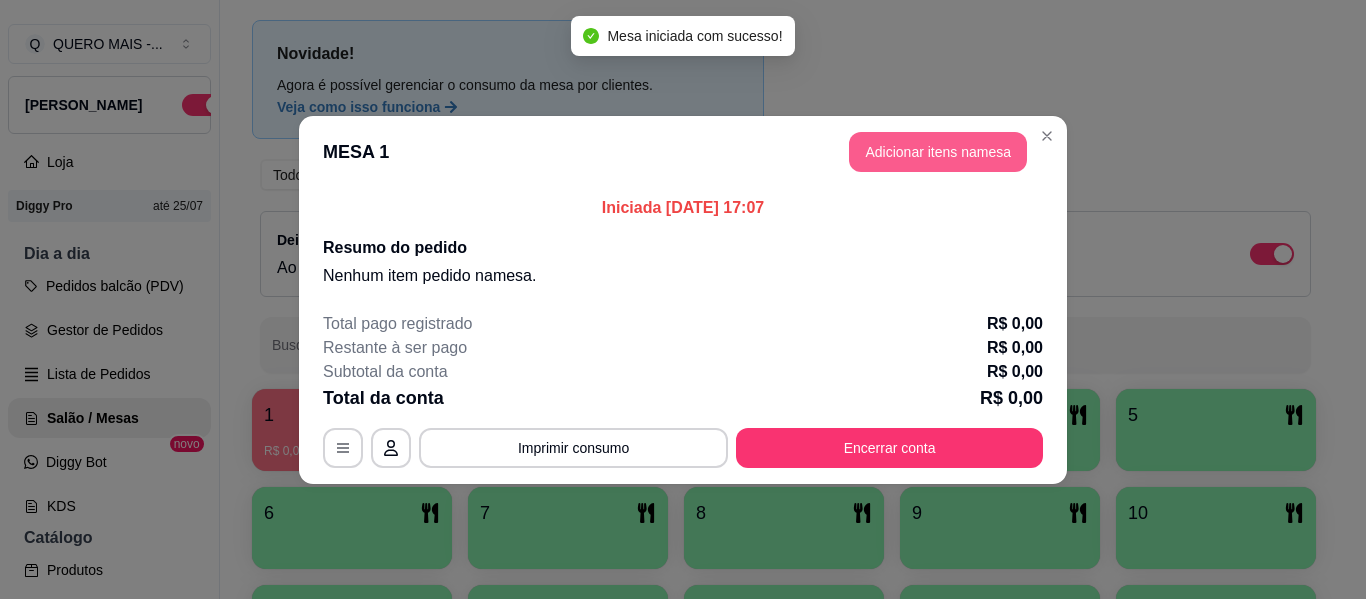 click on "Adicionar itens na  mesa" at bounding box center (938, 152) 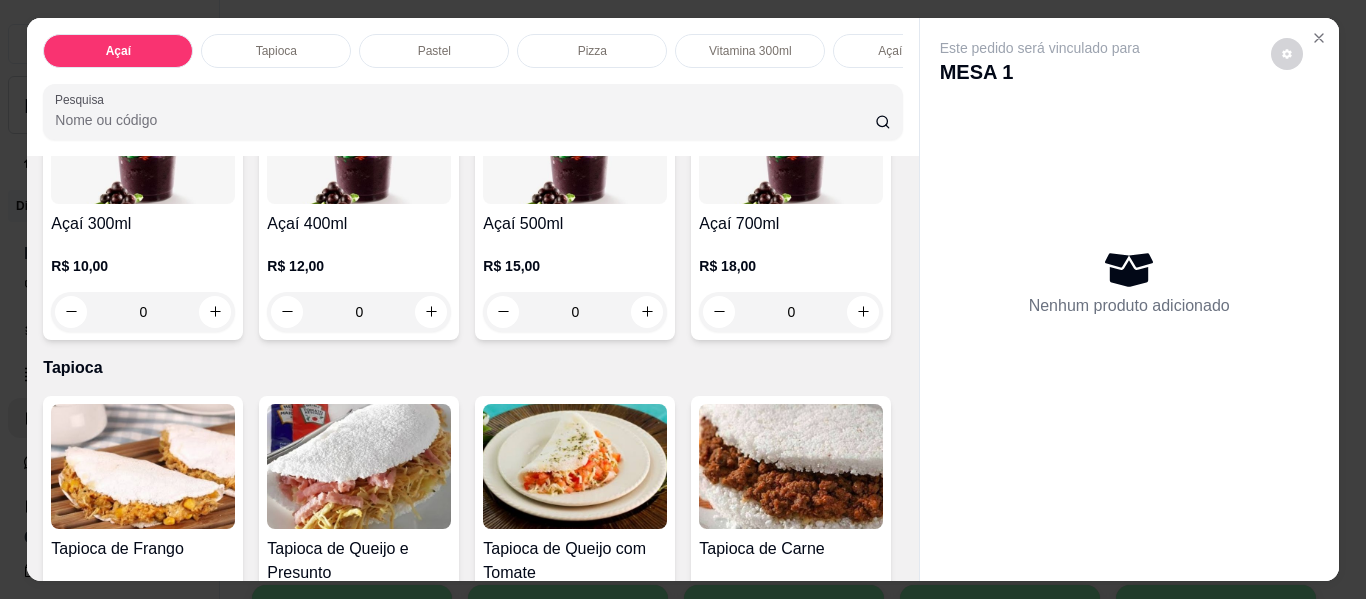 scroll, scrollTop: 600, scrollLeft: 0, axis: vertical 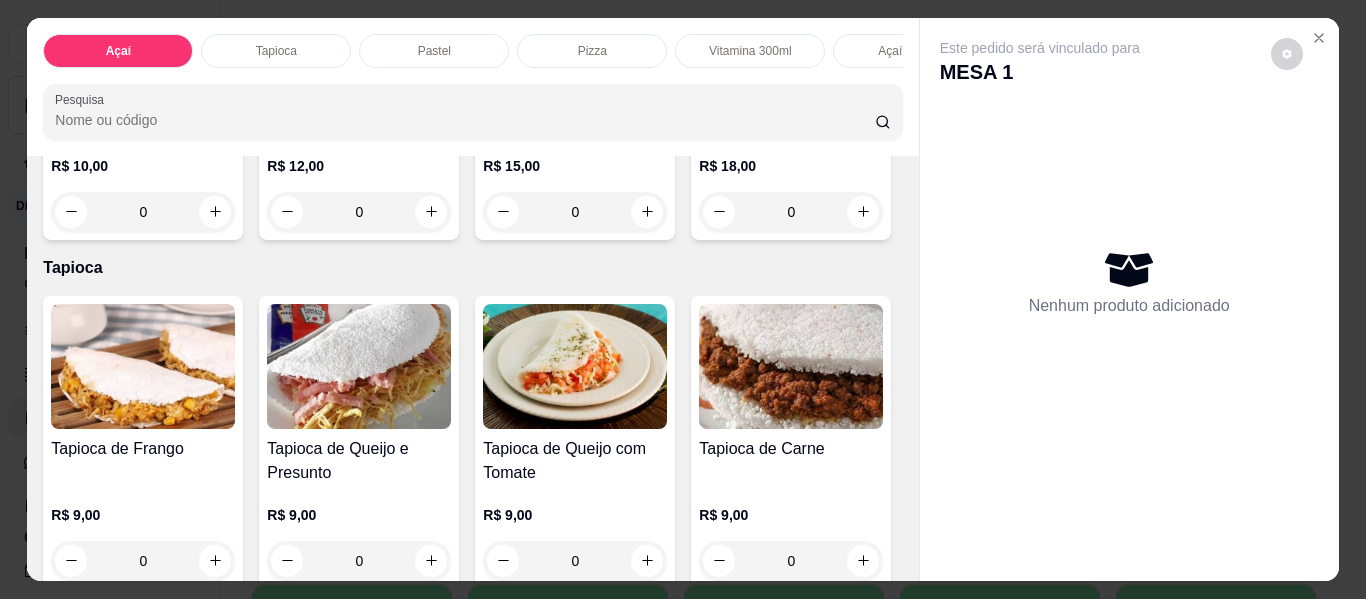 click on "0" at bounding box center [575, 212] 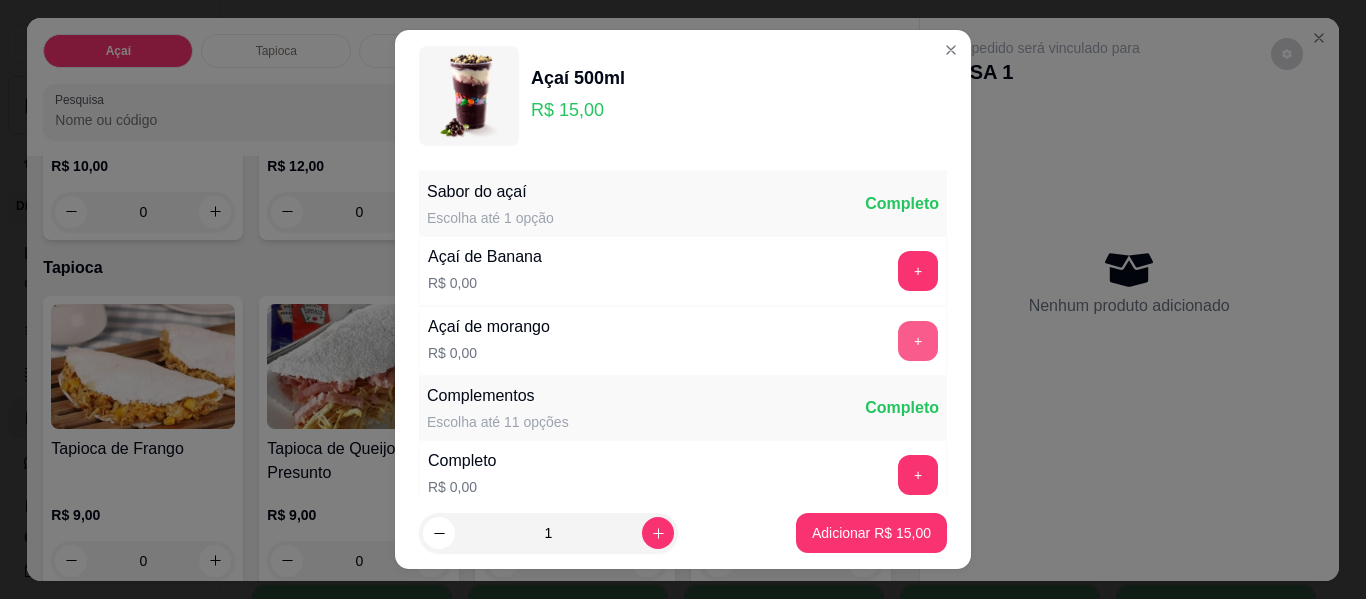 click on "+" at bounding box center (918, 341) 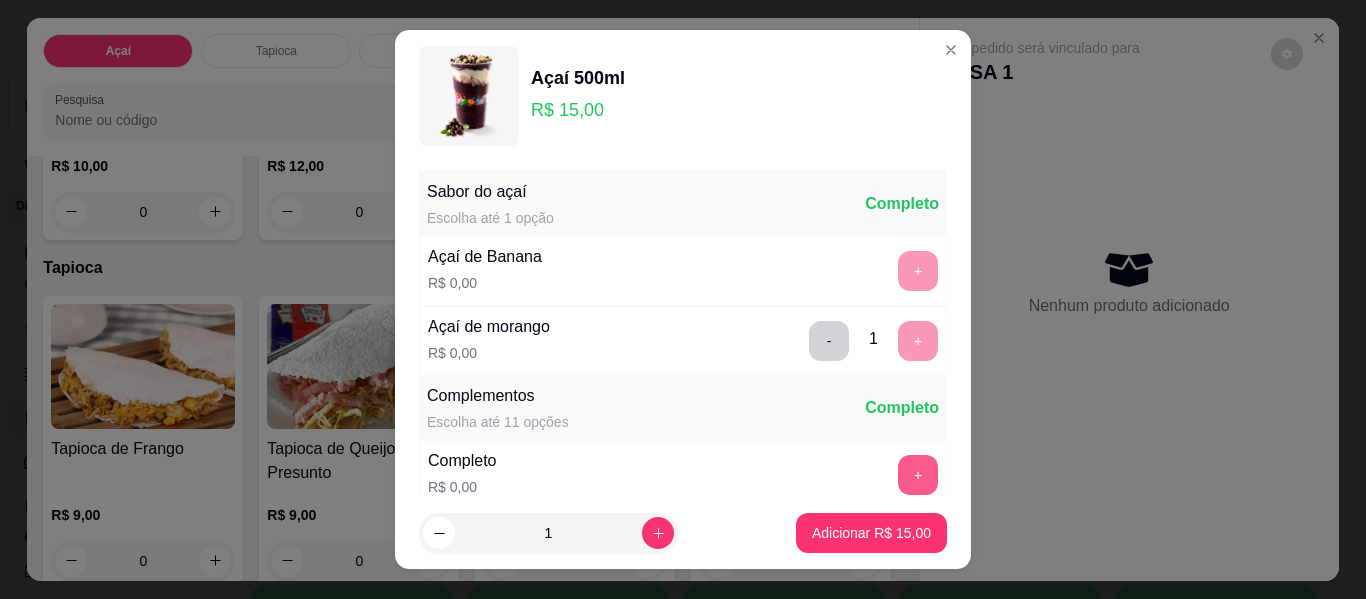 click on "+" at bounding box center [918, 475] 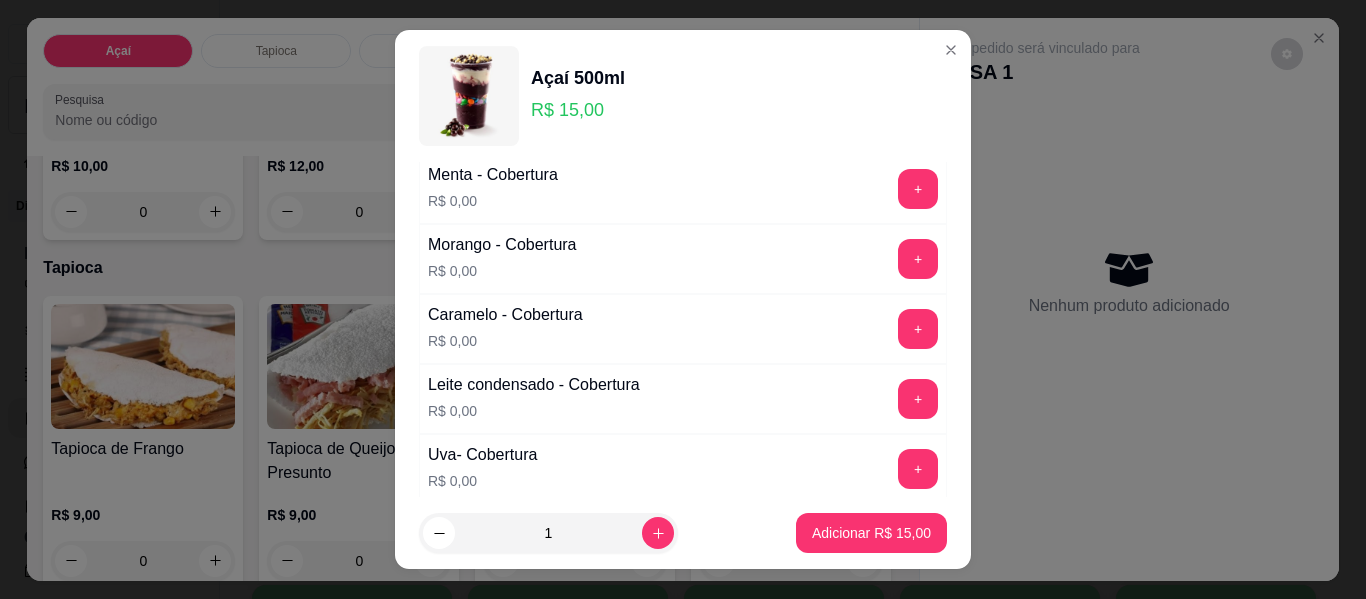 scroll, scrollTop: 1300, scrollLeft: 0, axis: vertical 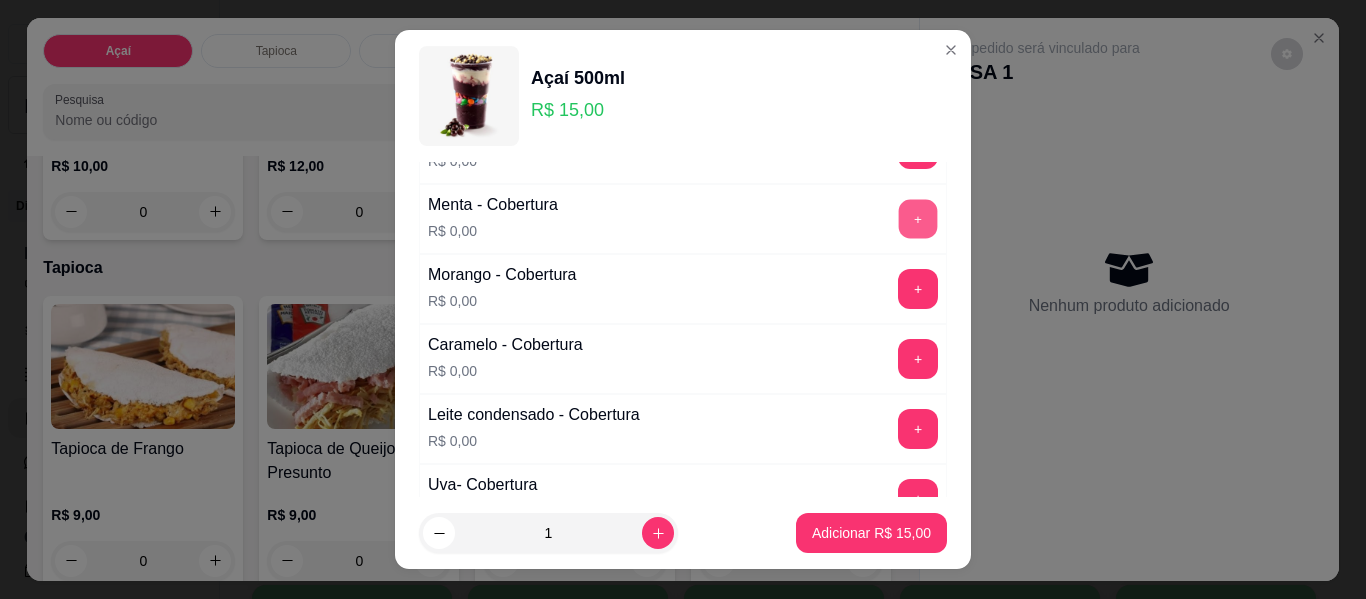 click on "+" at bounding box center [918, 219] 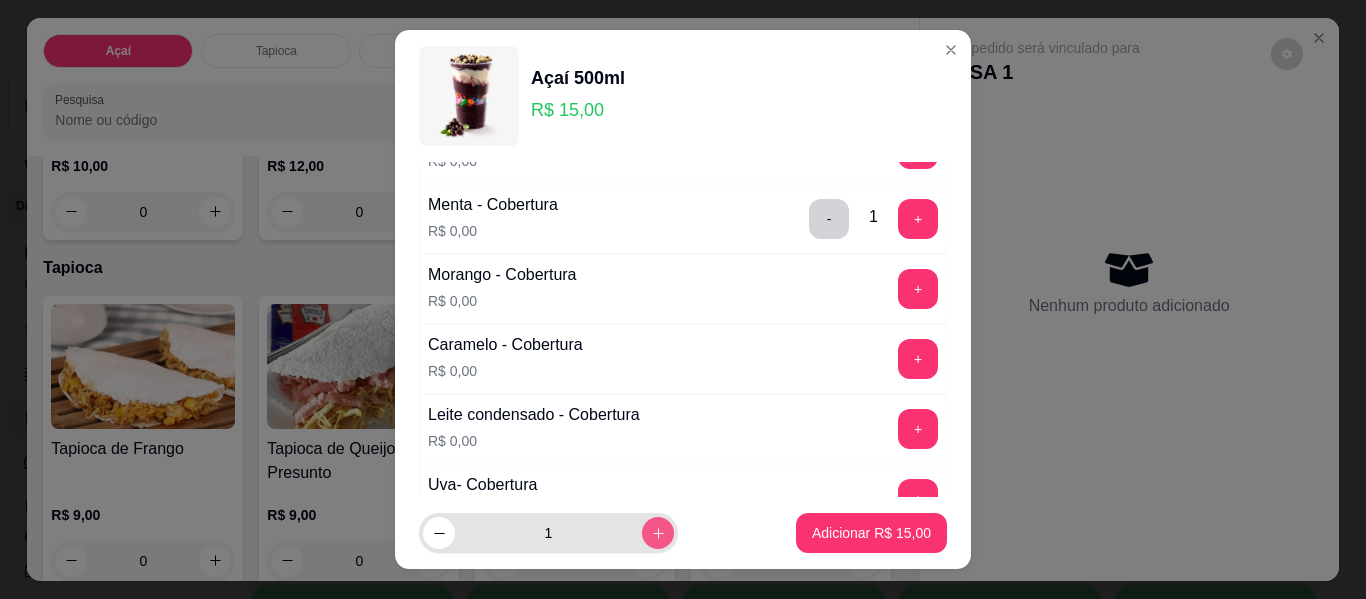 click at bounding box center [658, 533] 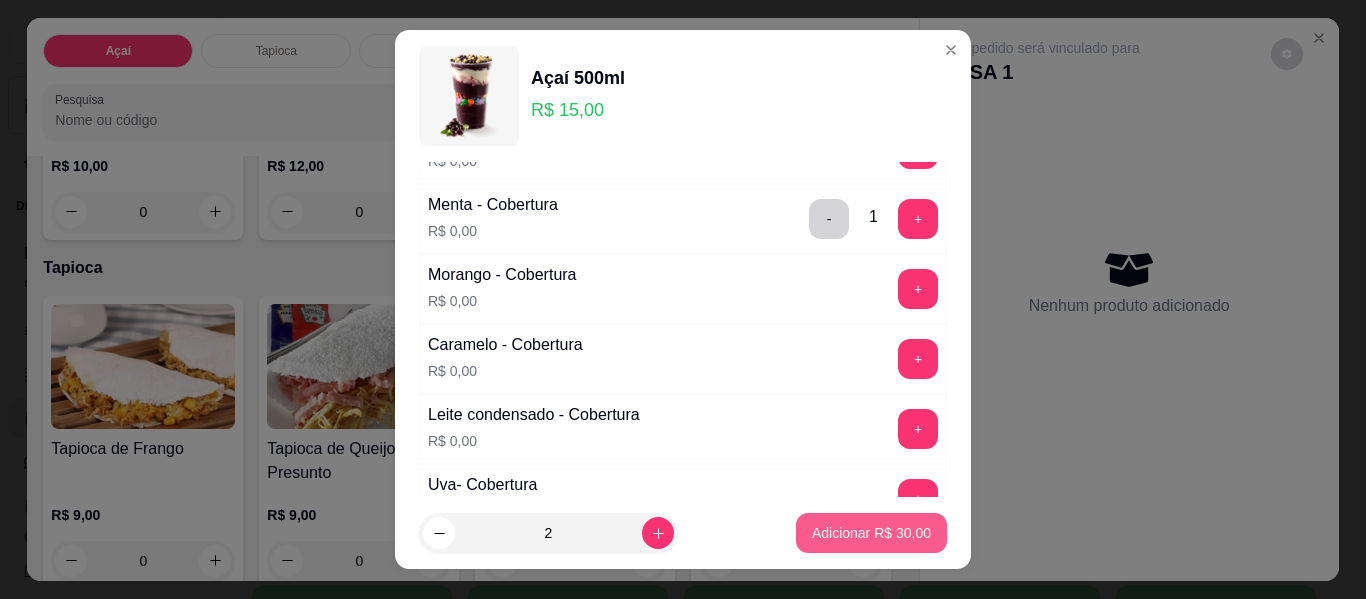 click on "Adicionar   R$ 30,00" at bounding box center (871, 533) 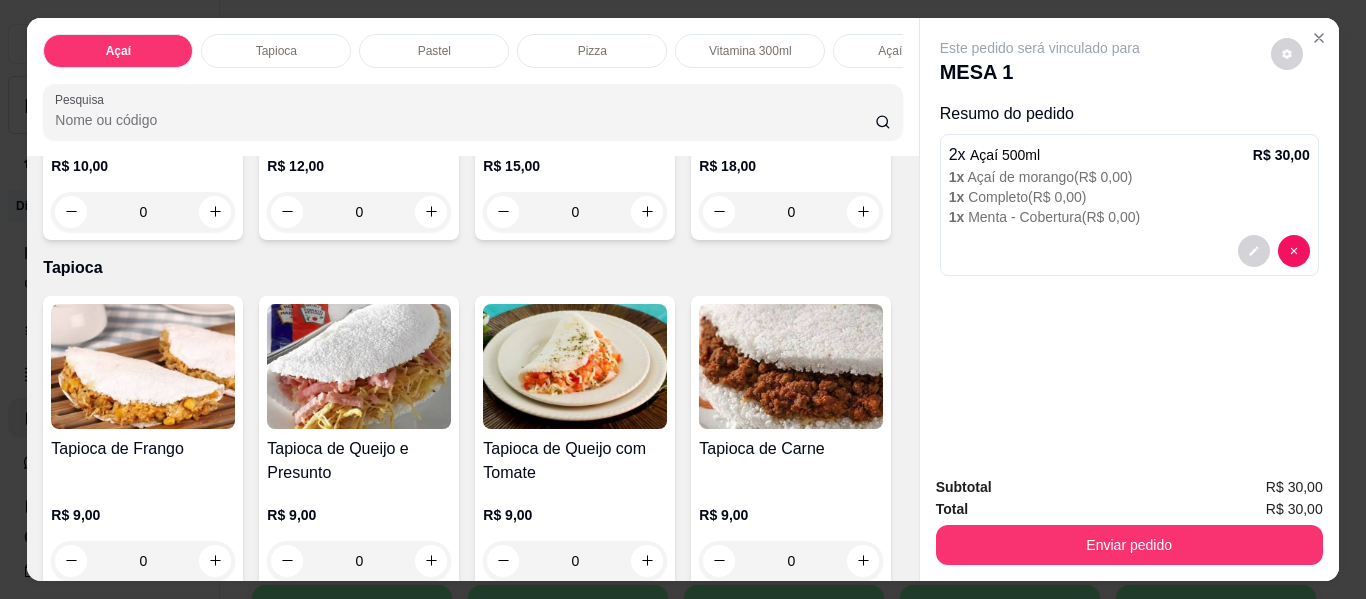 click on "0" at bounding box center (575, 212) 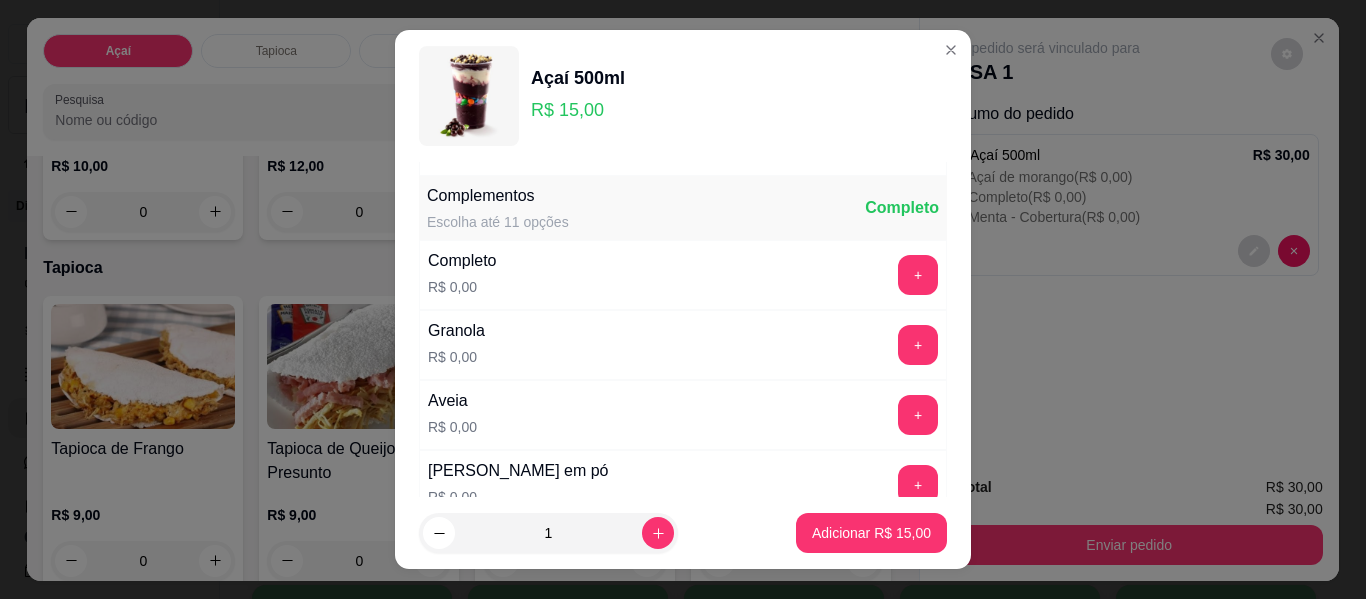scroll, scrollTop: 100, scrollLeft: 0, axis: vertical 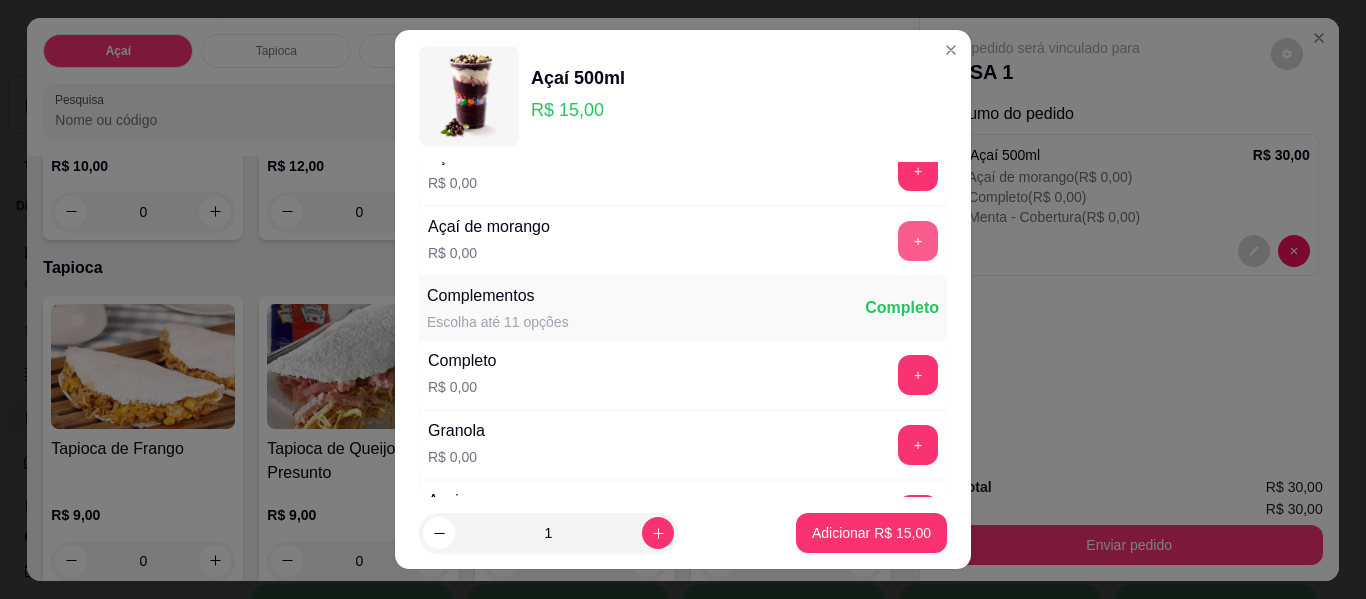 click on "+" at bounding box center (918, 241) 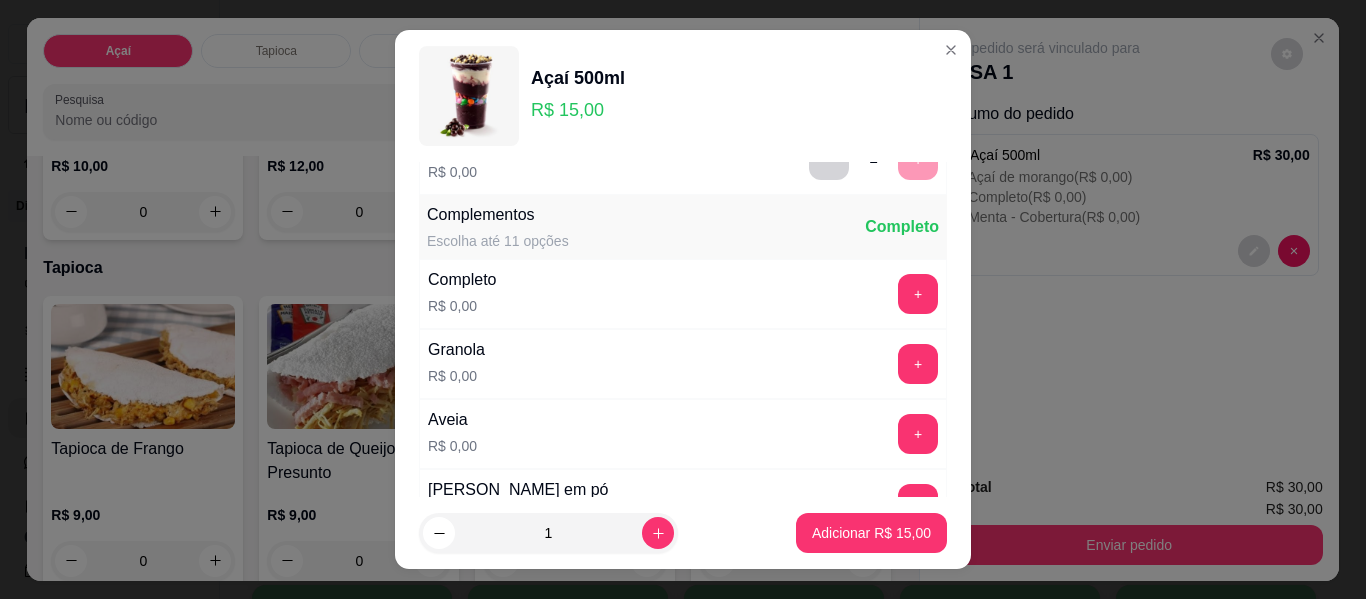scroll, scrollTop: 200, scrollLeft: 0, axis: vertical 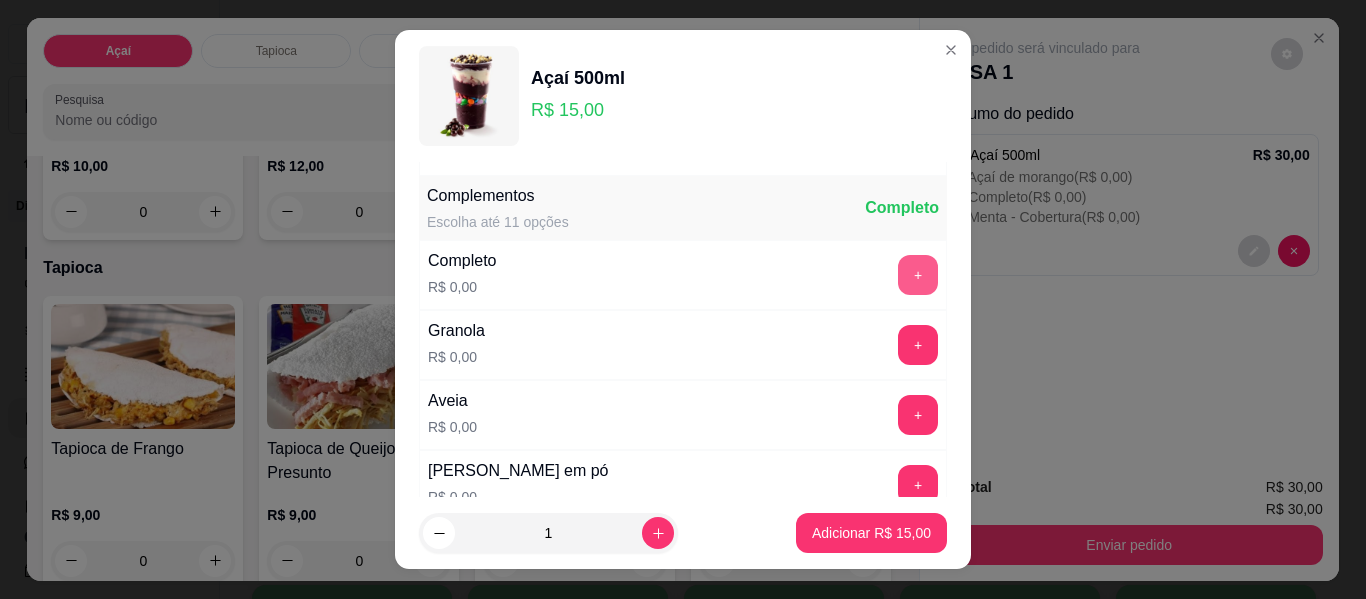 click on "+" at bounding box center [918, 275] 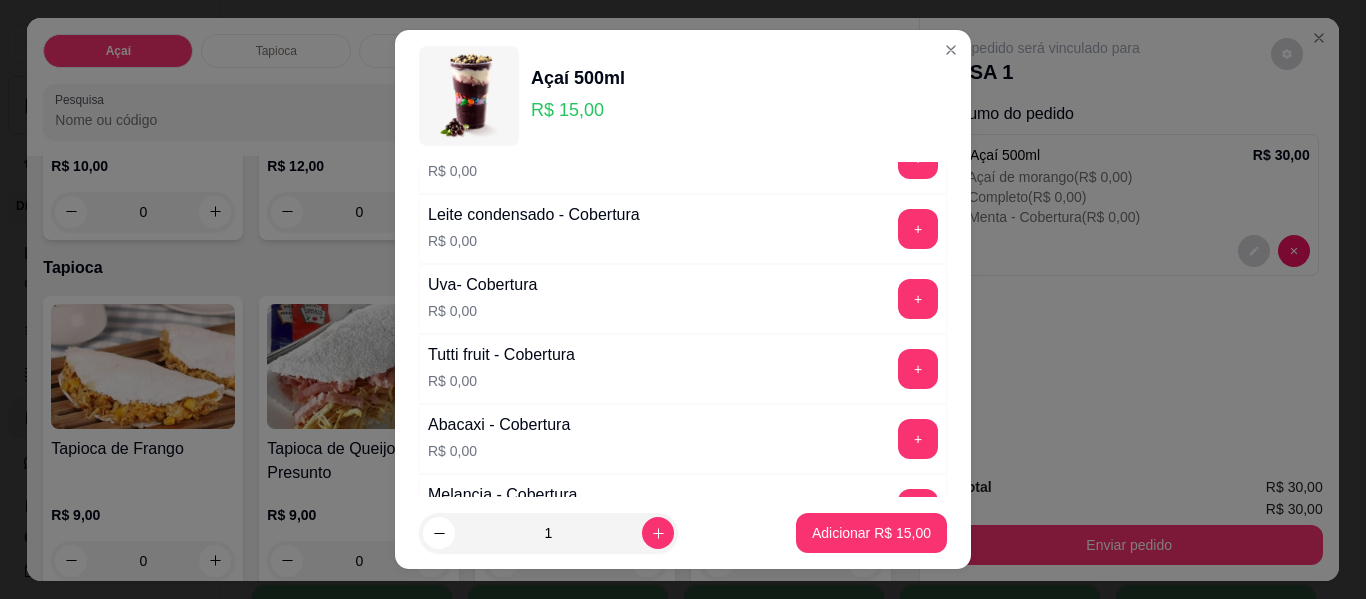 scroll, scrollTop: 1600, scrollLeft: 0, axis: vertical 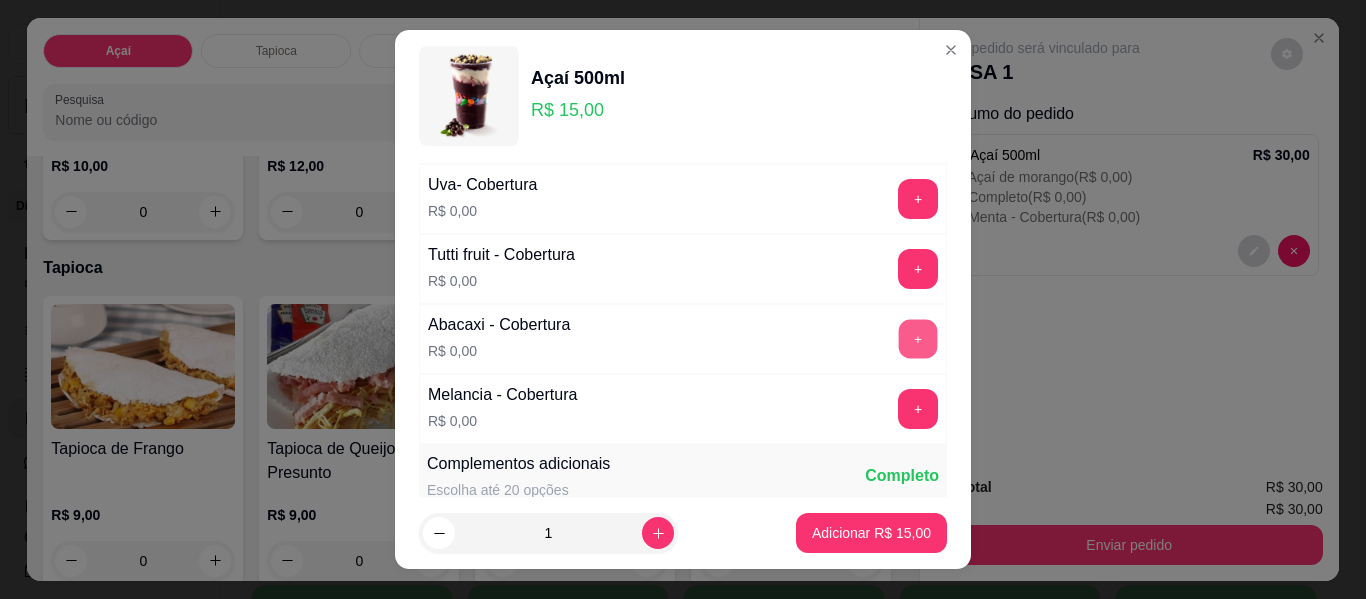 click on "+" at bounding box center [918, 339] 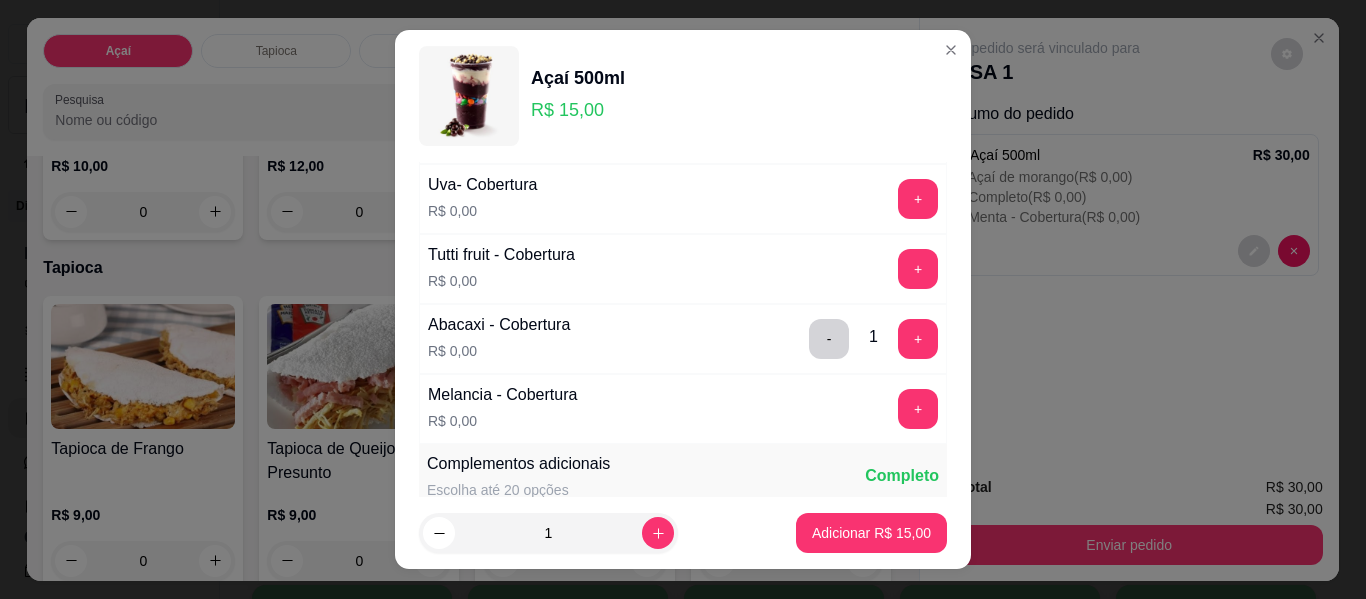 scroll, scrollTop: 1901, scrollLeft: 0, axis: vertical 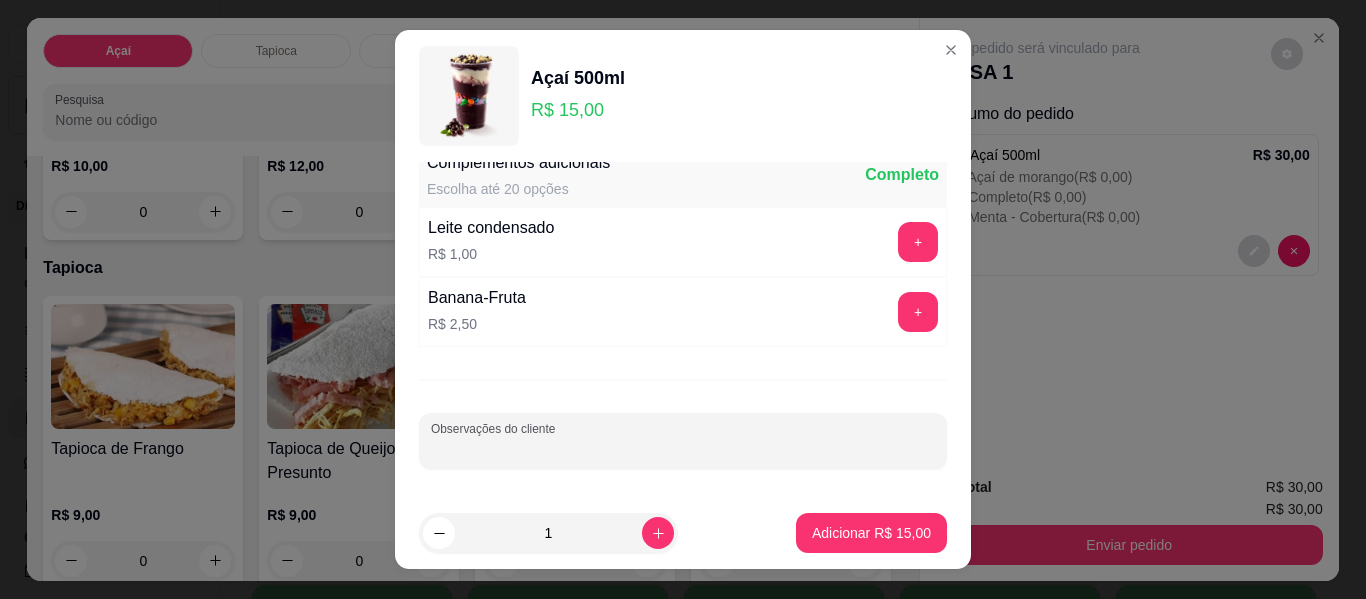 click on "Observações do cliente" at bounding box center [683, 449] 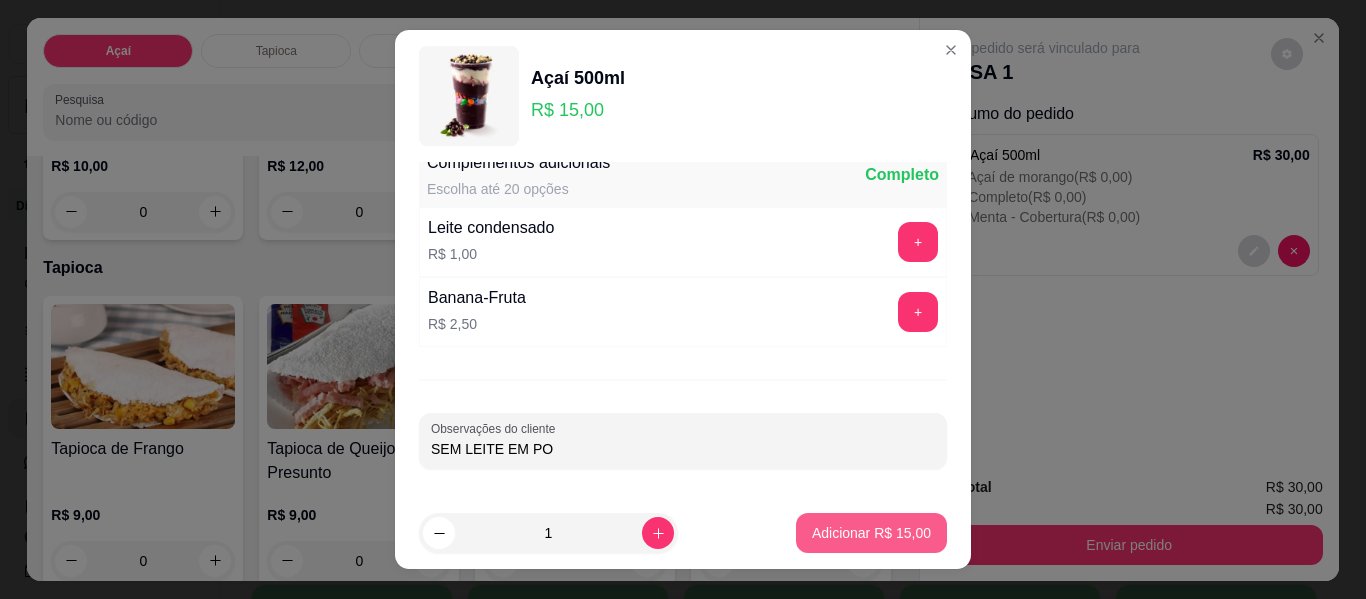 type on "SEM LEITE EM PO" 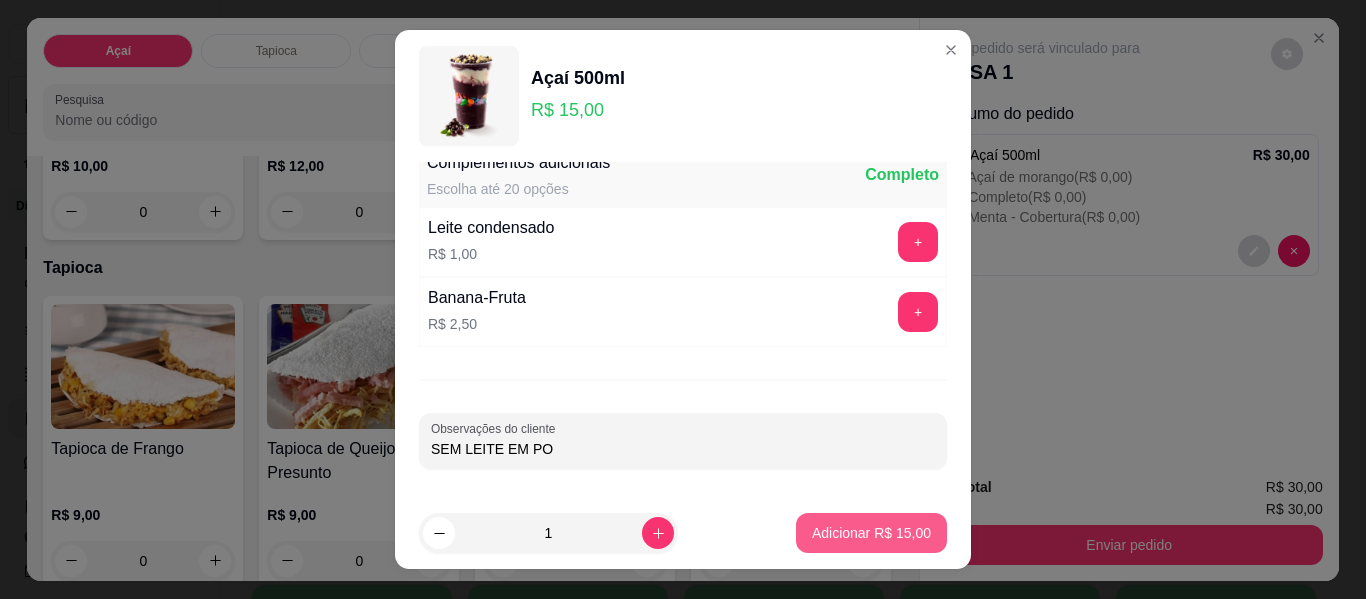 click on "Adicionar   R$ 15,00" at bounding box center (871, 533) 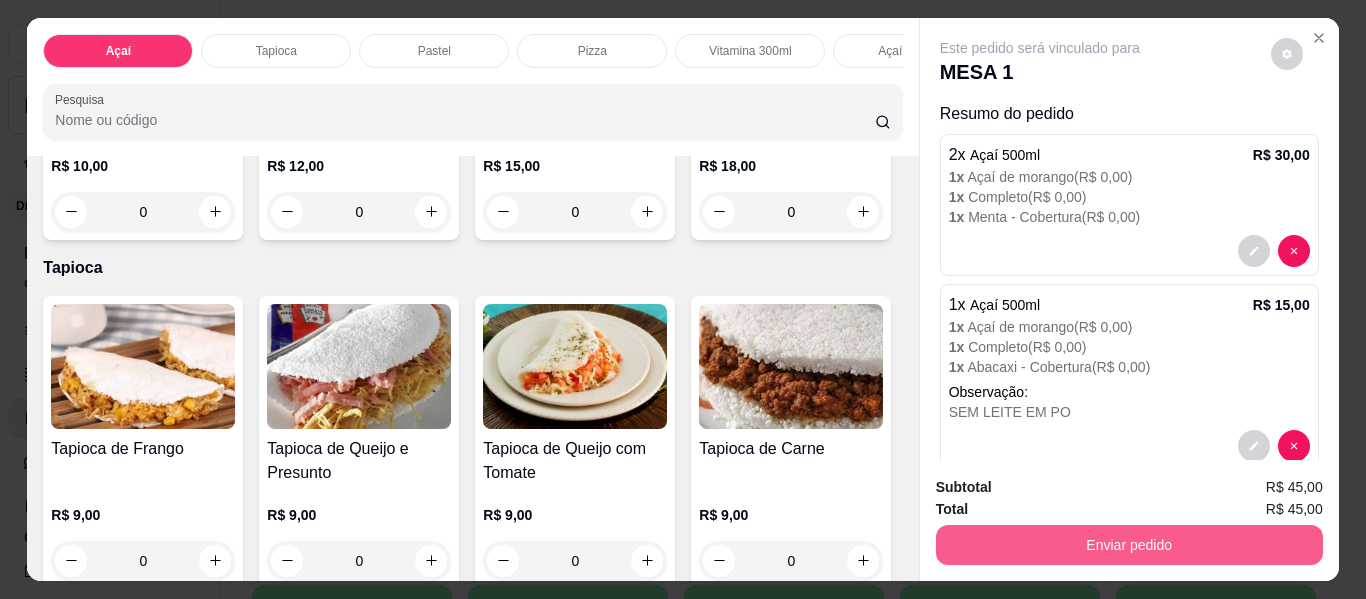 click on "Enviar pedido" at bounding box center (1129, 545) 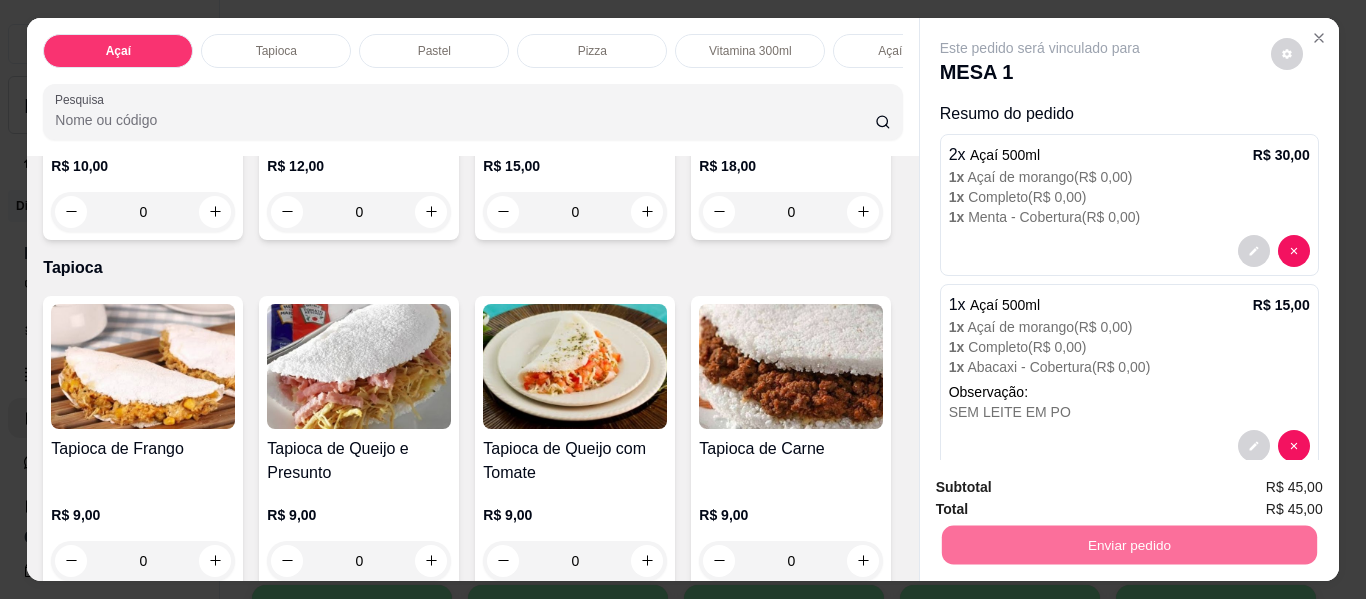 click on "Não registrar e enviar pedido" at bounding box center (1063, 488) 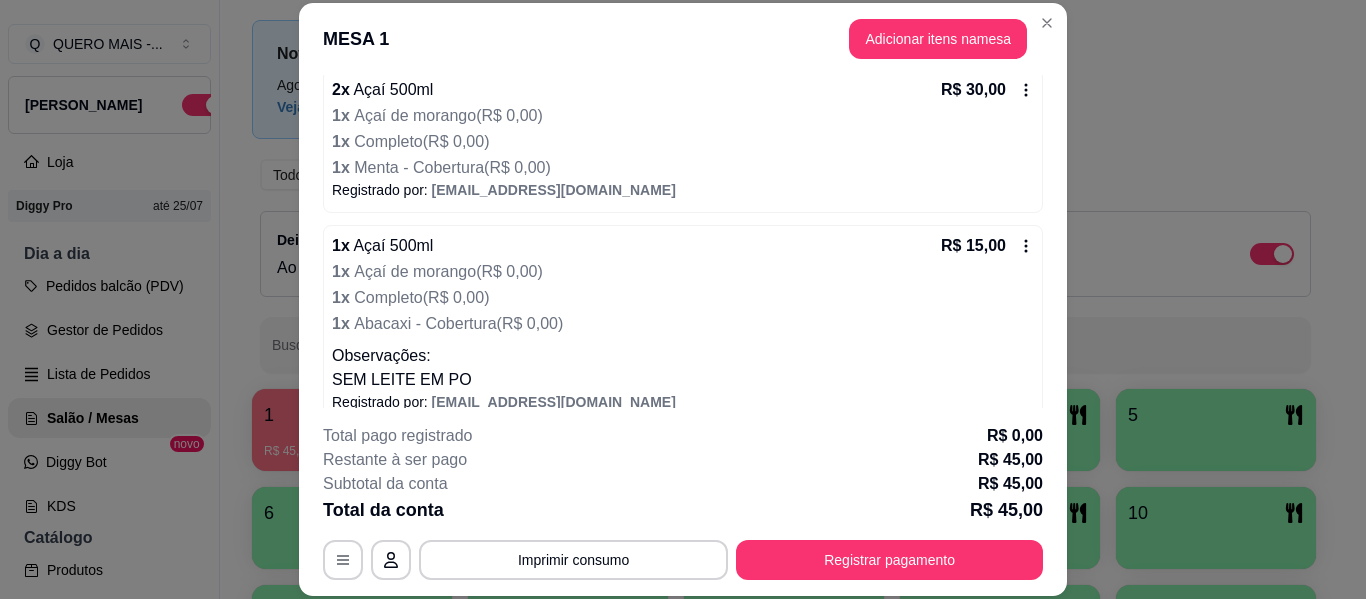scroll, scrollTop: 220, scrollLeft: 0, axis: vertical 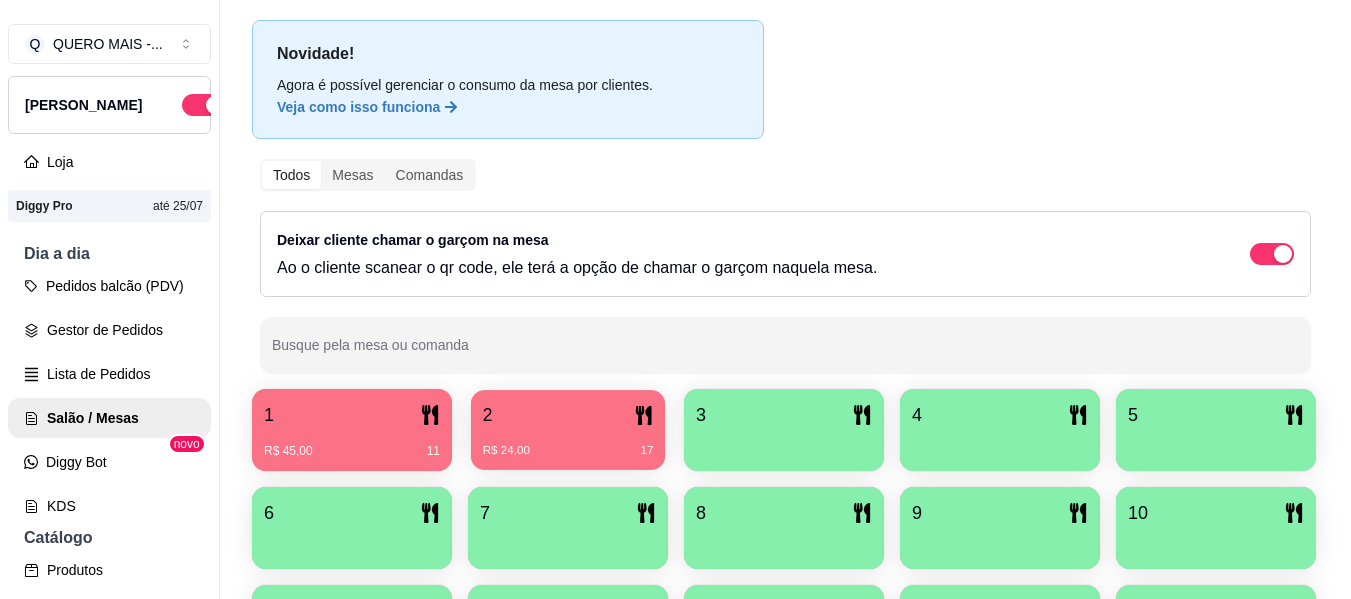 click on "R$ 24,00" at bounding box center (506, 451) 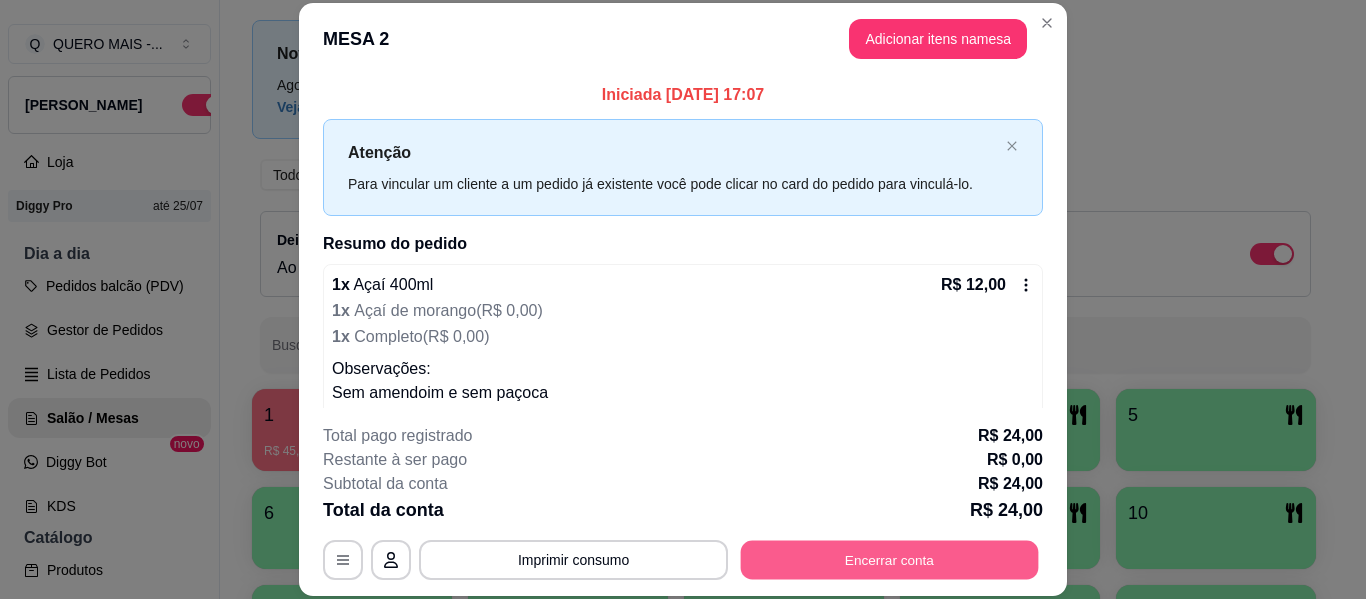 click on "Encerrar conta" at bounding box center (890, 560) 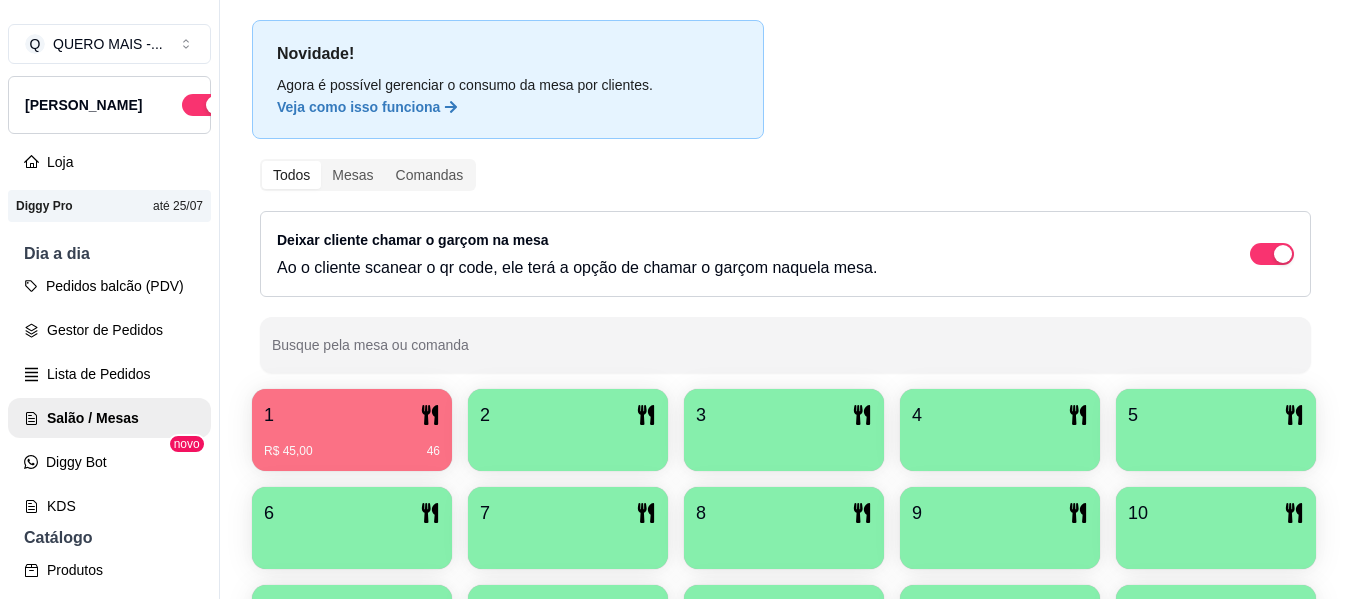 click on "2" at bounding box center (568, 430) 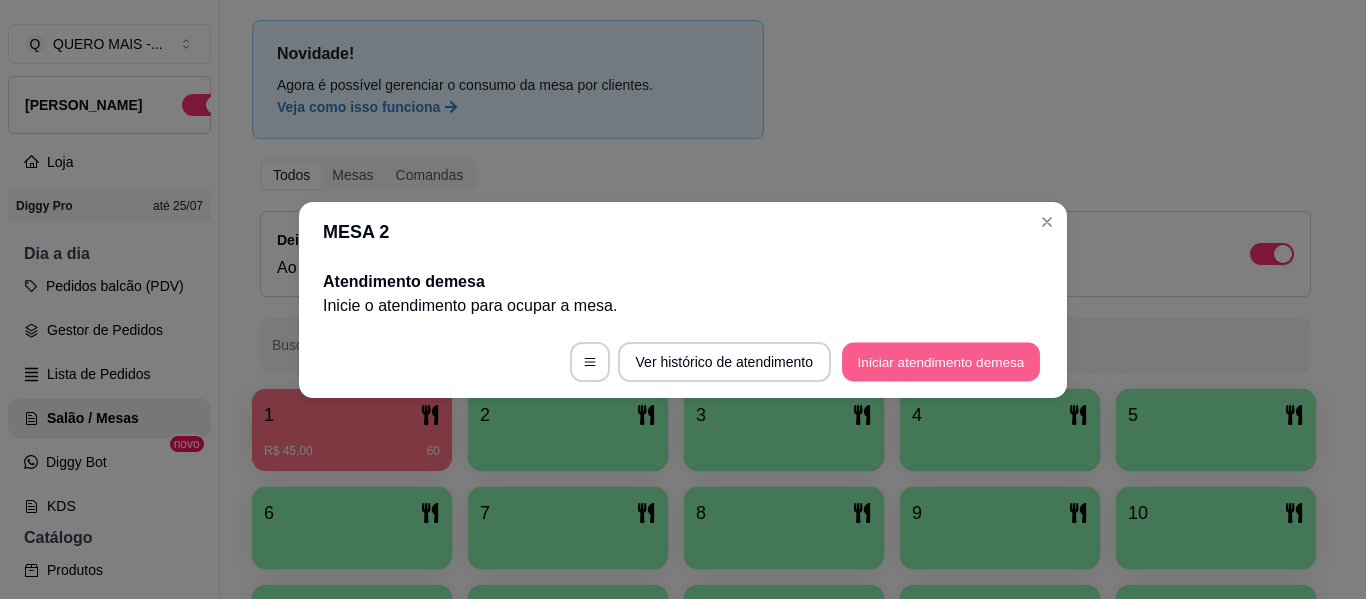 click on "Iniciar atendimento de  mesa" at bounding box center [941, 361] 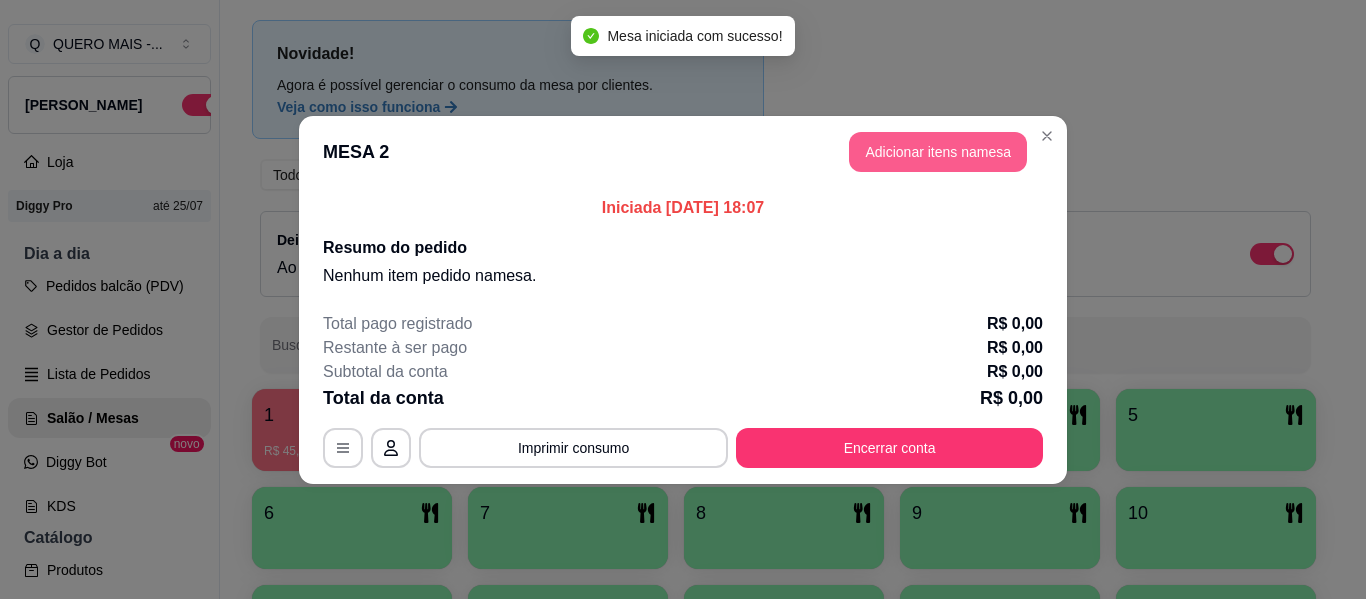 click on "Adicionar itens na  mesa" at bounding box center [938, 152] 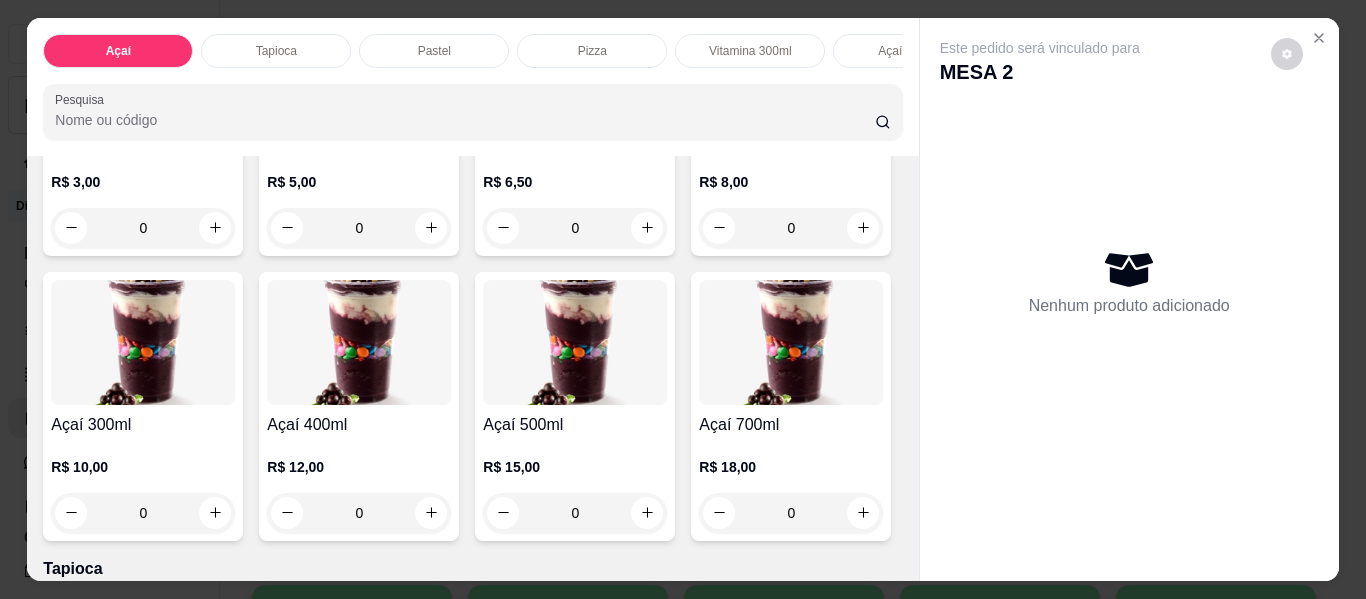 scroll, scrollTop: 300, scrollLeft: 0, axis: vertical 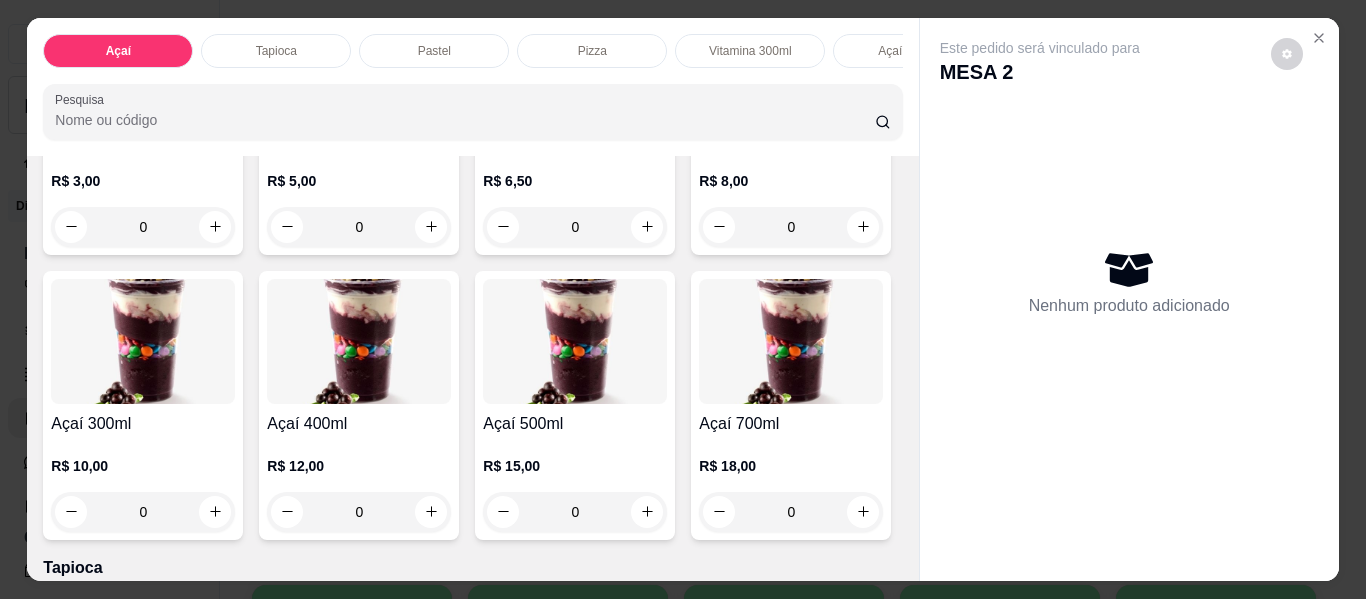 click on "0" at bounding box center [143, 512] 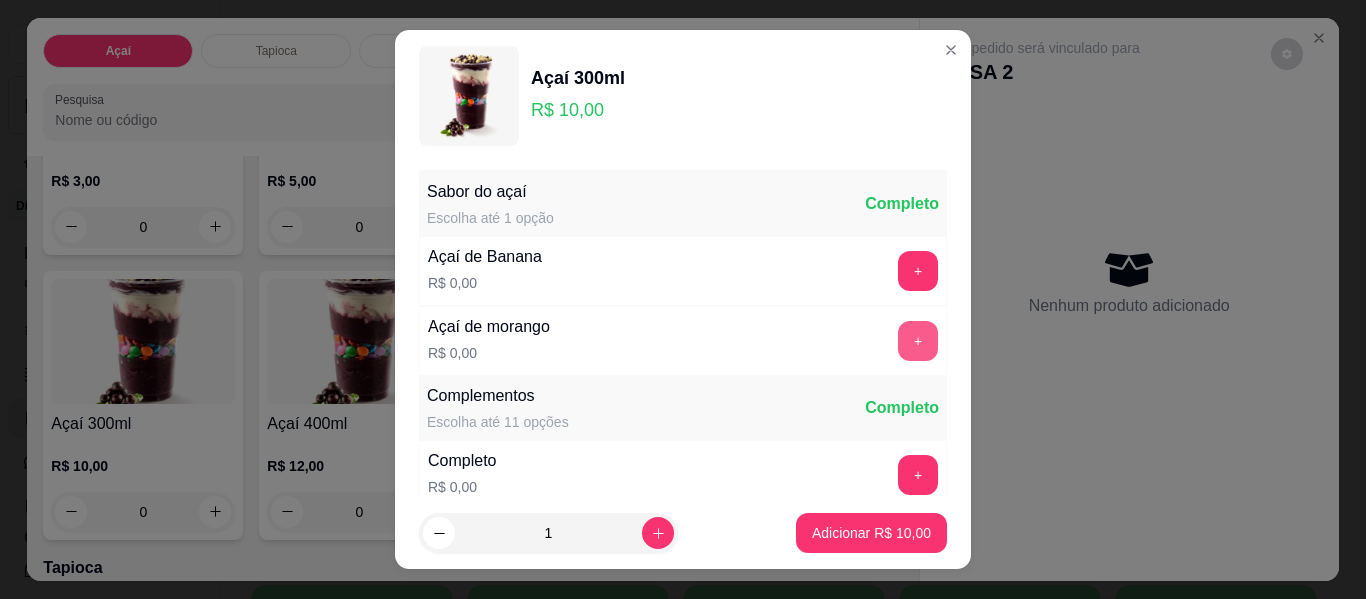 click on "+" at bounding box center (918, 341) 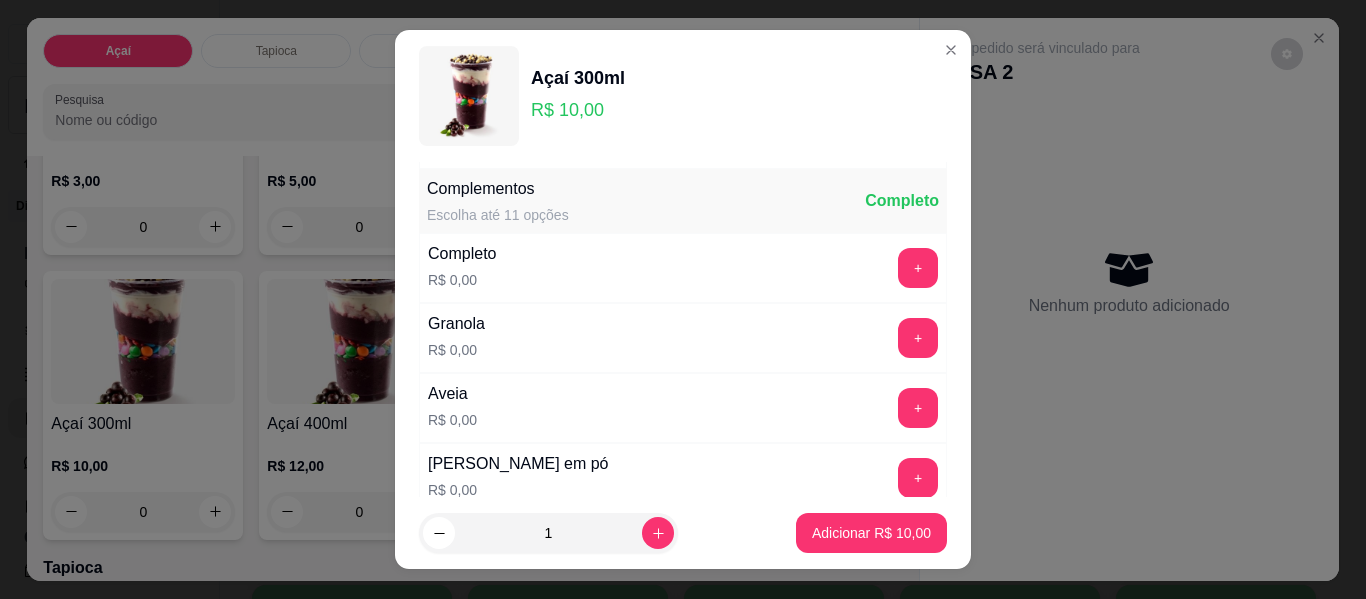scroll, scrollTop: 300, scrollLeft: 0, axis: vertical 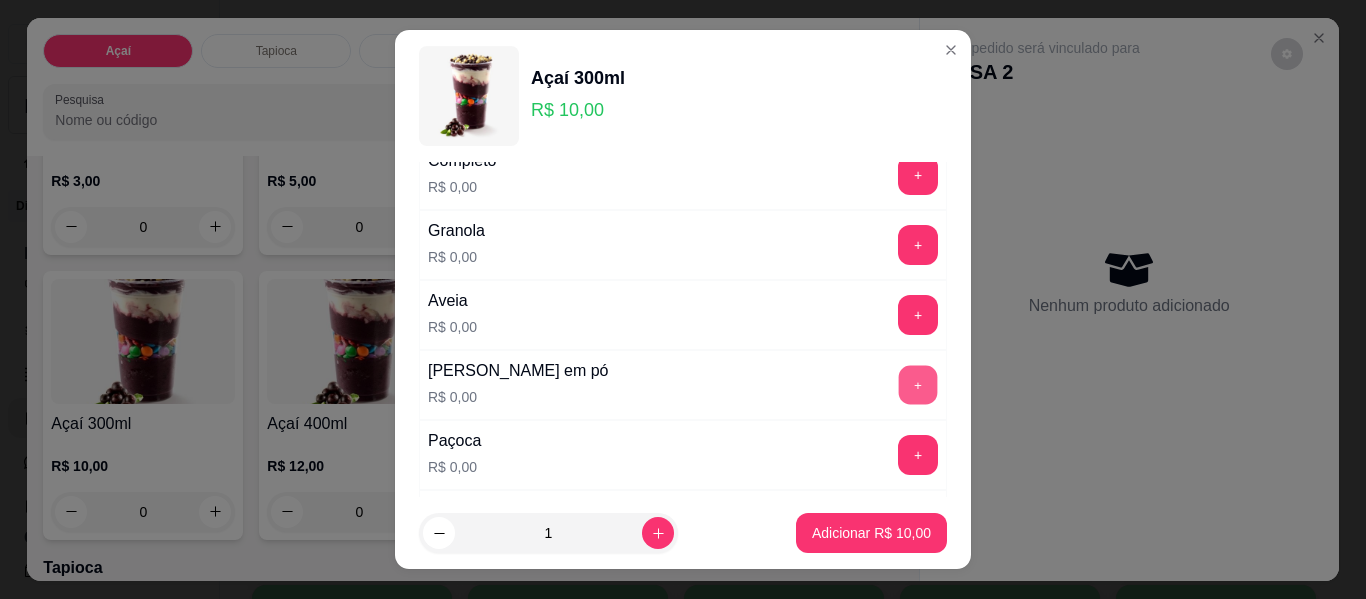 click on "+" at bounding box center (918, 385) 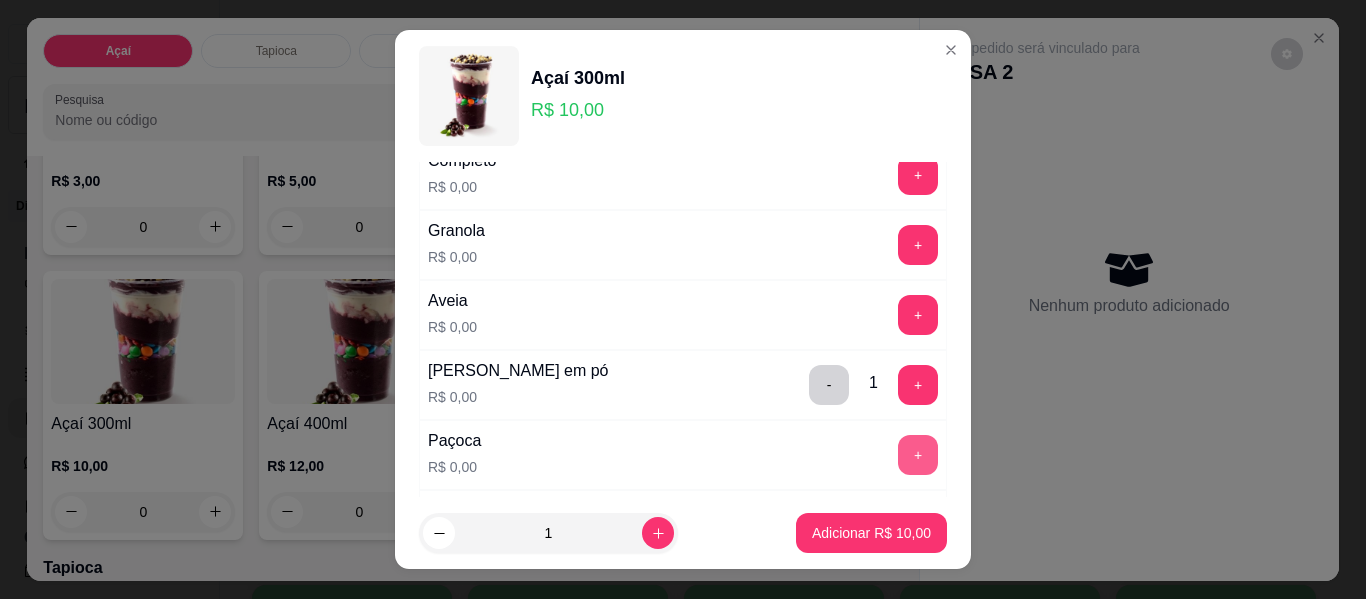 click on "+" at bounding box center [918, 455] 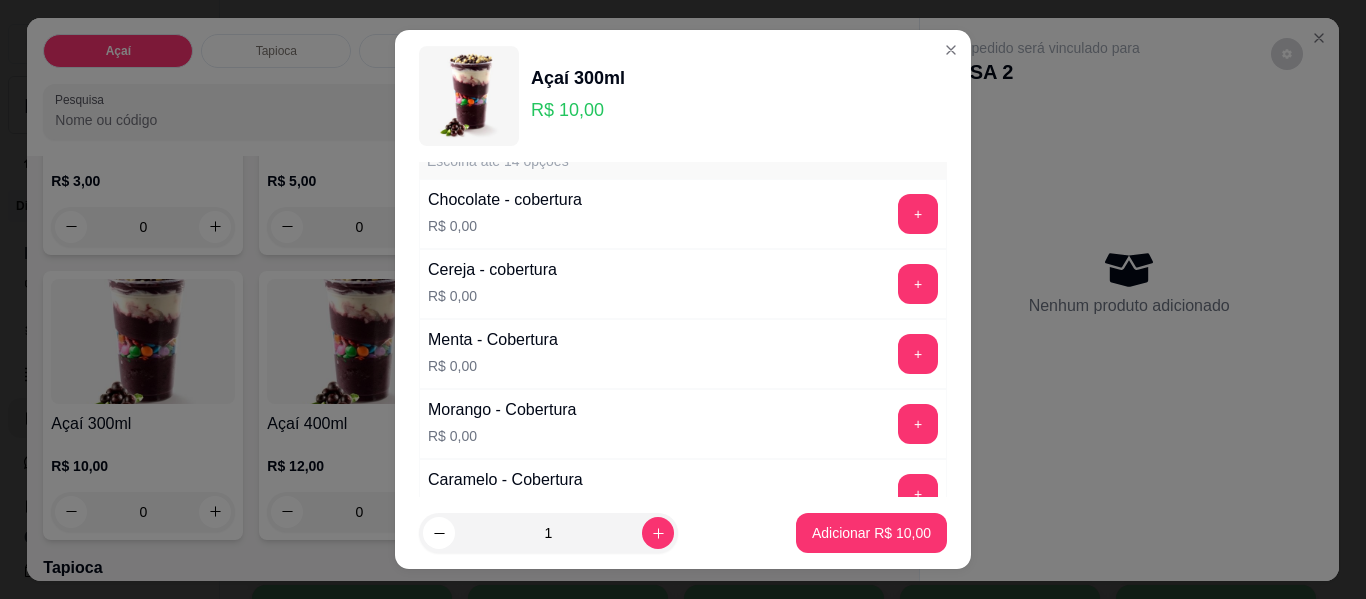 scroll, scrollTop: 1200, scrollLeft: 0, axis: vertical 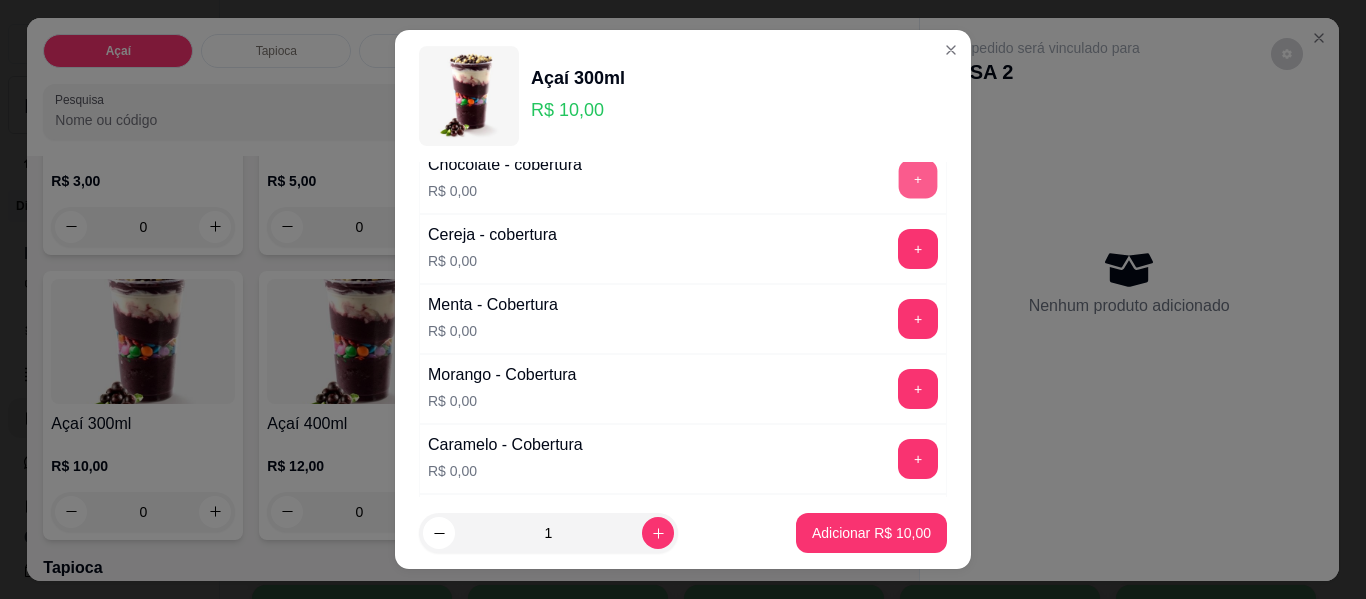 click on "+" at bounding box center [918, 179] 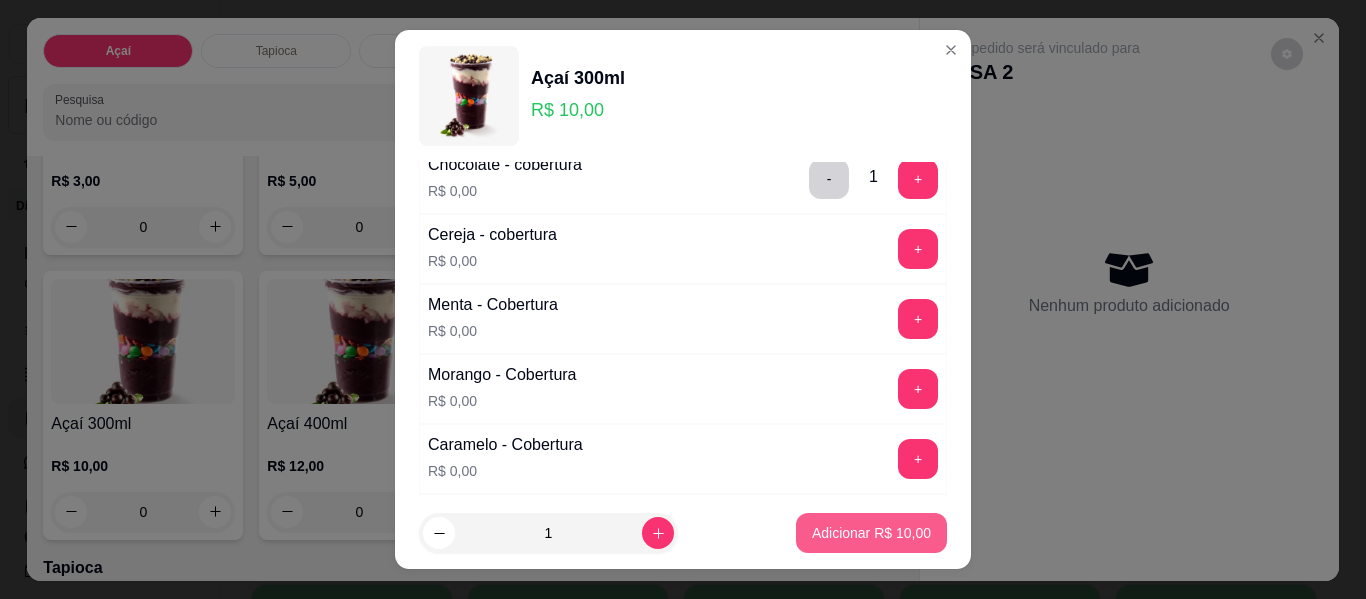 click on "Adicionar   R$ 10,00" at bounding box center (871, 533) 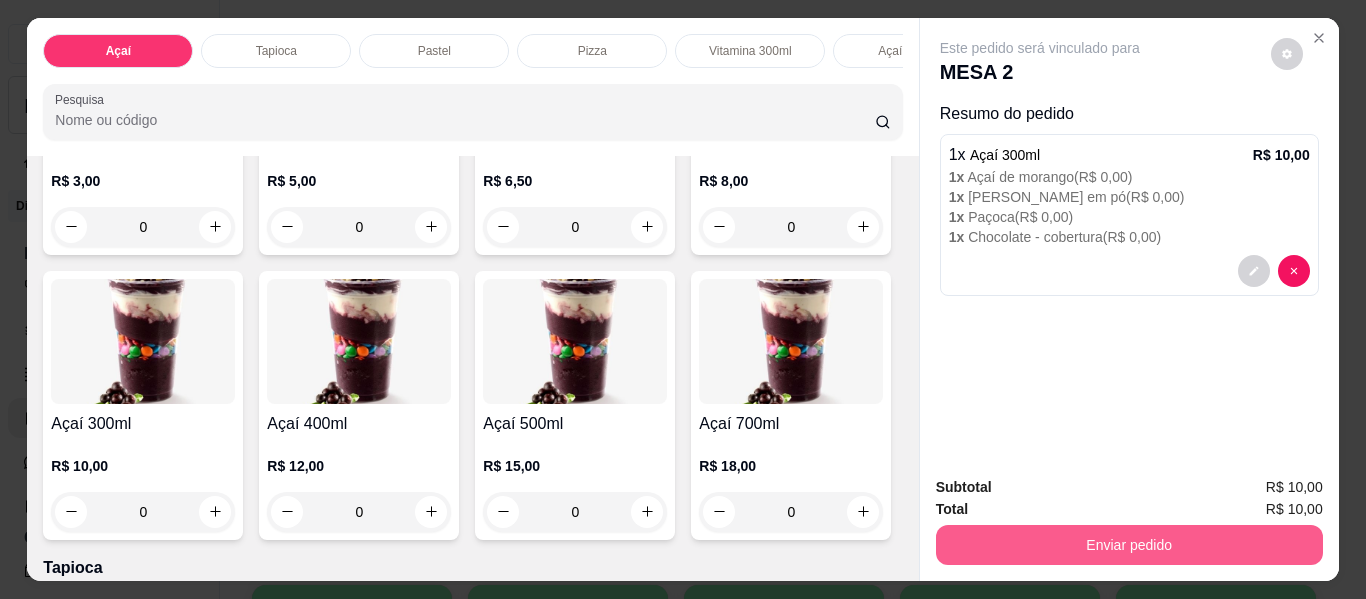 click on "Enviar pedido" at bounding box center (1129, 545) 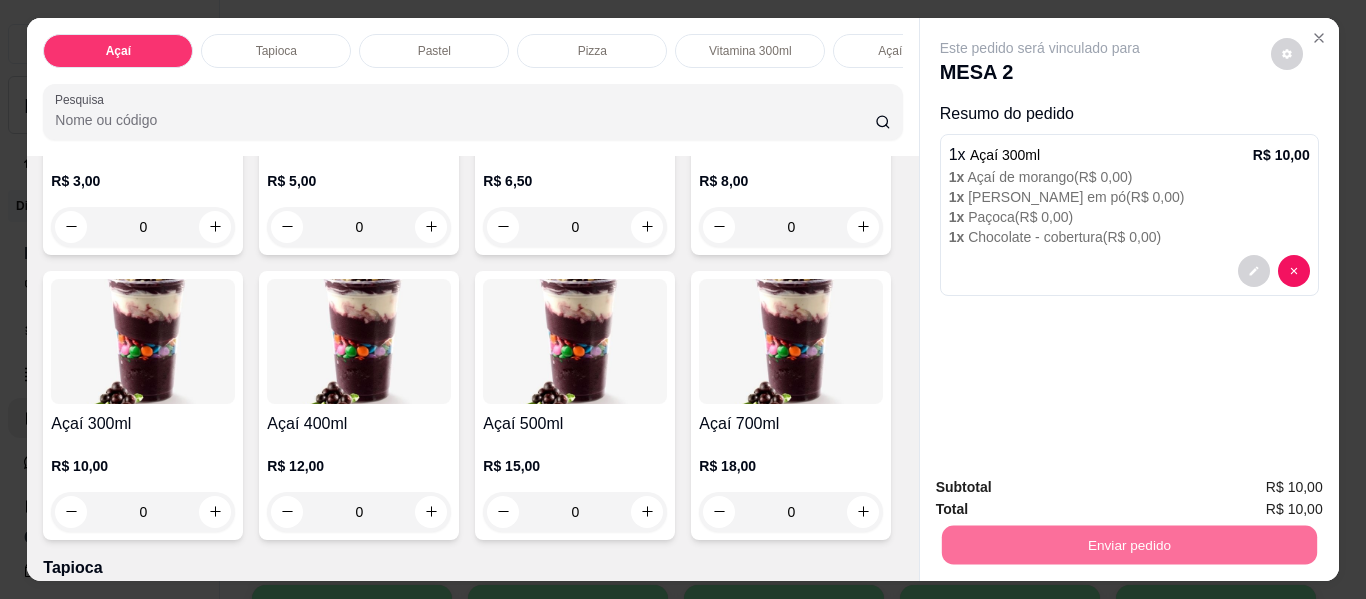 click on "Não registrar e enviar pedido" at bounding box center [1063, 489] 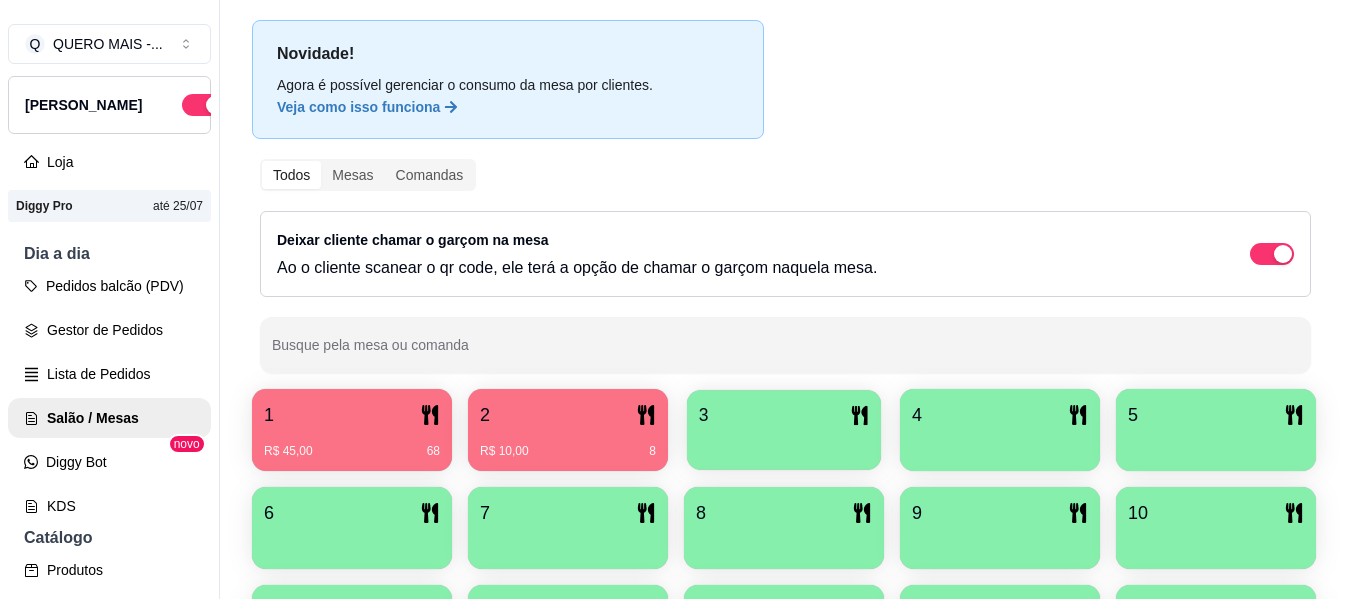 click at bounding box center [784, 443] 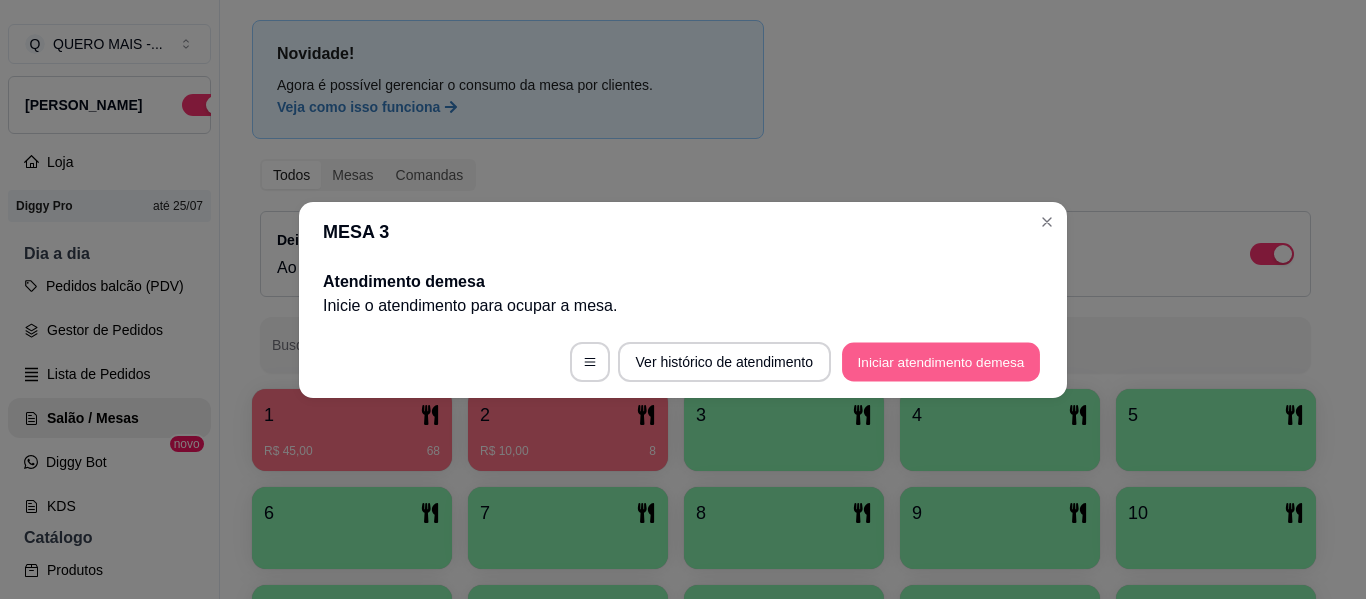click on "Iniciar atendimento de  mesa" at bounding box center (941, 361) 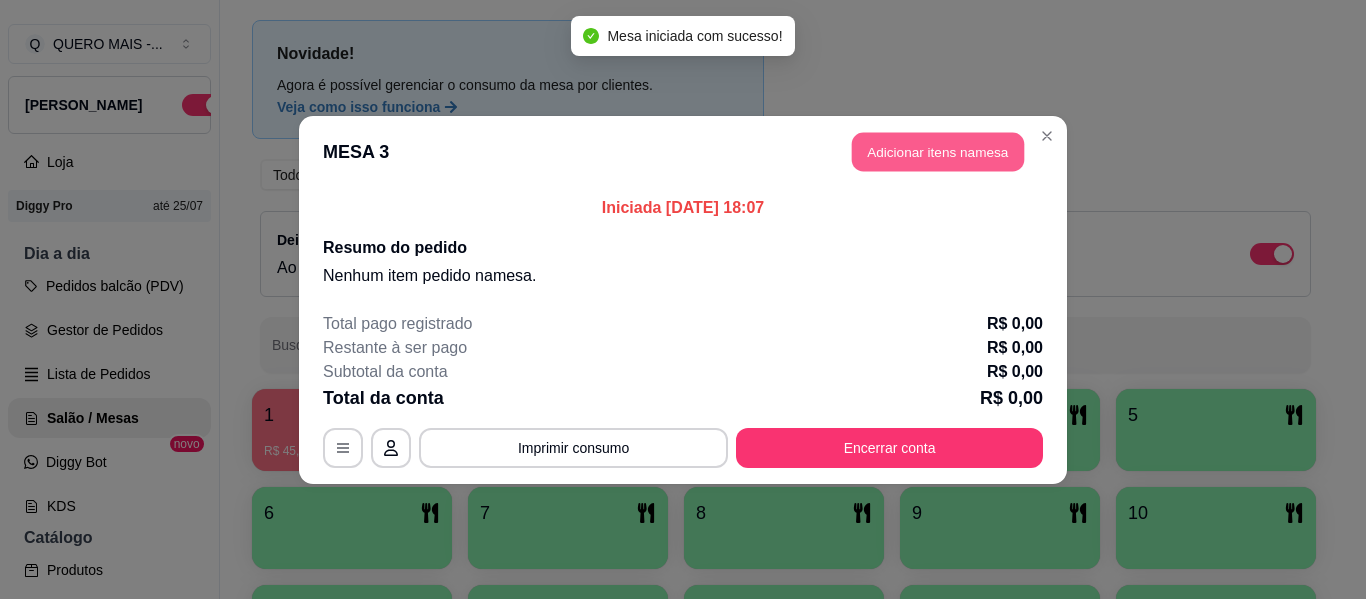 click on "Adicionar itens na  mesa" at bounding box center (938, 151) 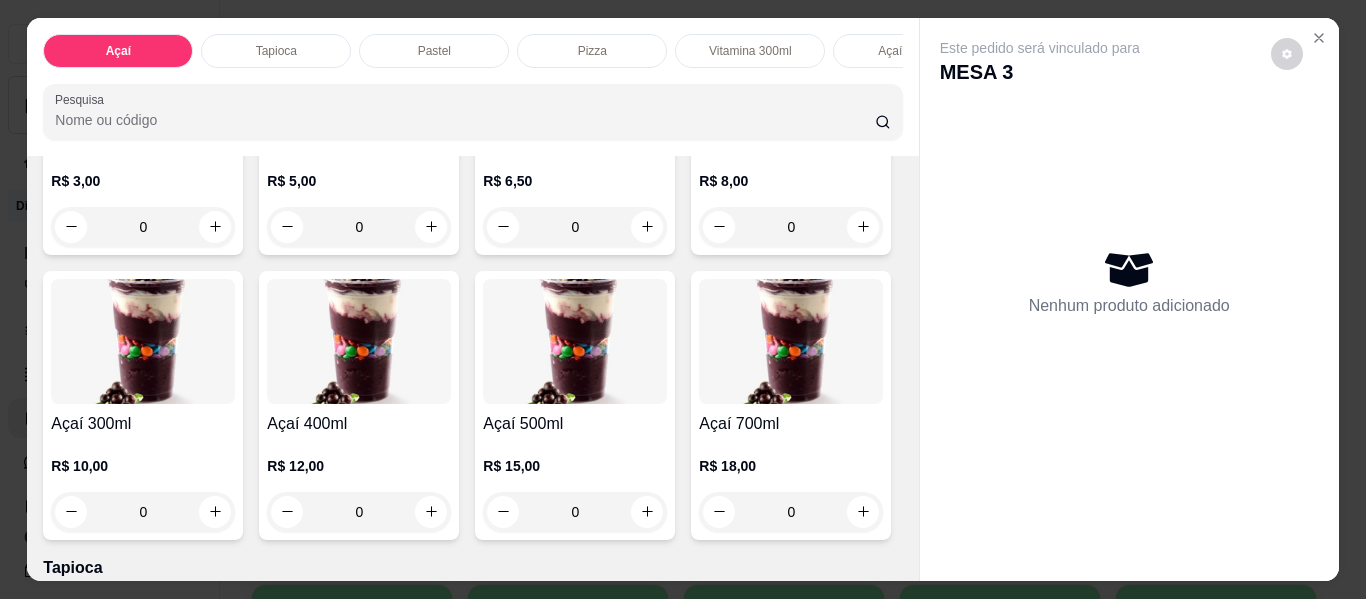 scroll, scrollTop: 200, scrollLeft: 0, axis: vertical 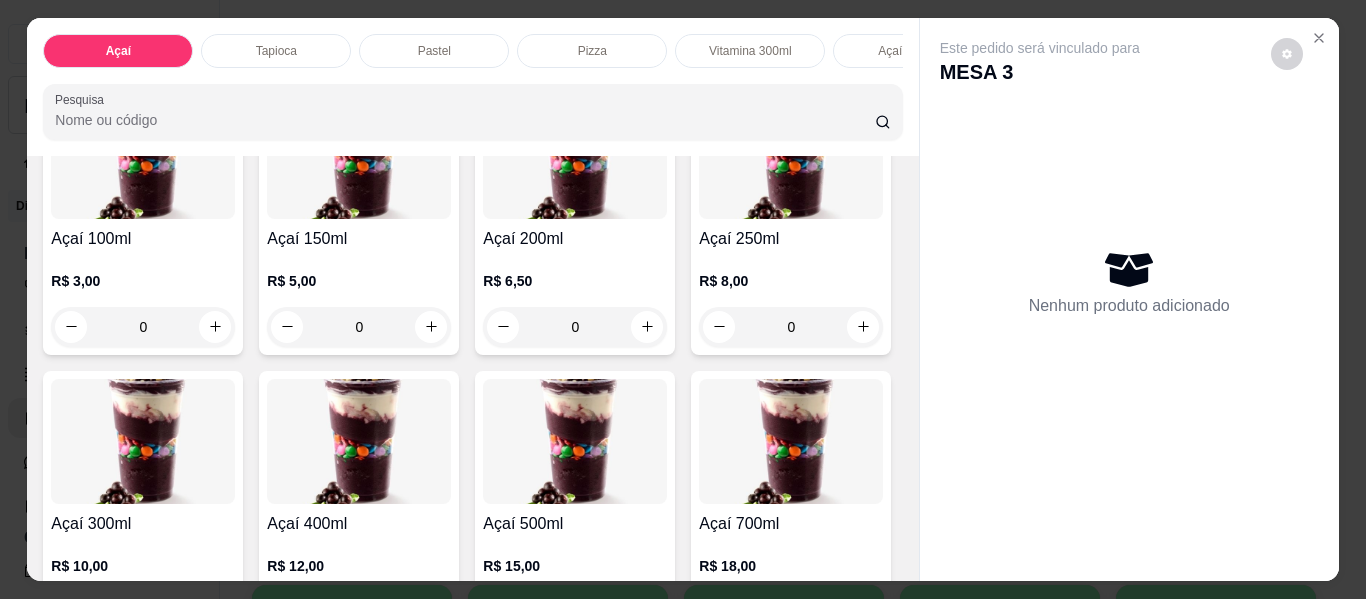 click on "0" at bounding box center [575, 327] 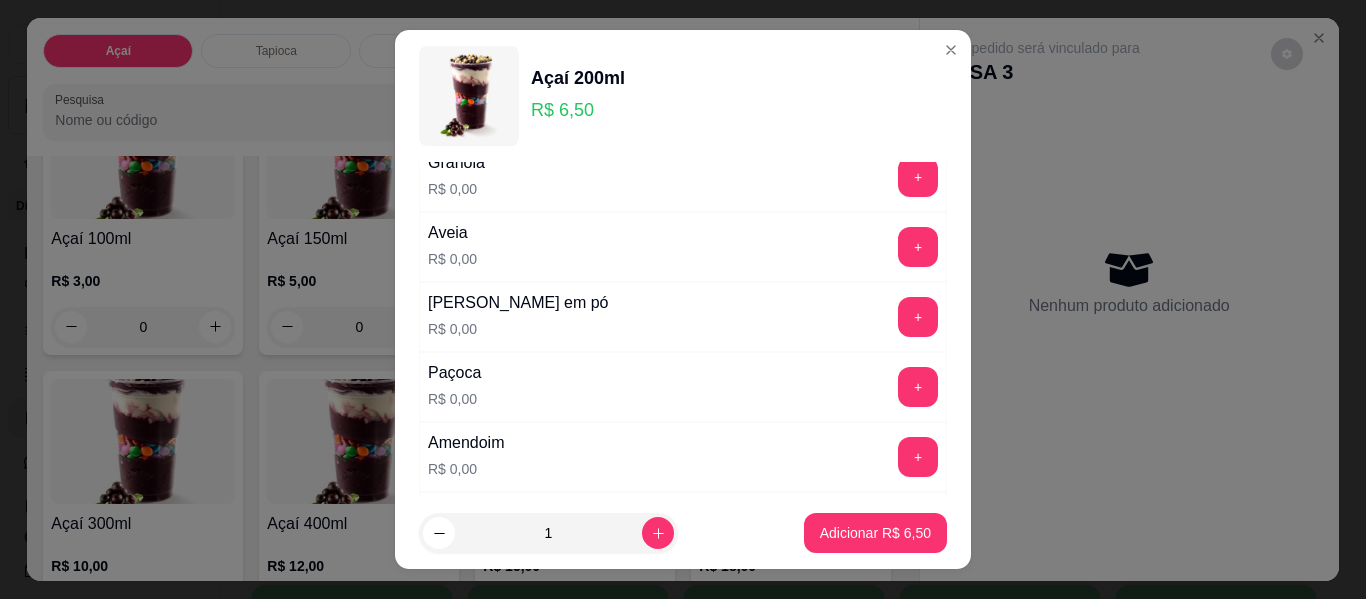 scroll, scrollTop: 400, scrollLeft: 0, axis: vertical 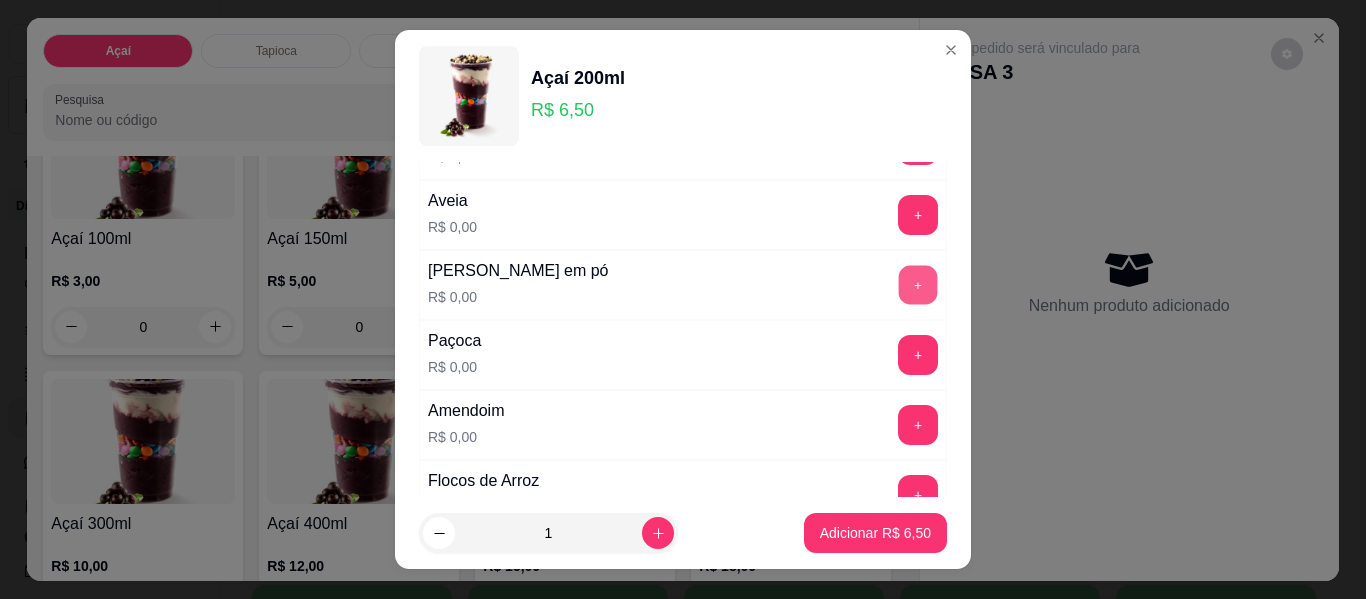 click on "+" at bounding box center [918, 285] 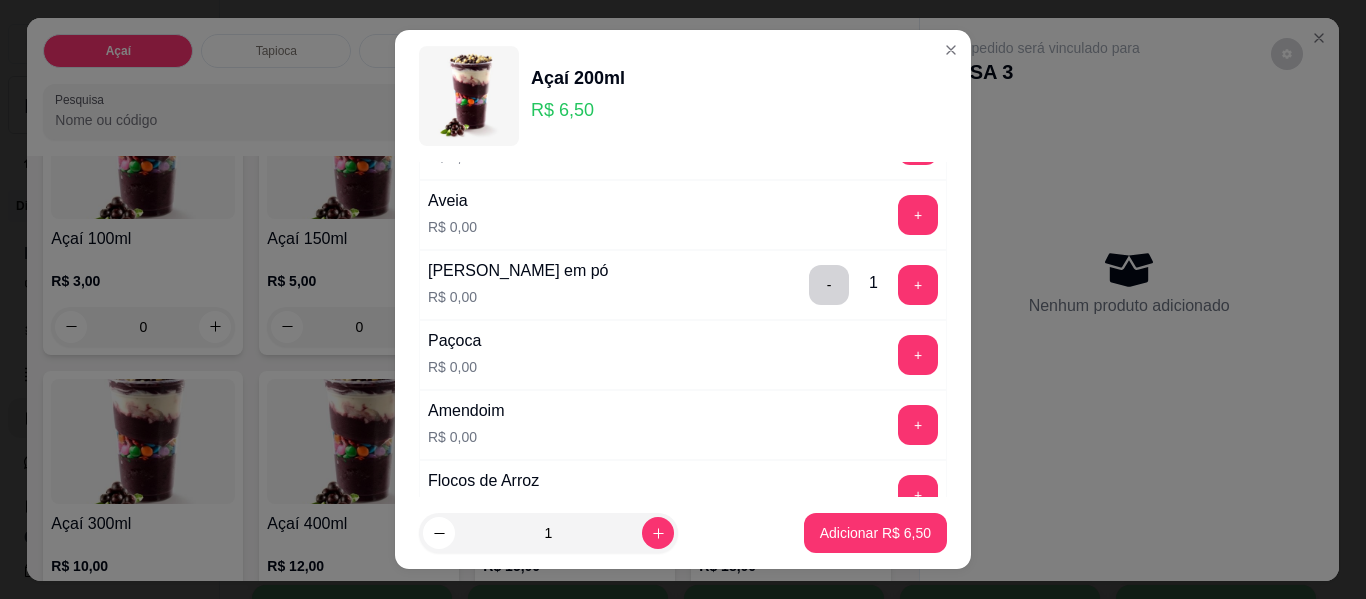 scroll, scrollTop: 500, scrollLeft: 0, axis: vertical 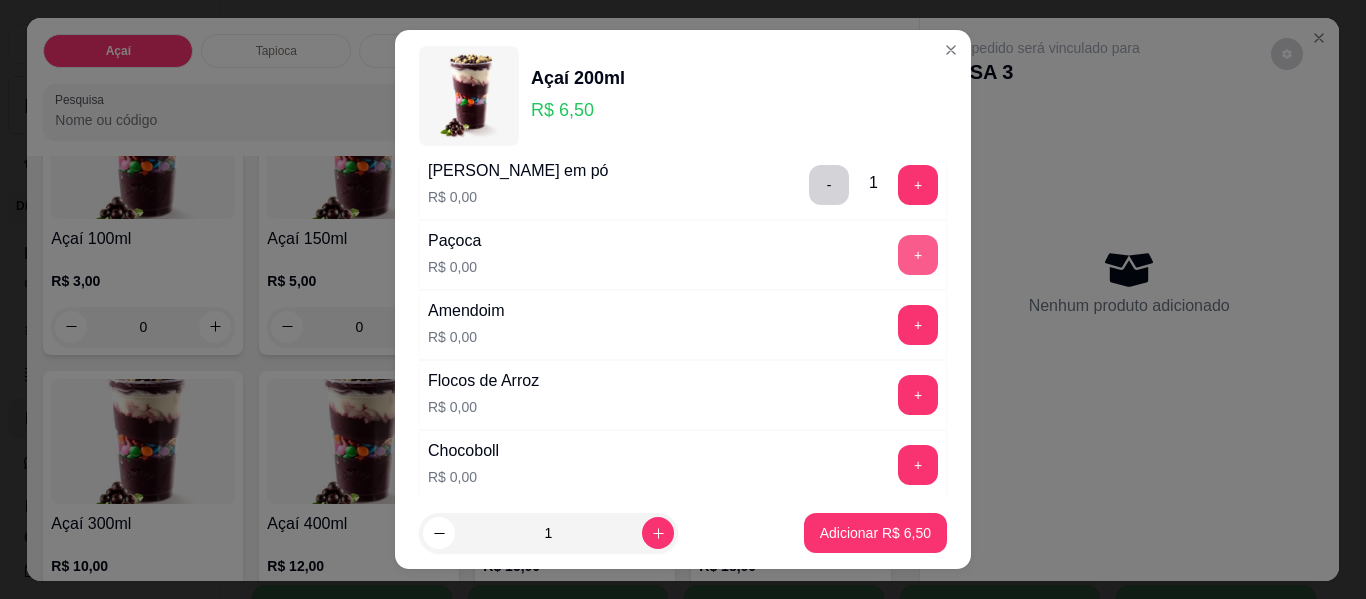 click on "+" at bounding box center (918, 255) 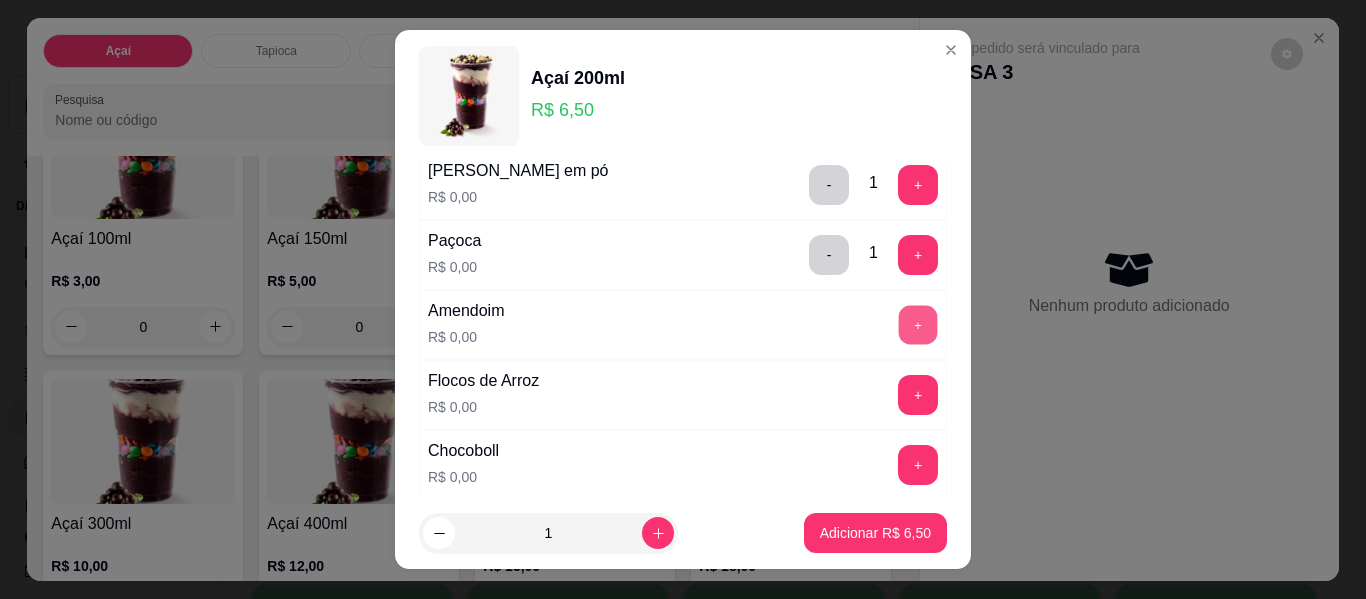 click on "+" at bounding box center (918, 325) 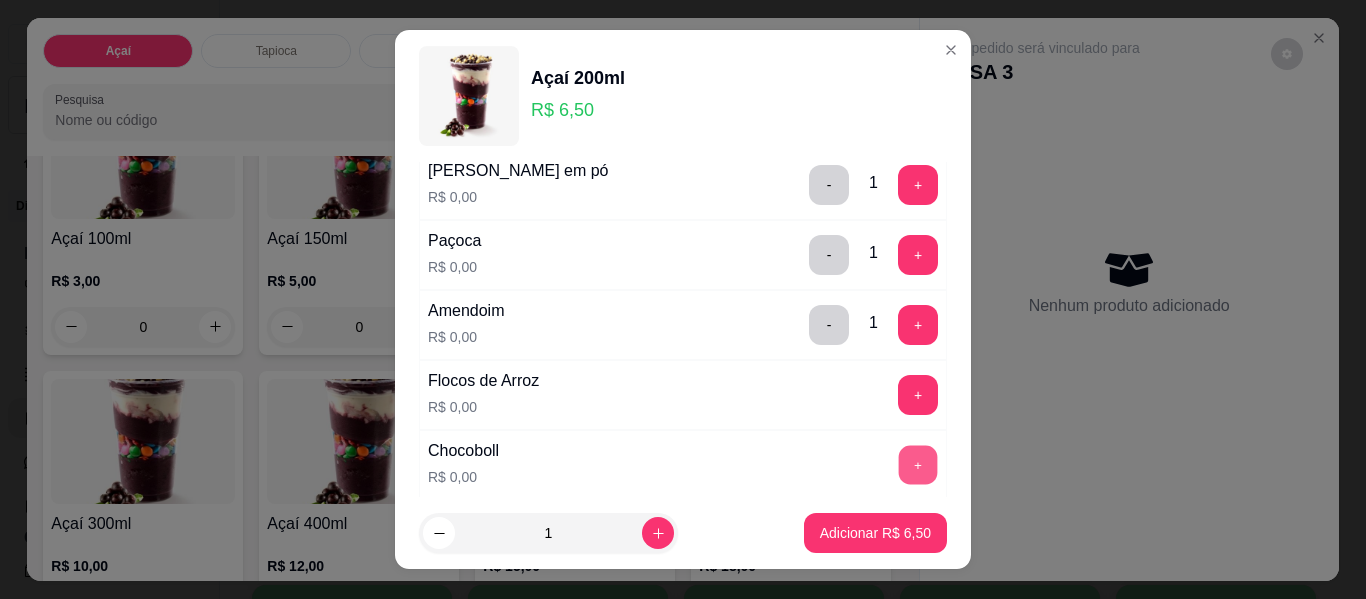 click on "+" at bounding box center (918, 465) 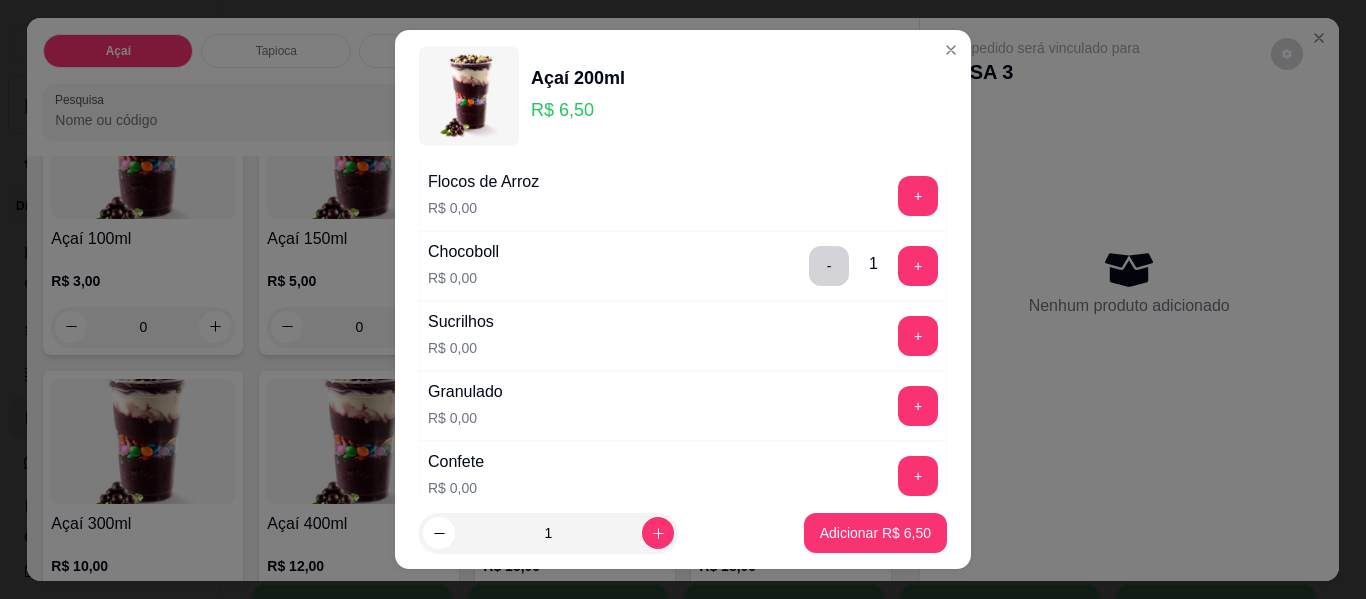 scroll, scrollTop: 700, scrollLeft: 0, axis: vertical 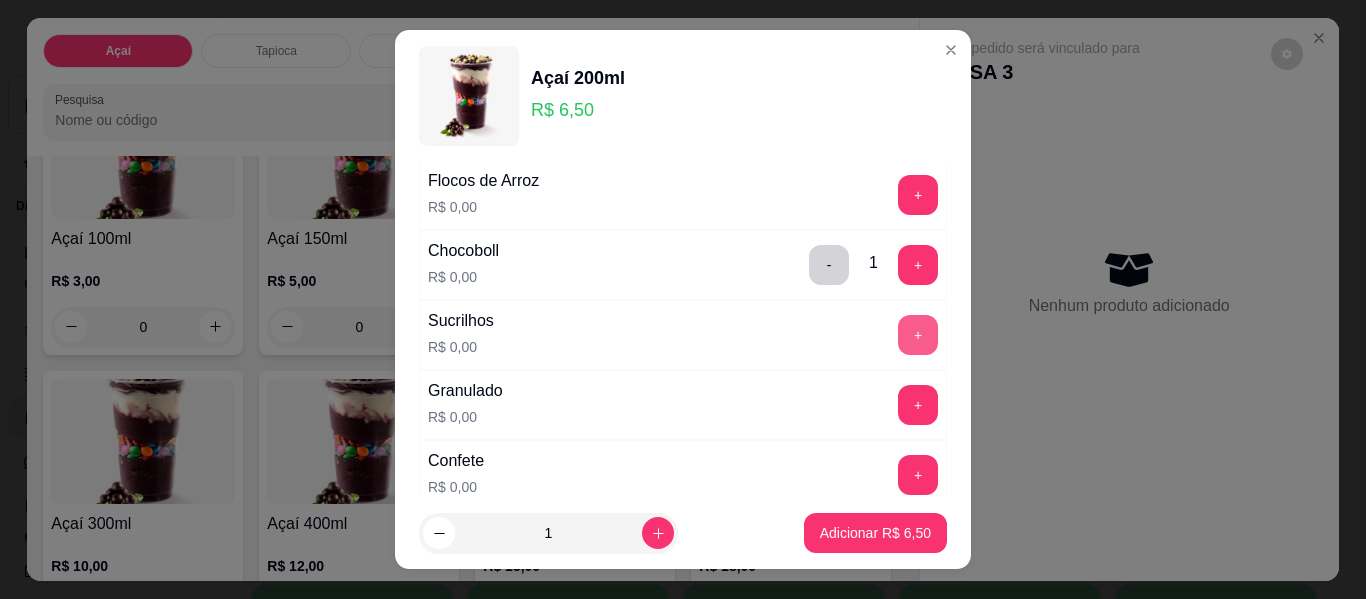 click on "+" at bounding box center [918, 335] 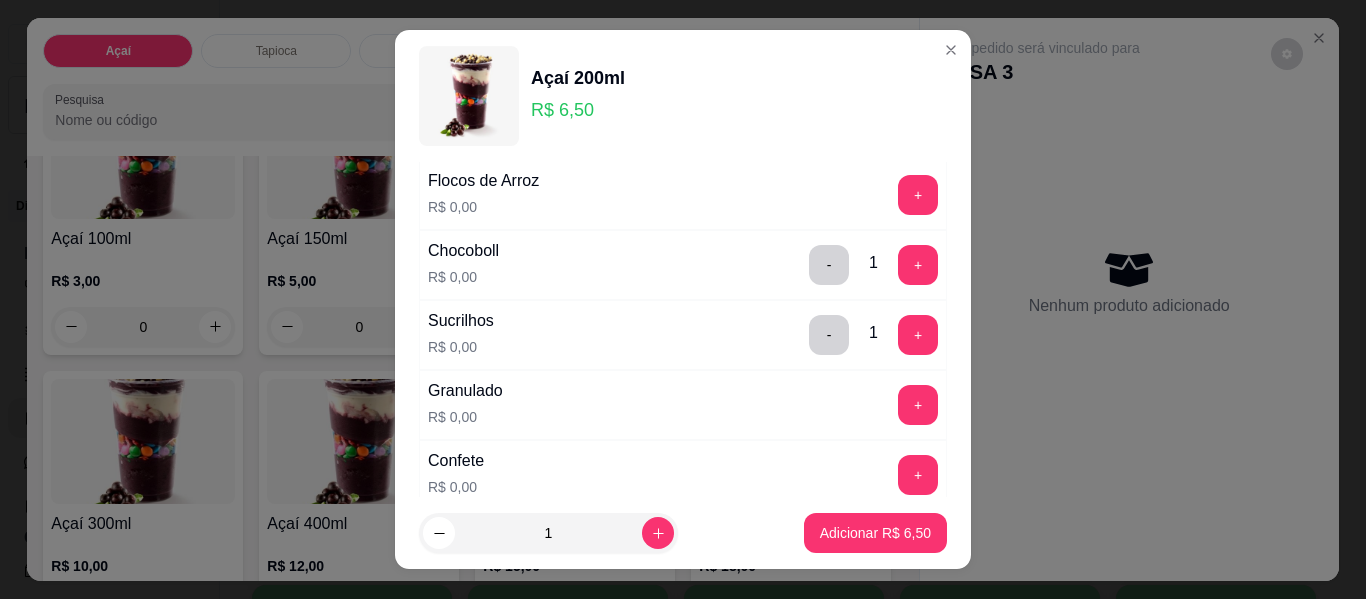 click on "+" at bounding box center (918, 405) 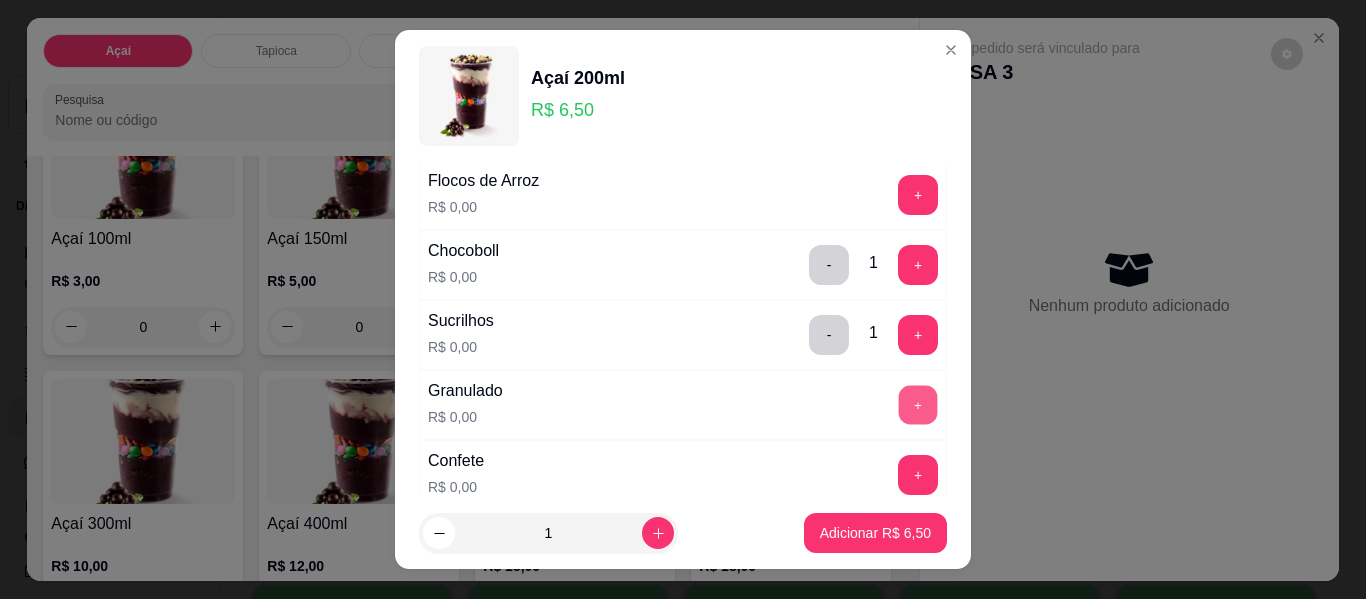 click on "+" at bounding box center (918, 405) 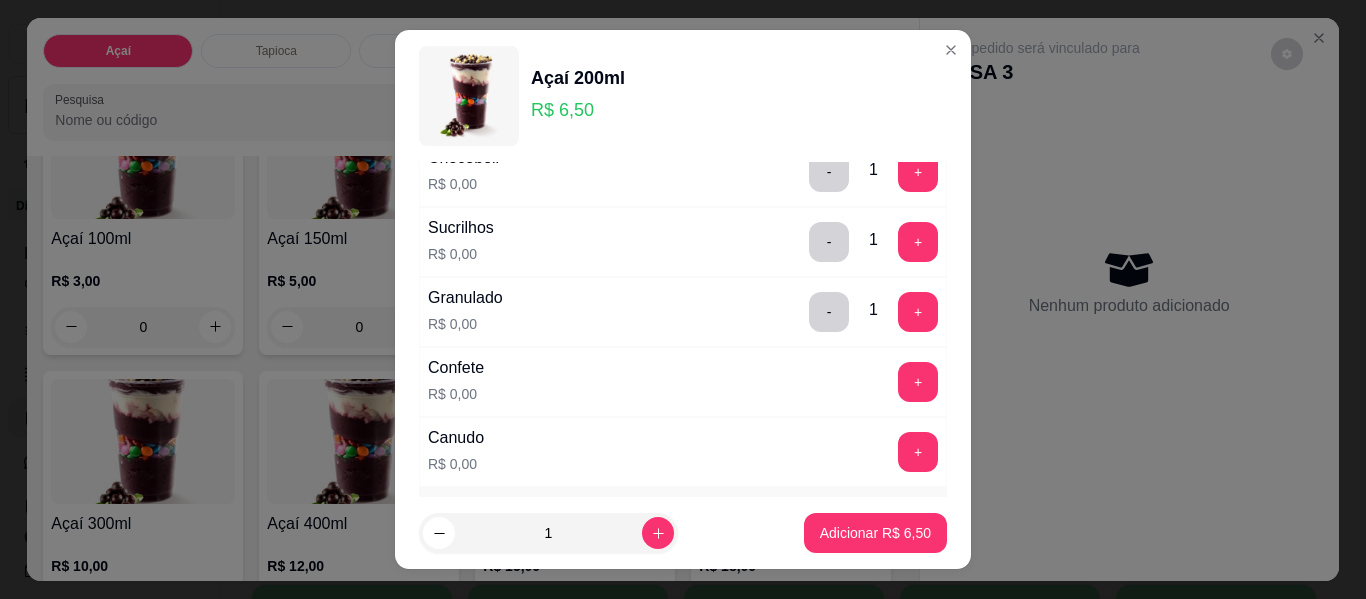 scroll, scrollTop: 800, scrollLeft: 0, axis: vertical 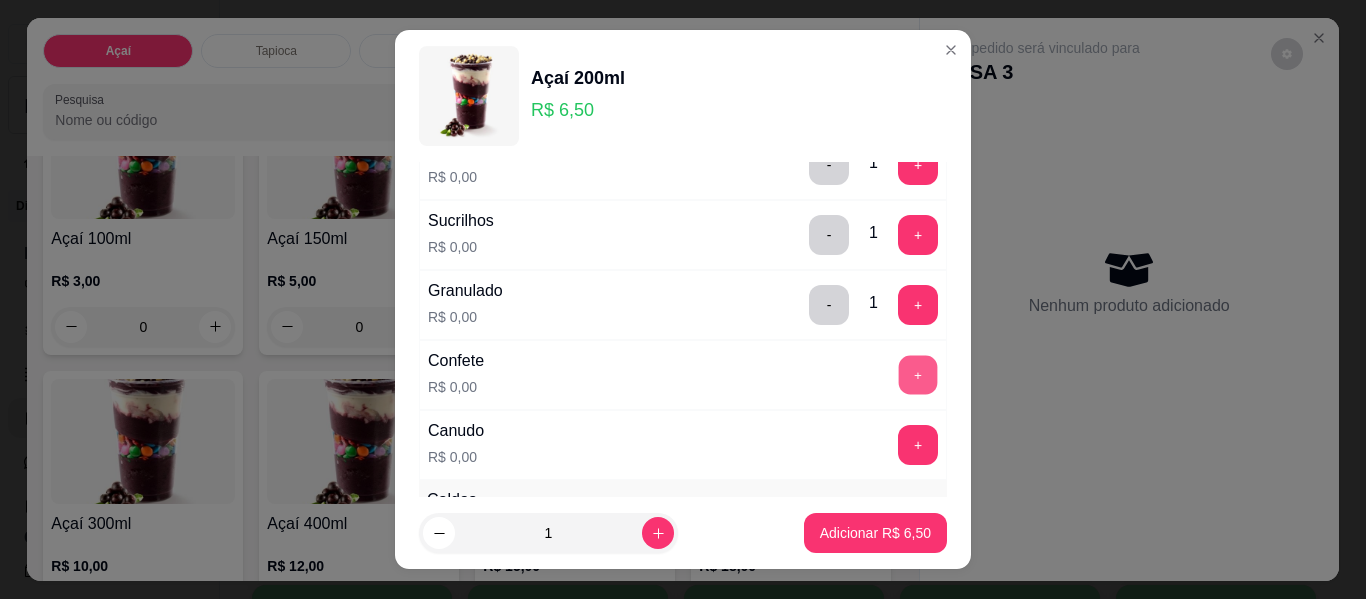click on "+" at bounding box center (918, 375) 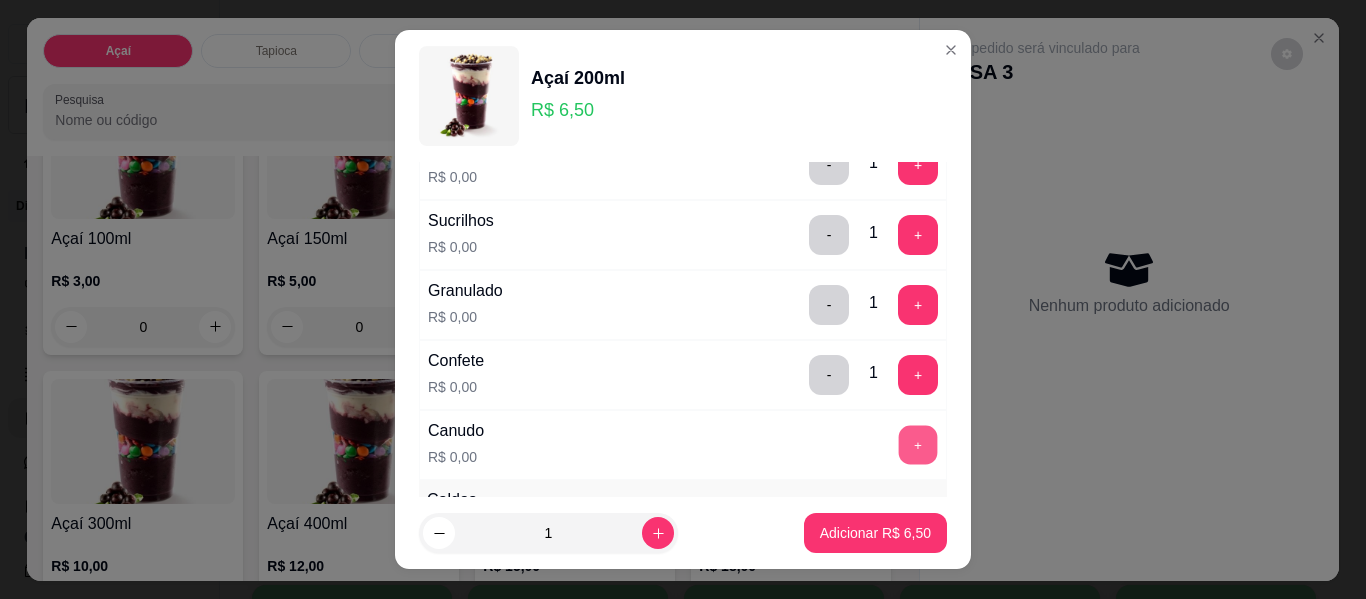 click on "+" at bounding box center (918, 445) 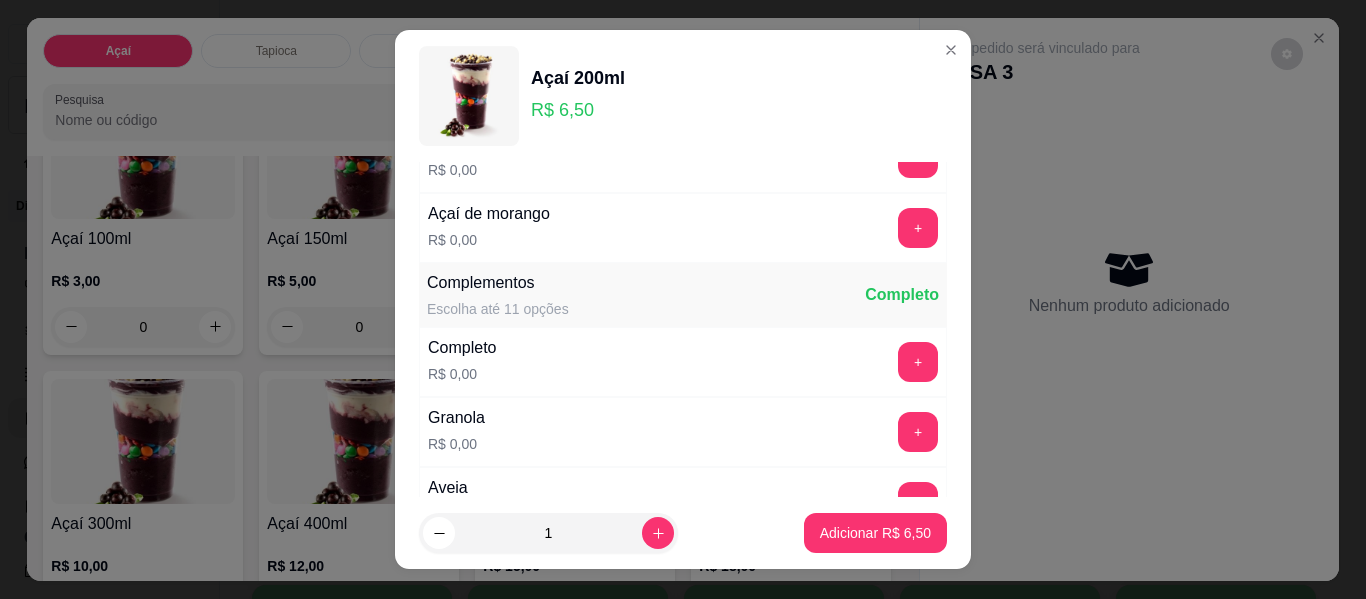 scroll, scrollTop: 0, scrollLeft: 0, axis: both 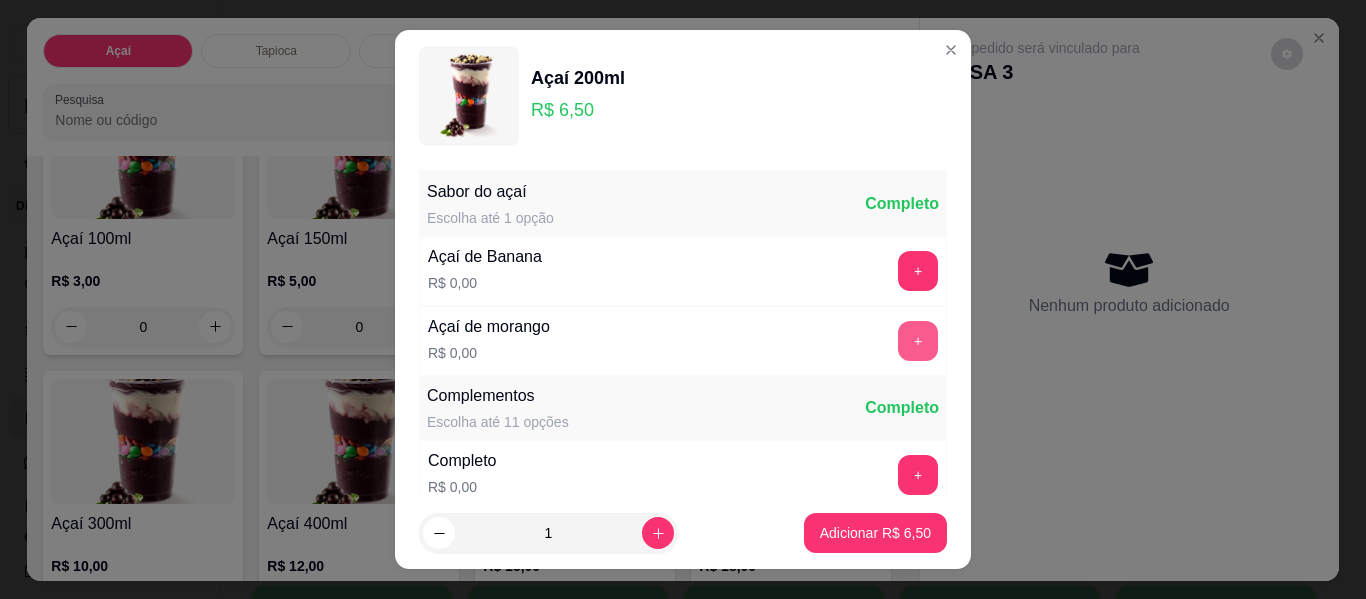 click on "+" at bounding box center [918, 341] 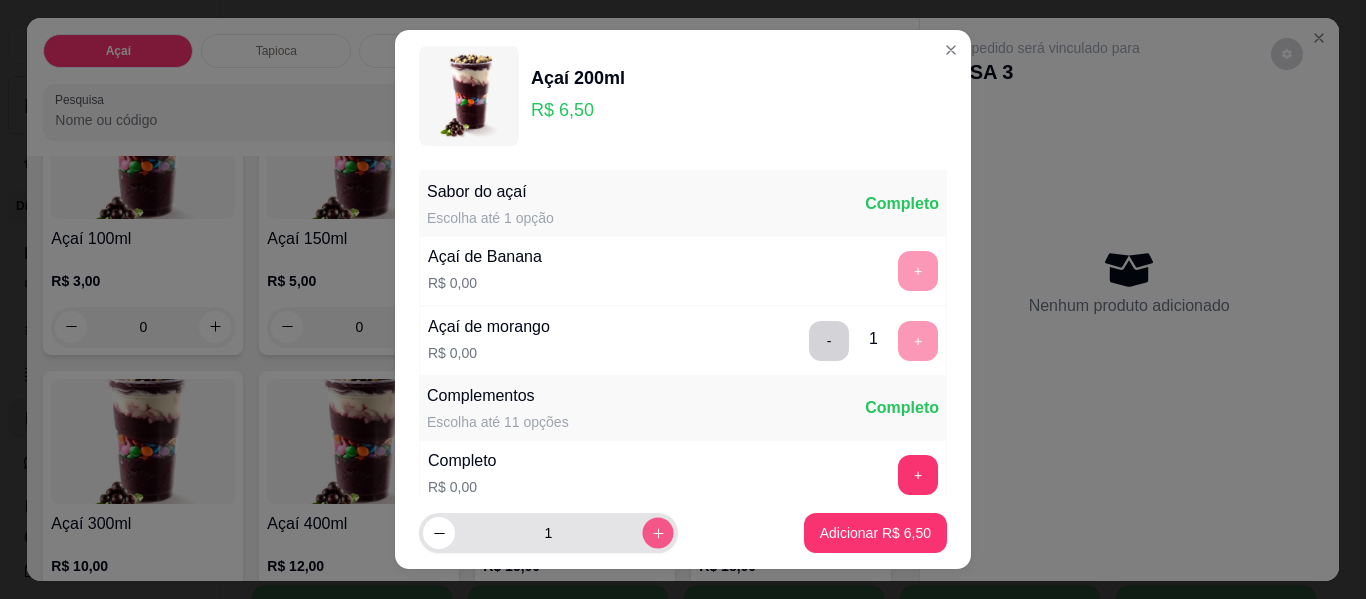 click 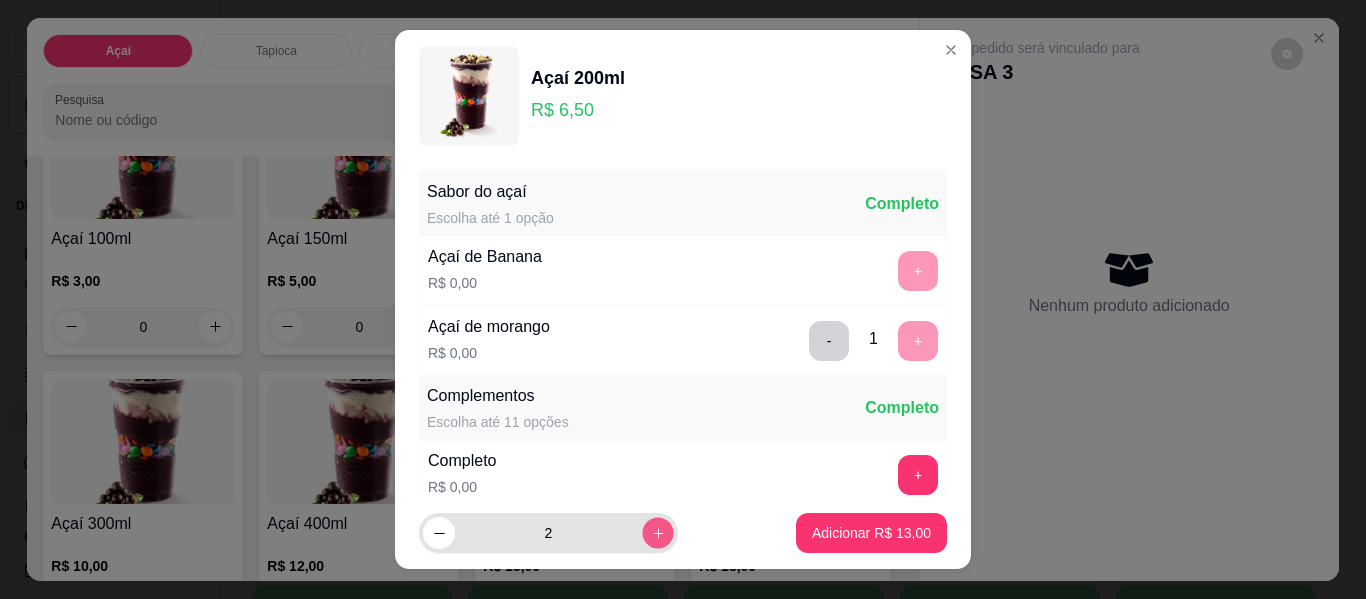 click 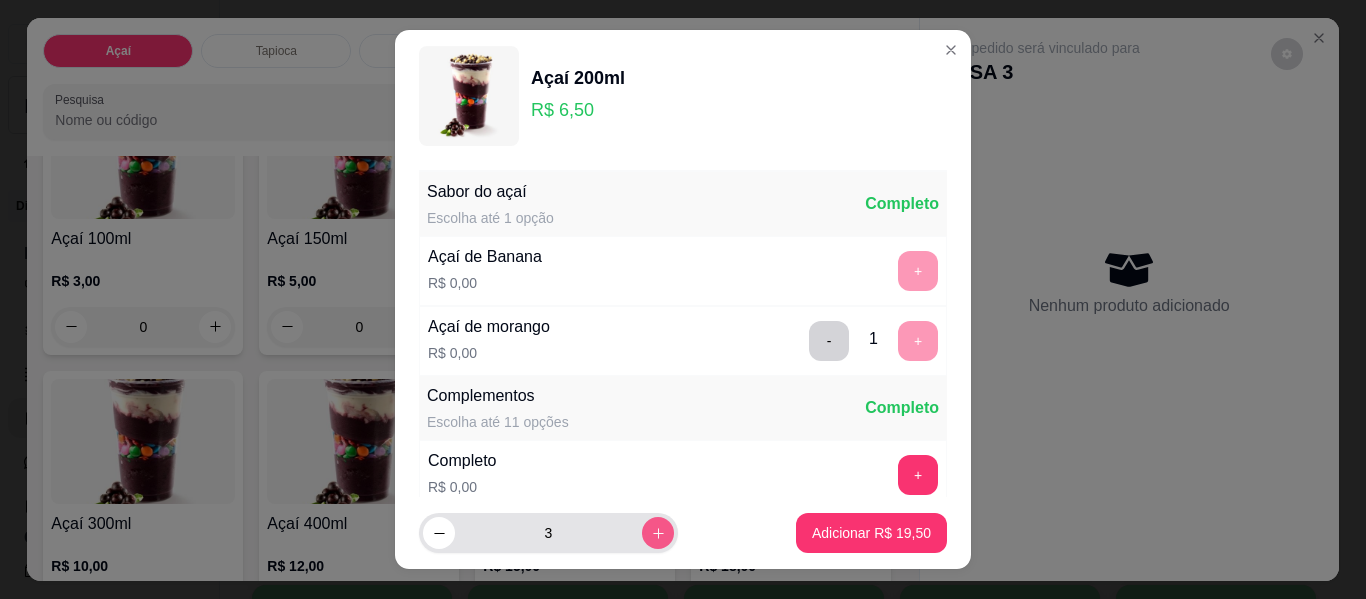 click 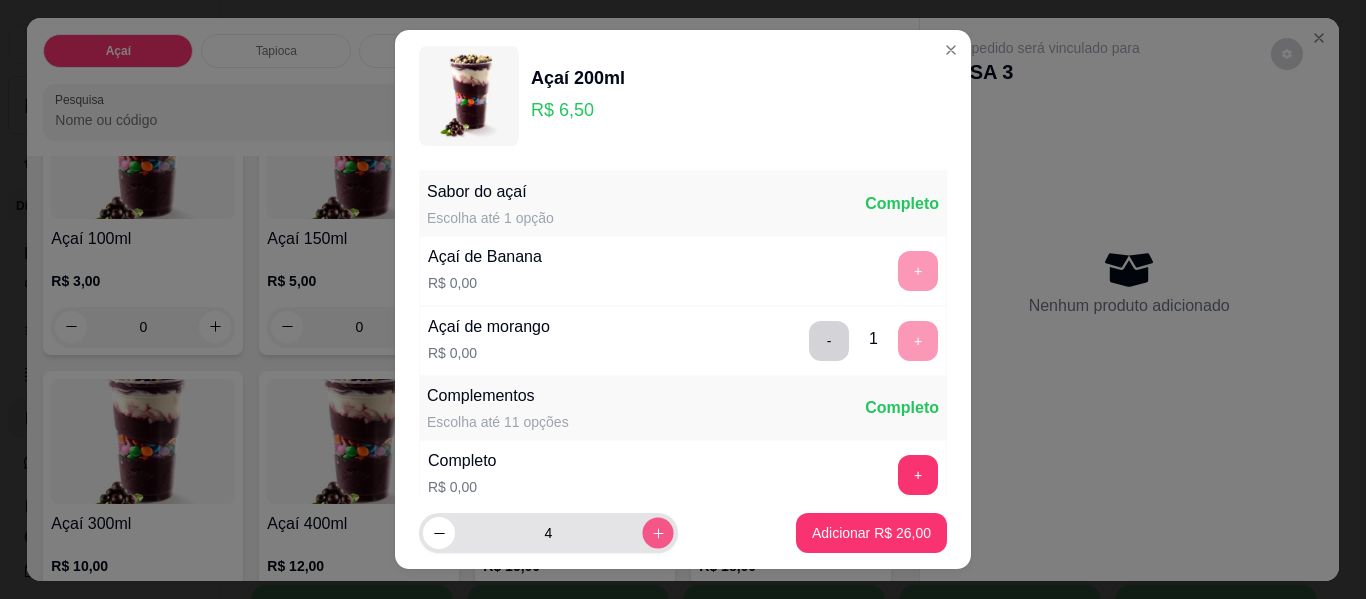 click 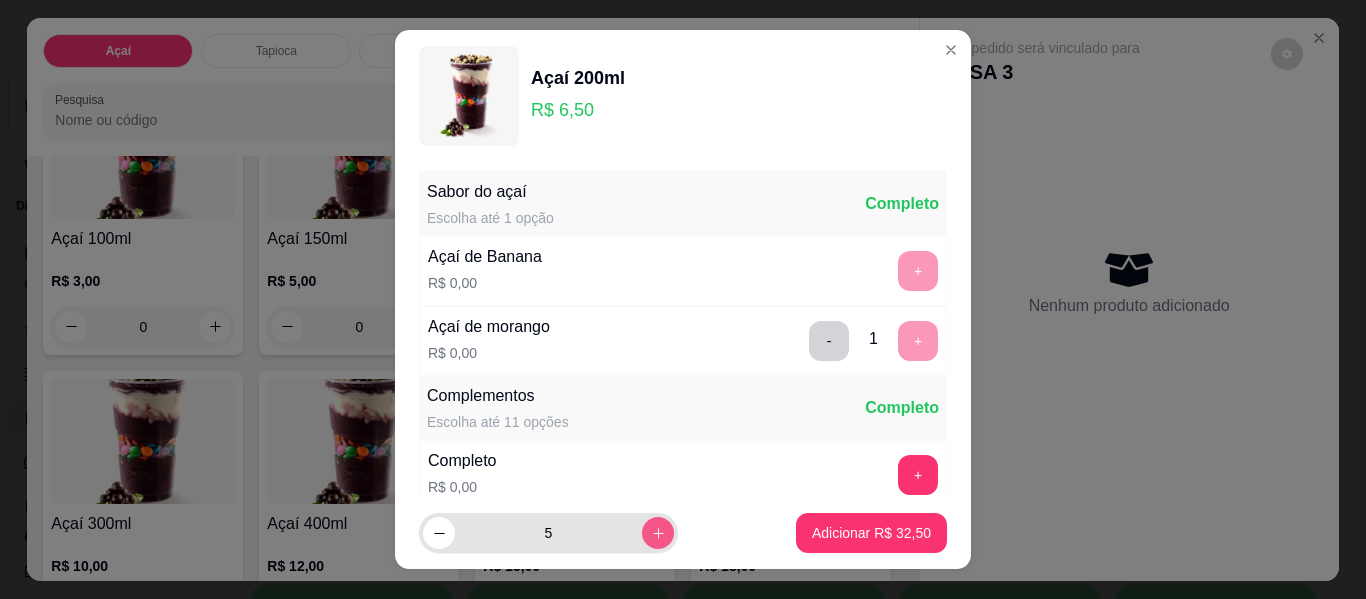 click 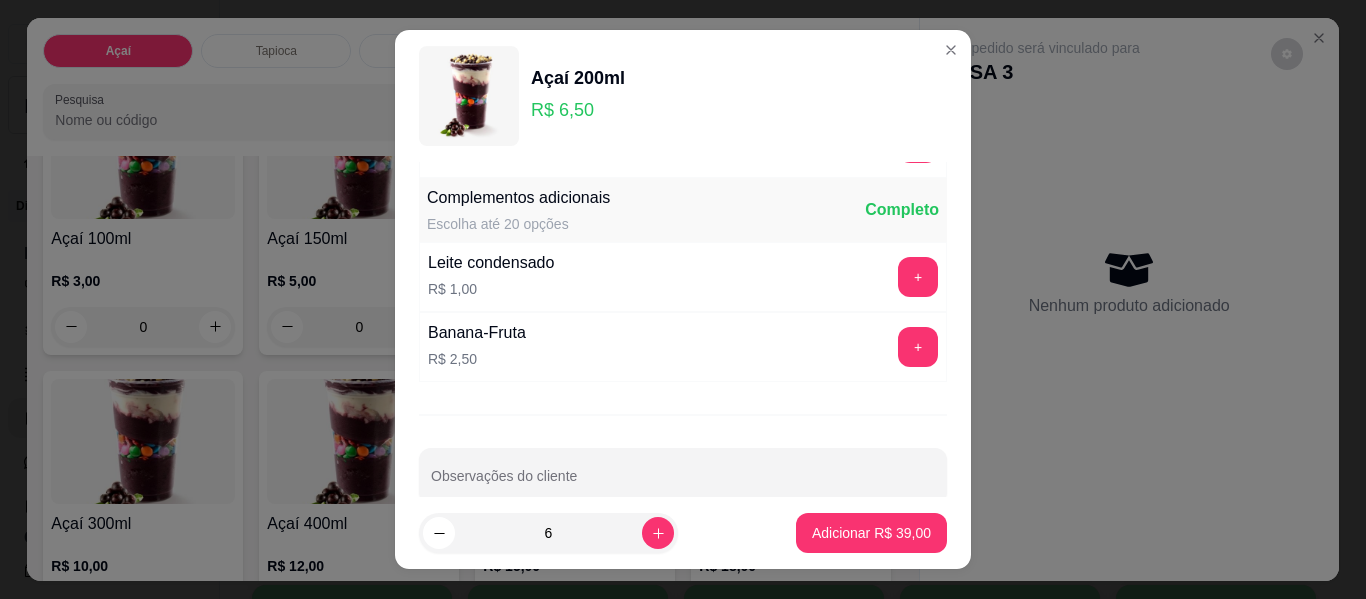 scroll, scrollTop: 1901, scrollLeft: 0, axis: vertical 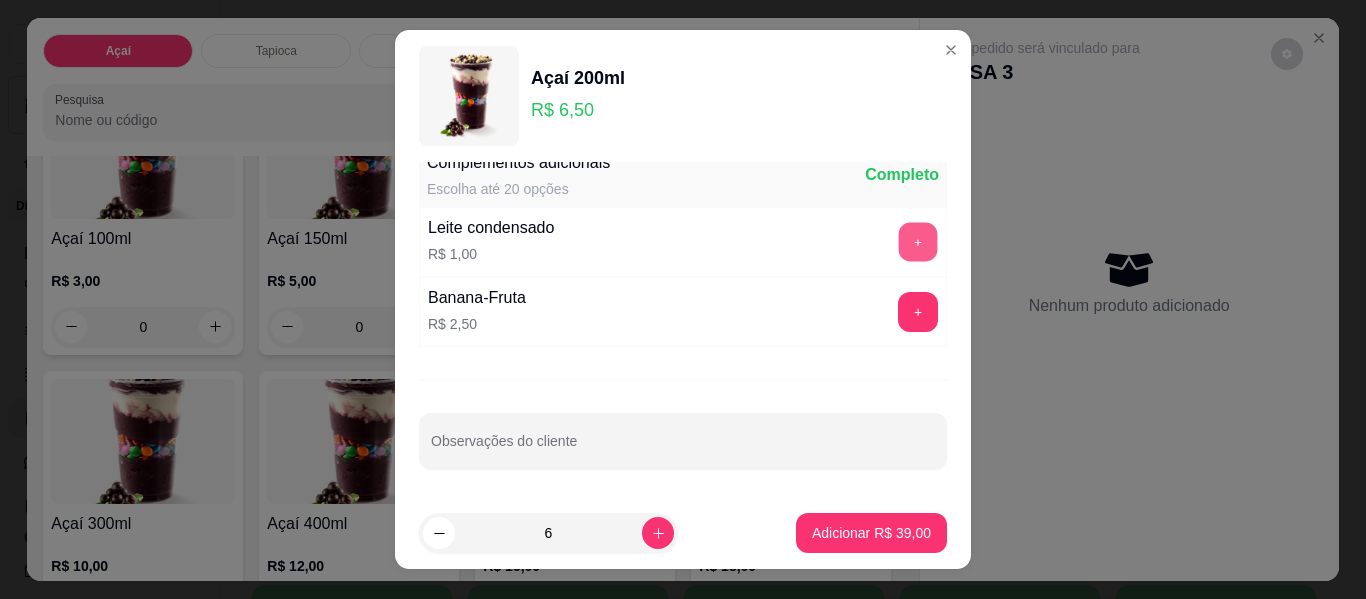 click on "+" at bounding box center [918, 242] 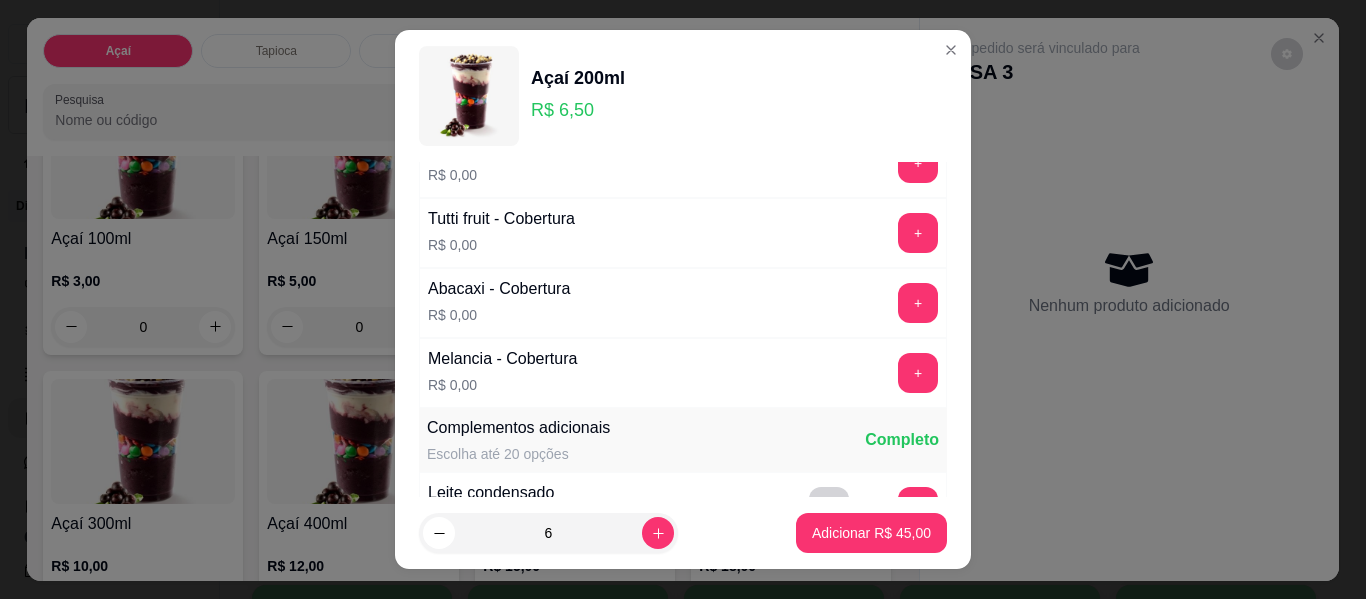 scroll, scrollTop: 1601, scrollLeft: 0, axis: vertical 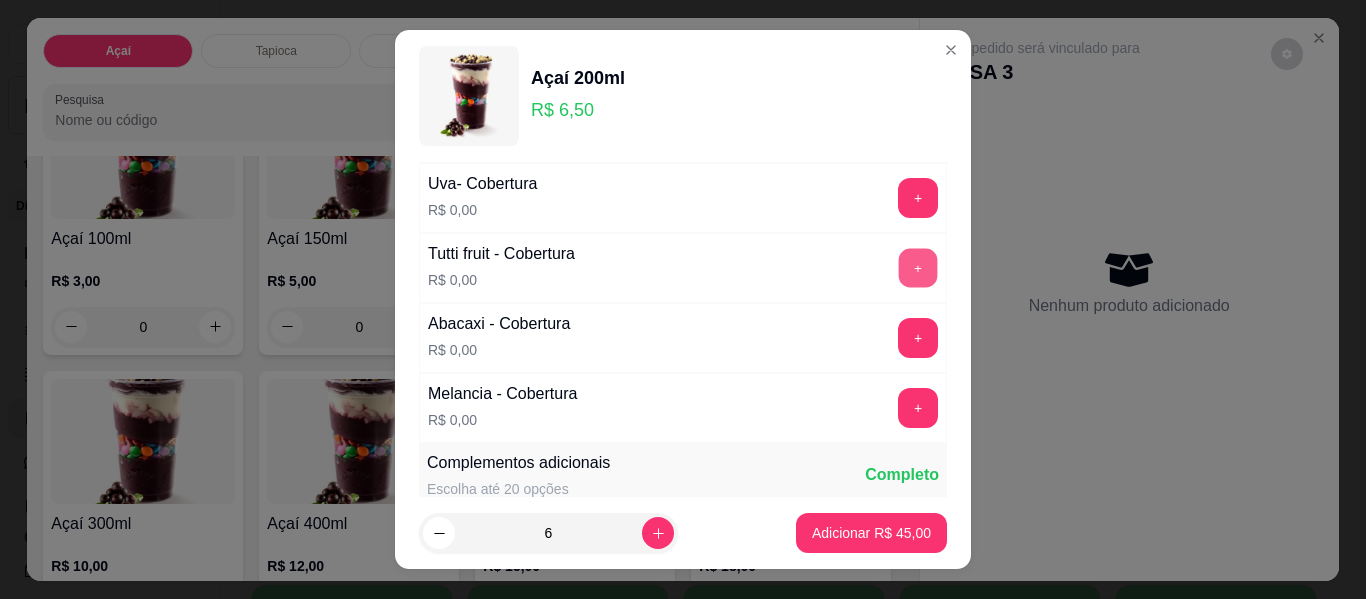 click on "+" at bounding box center (918, 268) 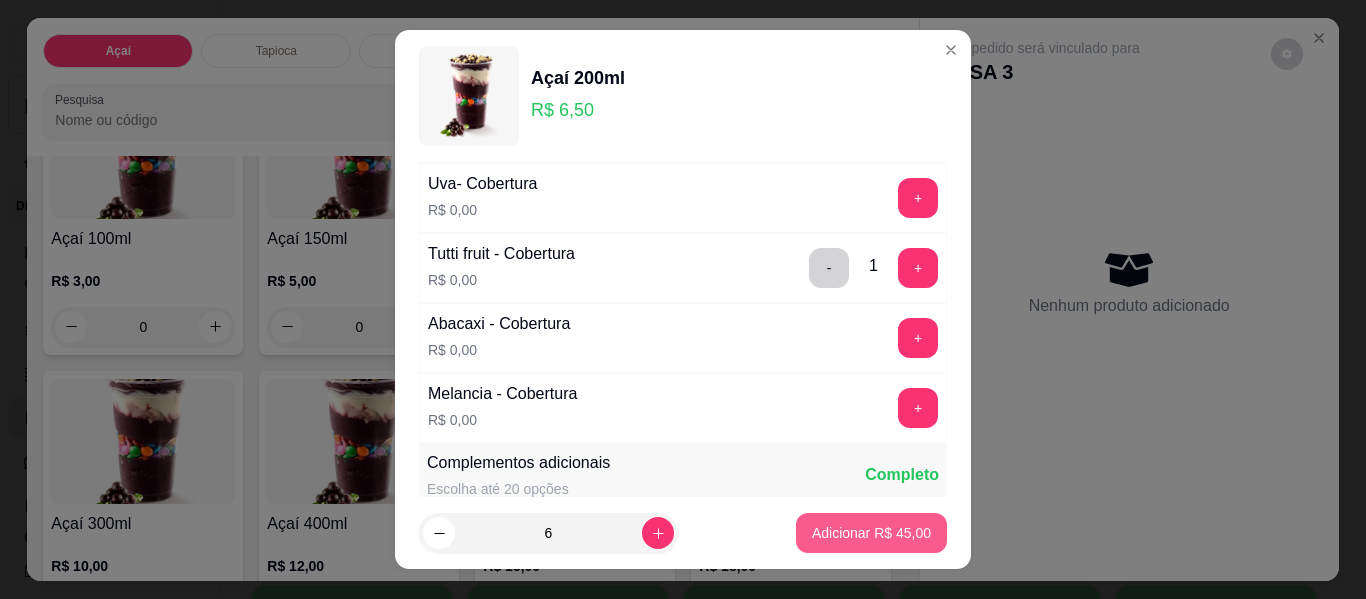 click on "Adicionar   R$ 45,00" at bounding box center (871, 533) 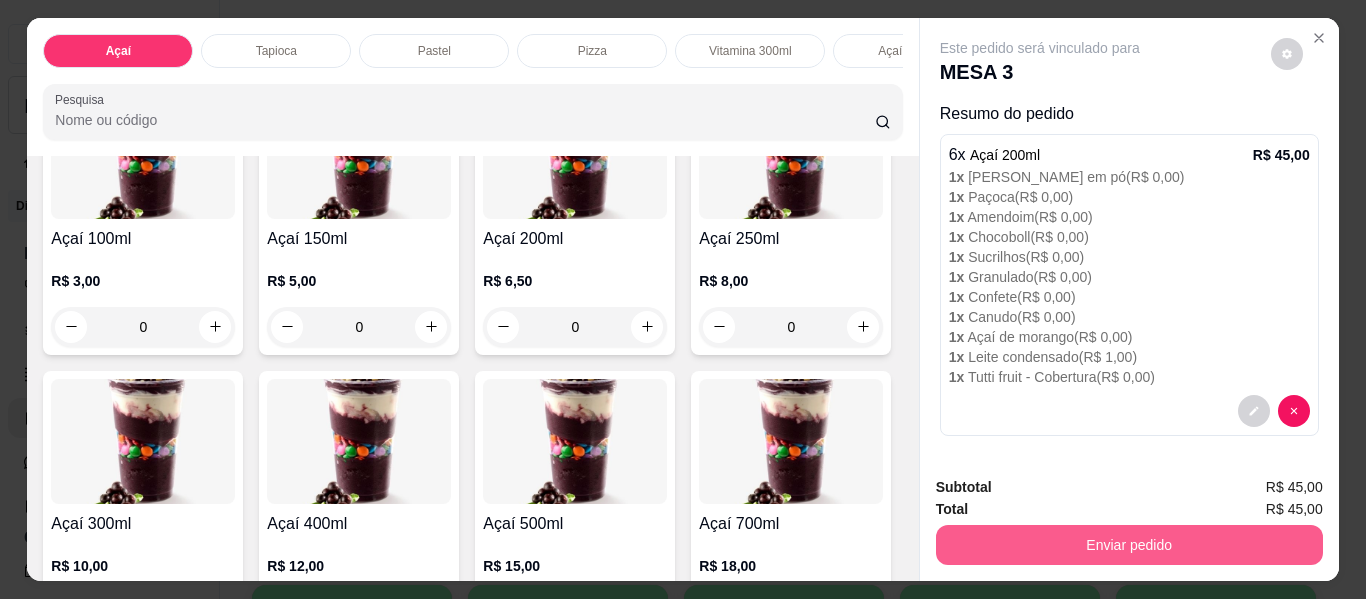 click on "Enviar pedido" at bounding box center [1129, 545] 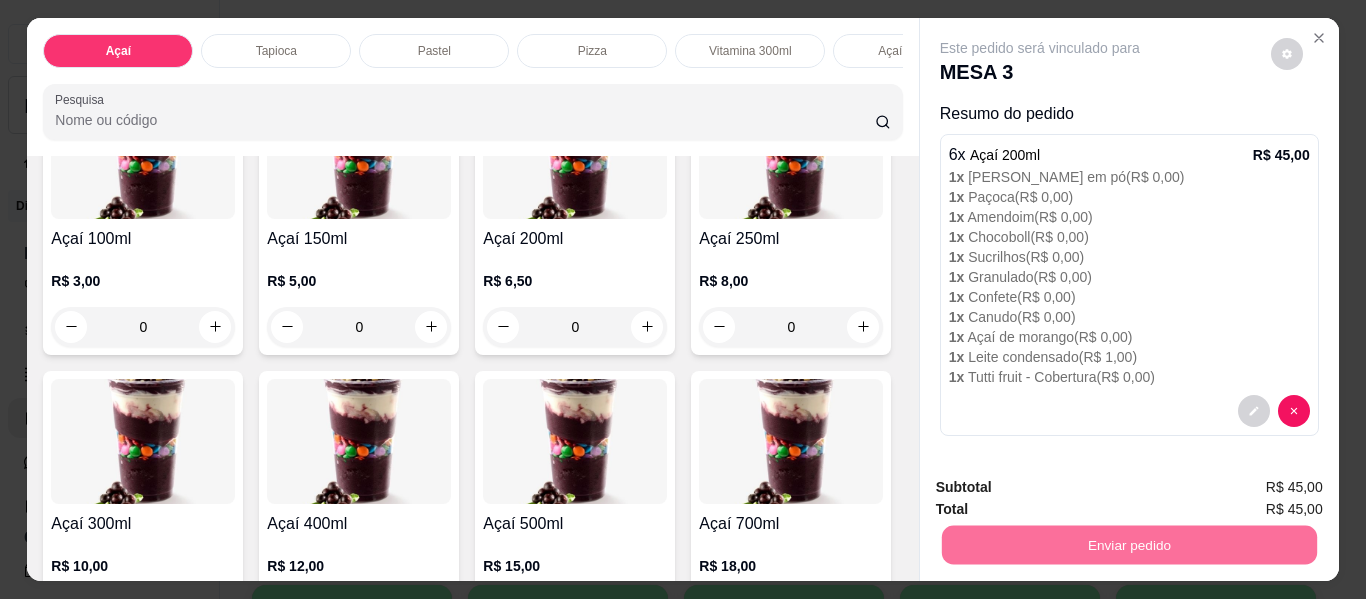 click on "Não registrar e enviar pedido" at bounding box center [1063, 488] 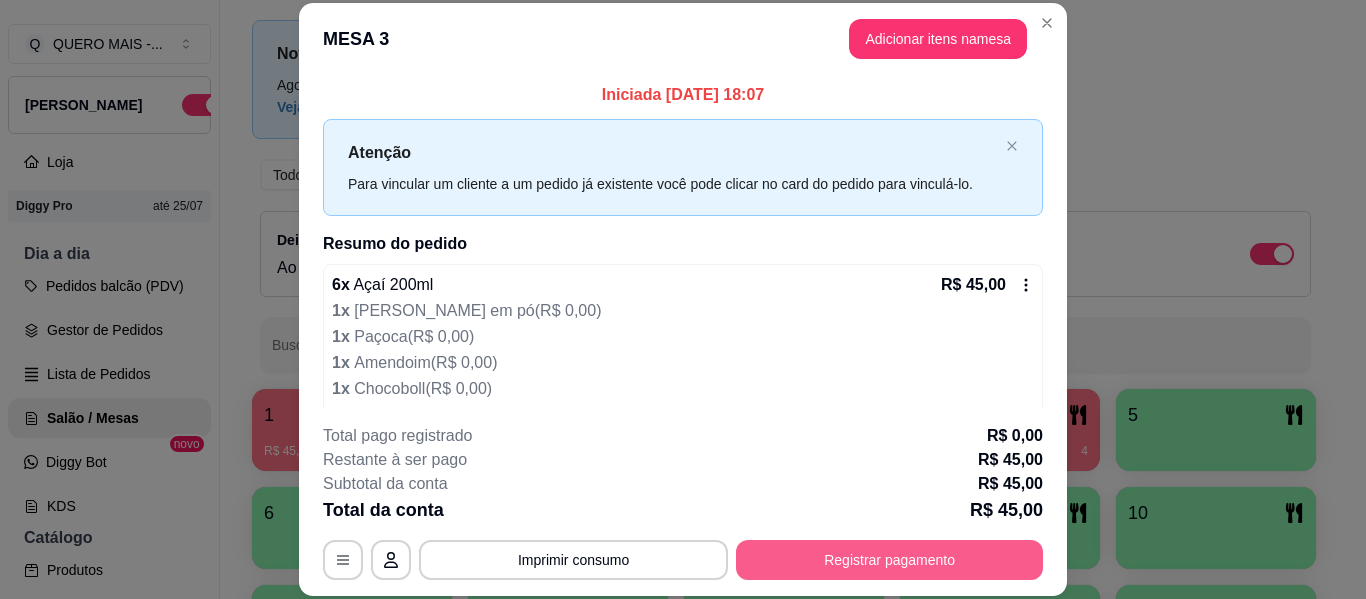 click on "Registrar pagamento" at bounding box center (889, 560) 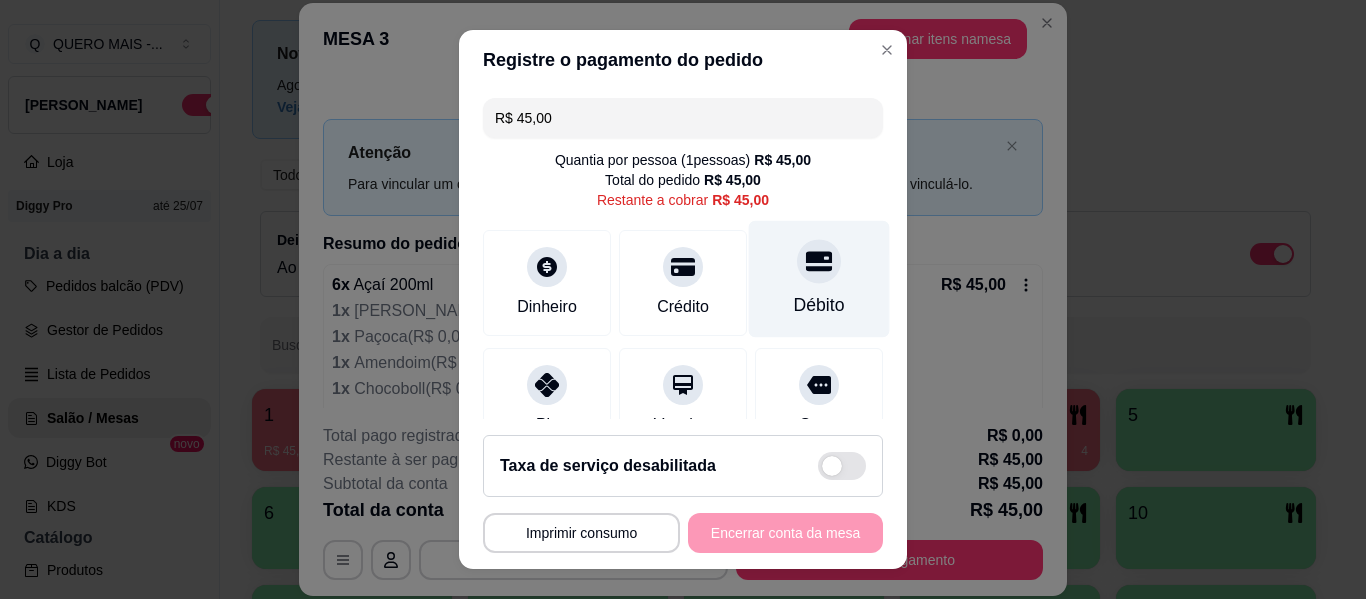 click on "Débito" at bounding box center (819, 279) 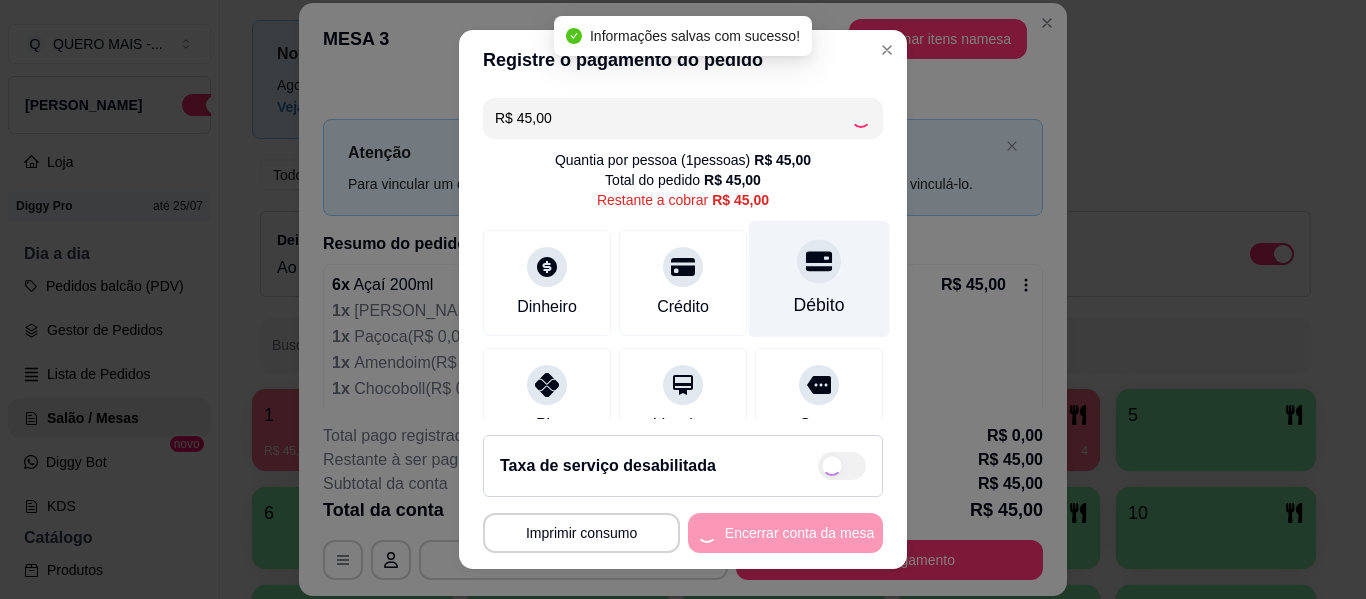 type on "R$ 0,00" 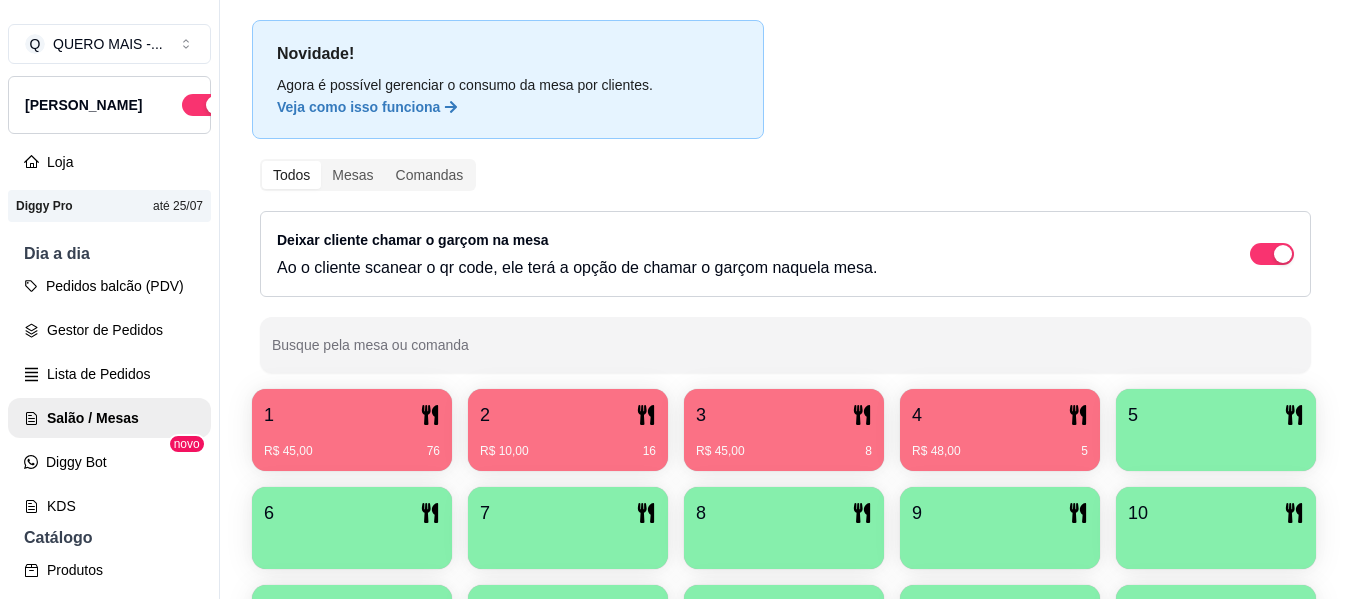 click on "R$ 45,00 76" at bounding box center (352, 444) 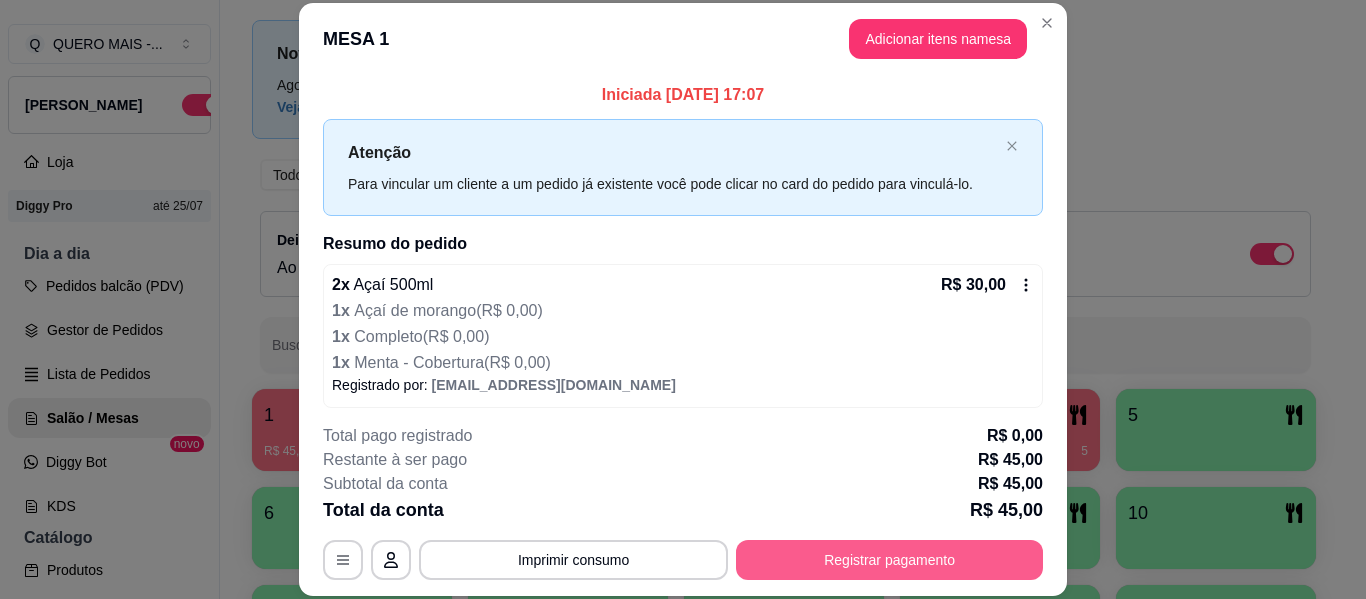 click on "Registrar pagamento" at bounding box center [889, 560] 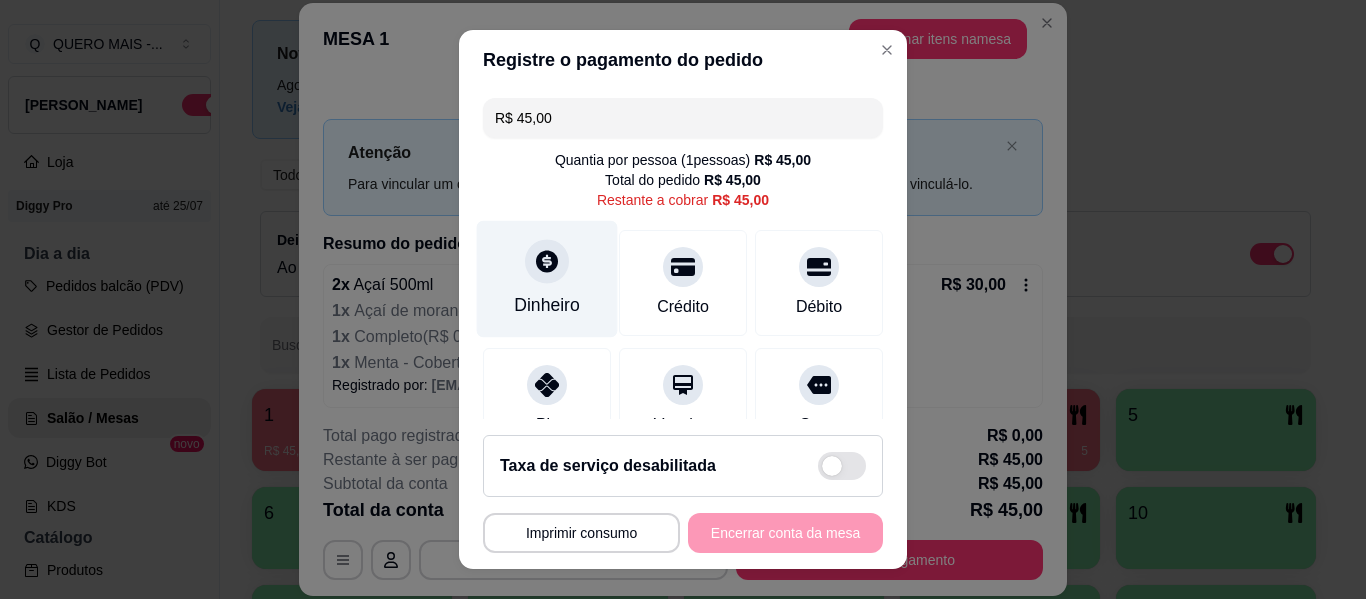 click 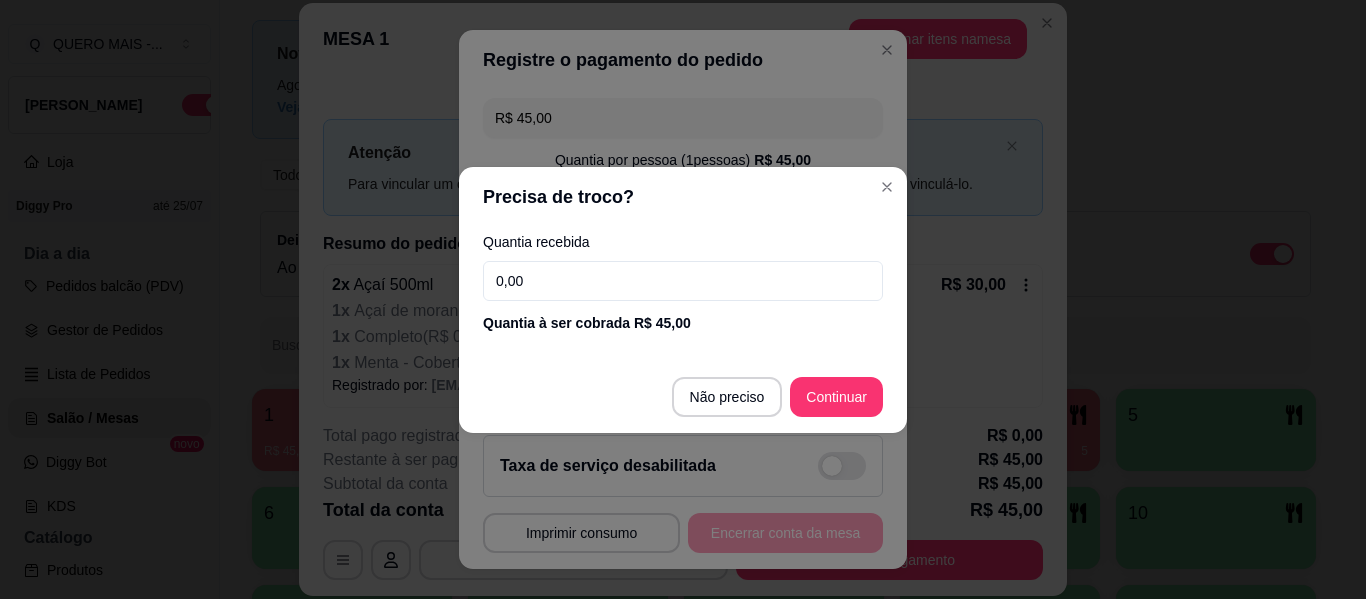 click on "0,00" at bounding box center (683, 281) 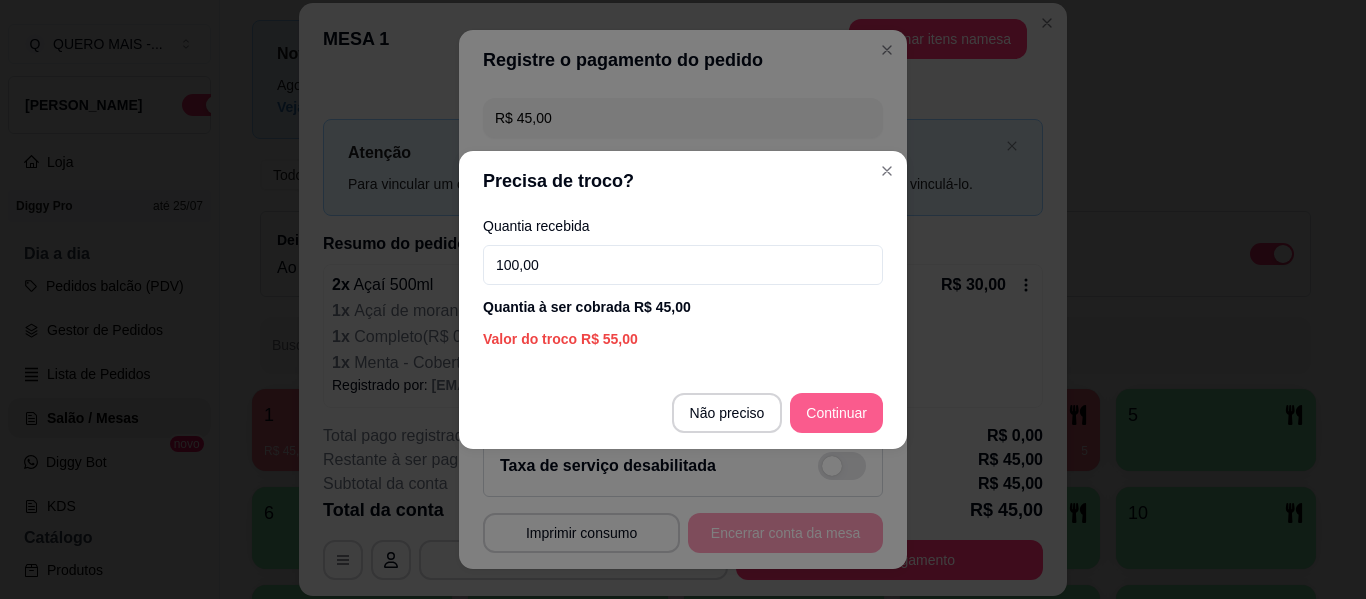 type on "100,00" 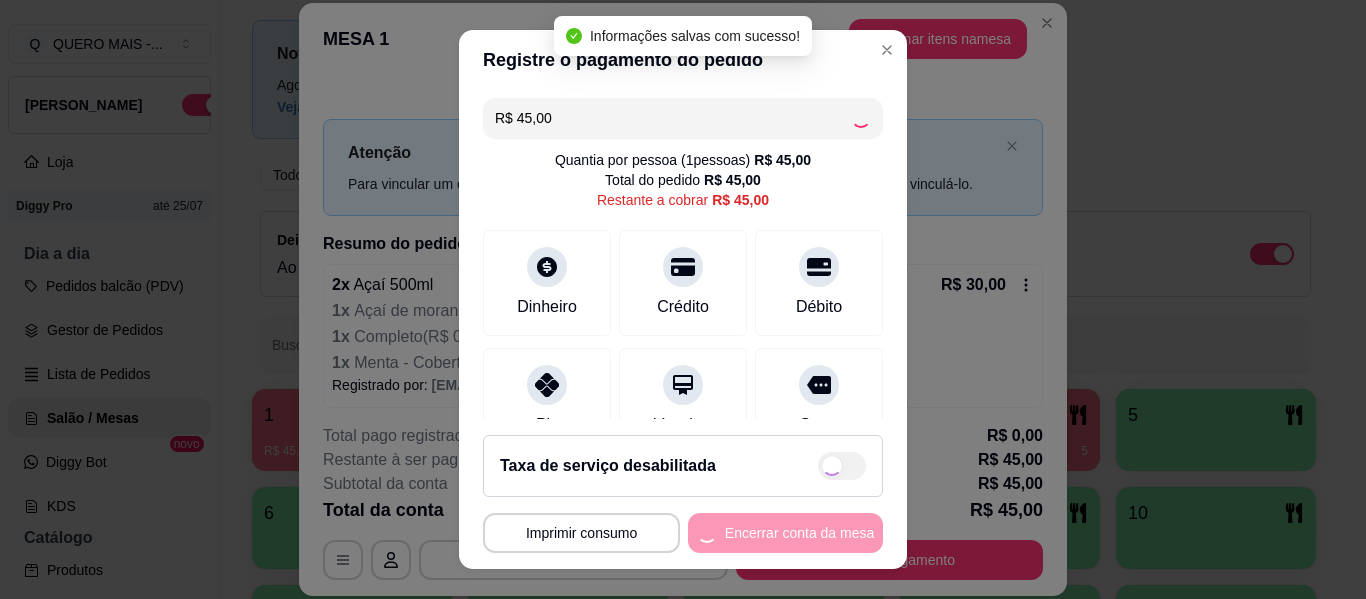 type on "R$ 0,00" 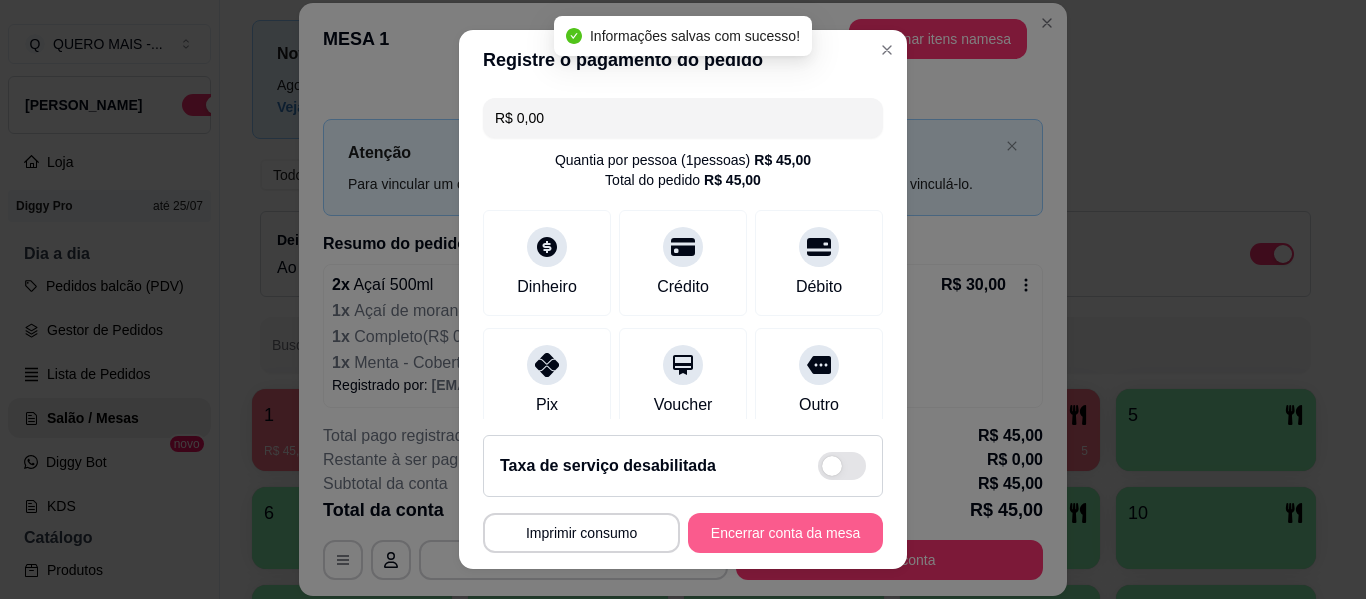 click on "Encerrar conta da mesa" at bounding box center [785, 533] 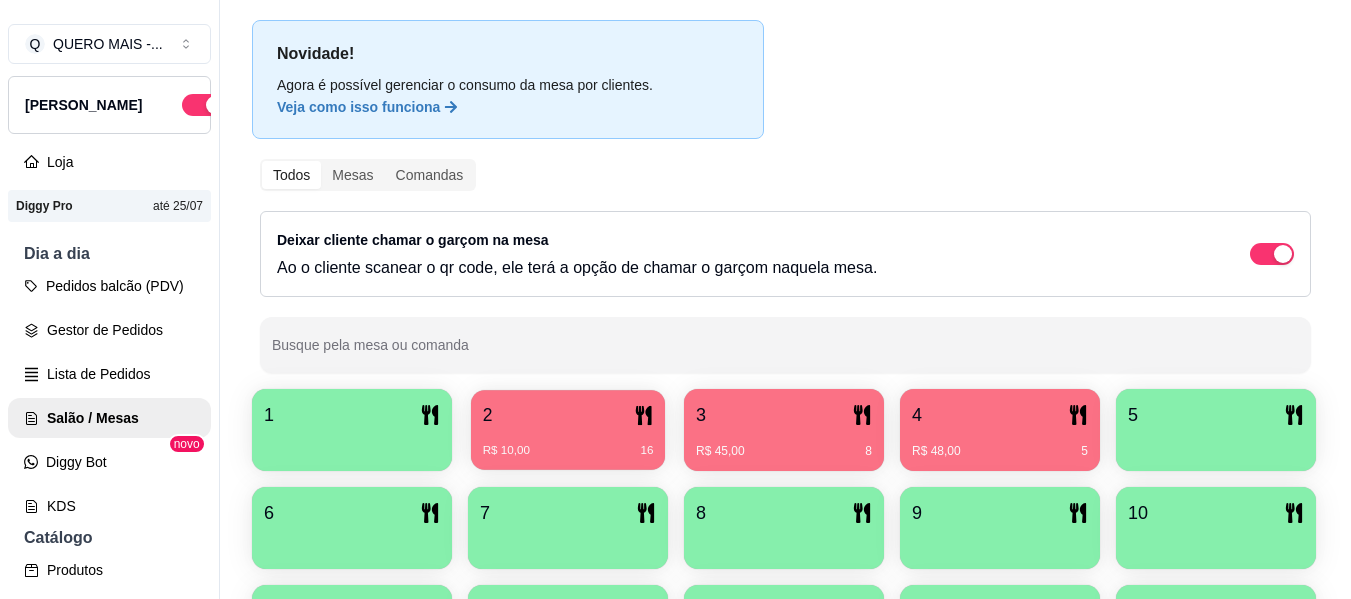 click on "R$ 10,00 16" at bounding box center [568, 443] 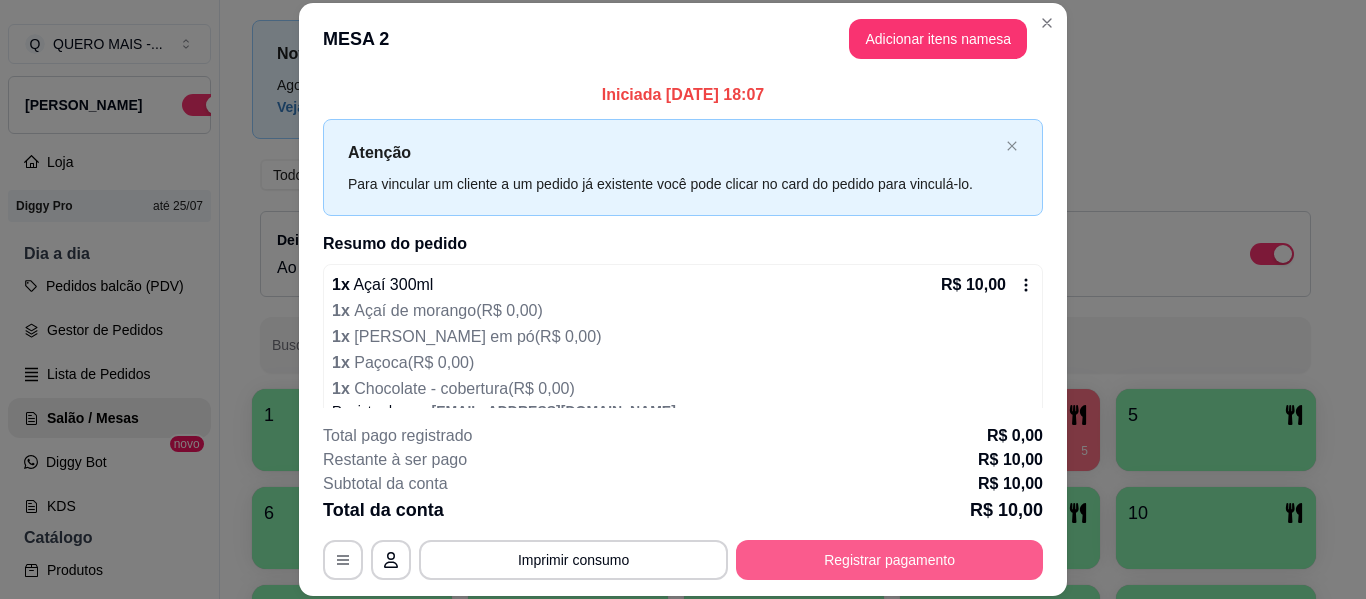 click on "Registrar pagamento" at bounding box center (889, 560) 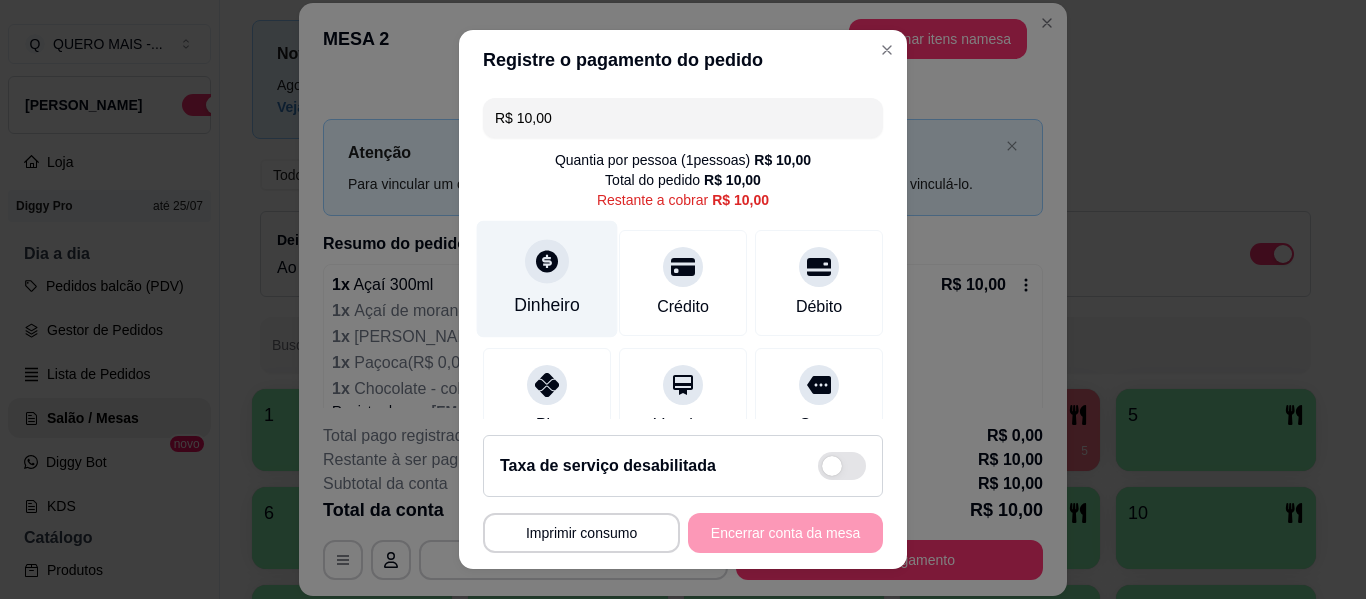click 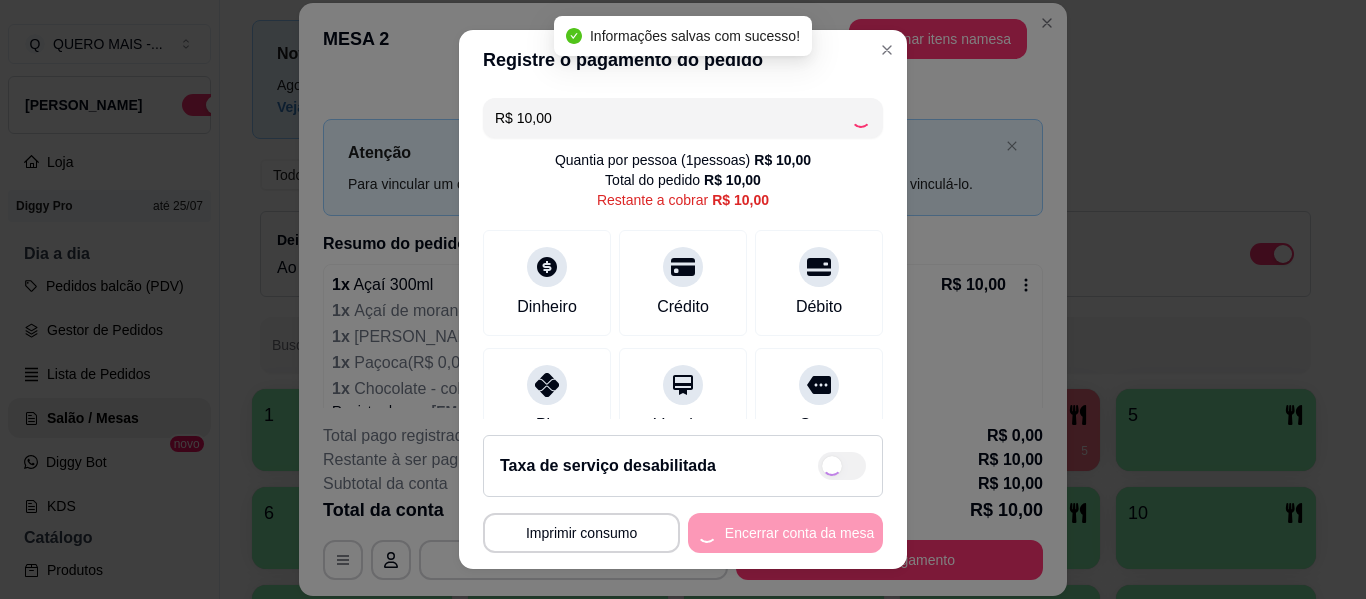 type on "R$ 0,00" 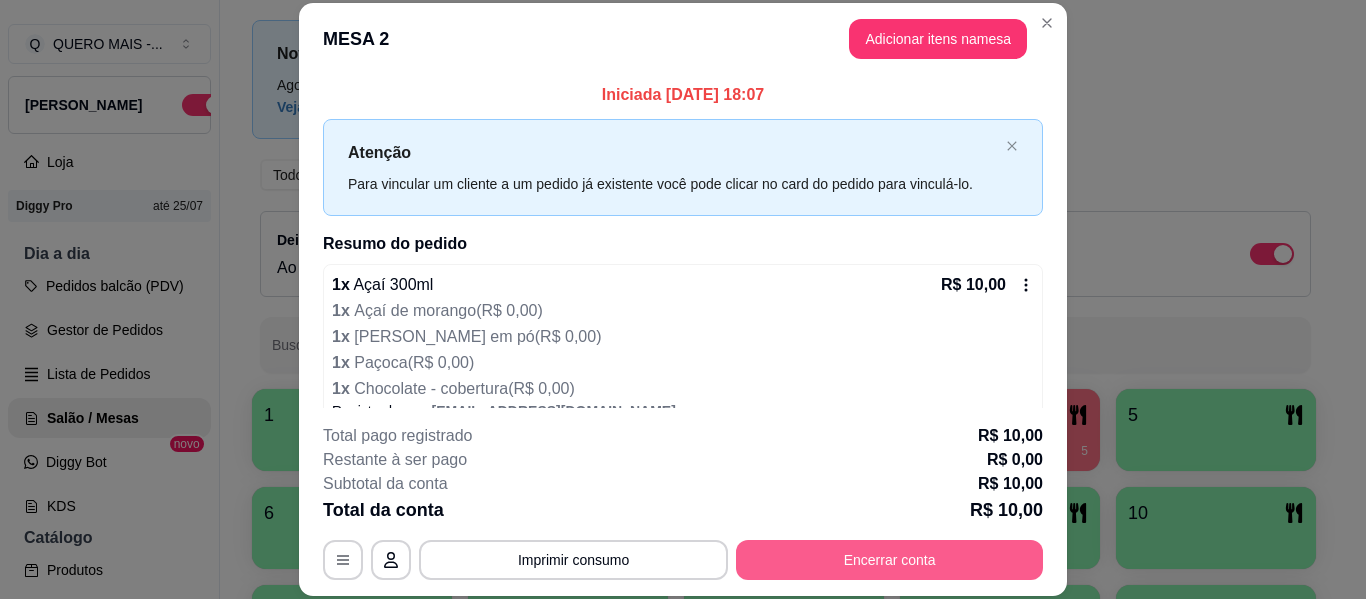 click on "Encerrar conta" at bounding box center [889, 560] 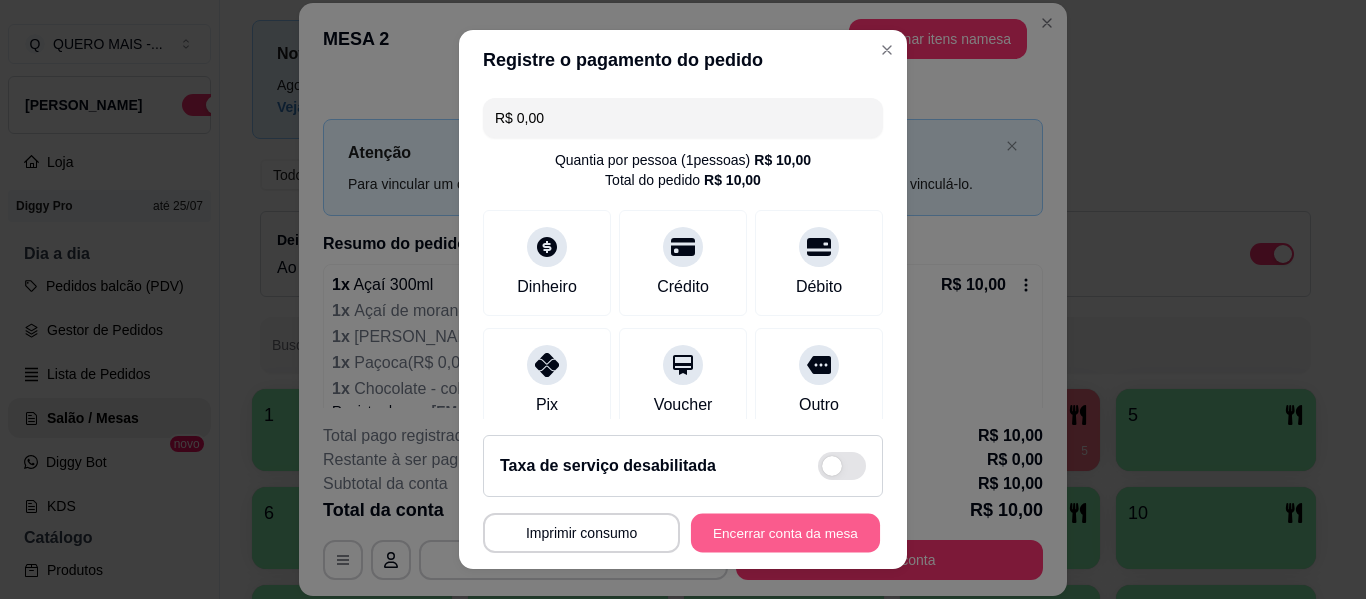 click on "Encerrar conta da mesa" at bounding box center (785, 533) 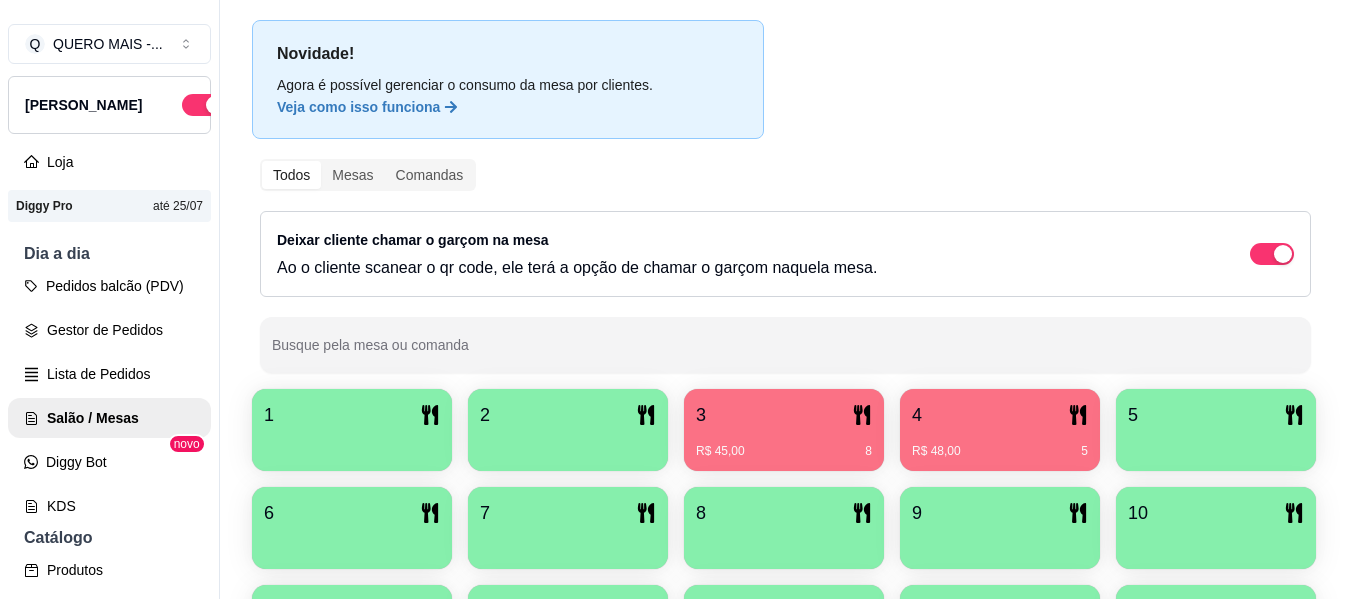 click at bounding box center [352, 444] 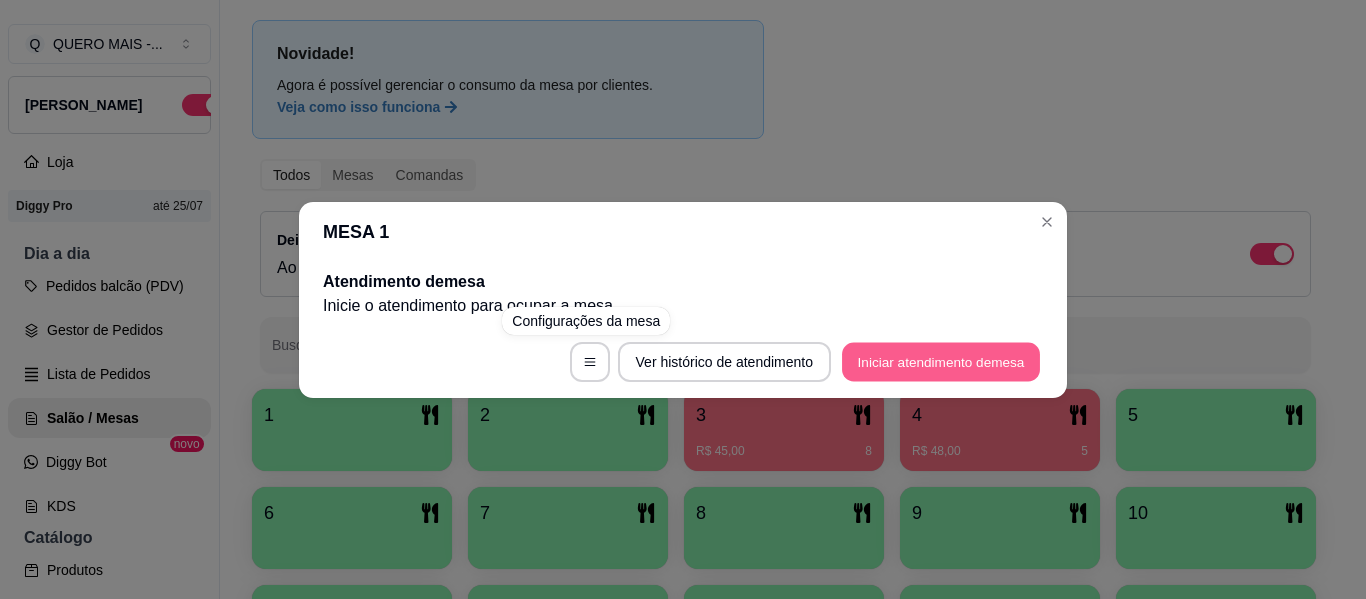 click on "Iniciar atendimento de  mesa" at bounding box center [941, 361] 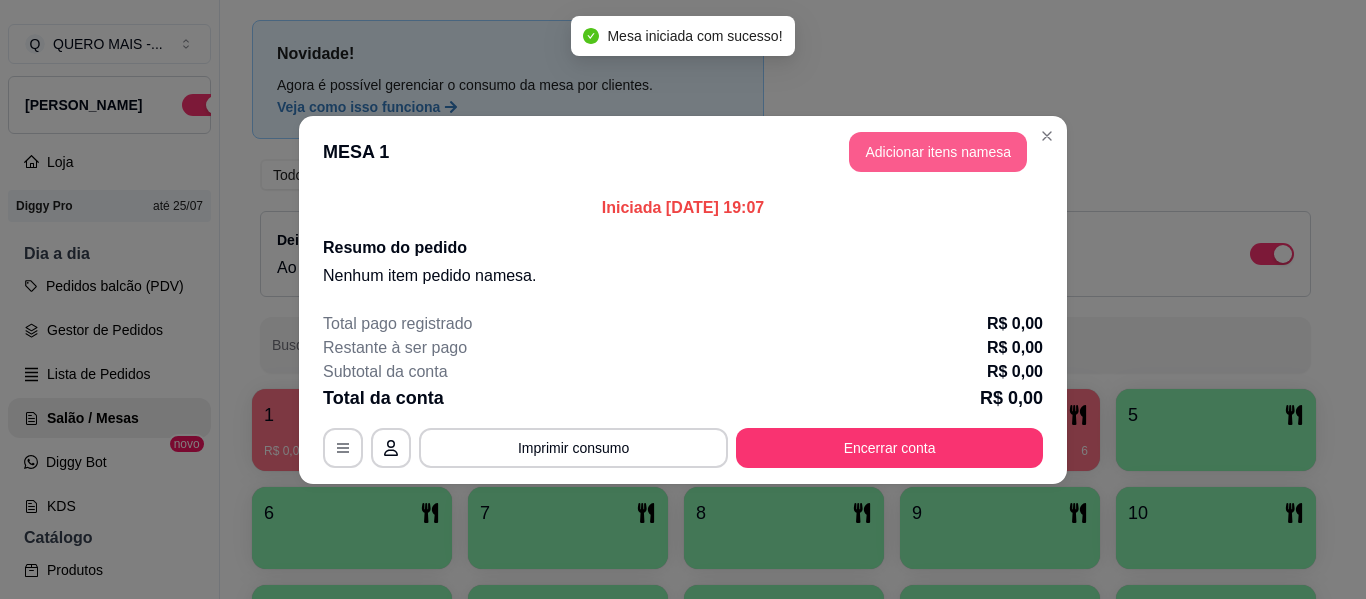 click on "Adicionar itens na  mesa" at bounding box center [938, 152] 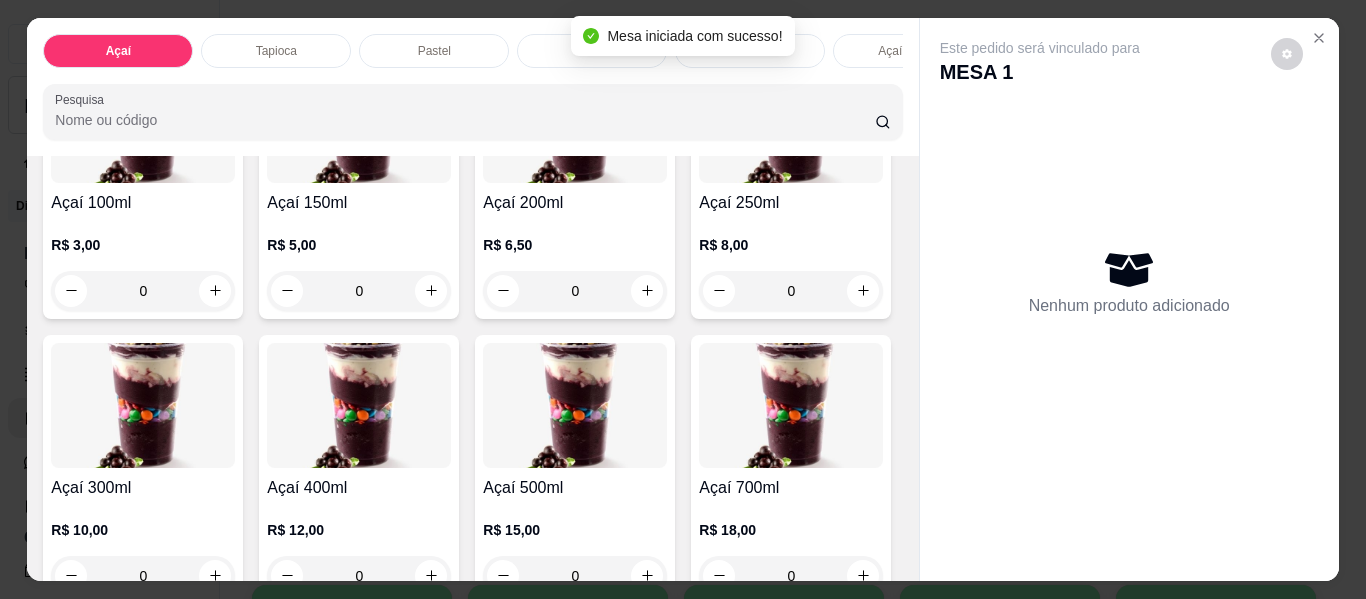 scroll, scrollTop: 300, scrollLeft: 0, axis: vertical 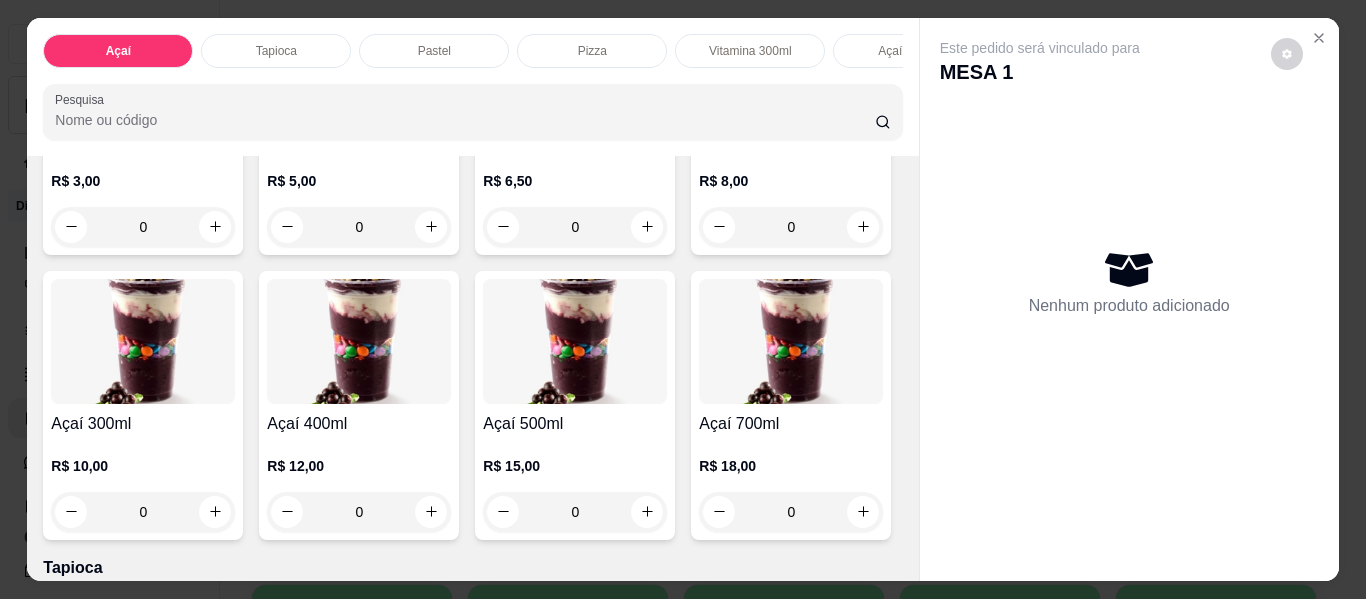 click on "0" at bounding box center [359, 512] 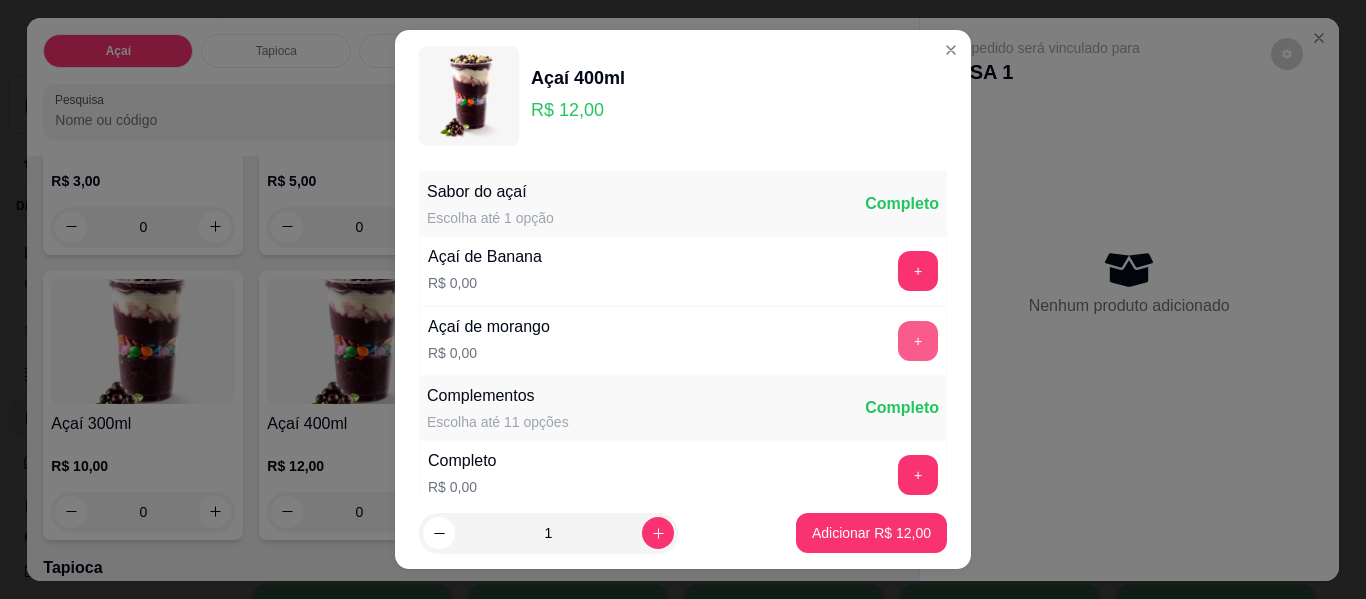 click on "+" at bounding box center [918, 341] 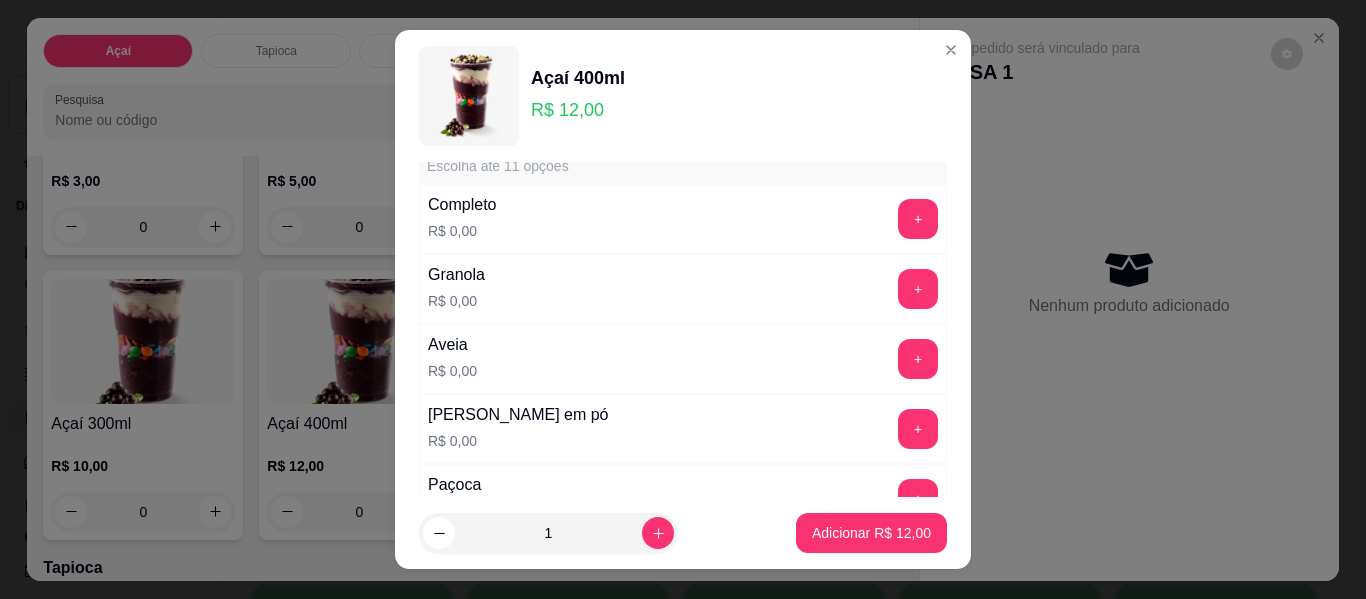 scroll, scrollTop: 300, scrollLeft: 0, axis: vertical 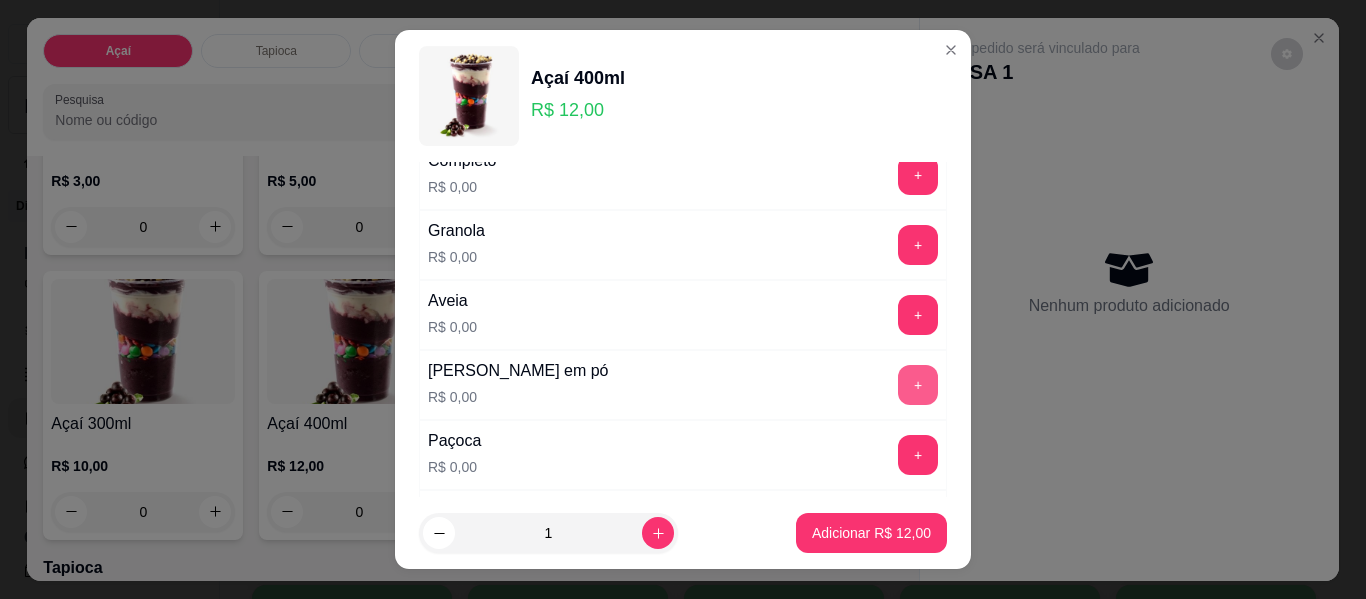click on "+" at bounding box center [918, 385] 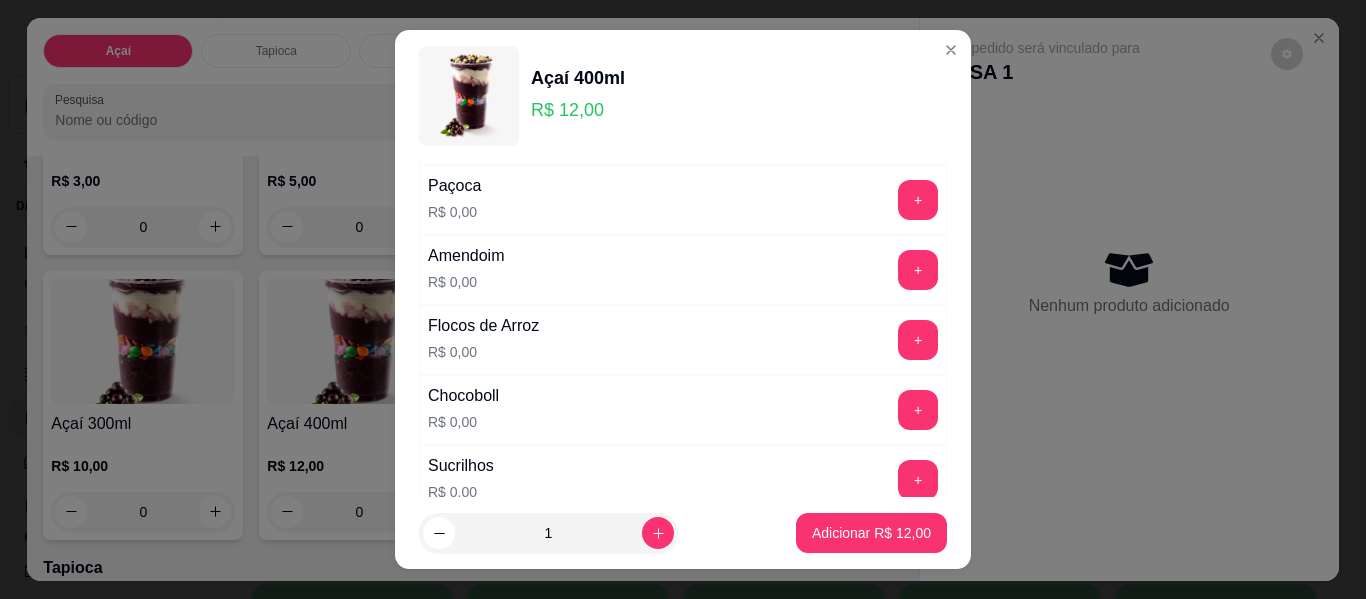 scroll, scrollTop: 600, scrollLeft: 0, axis: vertical 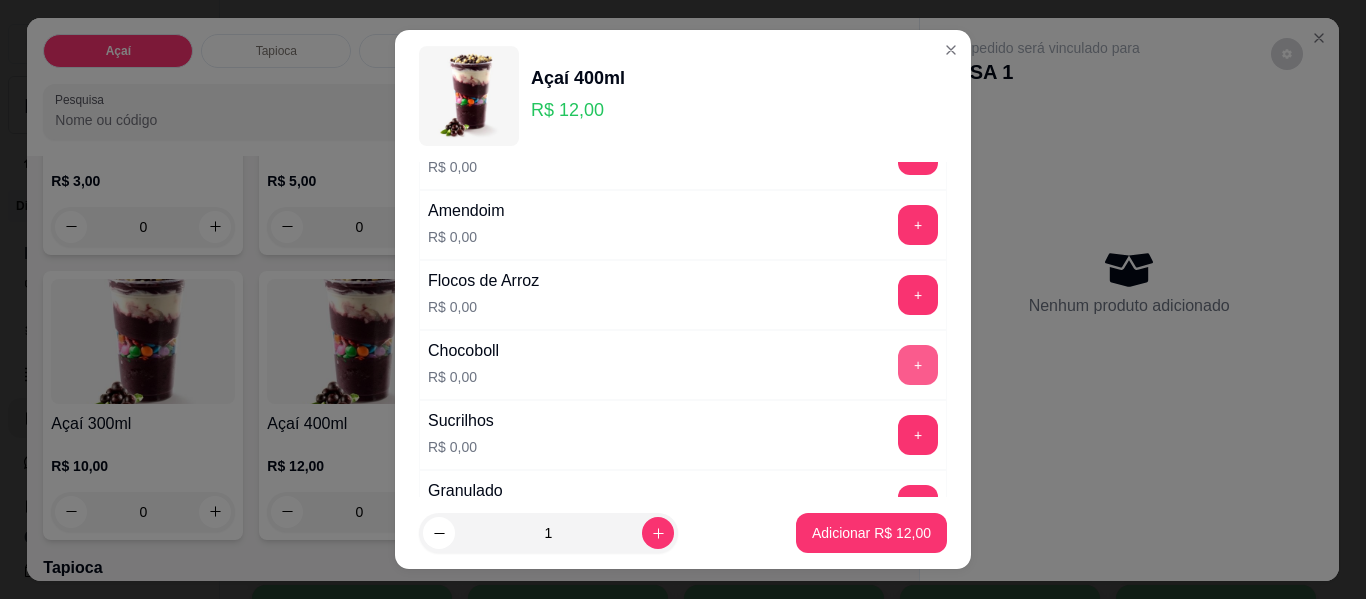 click on "+" at bounding box center (918, 365) 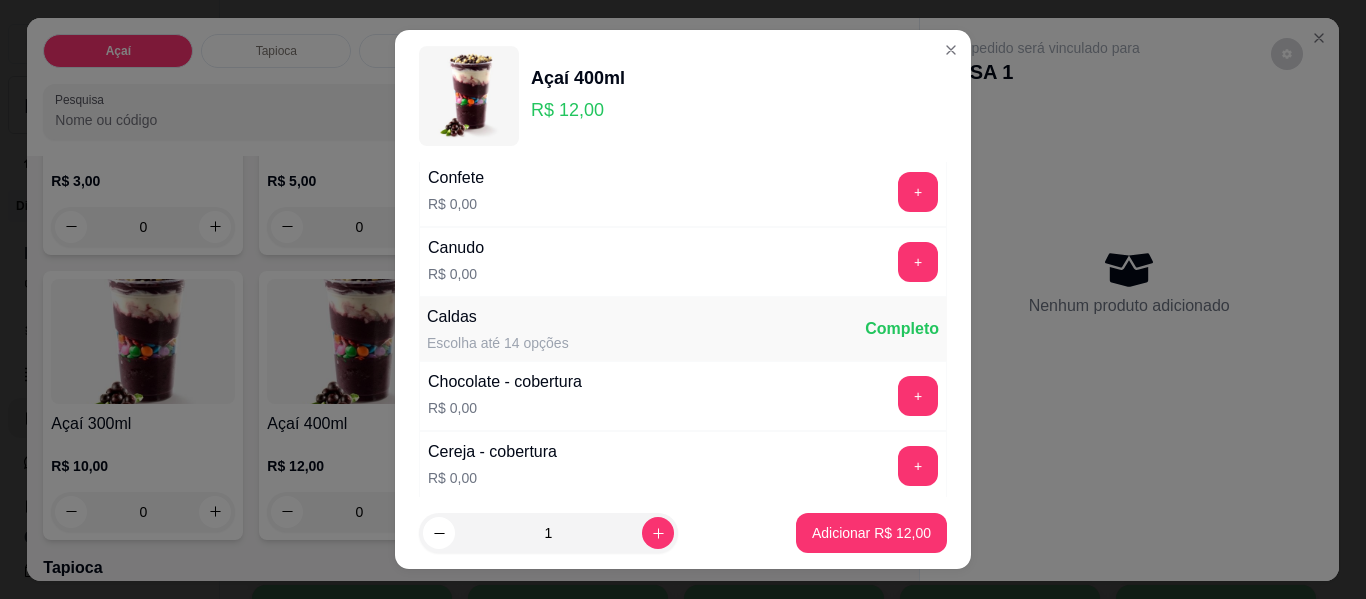 scroll, scrollTop: 1000, scrollLeft: 0, axis: vertical 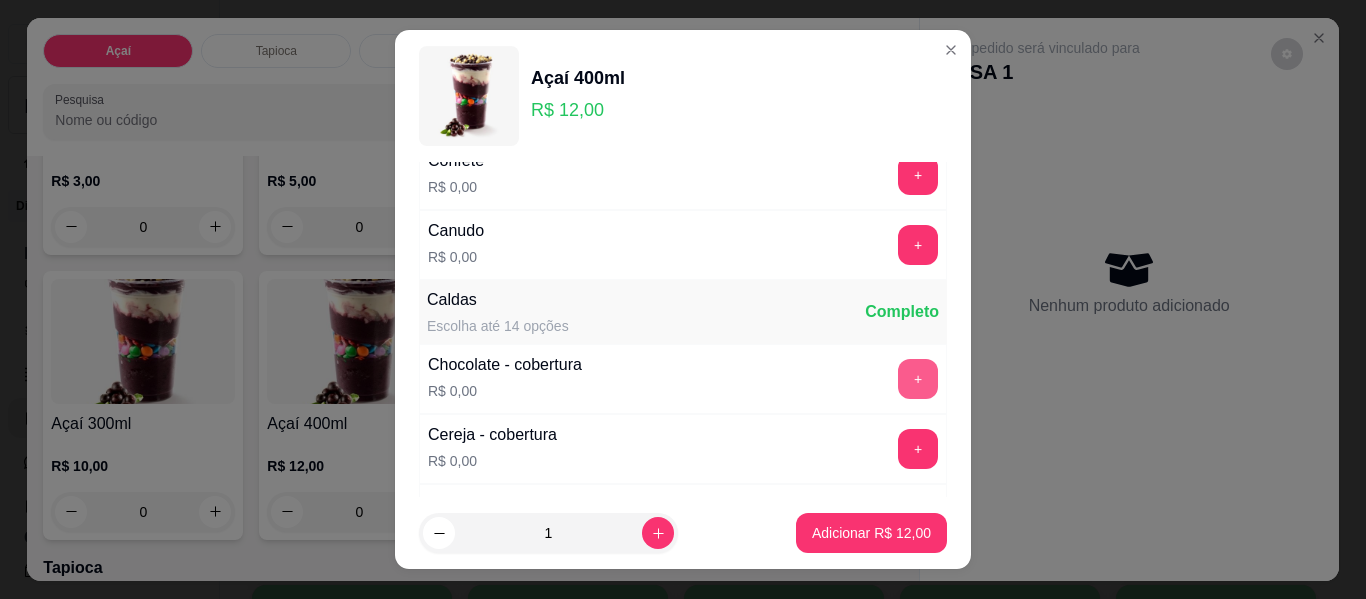 click on "+" at bounding box center (918, 379) 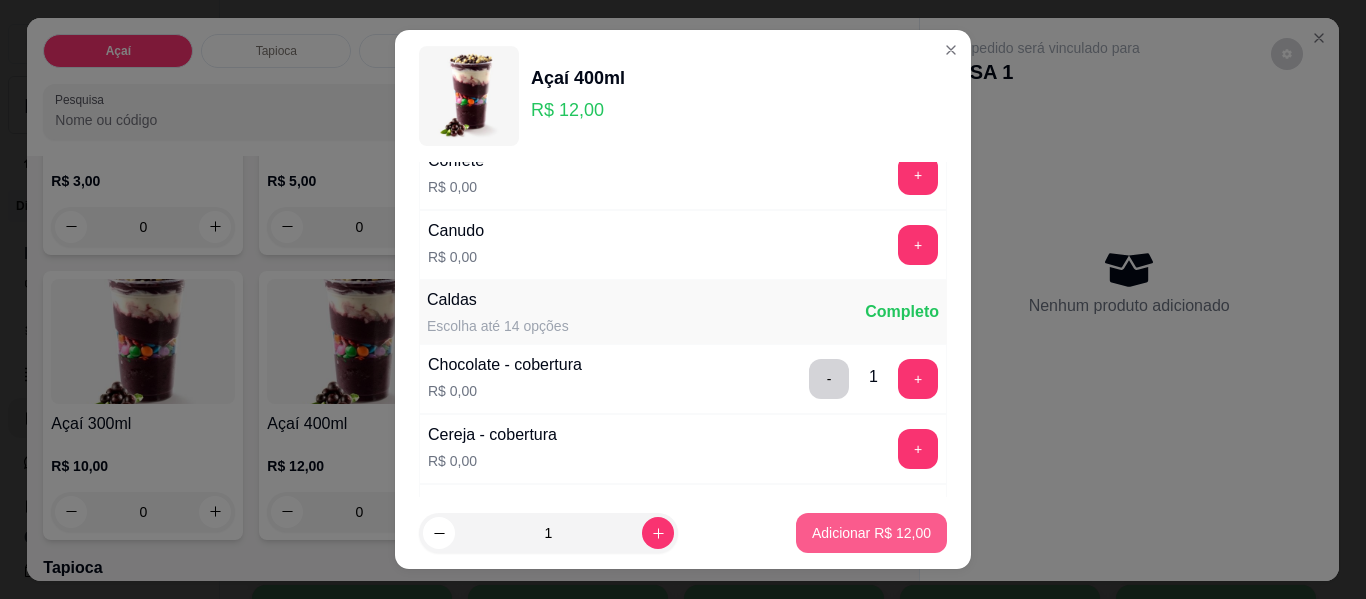 click on "Adicionar   R$ 12,00" at bounding box center [871, 533] 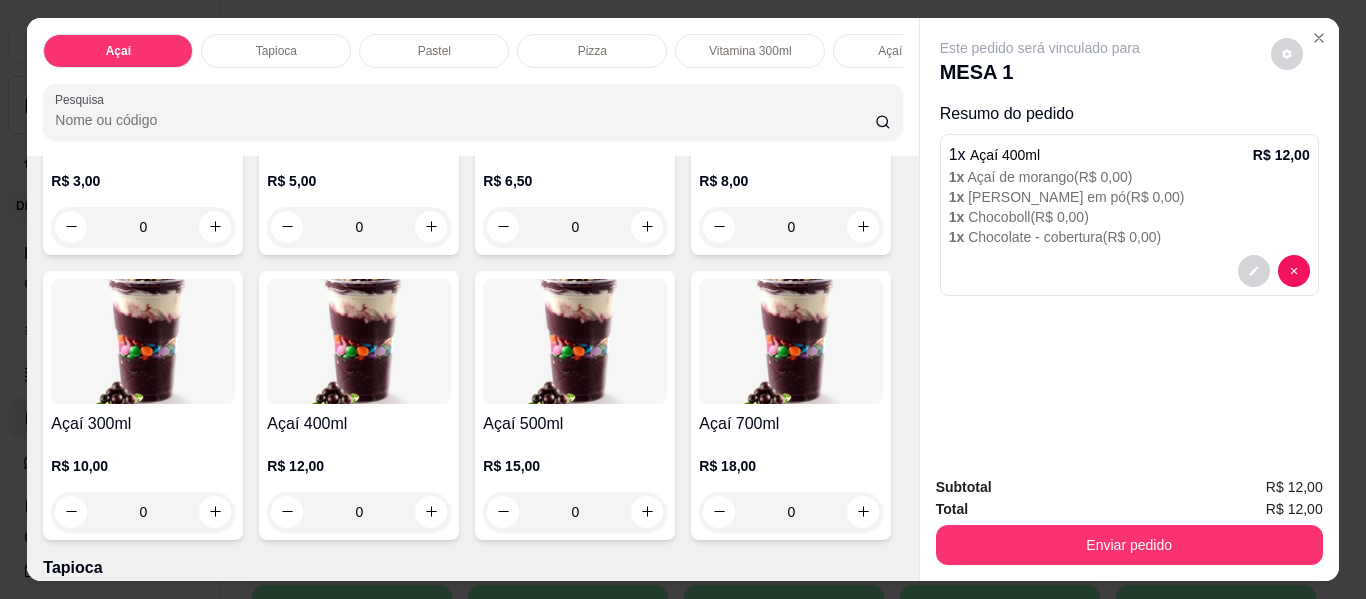 click on "0" at bounding box center (791, 227) 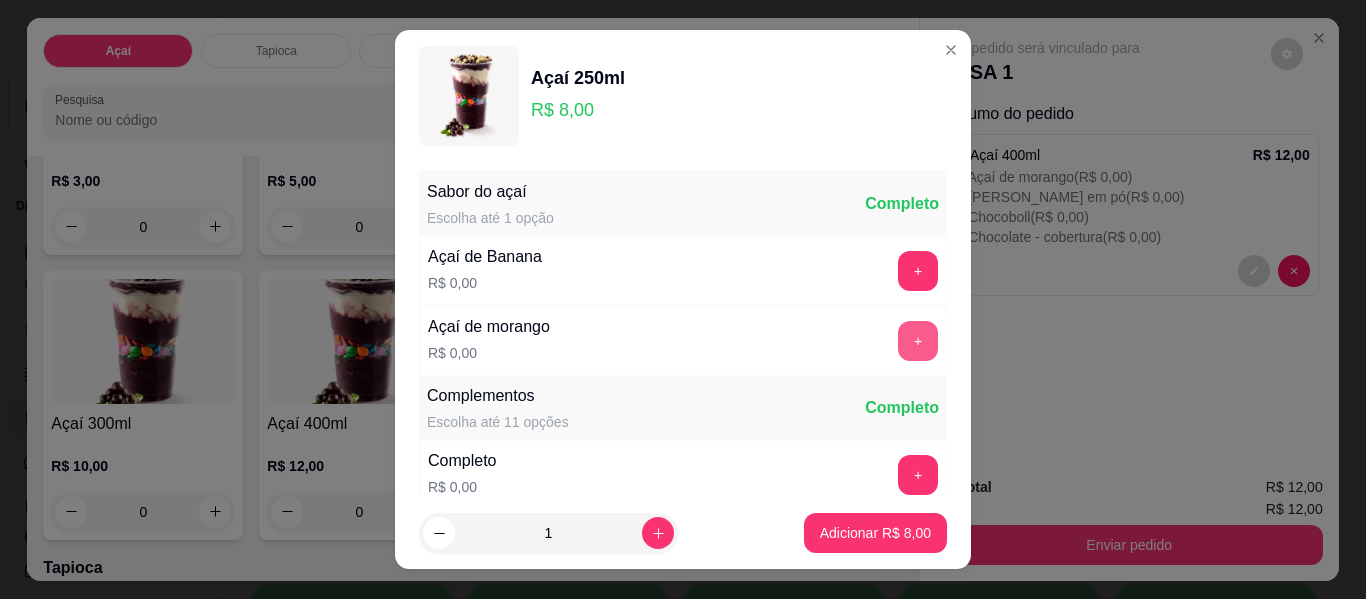 click on "+" at bounding box center [918, 341] 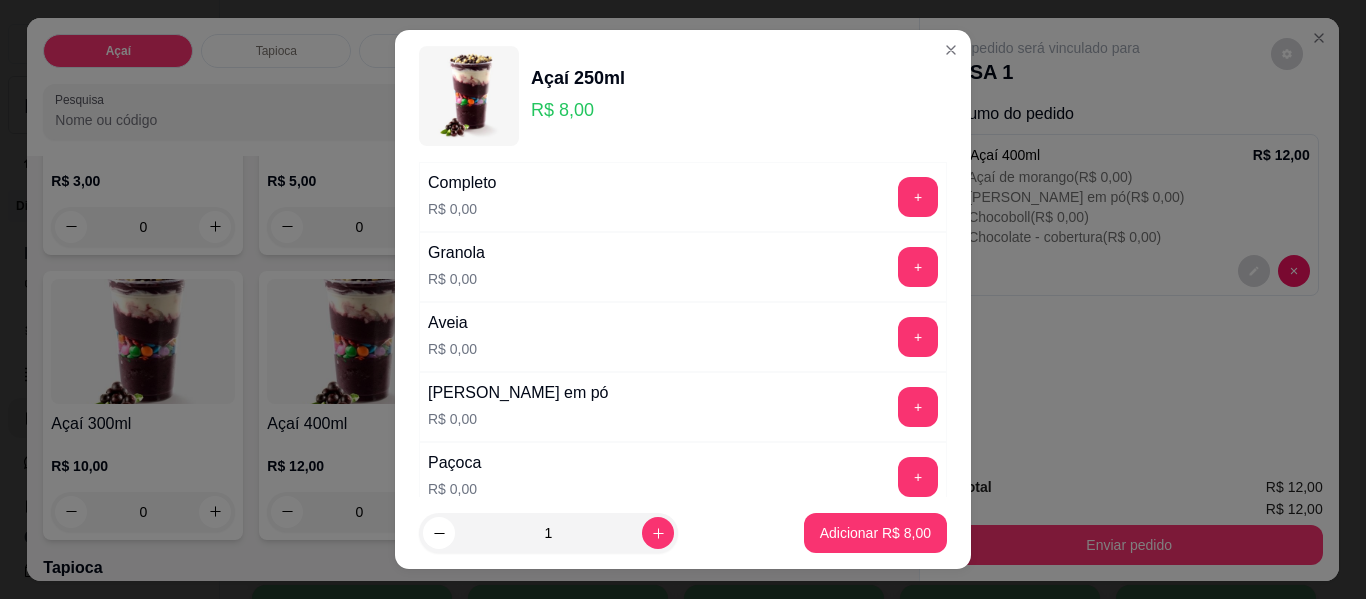 scroll, scrollTop: 300, scrollLeft: 0, axis: vertical 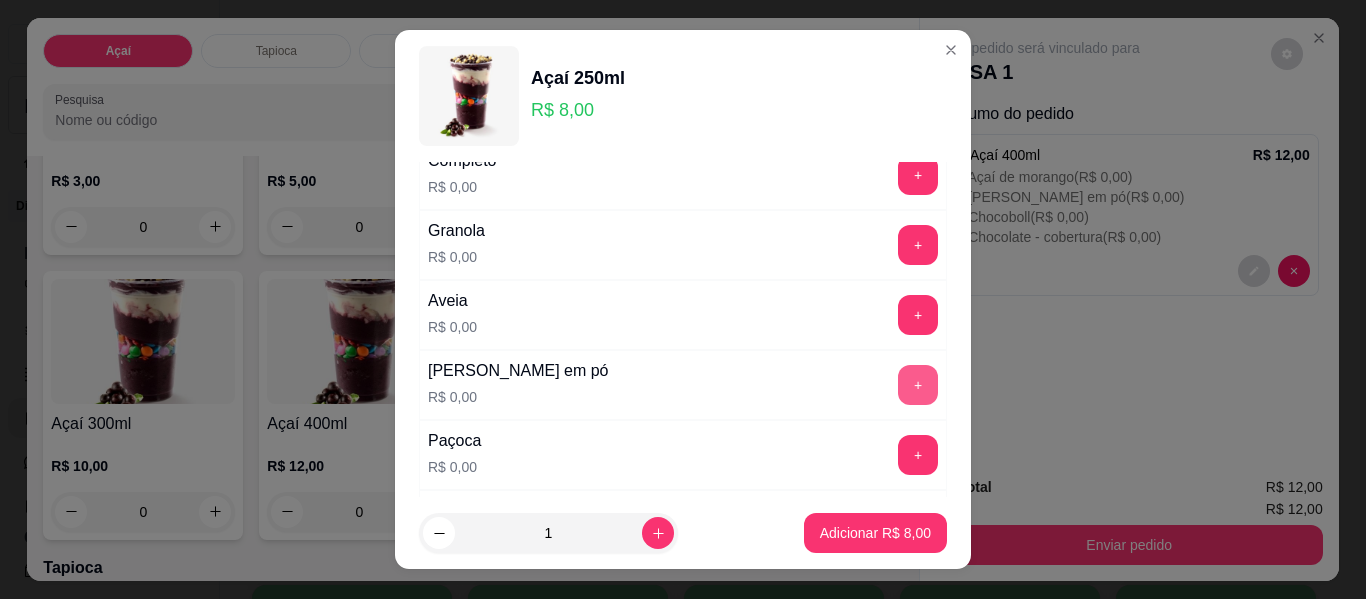 click on "+" at bounding box center (918, 385) 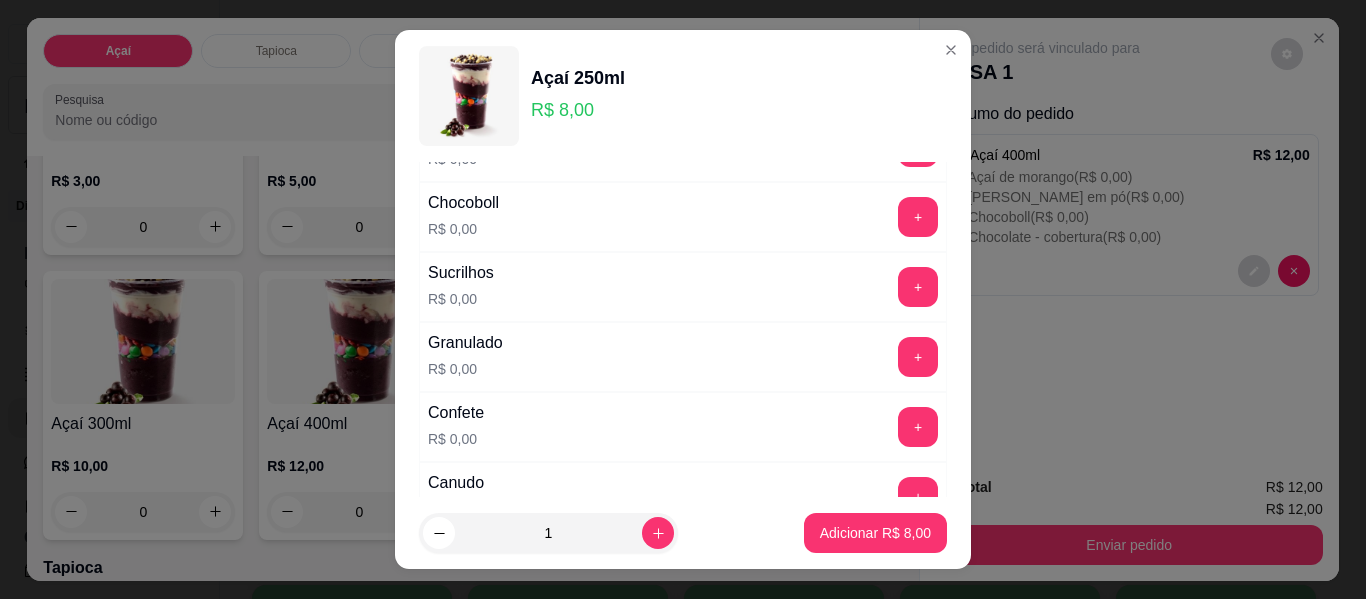 scroll, scrollTop: 700, scrollLeft: 0, axis: vertical 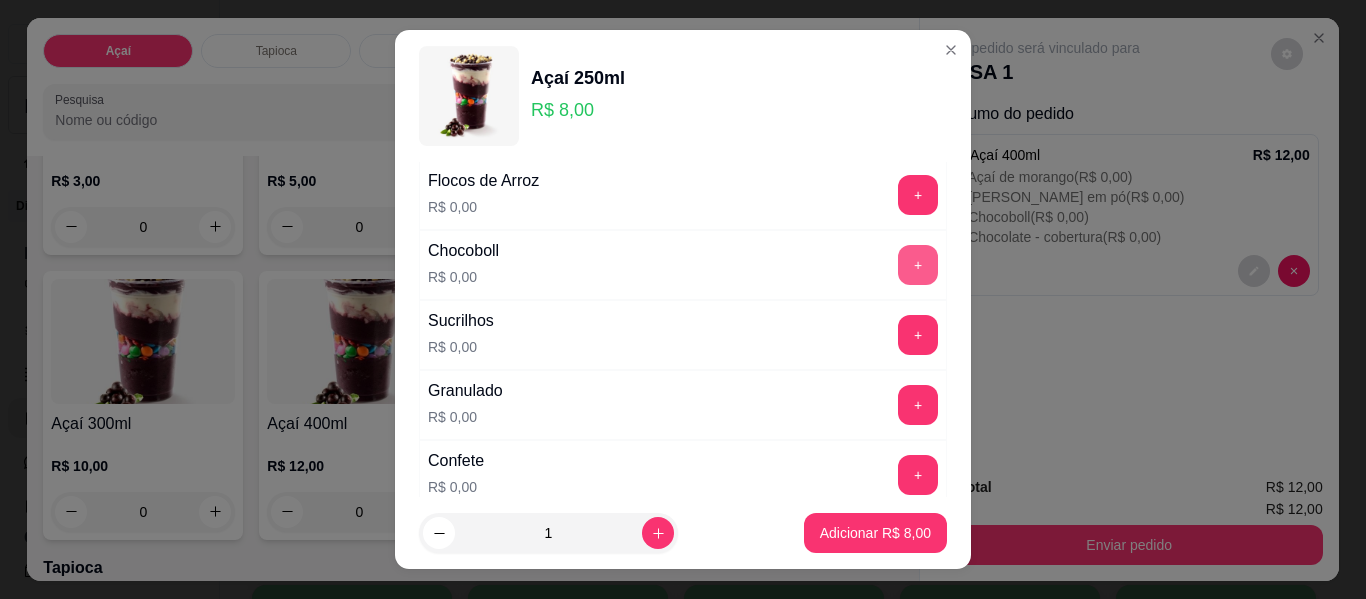 click on "+" at bounding box center (918, 265) 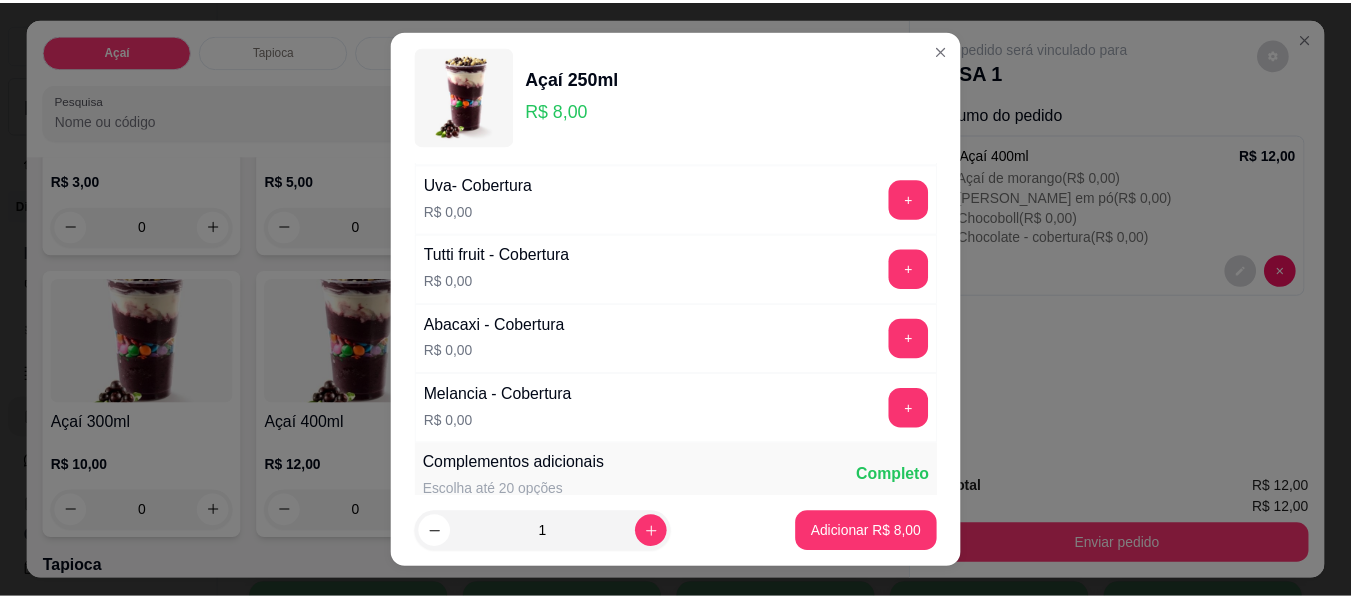 scroll, scrollTop: 1500, scrollLeft: 0, axis: vertical 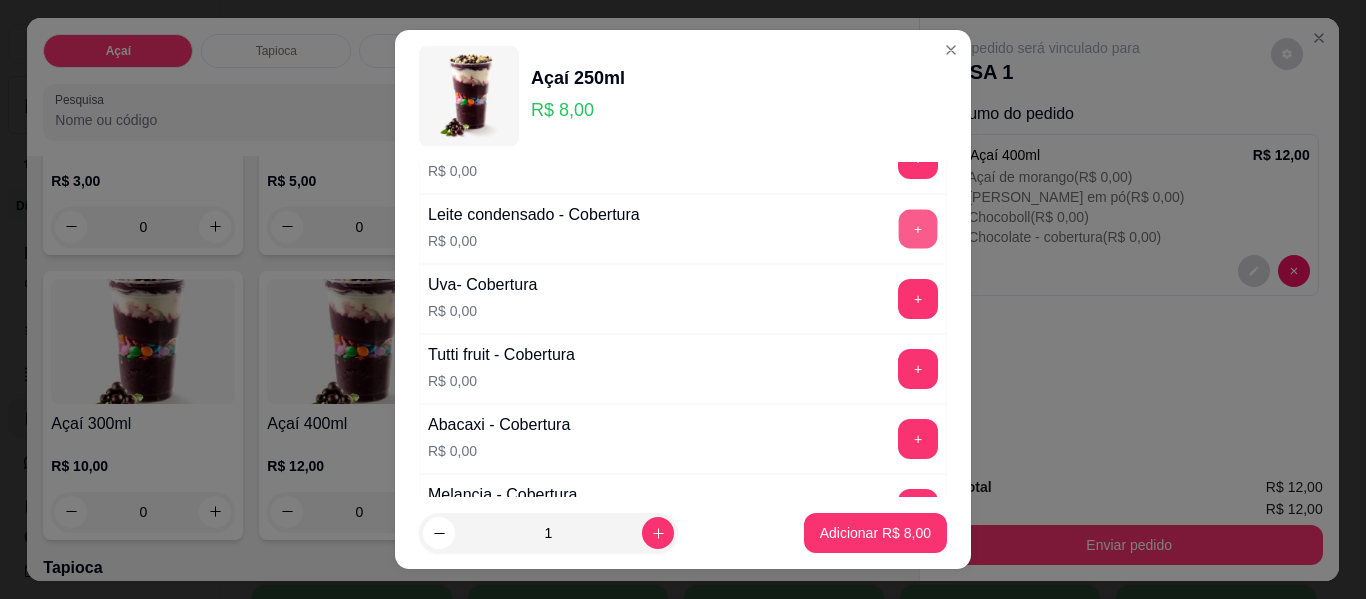 click on "+" at bounding box center [918, 229] 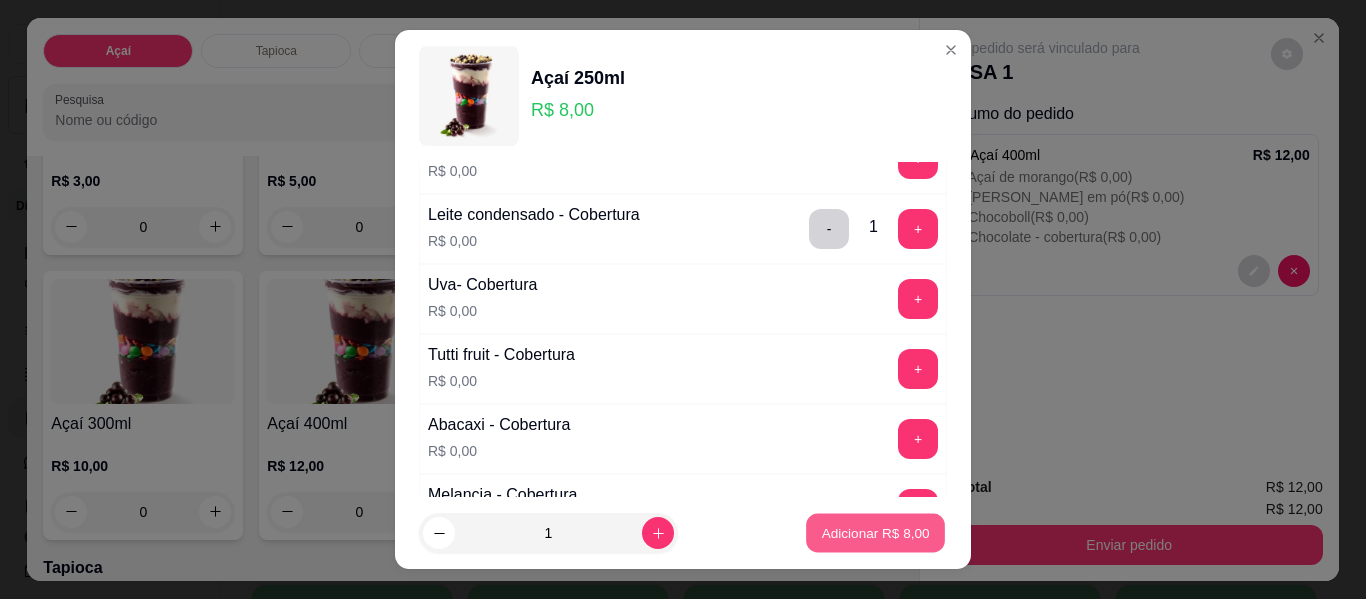 click on "Adicionar   R$ 8,00" at bounding box center [875, 532] 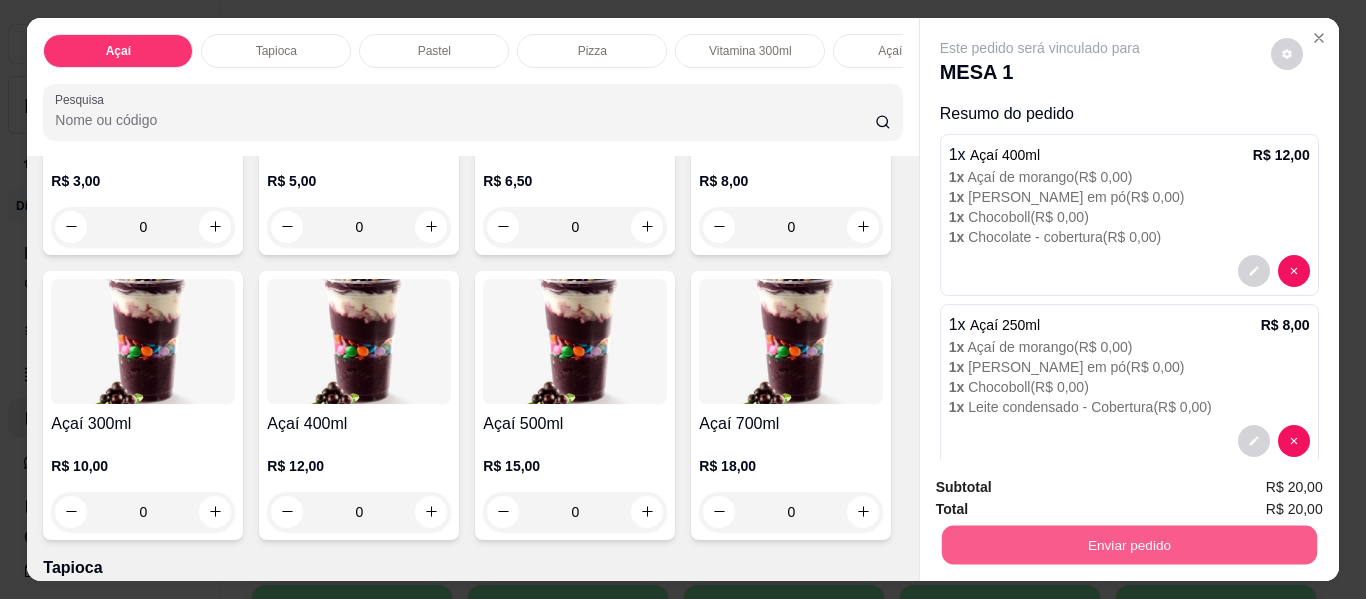 click on "Enviar pedido" at bounding box center [1128, 545] 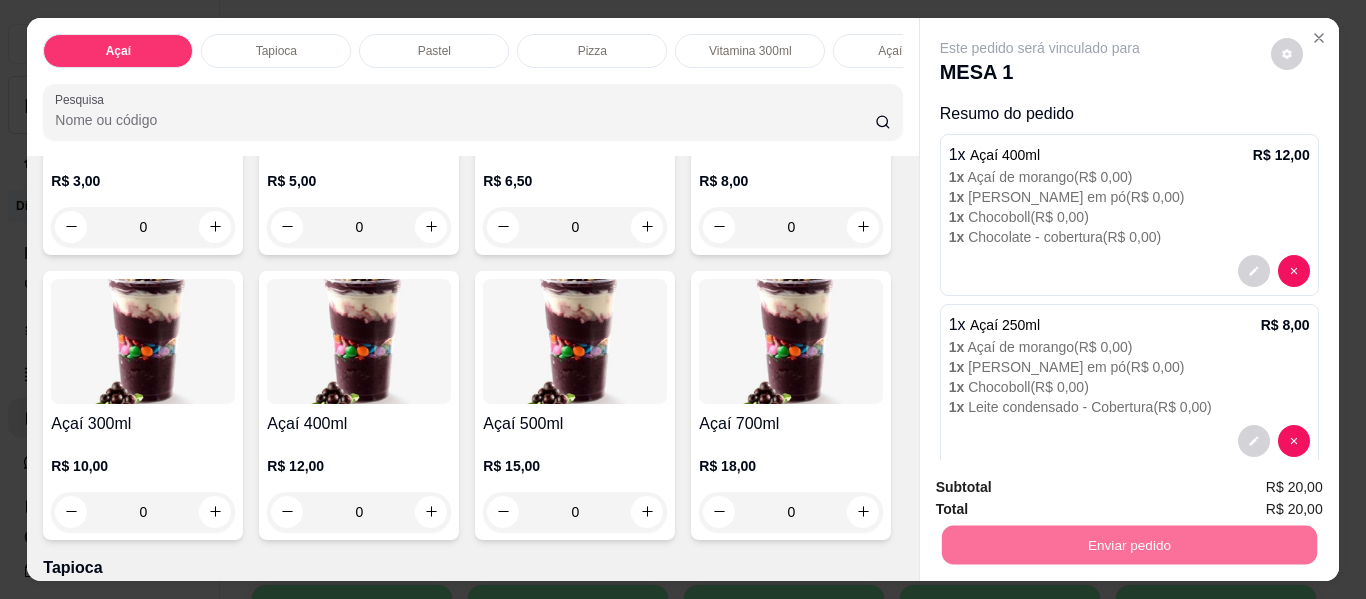 click on "Não registrar e enviar pedido" at bounding box center [1063, 488] 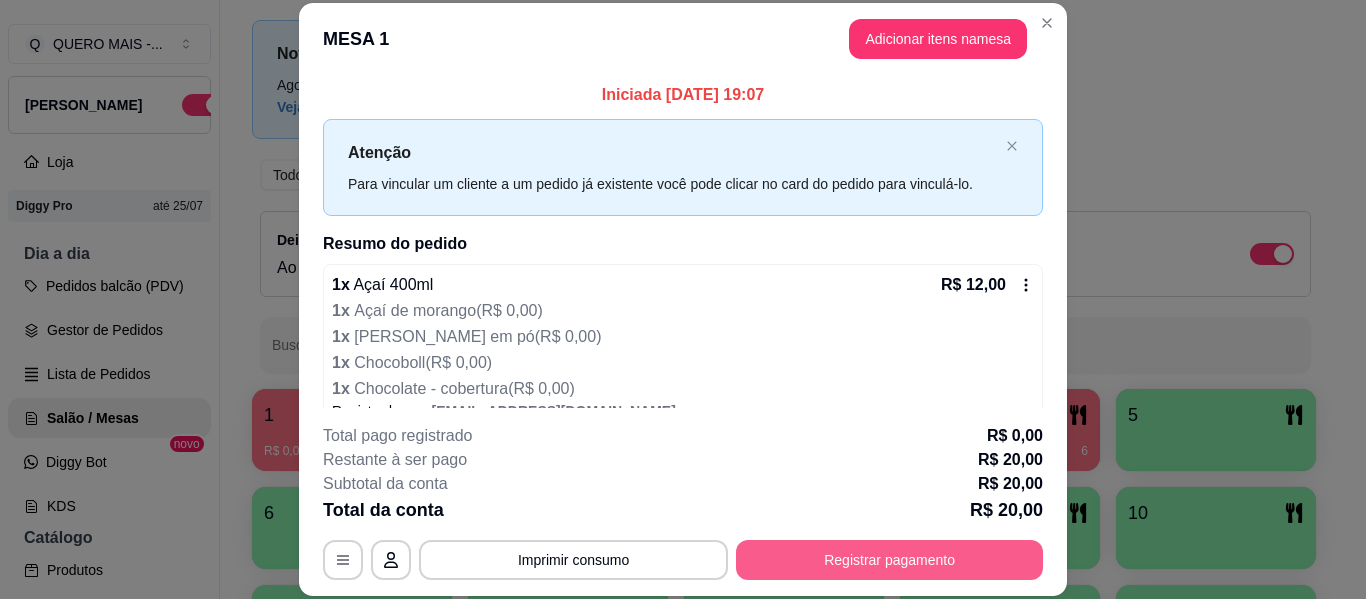 click on "Registrar pagamento" at bounding box center [889, 560] 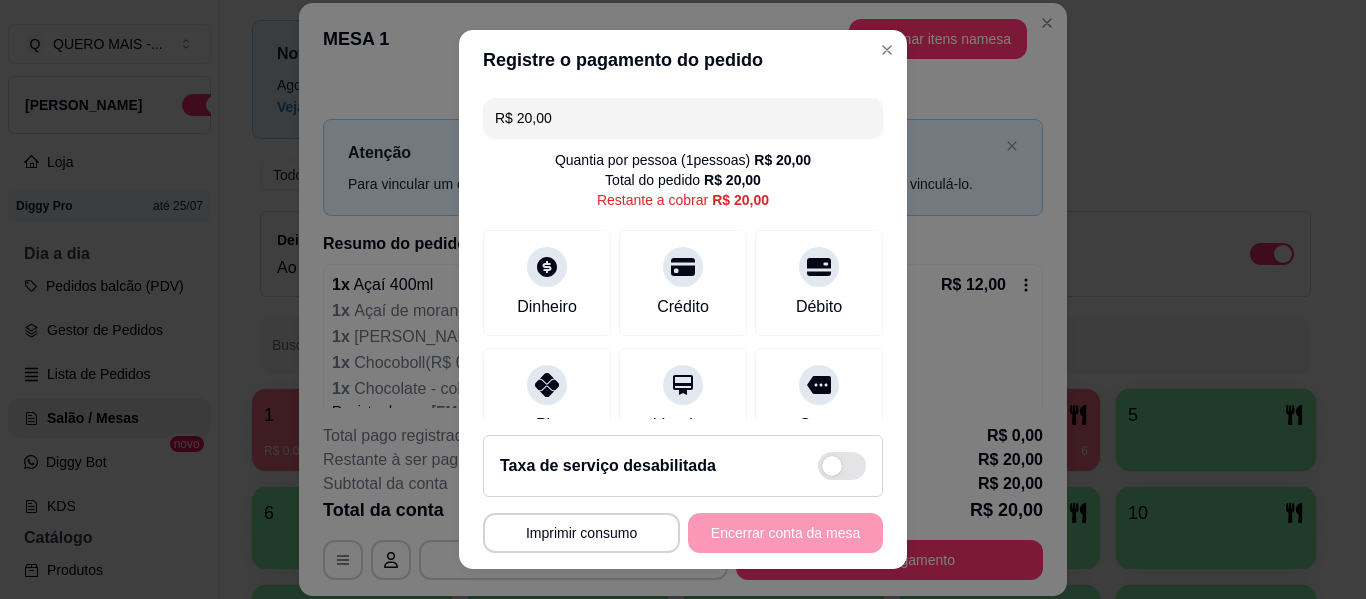 click on "R$ 20,00 Quantia por pessoa ( 1  pessoas)   R$ 20,00 Total do pedido   R$ 20,00 Restante a cobrar   R$ 20,00 Dinheiro Crédito Débito Pix Voucher Outro Desconto Dividir conta" at bounding box center [683, 254] 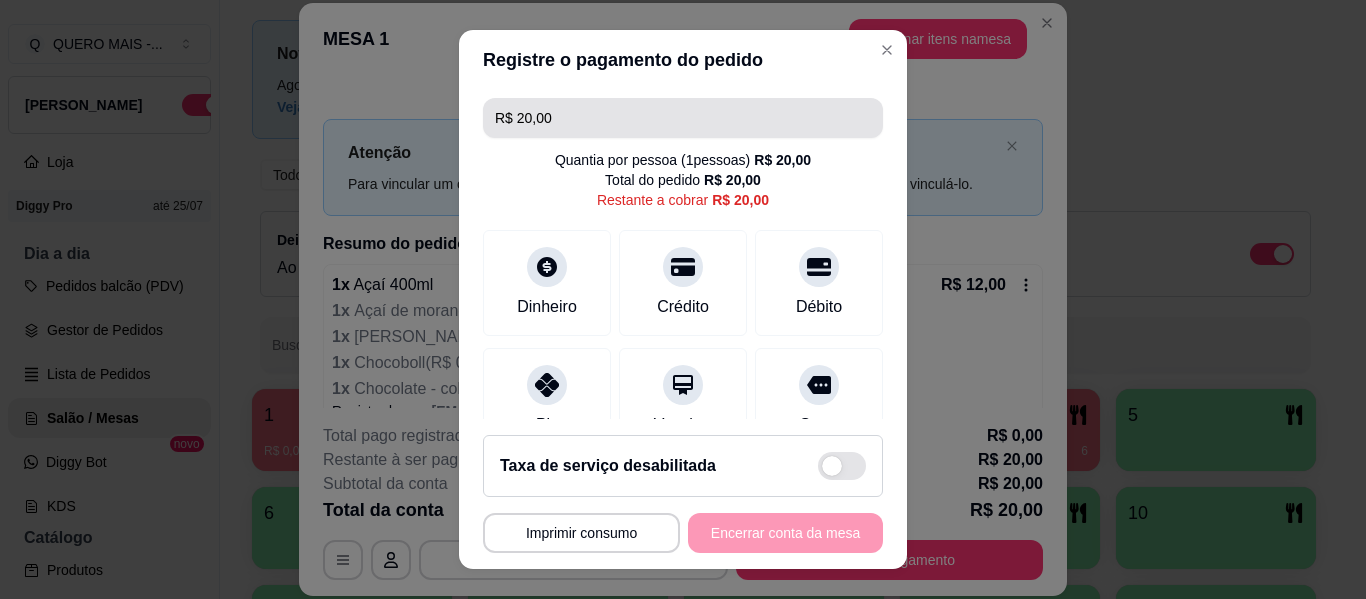 click on "R$ 20,00" at bounding box center (683, 118) 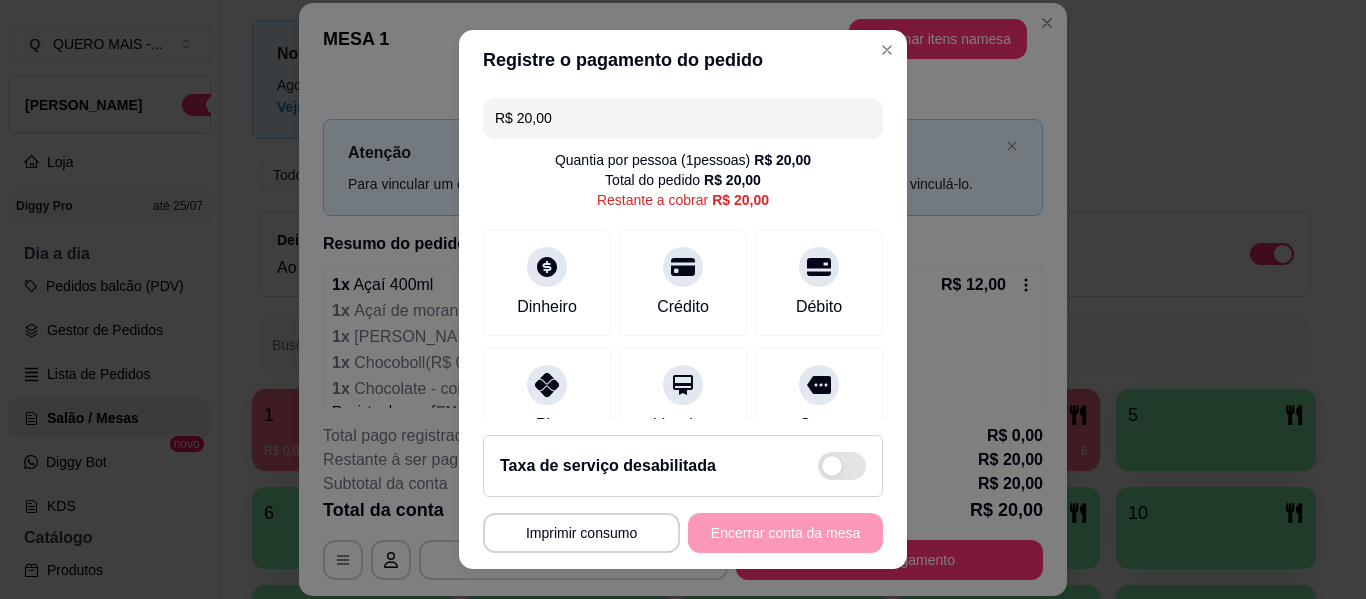 click on "R$ 20,00" at bounding box center [683, 118] 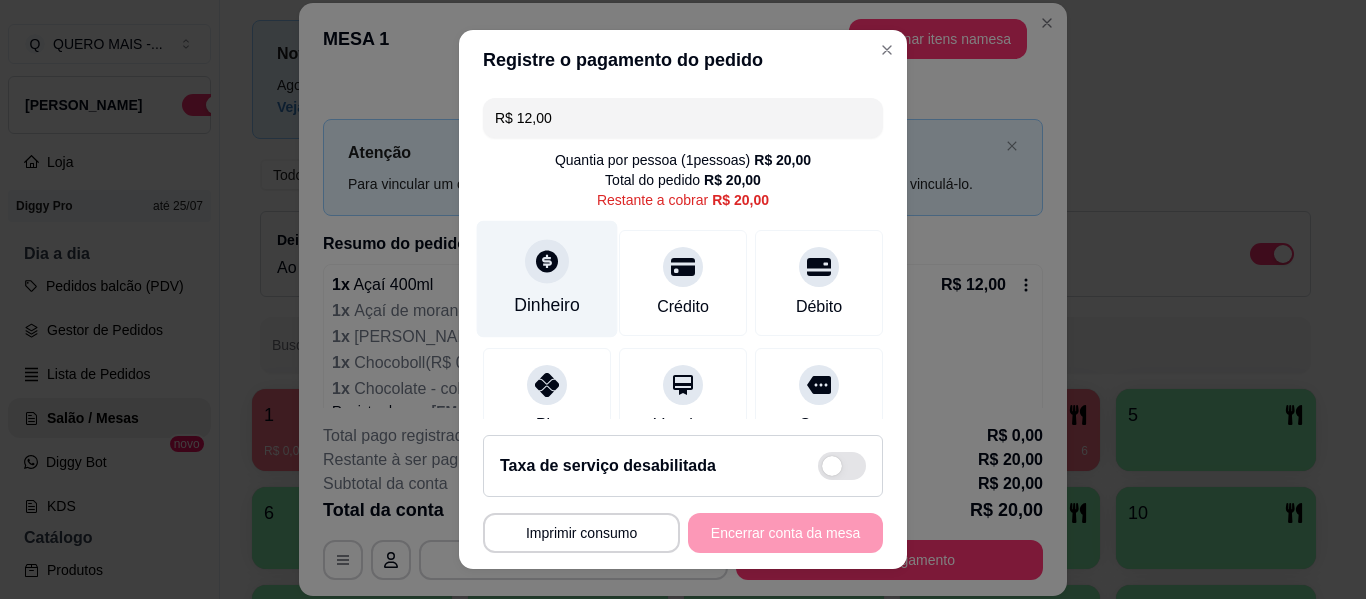 click at bounding box center [547, 261] 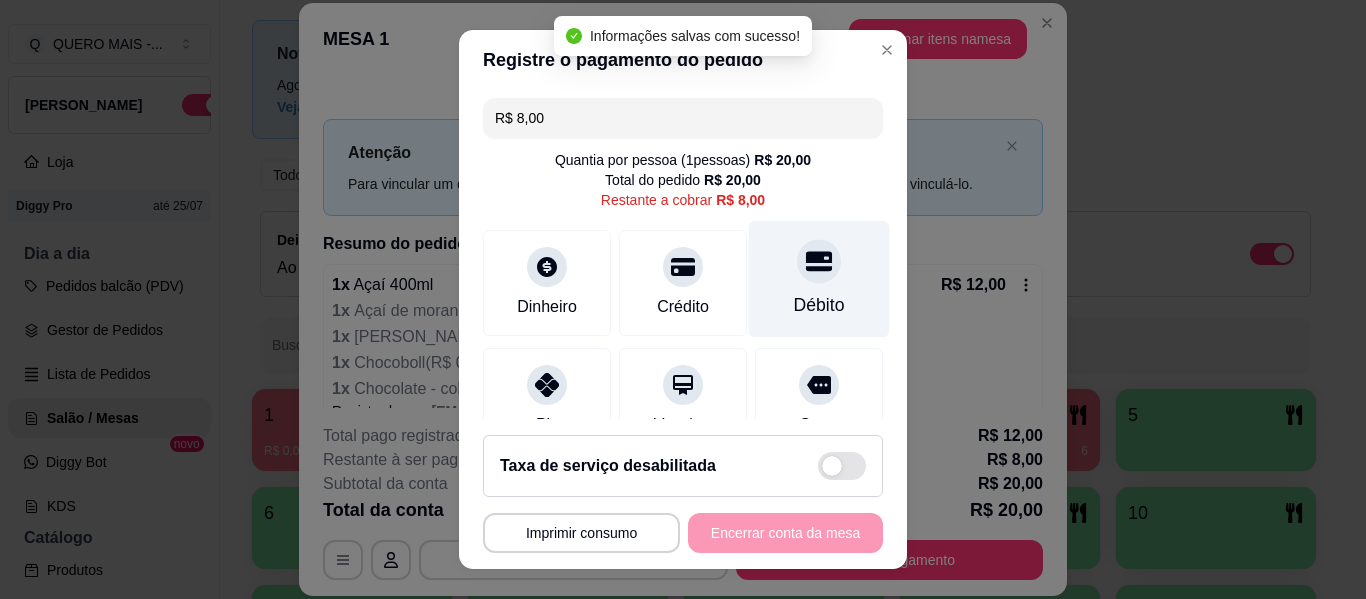 click at bounding box center (819, 261) 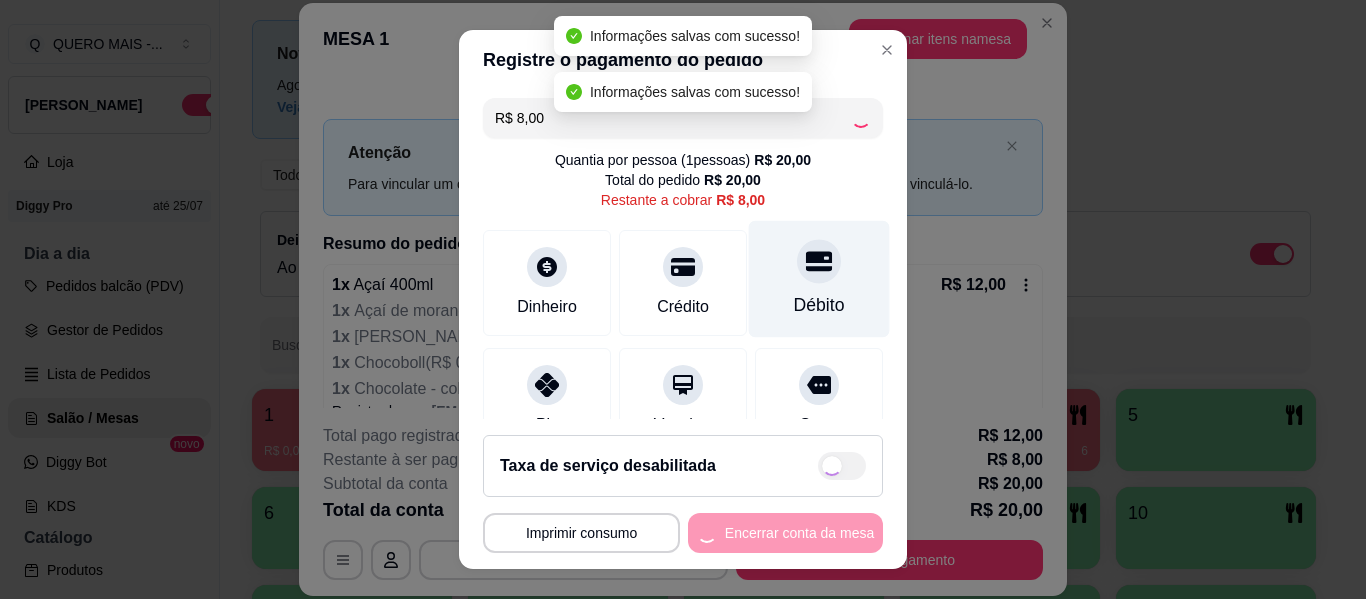 type on "R$ 0,00" 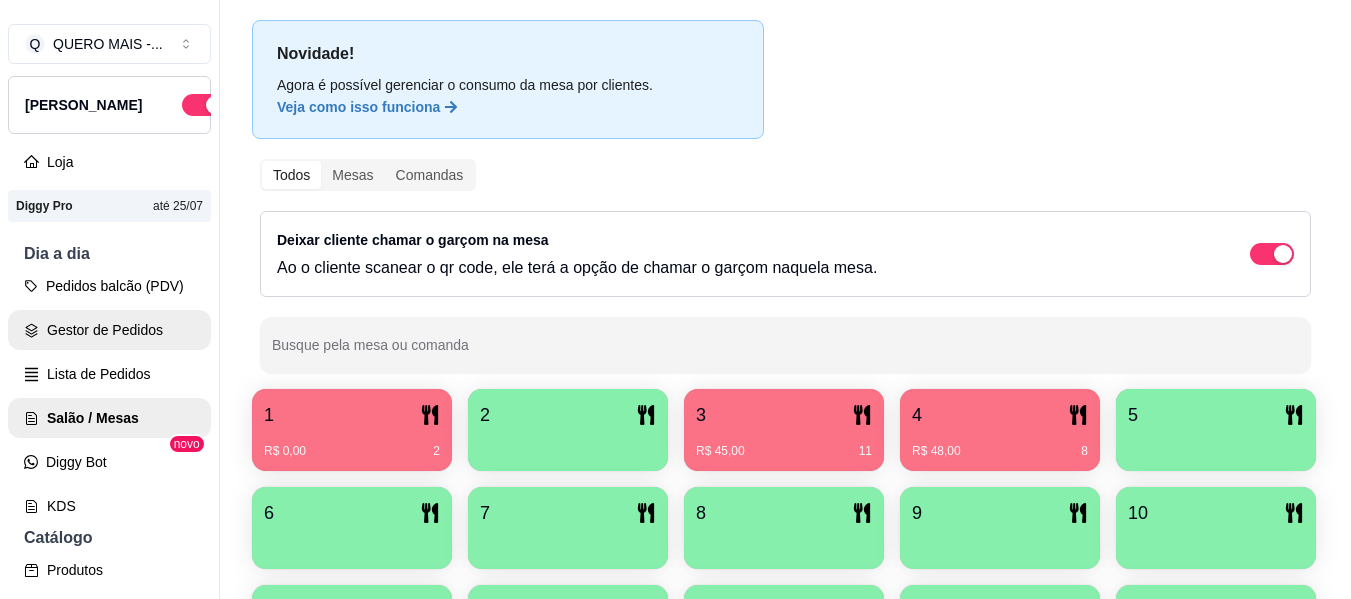 click on "Gestor de Pedidos" at bounding box center (109, 330) 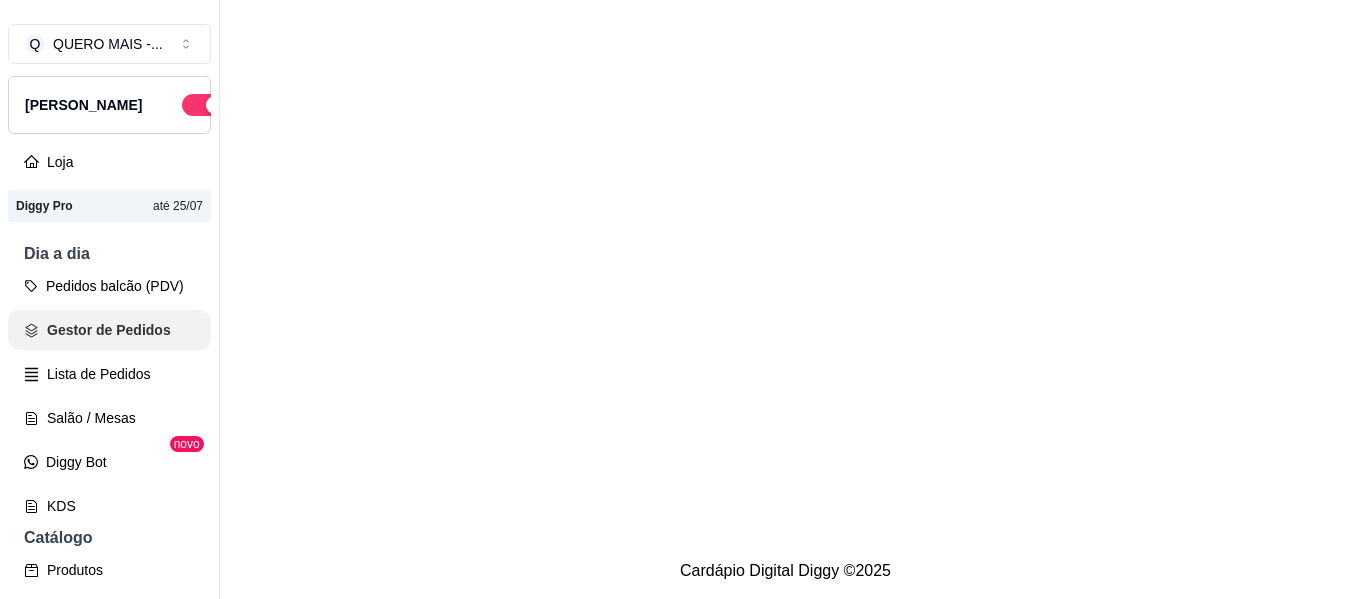 scroll, scrollTop: 0, scrollLeft: 0, axis: both 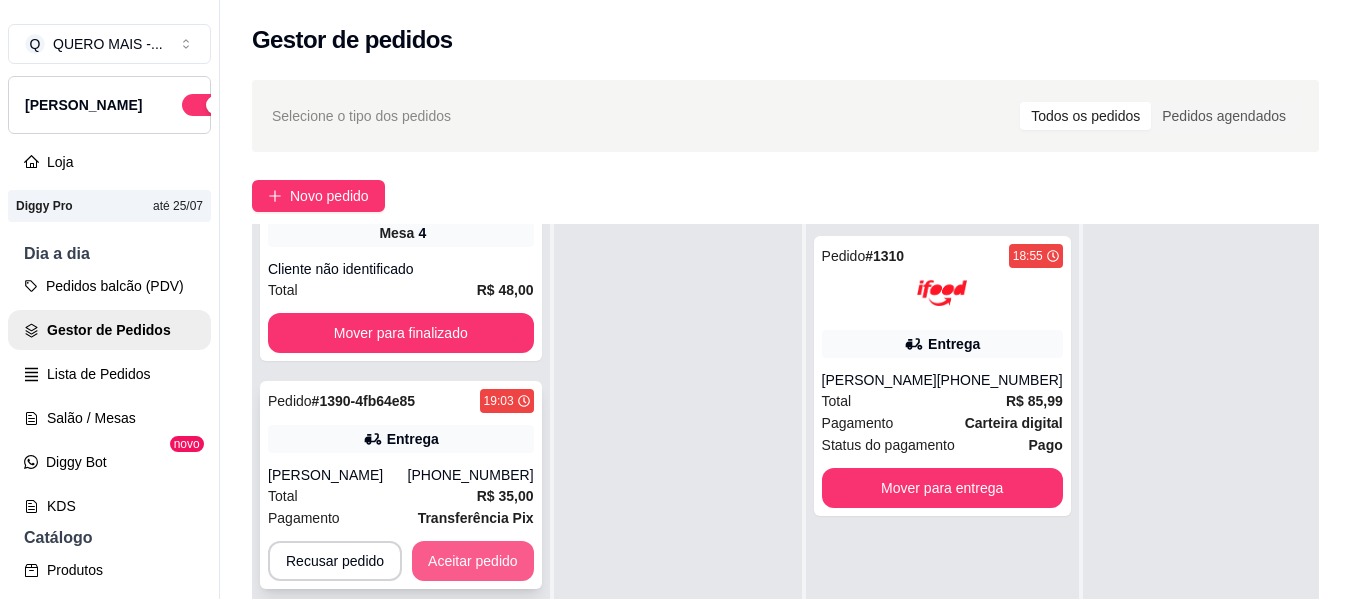 click on "Aceitar pedido" at bounding box center (473, 561) 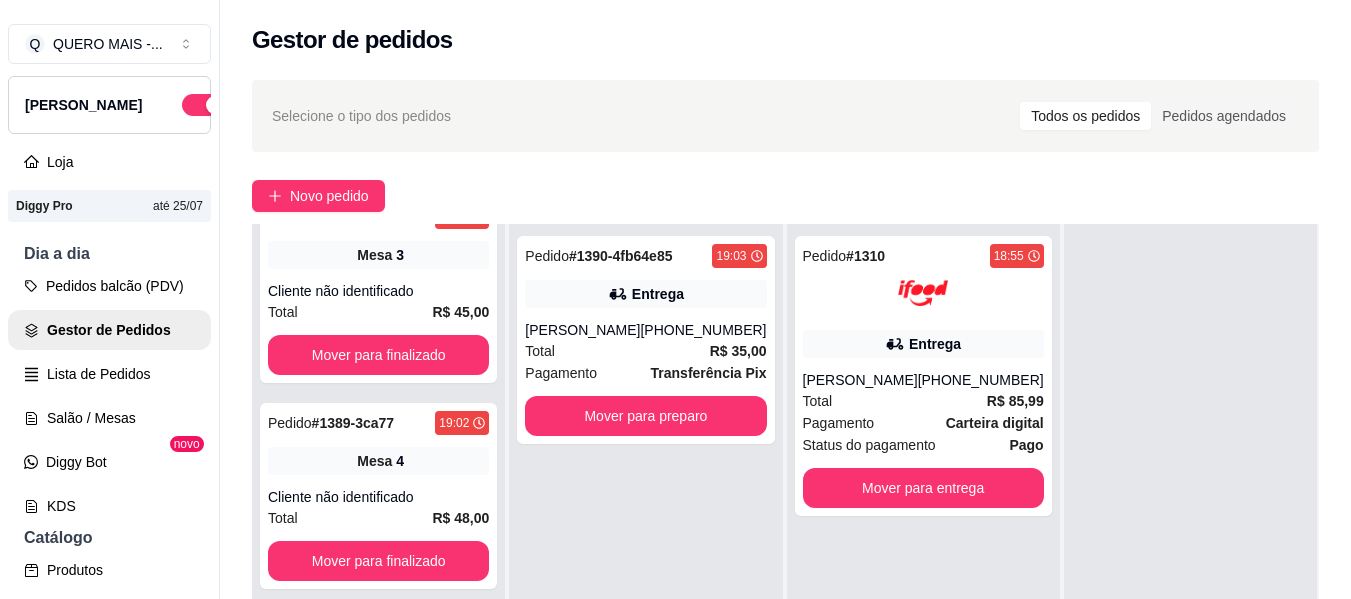 scroll, scrollTop: 39, scrollLeft: 0, axis: vertical 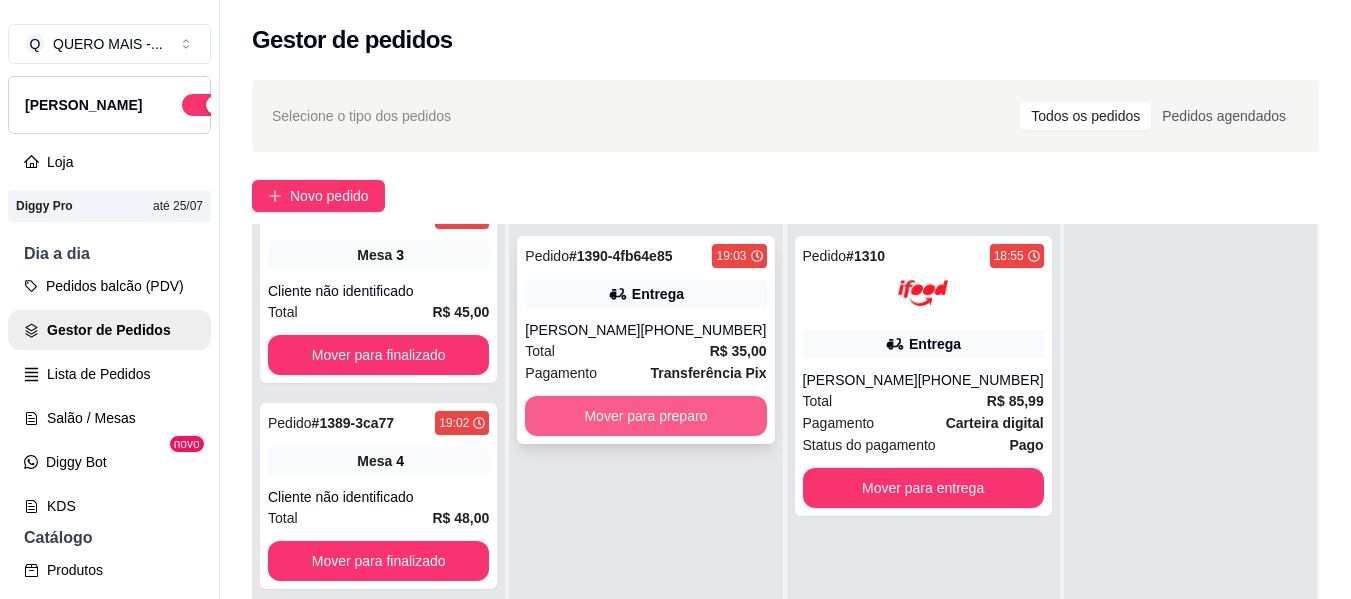 click on "Mover para preparo" at bounding box center [645, 416] 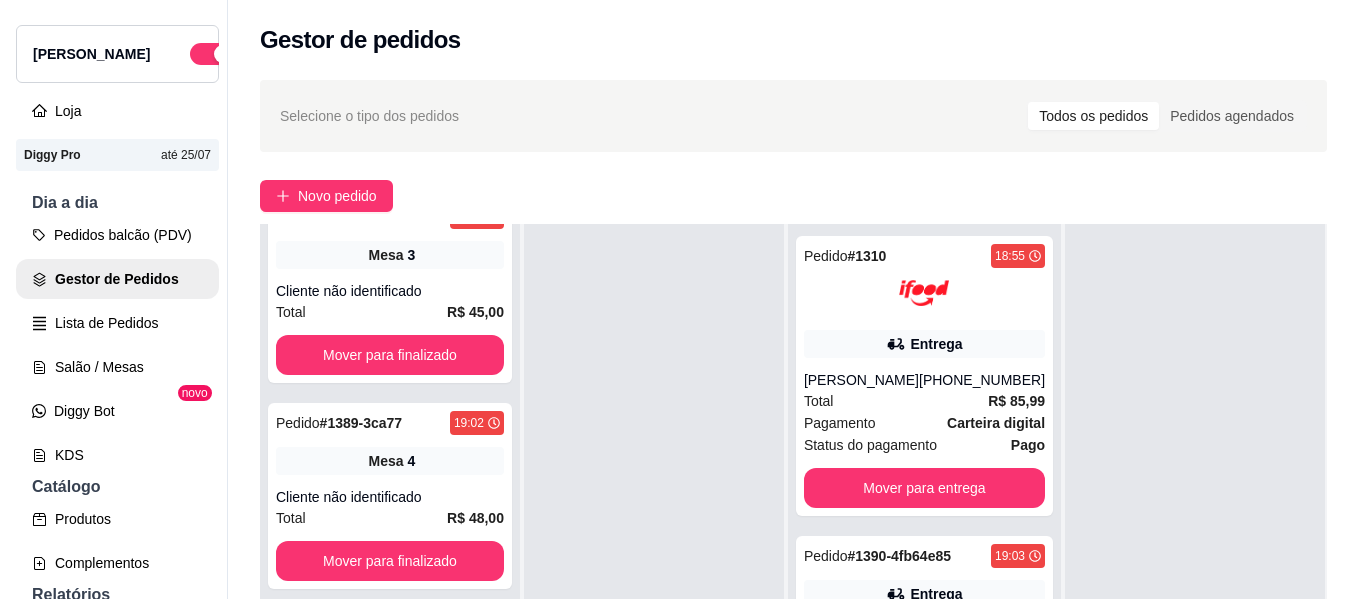 scroll, scrollTop: 100, scrollLeft: 0, axis: vertical 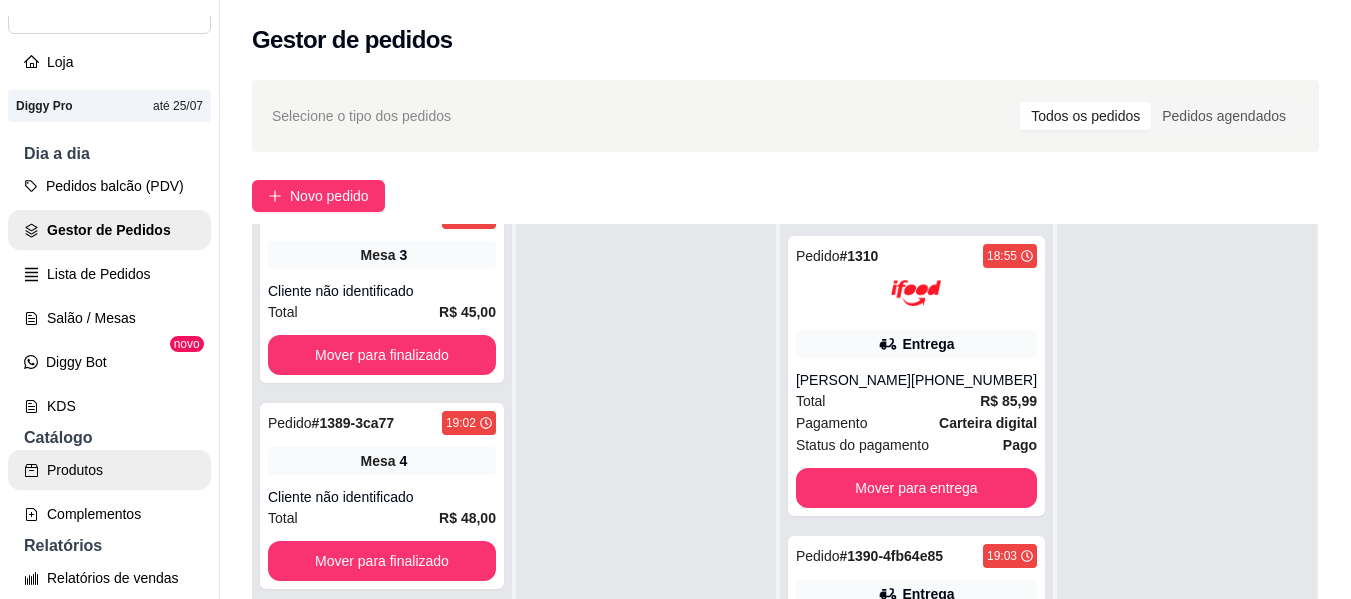 click on "Produtos" at bounding box center (109, 470) 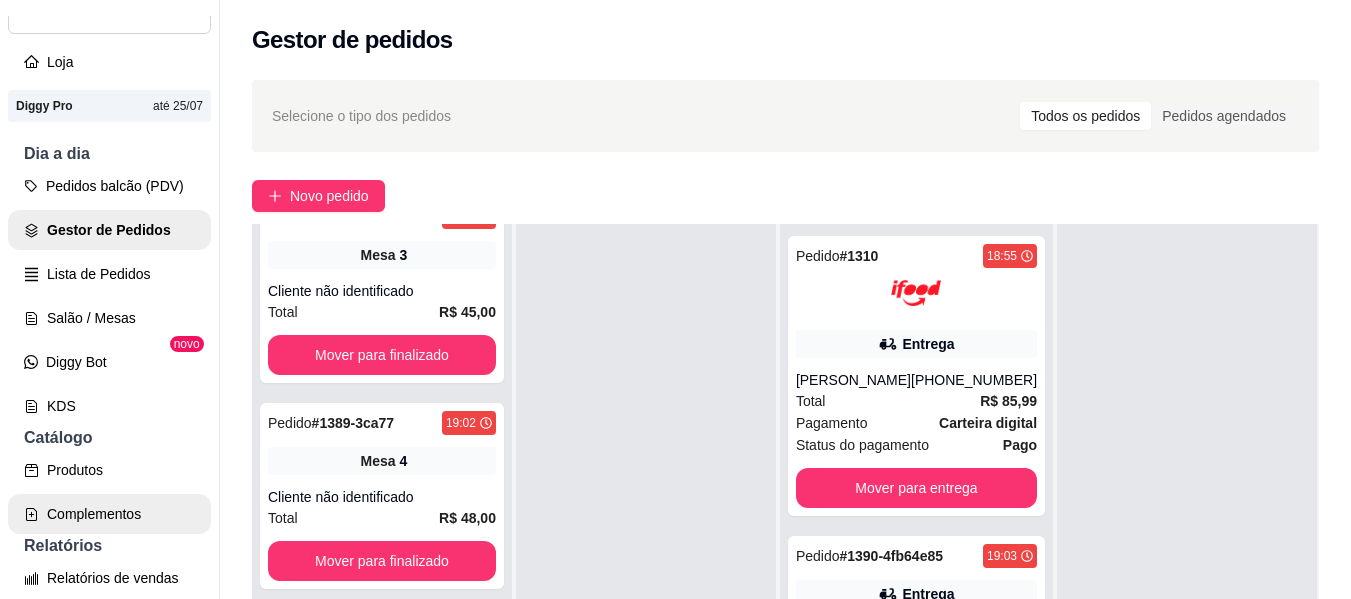 click on "Complementos" at bounding box center [109, 514] 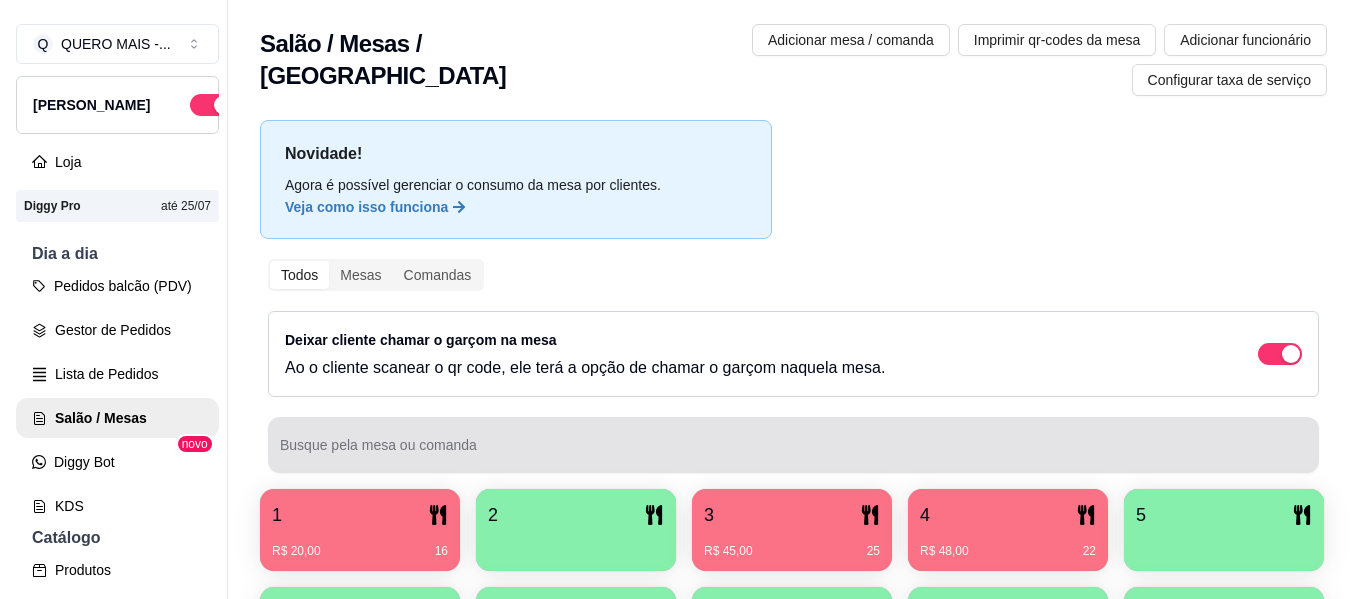 scroll, scrollTop: 0, scrollLeft: 0, axis: both 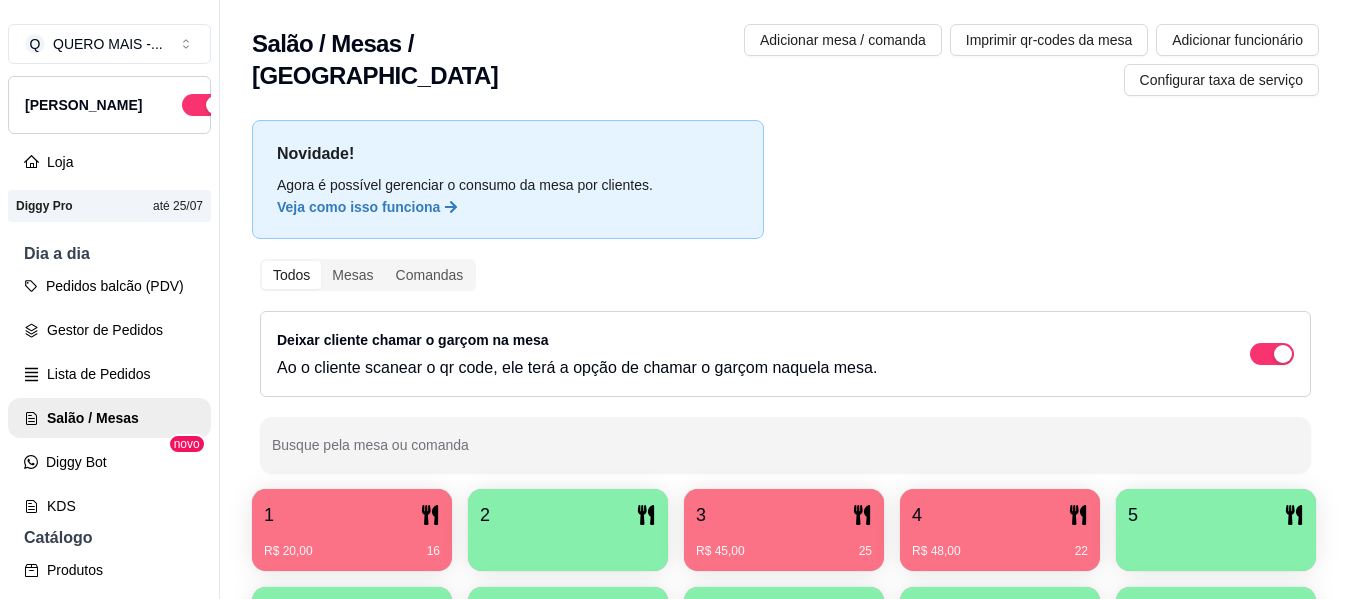 click at bounding box center (568, 544) 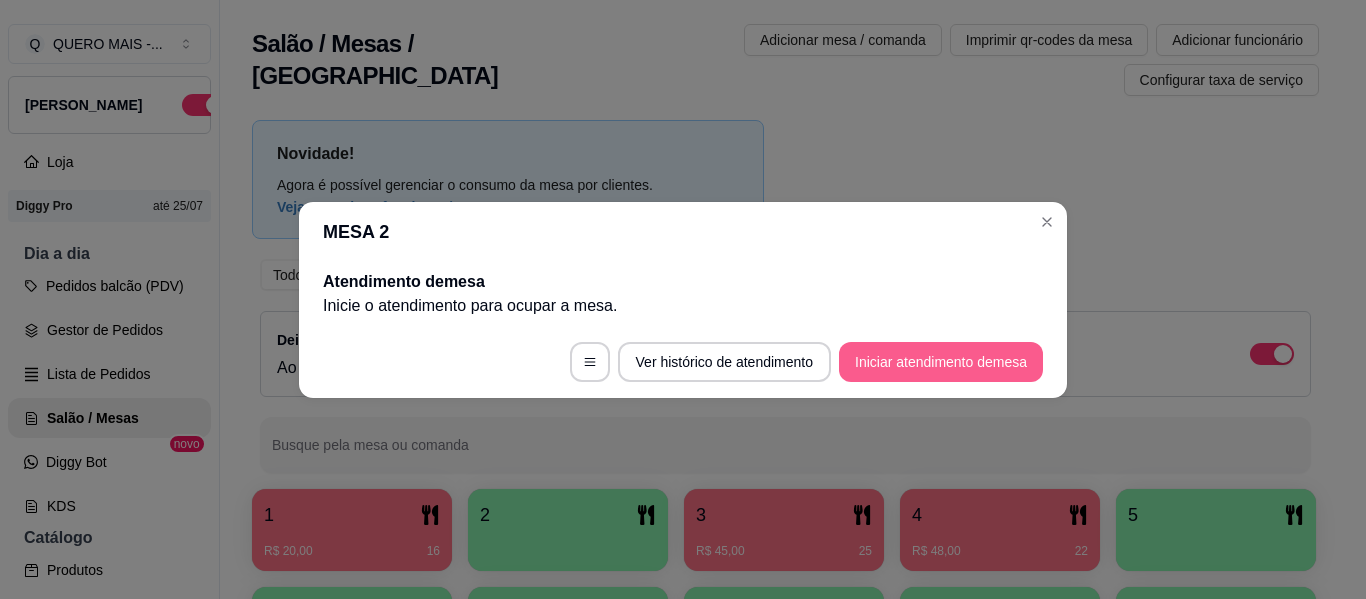click on "Iniciar atendimento de  mesa" at bounding box center [941, 362] 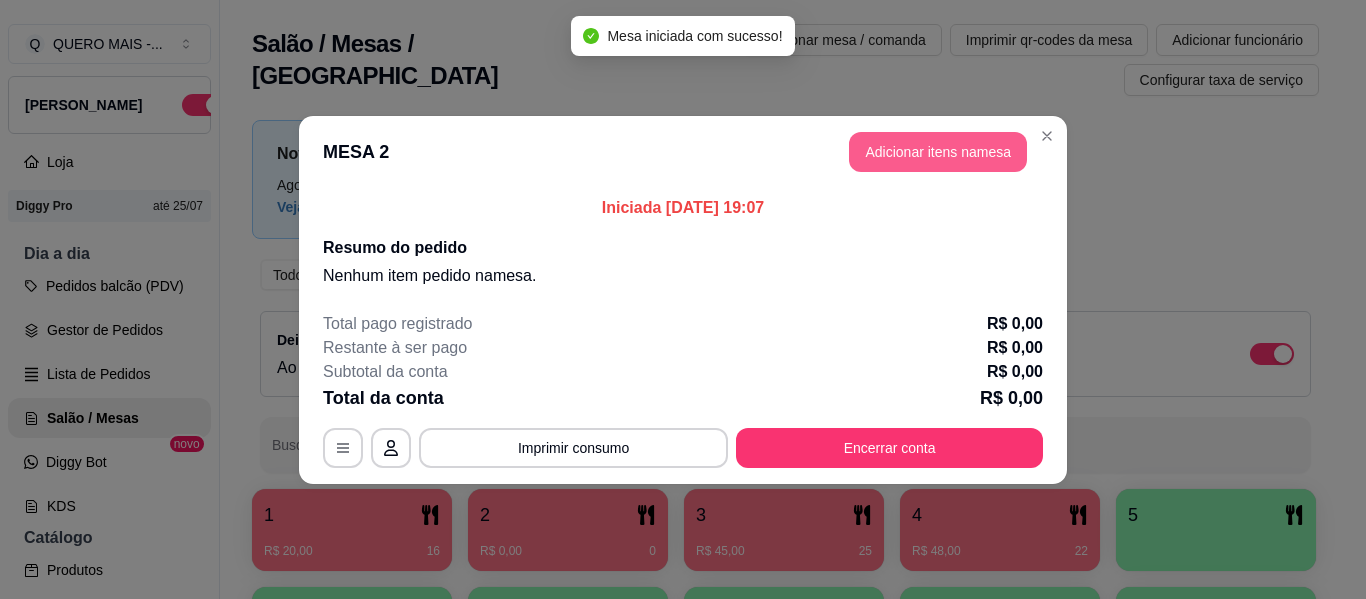 click on "Adicionar itens na  mesa" at bounding box center [938, 152] 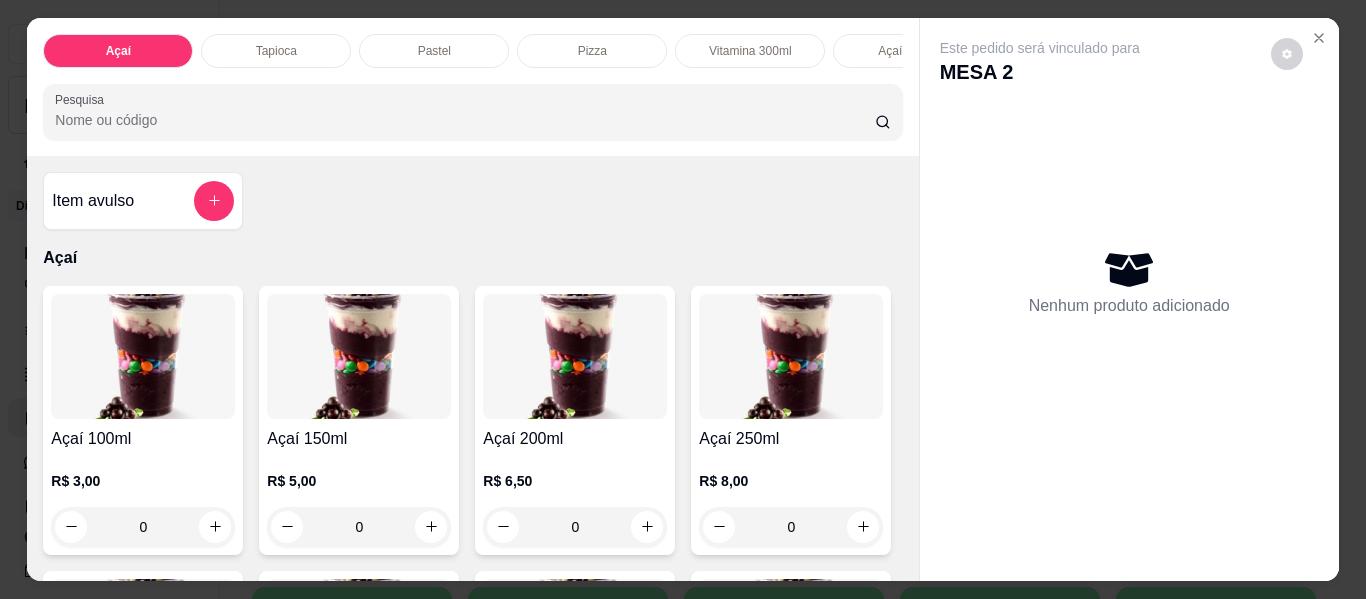 click on "Pastel" at bounding box center (434, 51) 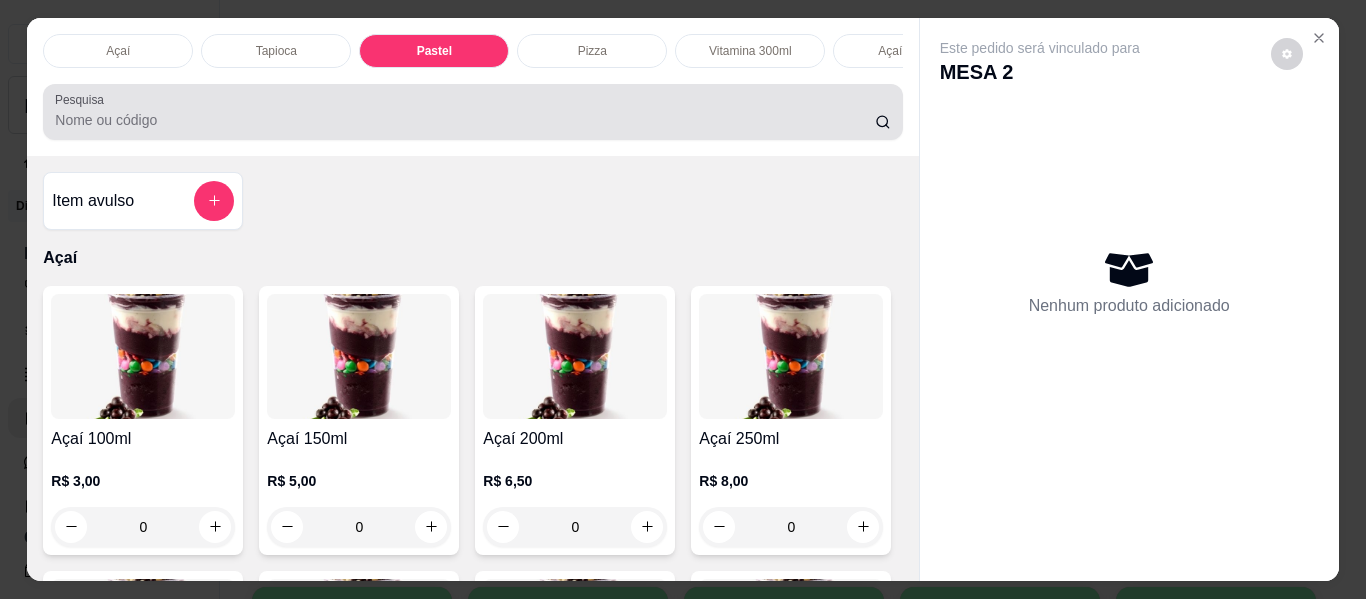 scroll, scrollTop: 1643, scrollLeft: 0, axis: vertical 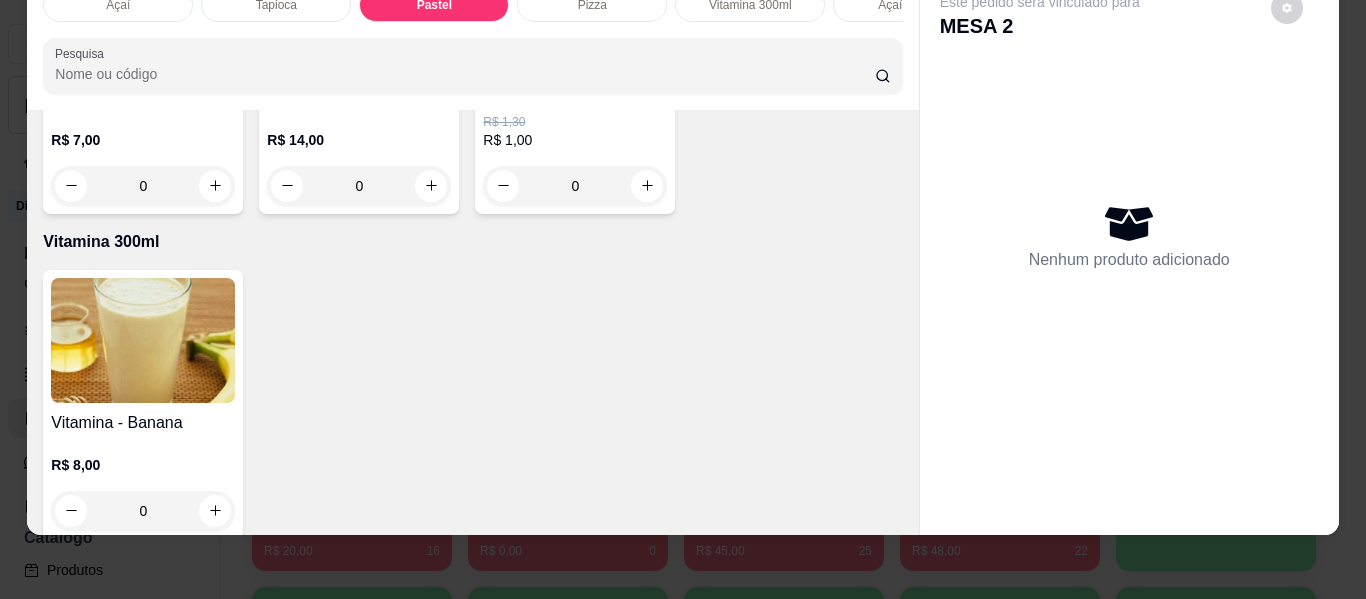 click on "0" at bounding box center (359, -179) 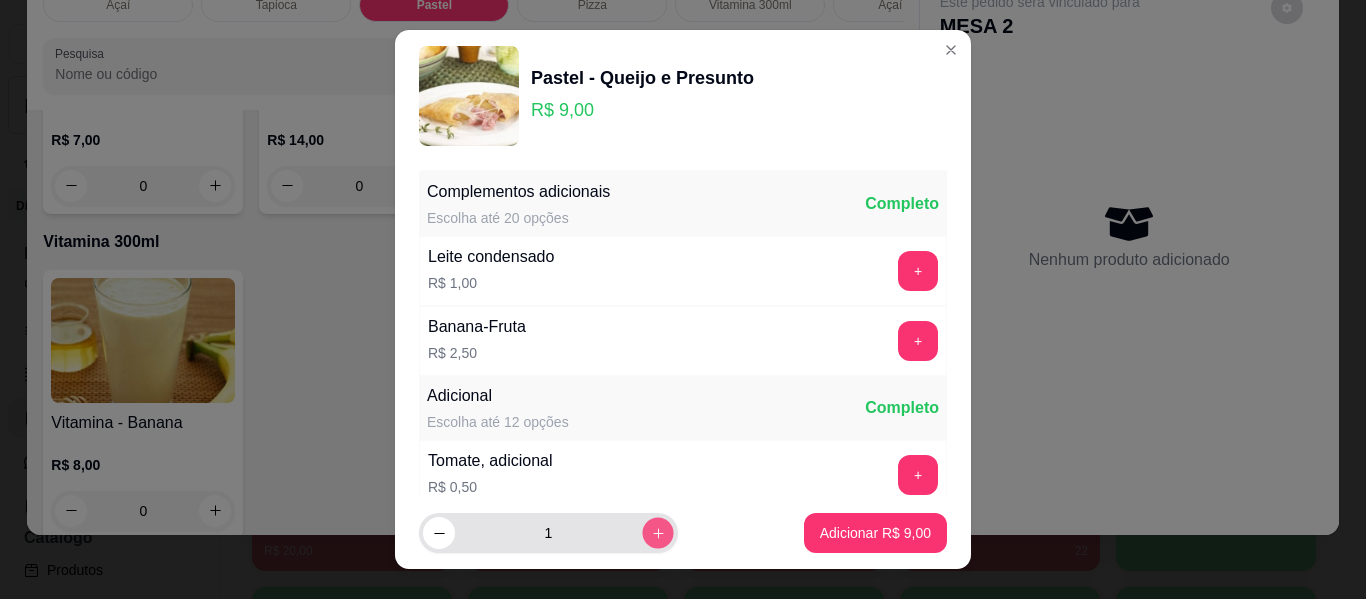click at bounding box center [657, 533] 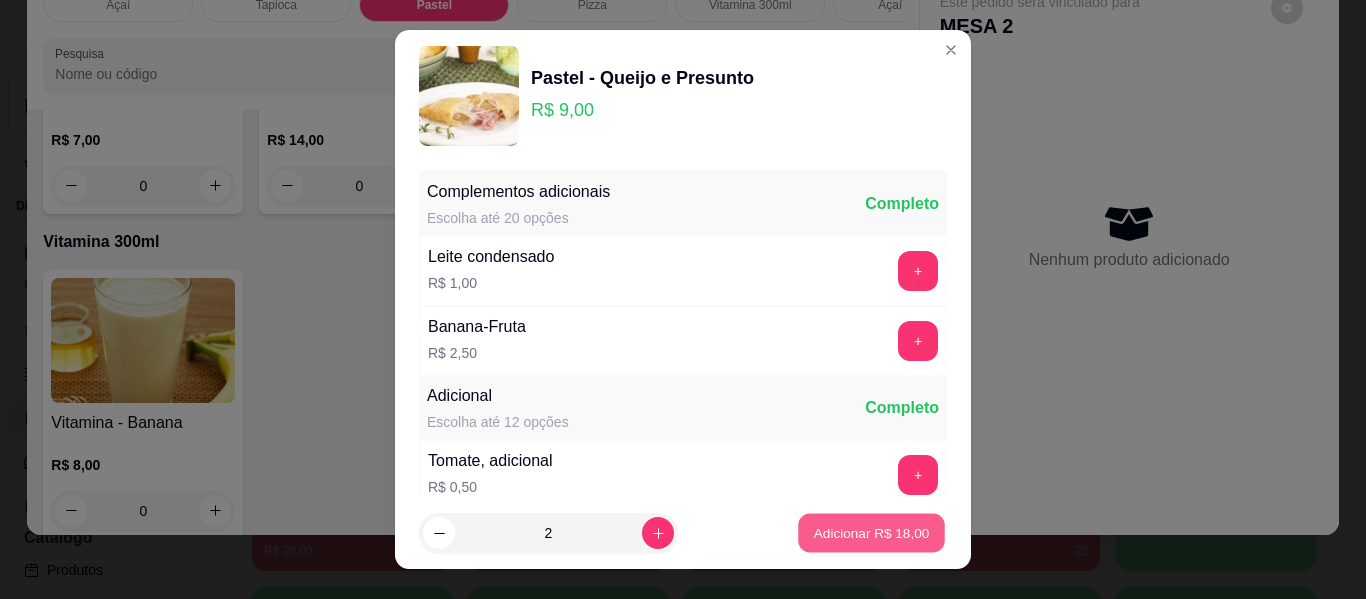 click on "Adicionar   R$ 18,00" at bounding box center [872, 532] 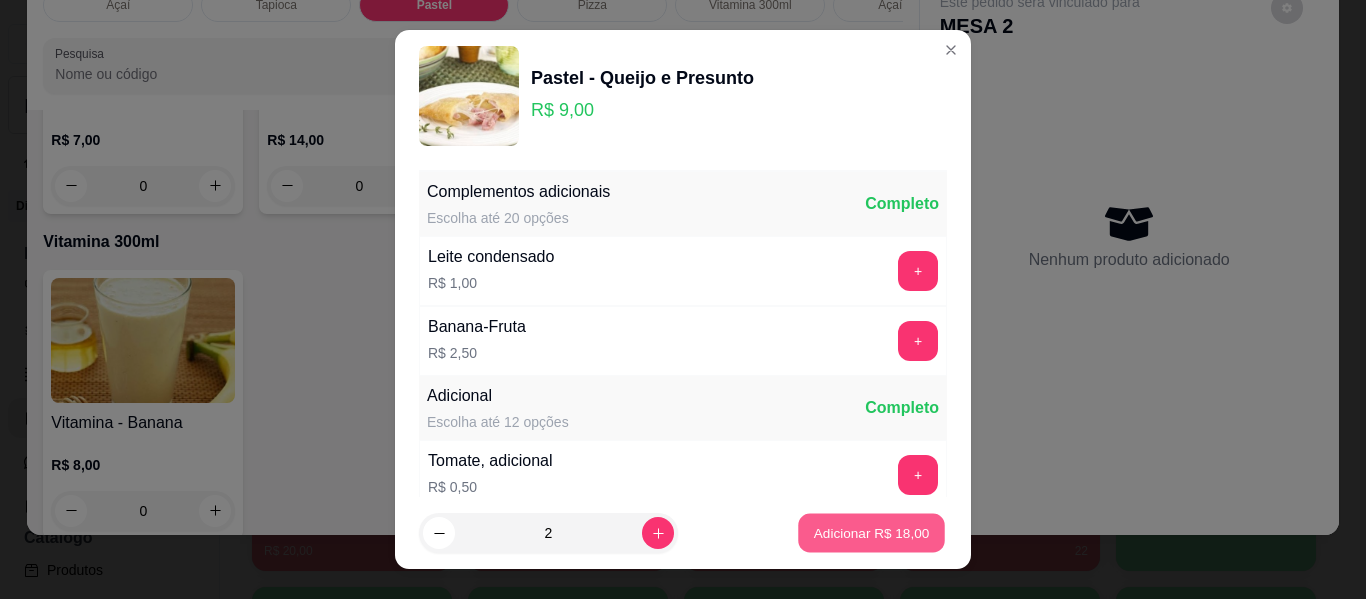 type on "2" 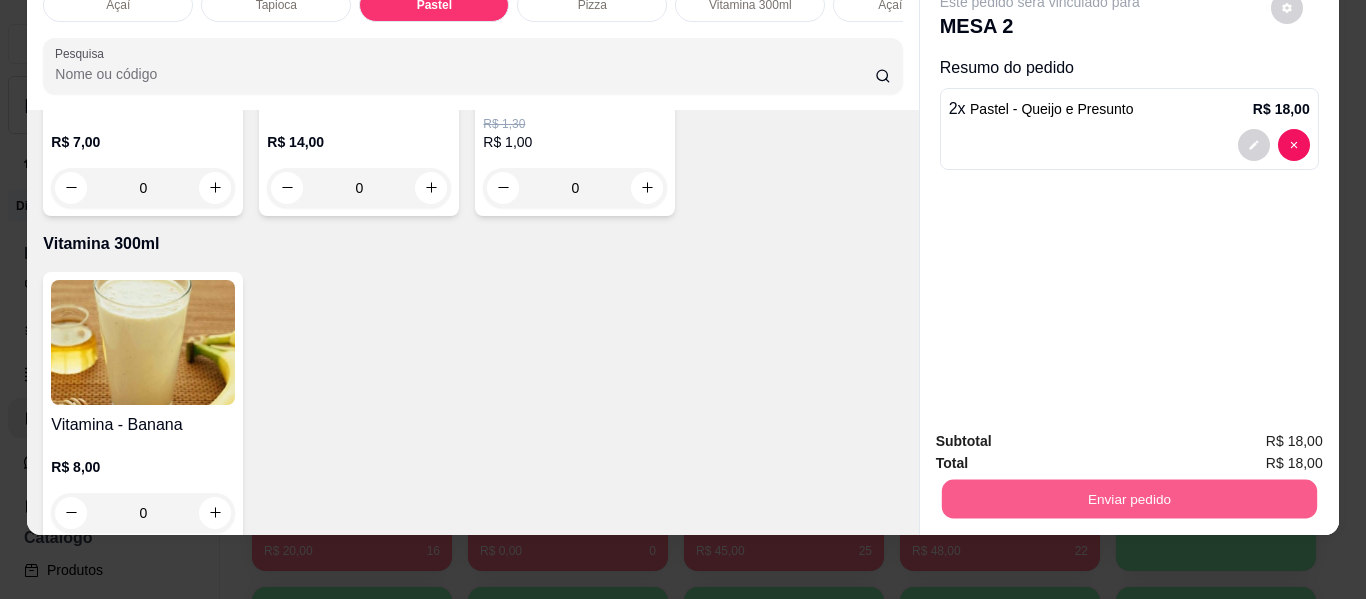 click on "Enviar pedido" at bounding box center [1128, 499] 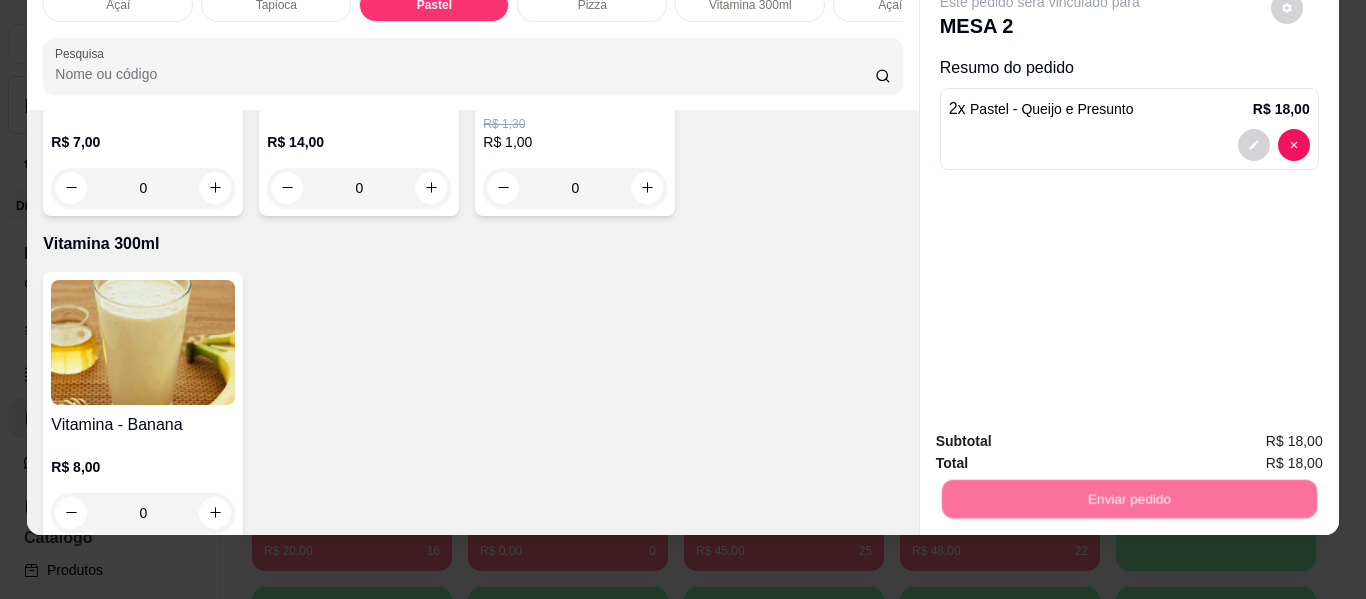 click on "Não registrar e enviar pedido" at bounding box center [1063, 434] 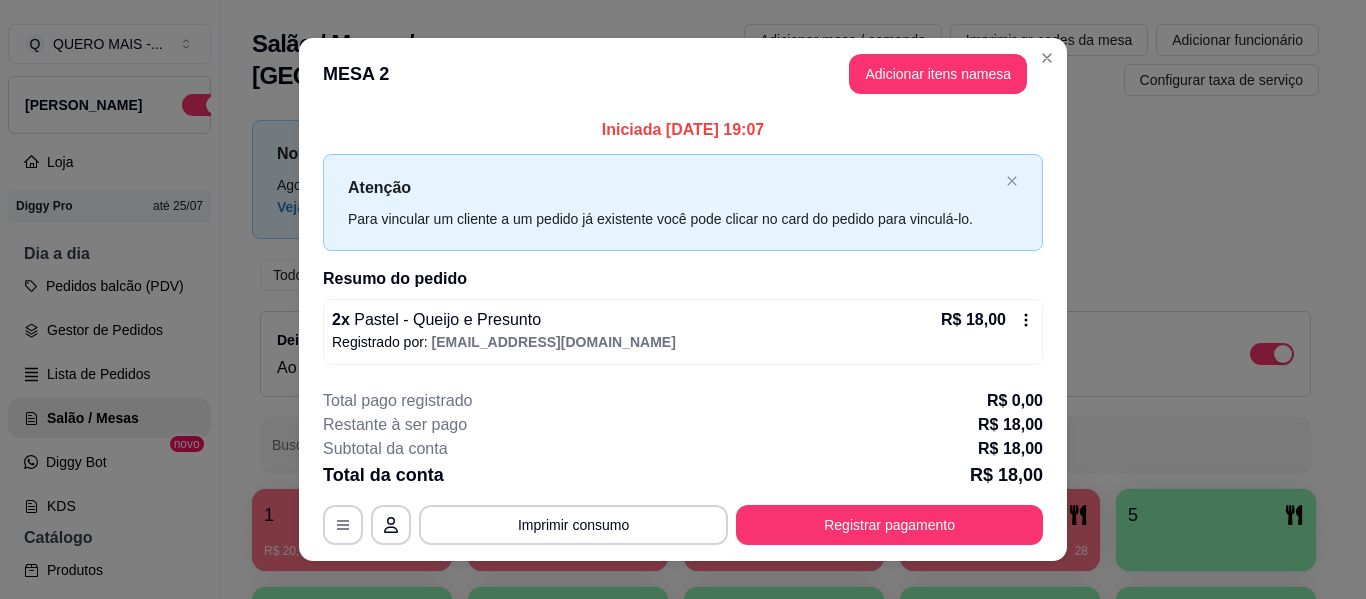 type 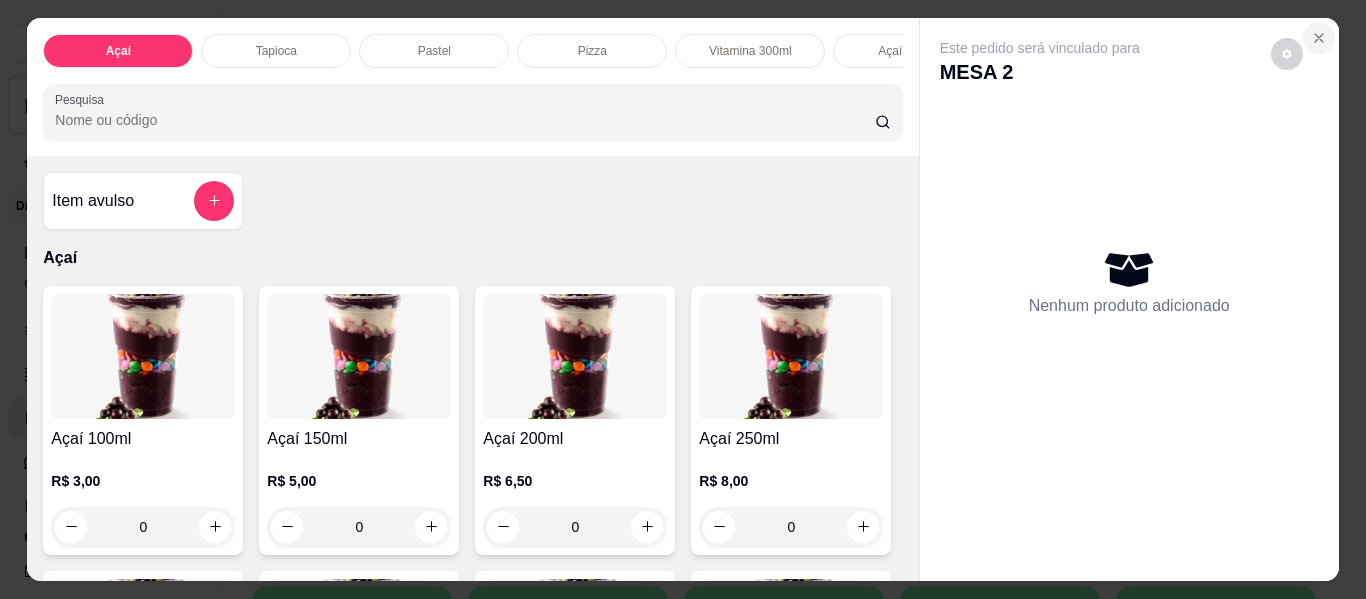 click 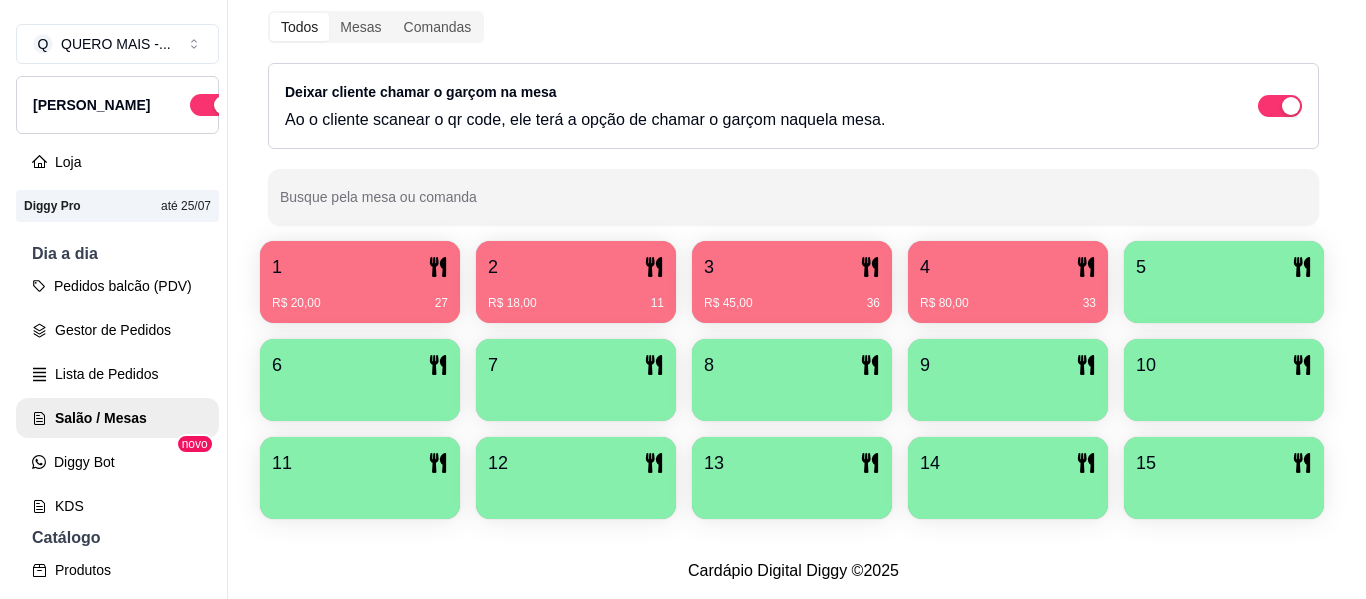 scroll, scrollTop: 300, scrollLeft: 0, axis: vertical 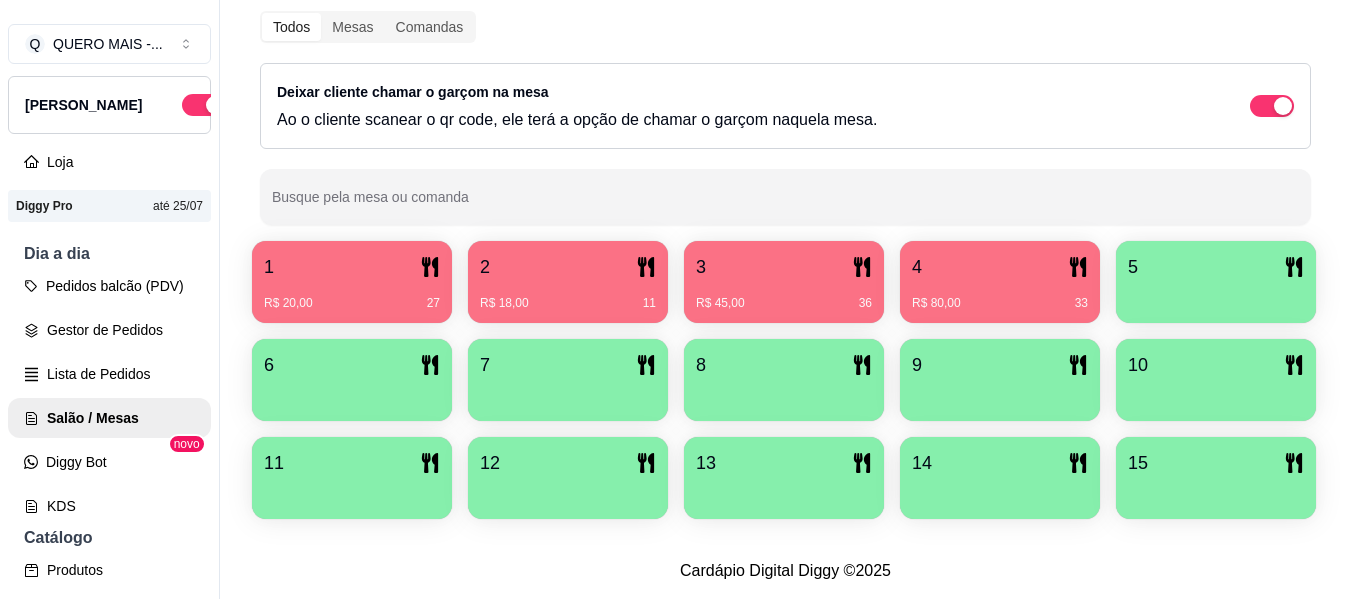 click on "3" at bounding box center (784, 267) 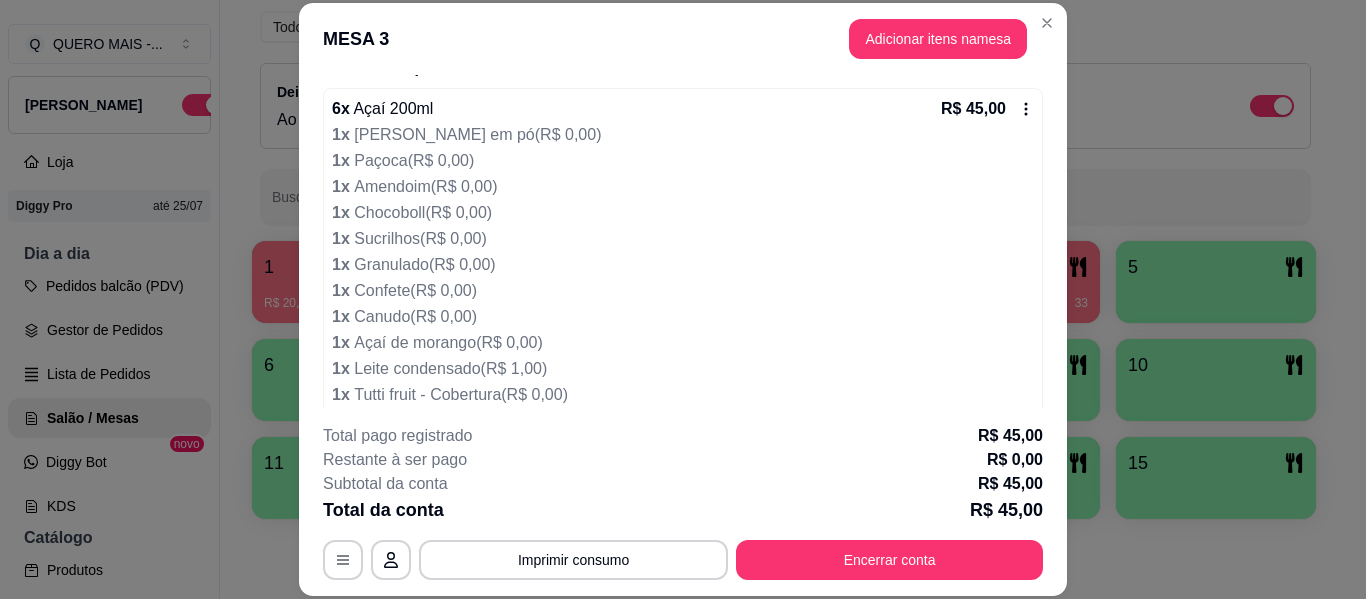 scroll, scrollTop: 216, scrollLeft: 0, axis: vertical 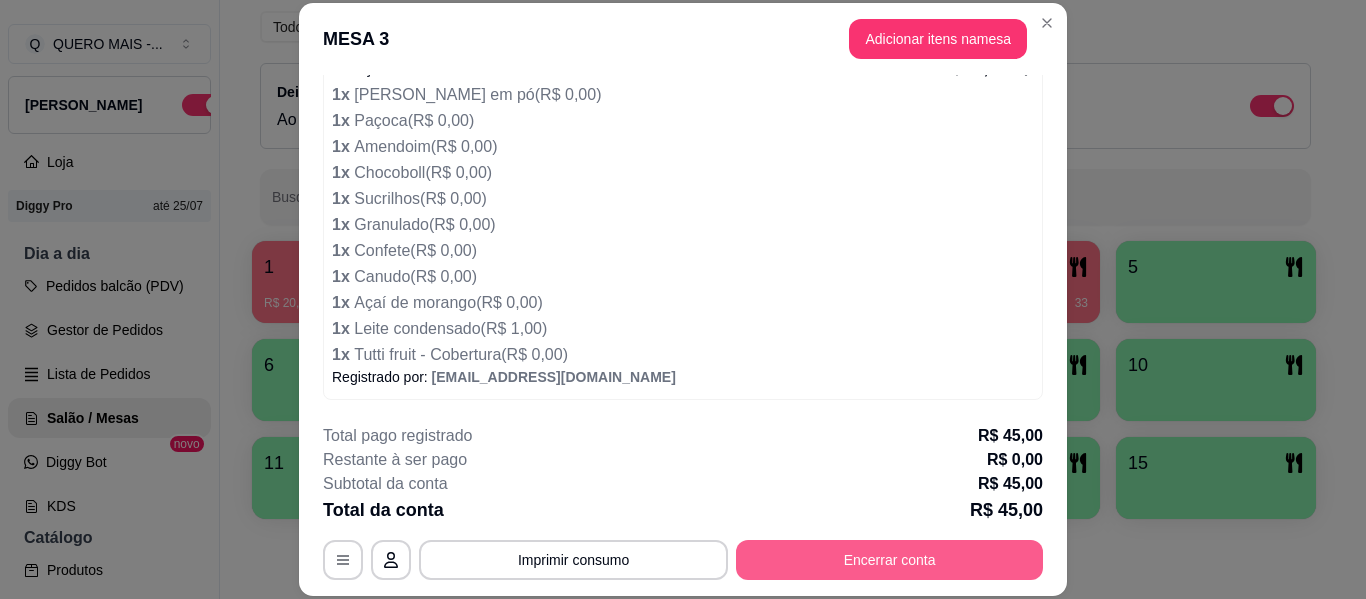 click on "Encerrar conta" at bounding box center (889, 560) 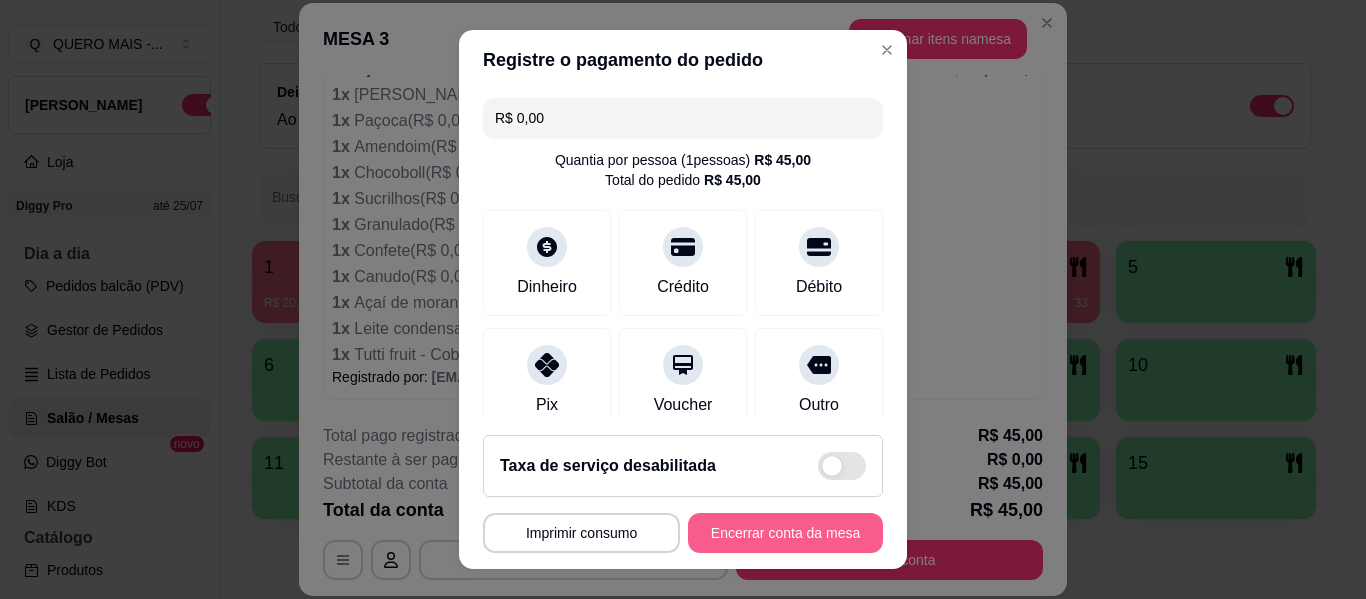 click on "Encerrar conta da mesa" at bounding box center (785, 533) 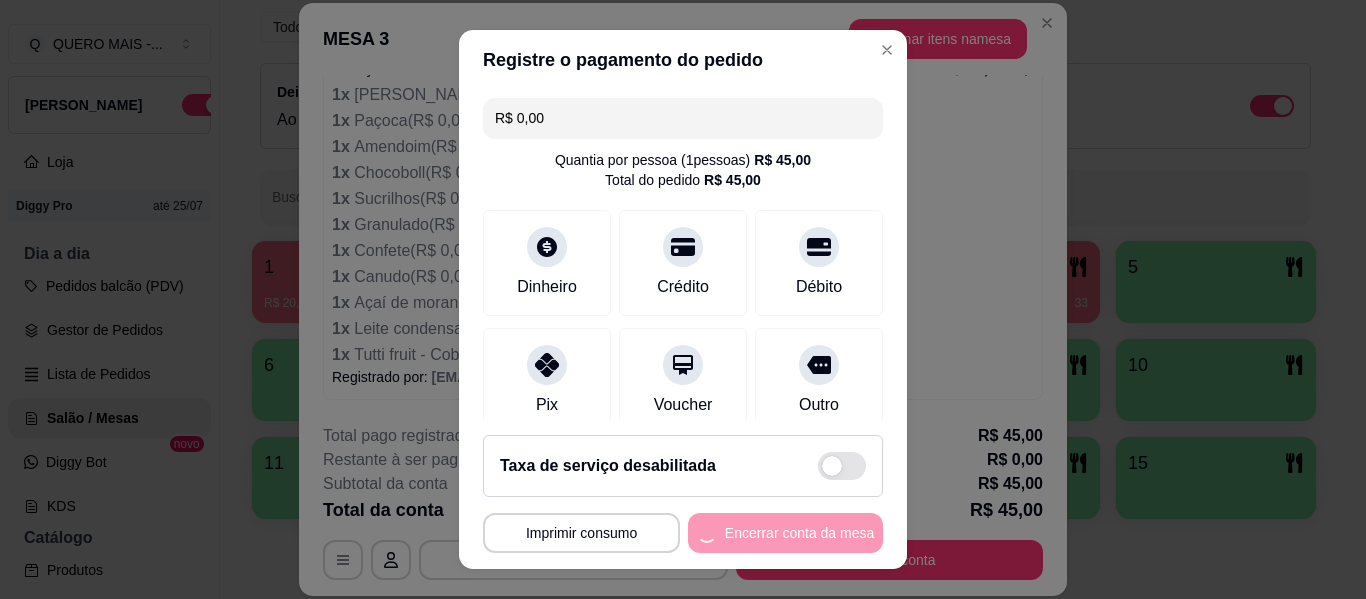 scroll, scrollTop: 0, scrollLeft: 0, axis: both 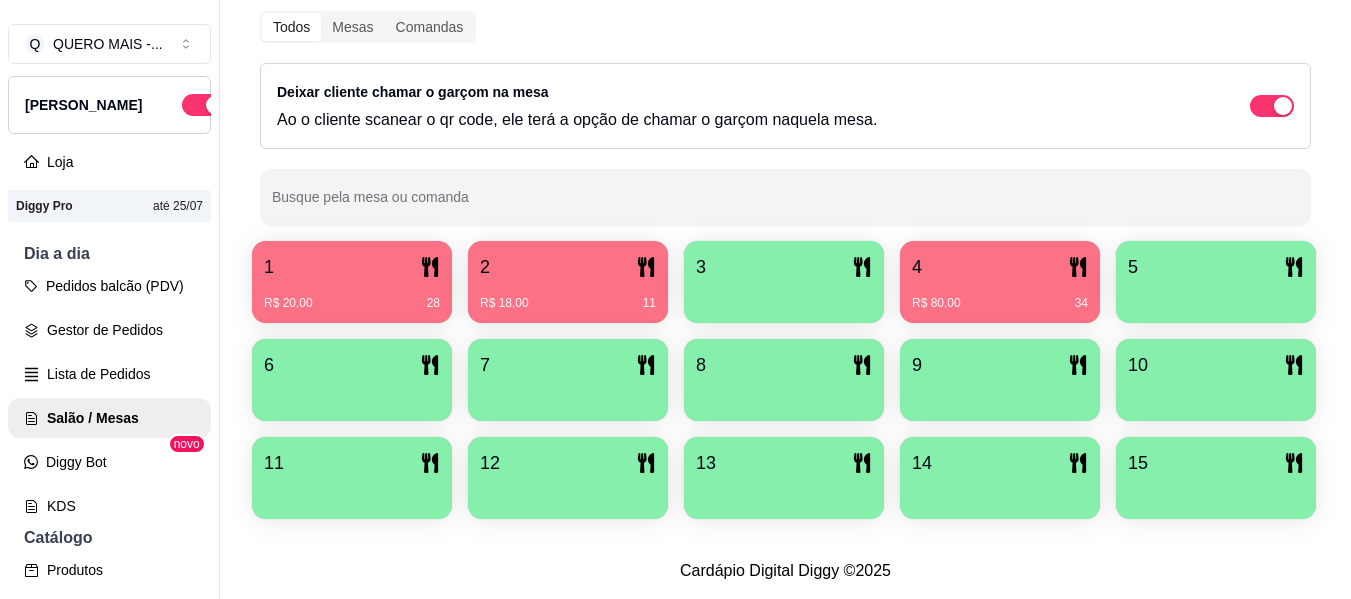 click on "R$ 18,00 11" at bounding box center (568, 303) 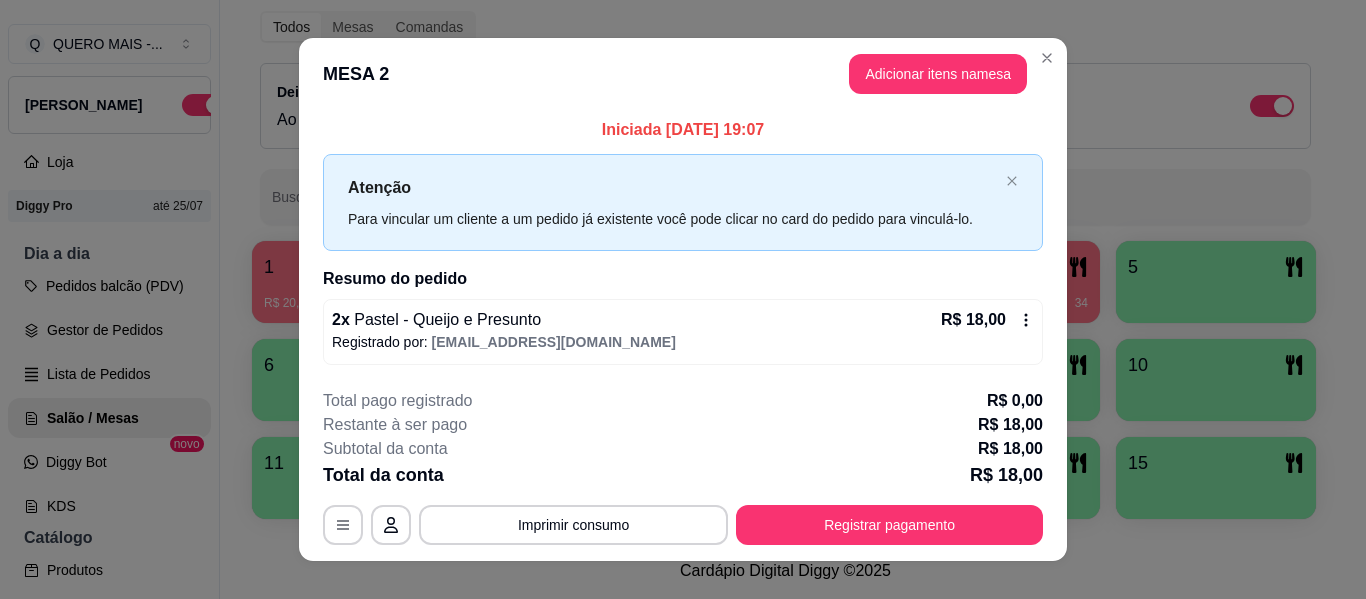 scroll, scrollTop: 26, scrollLeft: 0, axis: vertical 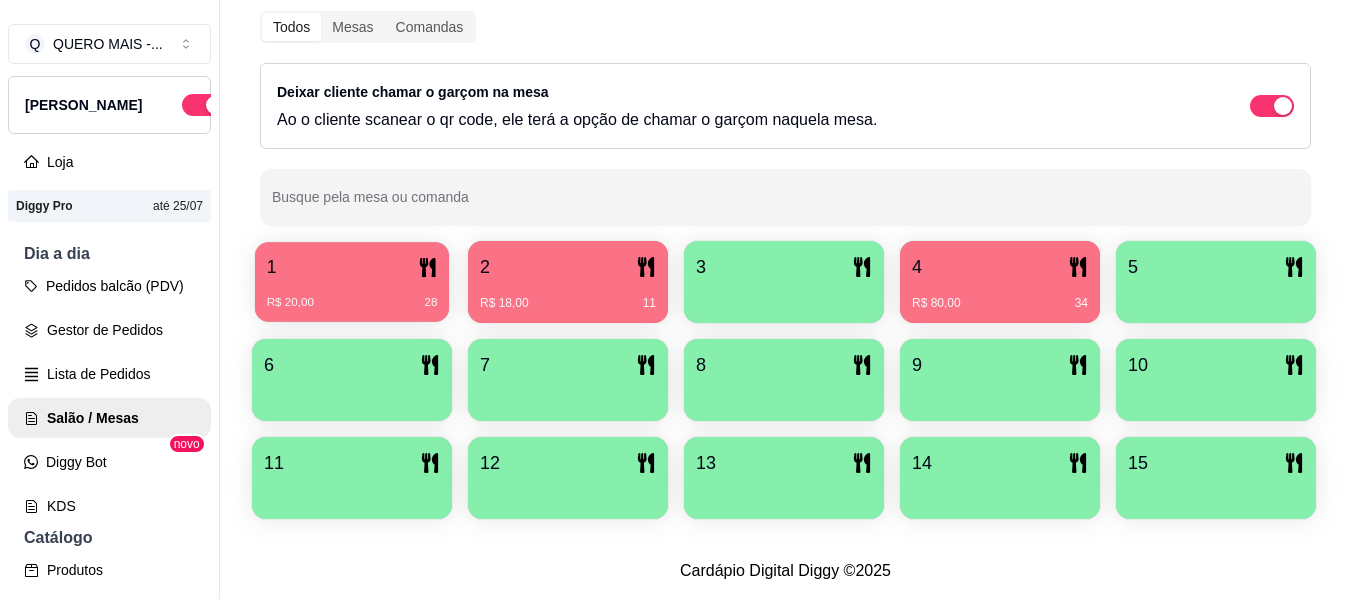 click on "R$ 20,00" at bounding box center [290, 303] 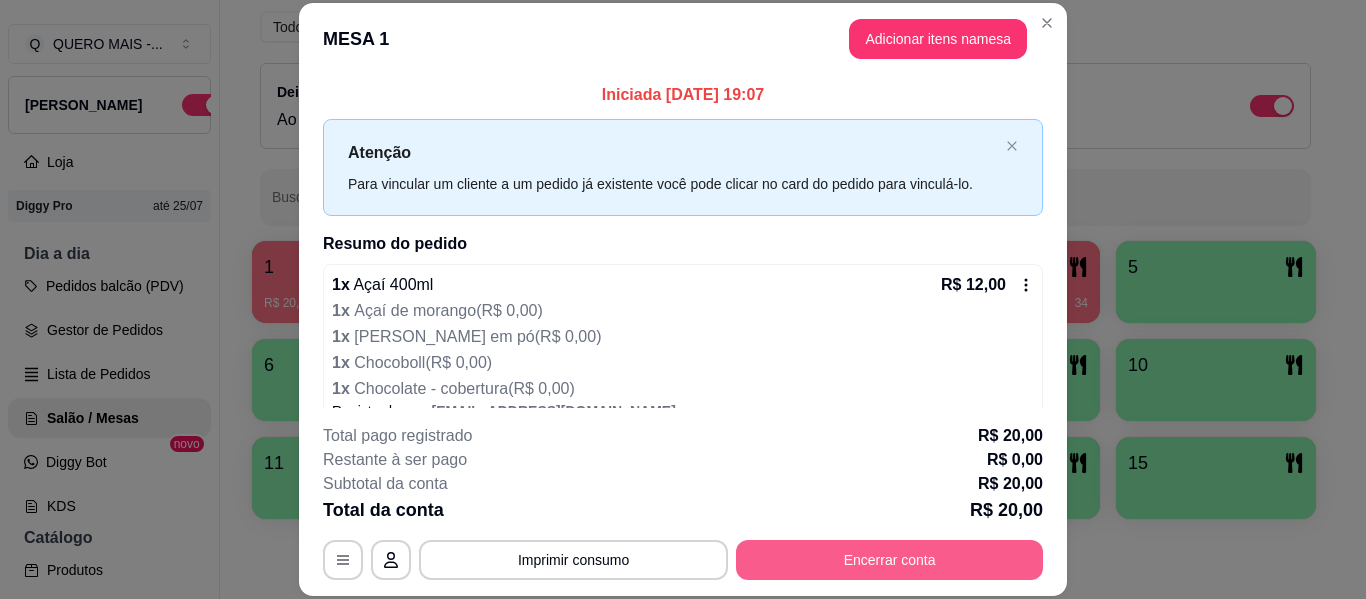 click on "Encerrar conta" at bounding box center (889, 560) 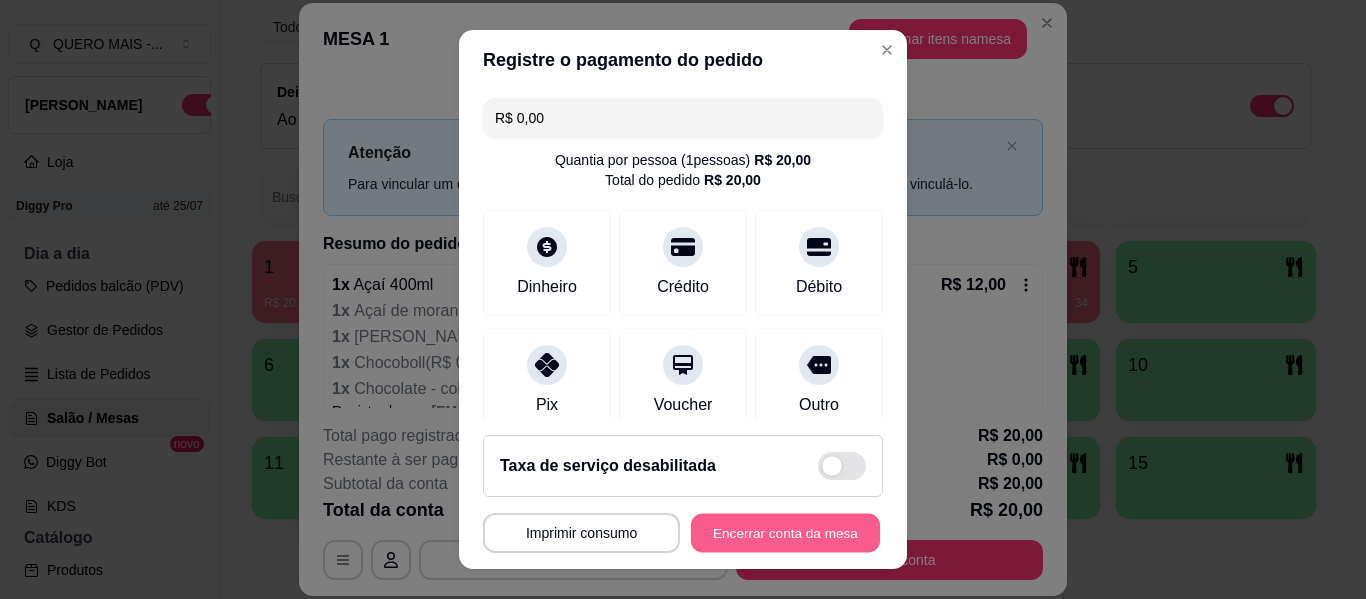 click on "Encerrar conta da mesa" at bounding box center (785, 533) 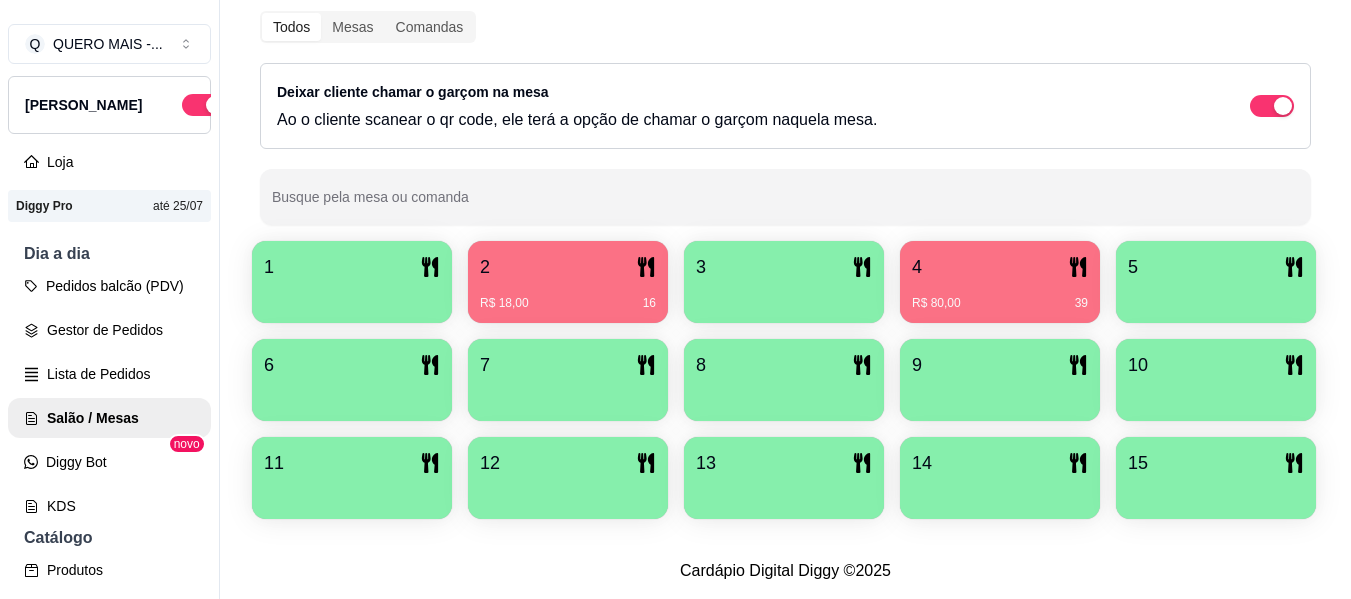 click on "R$ 80,00 39" at bounding box center (1000, 296) 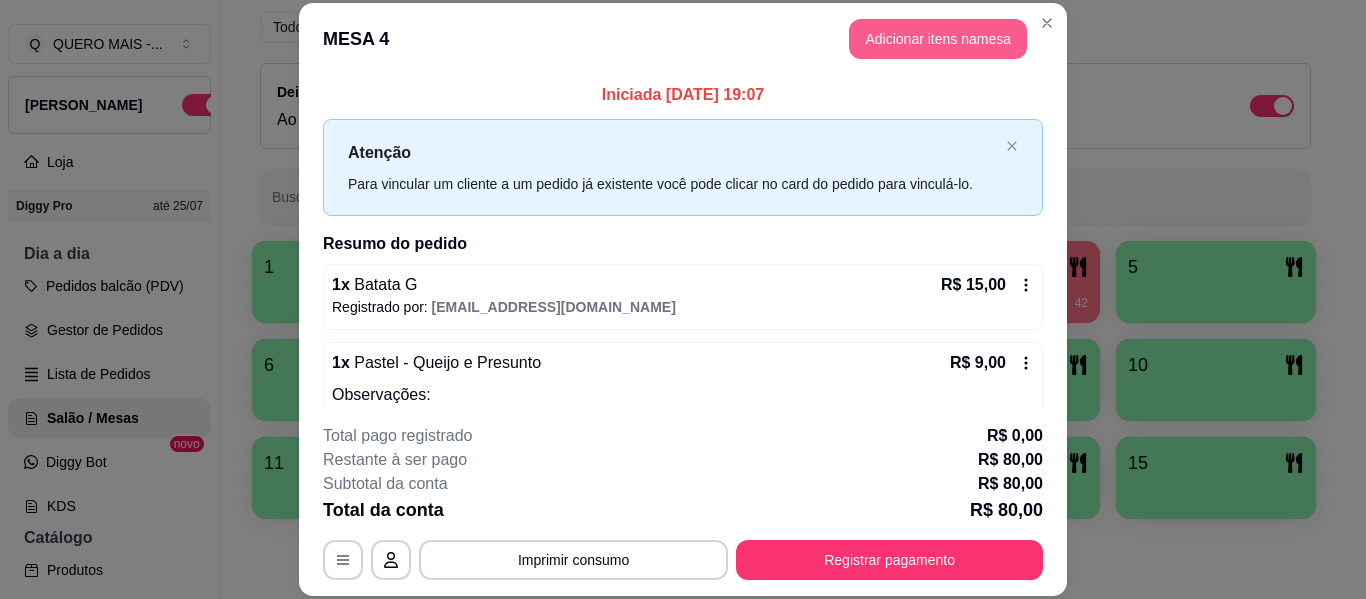 click on "Adicionar itens na  mesa" at bounding box center (938, 39) 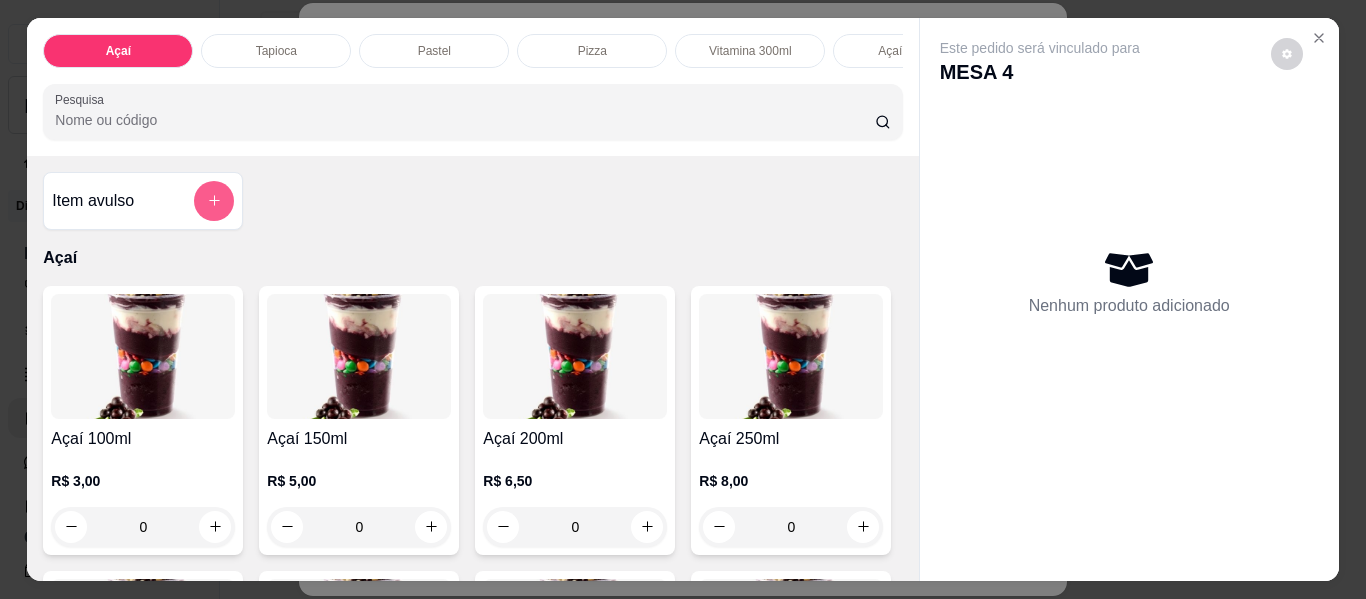 click 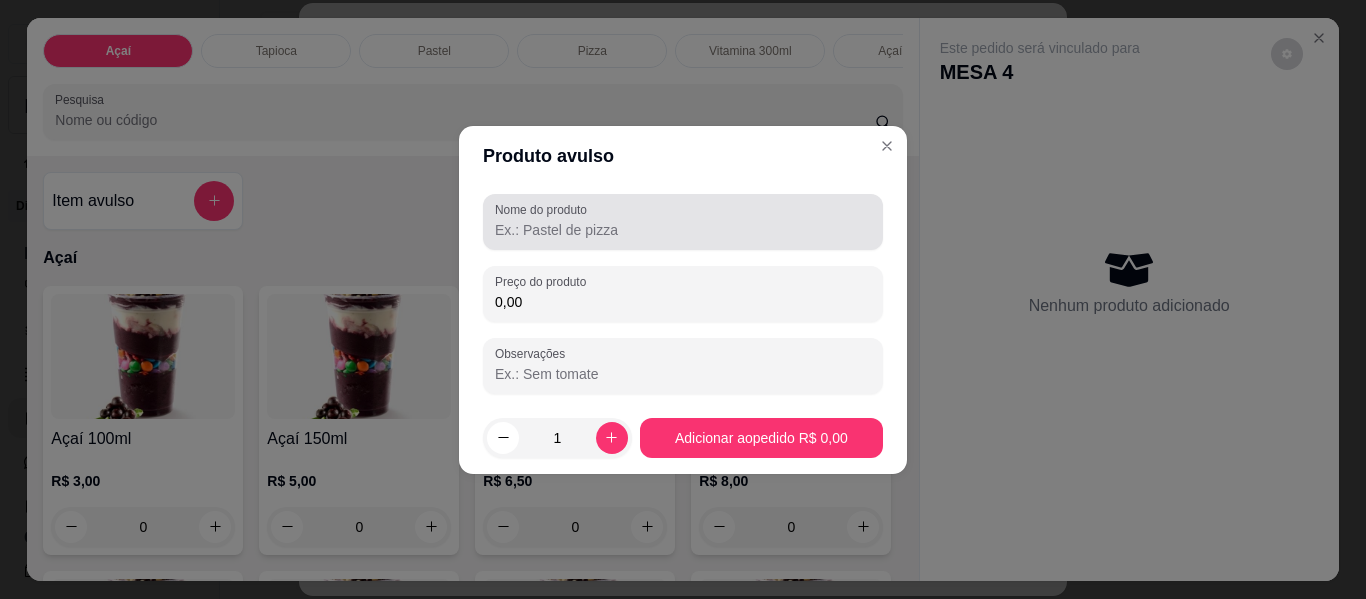 drag, startPoint x: 512, startPoint y: 222, endPoint x: 599, endPoint y: 211, distance: 87.69264 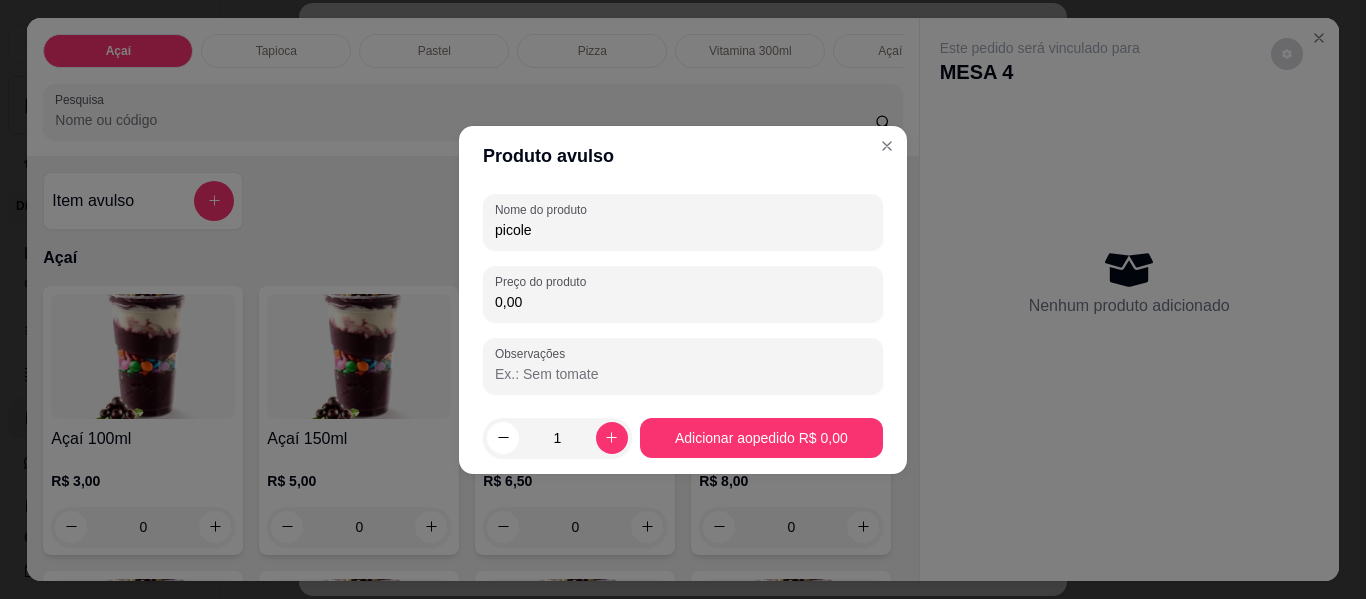 type on "picole" 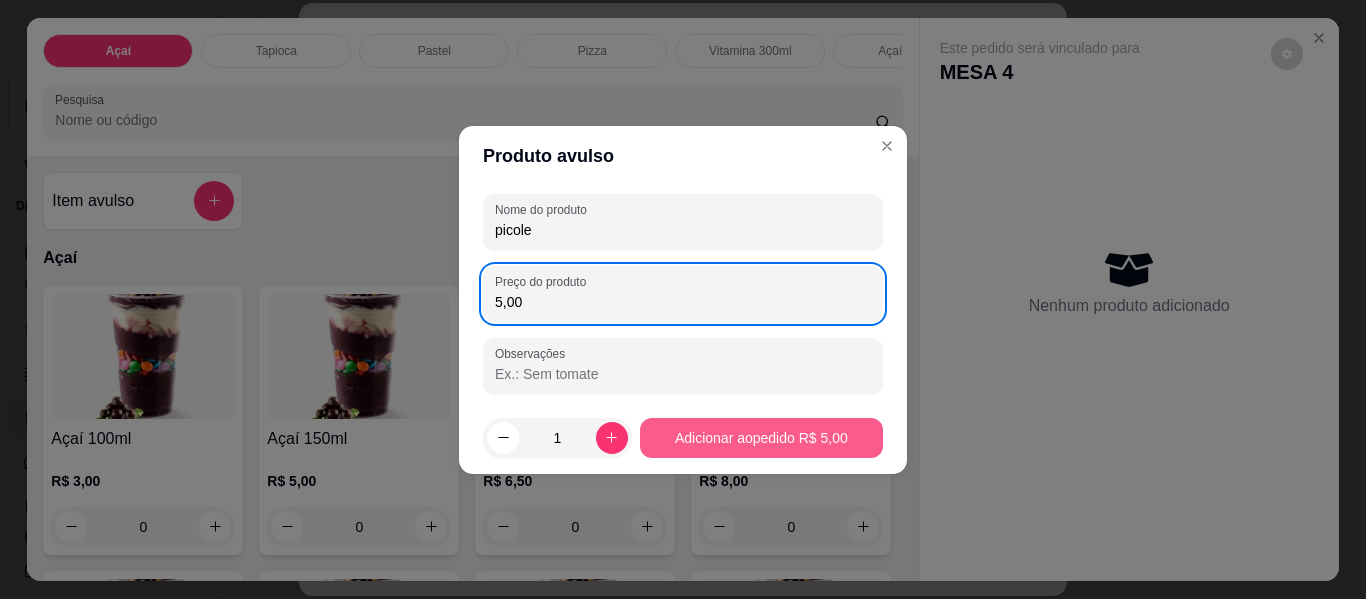 type on "5,00" 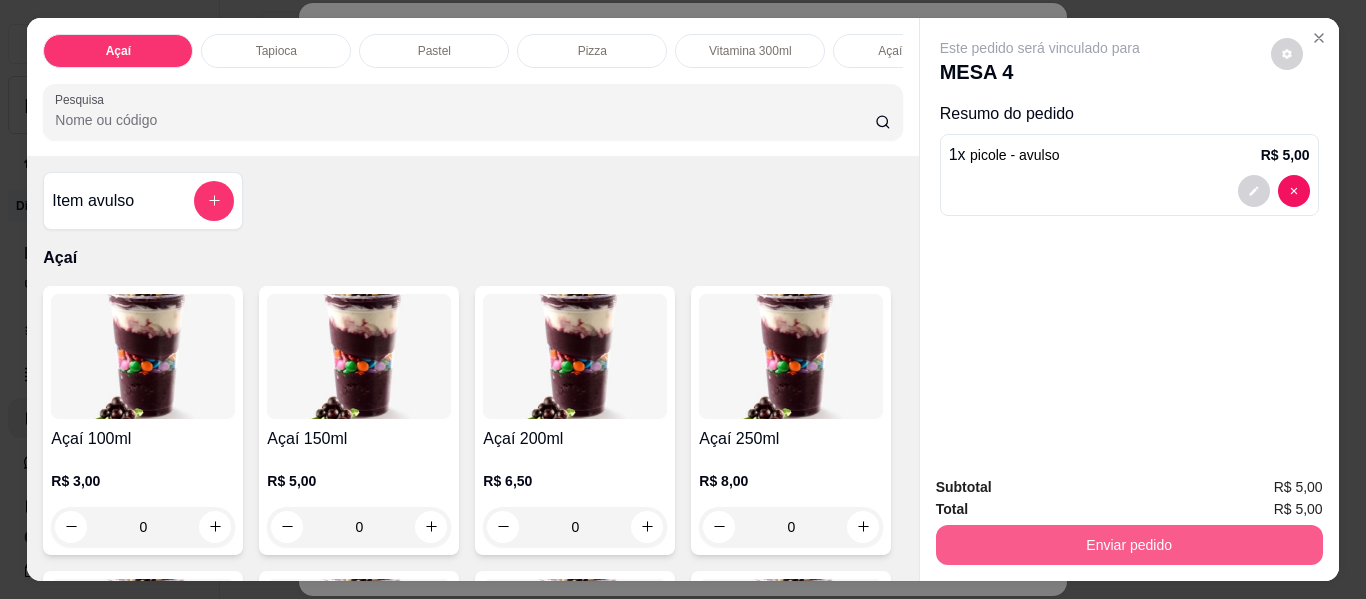click on "Enviar pedido" at bounding box center [1129, 545] 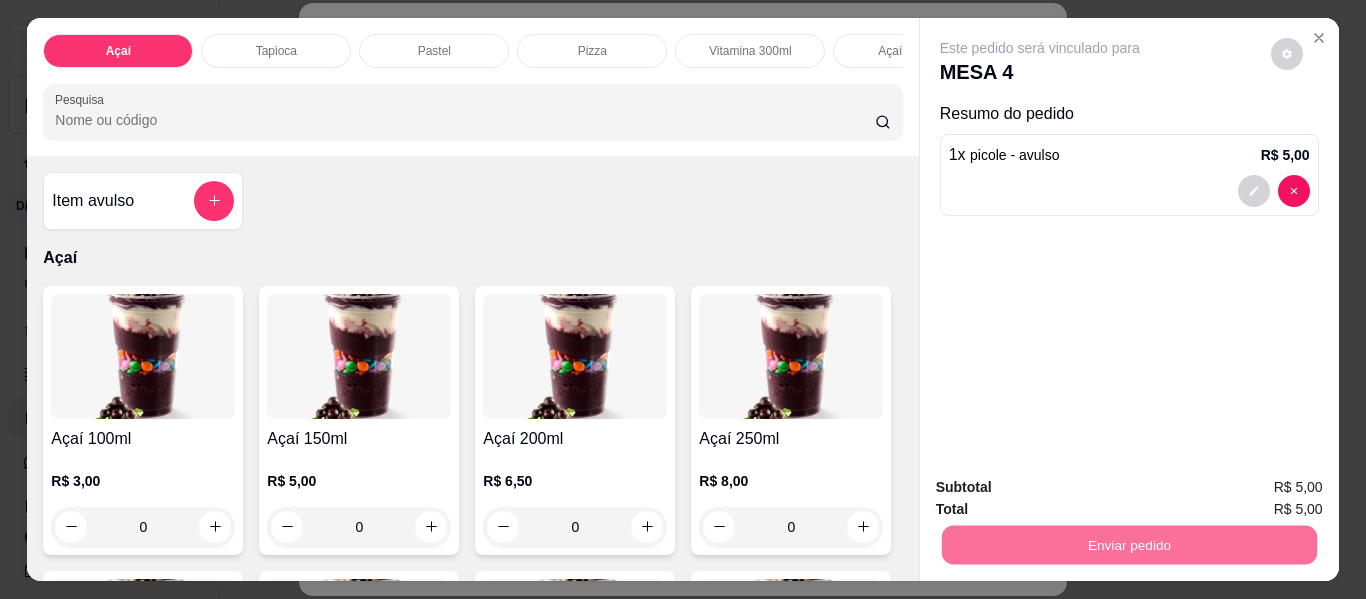 click on "Não registrar e enviar pedido" at bounding box center (1063, 488) 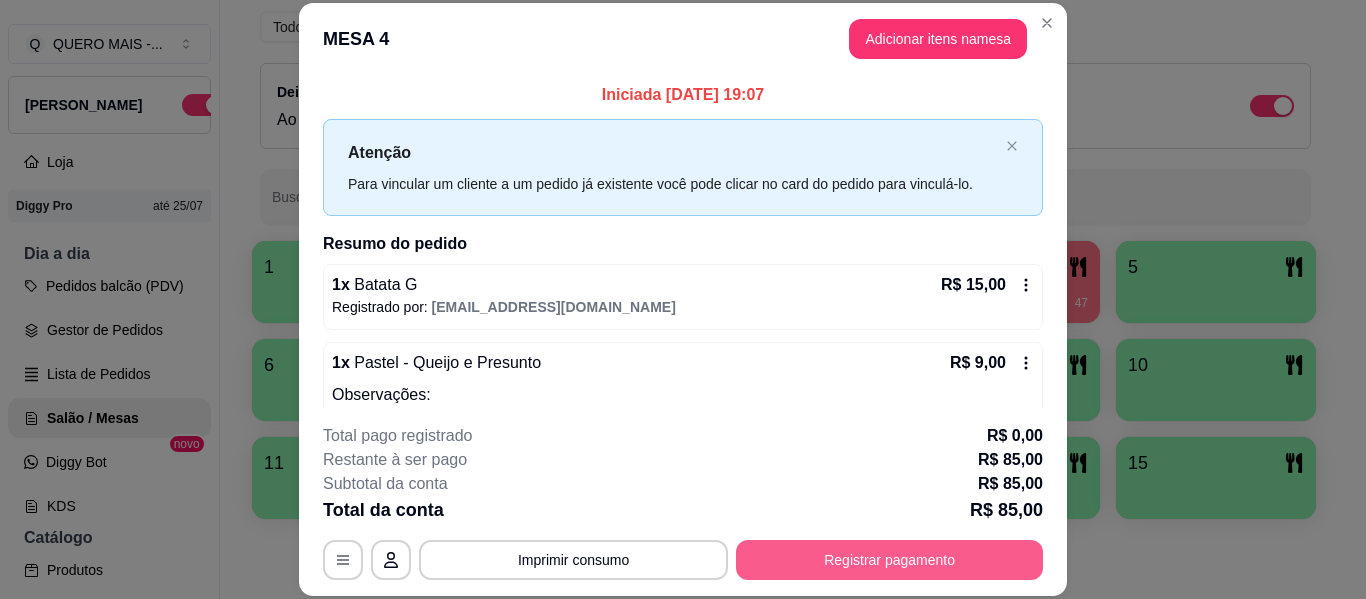 click on "Registrar pagamento" at bounding box center [889, 560] 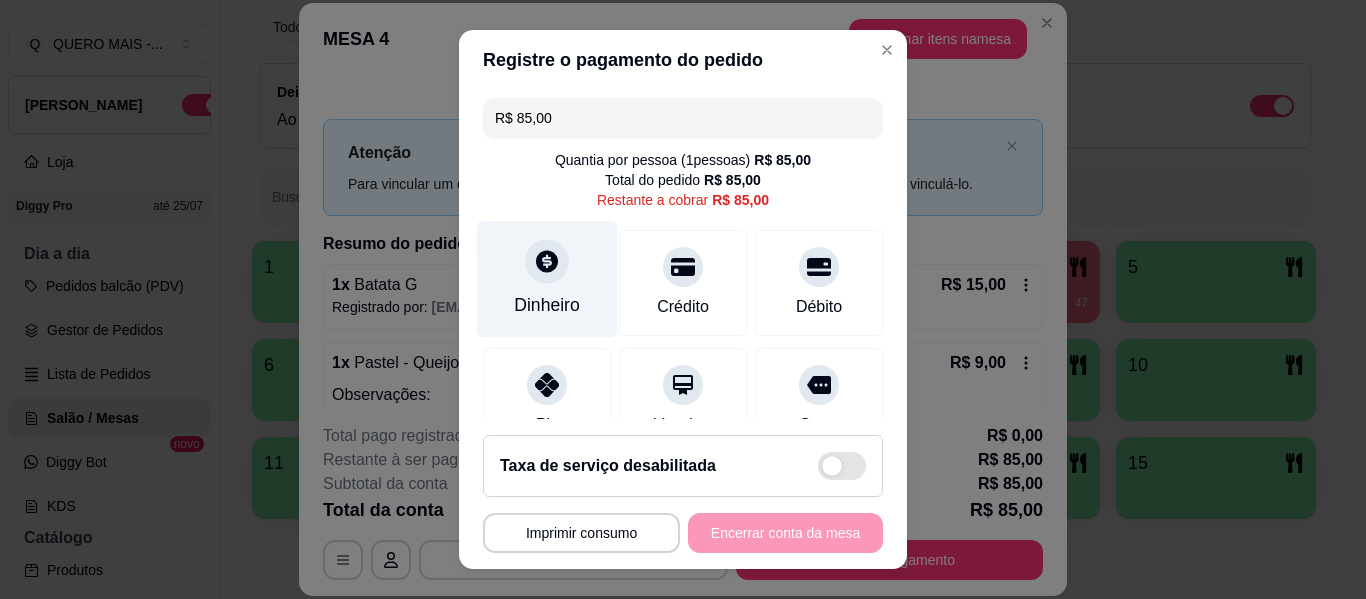 click at bounding box center (547, 261) 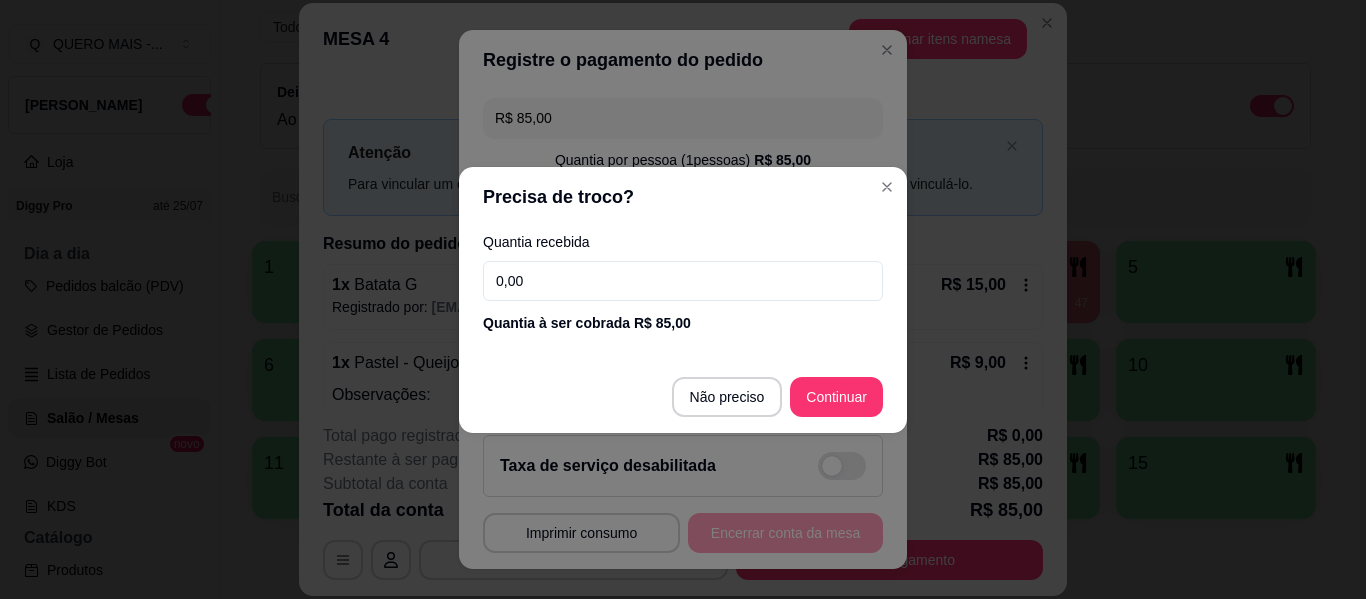 click on "0,00" at bounding box center (683, 281) 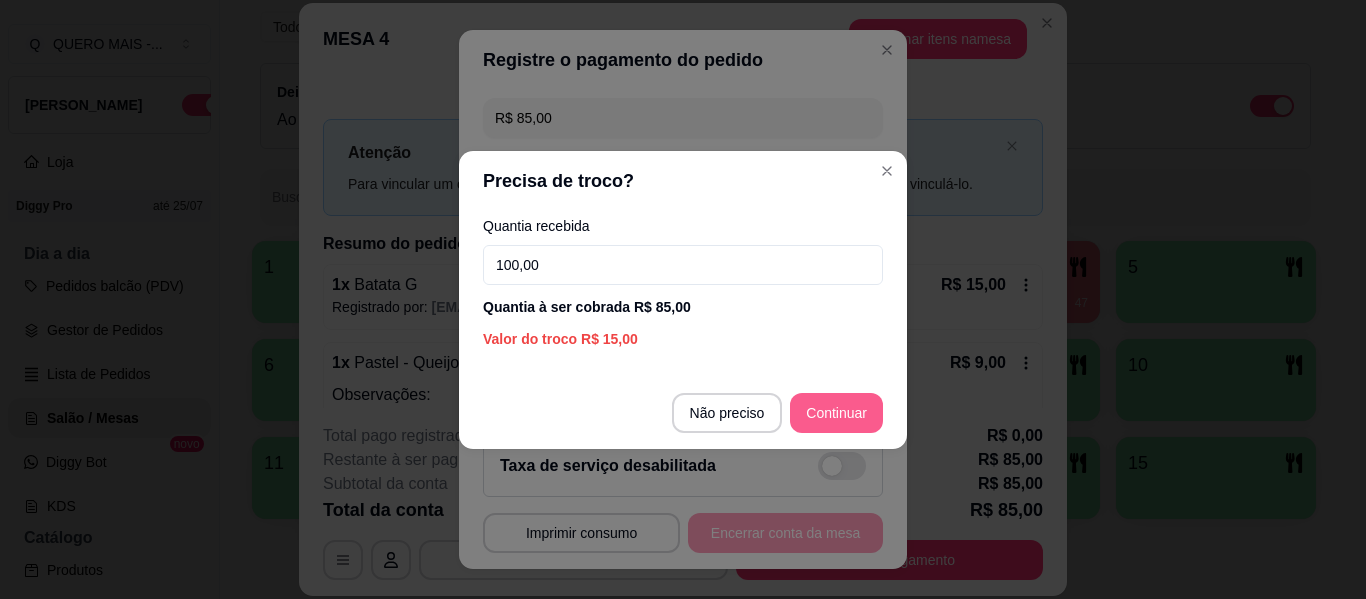 type on "100,00" 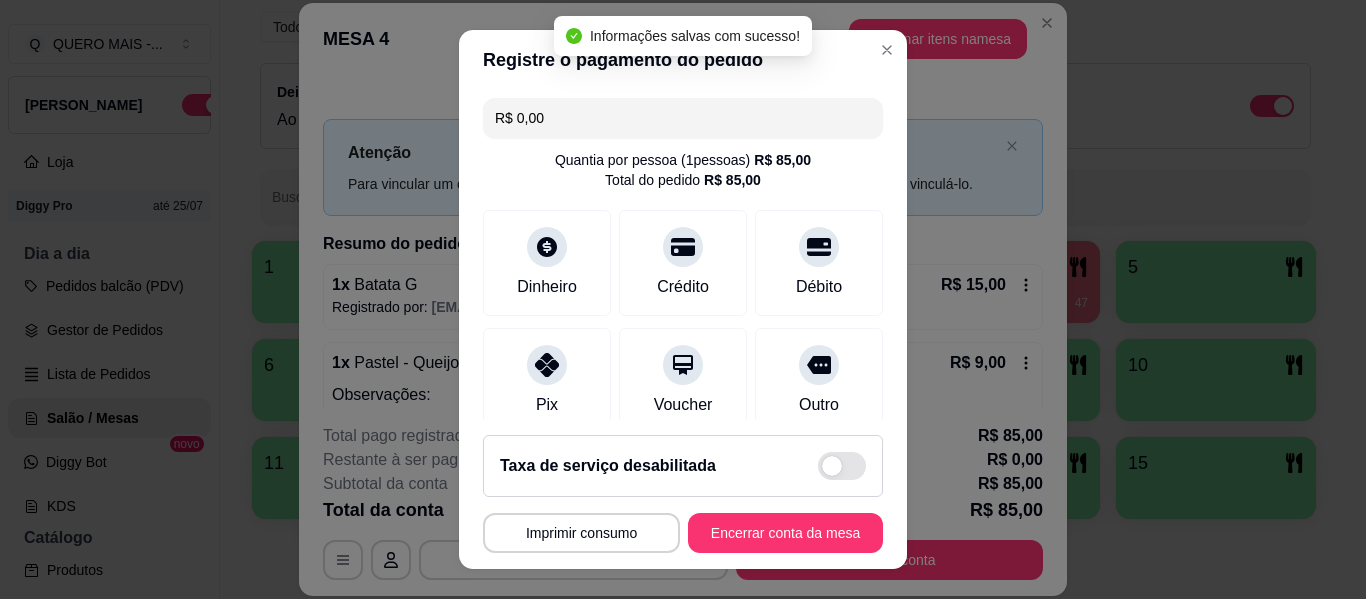 type on "R$ 0,00" 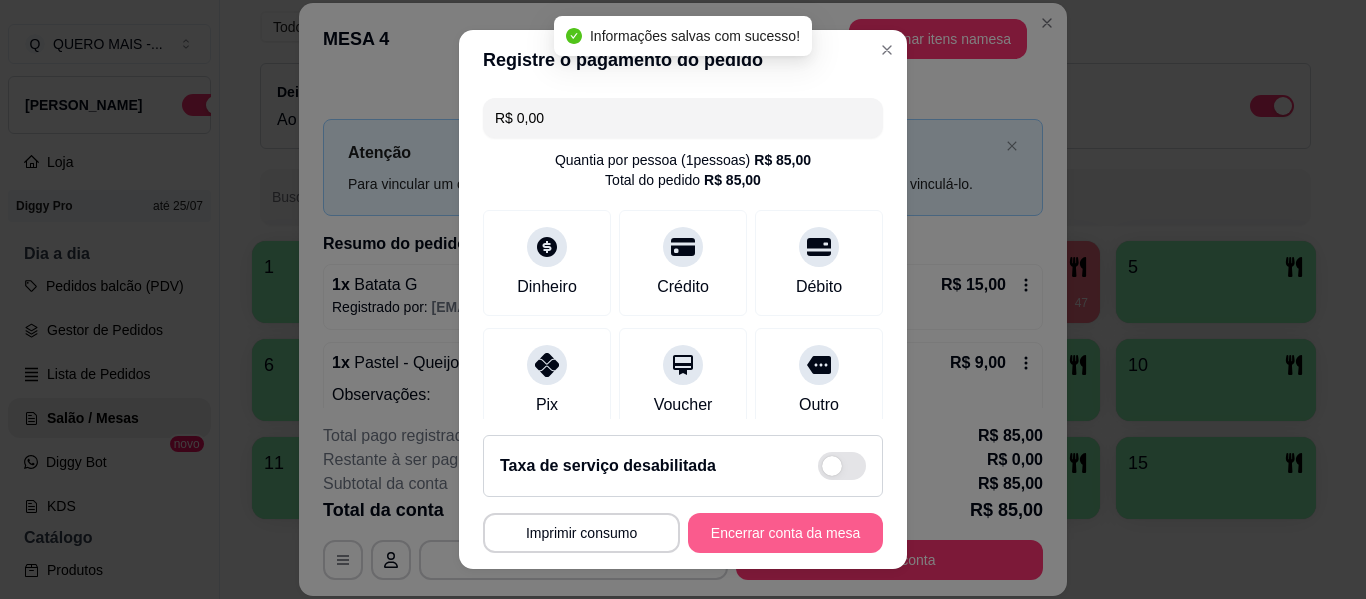 click on "Encerrar conta da mesa" at bounding box center [785, 533] 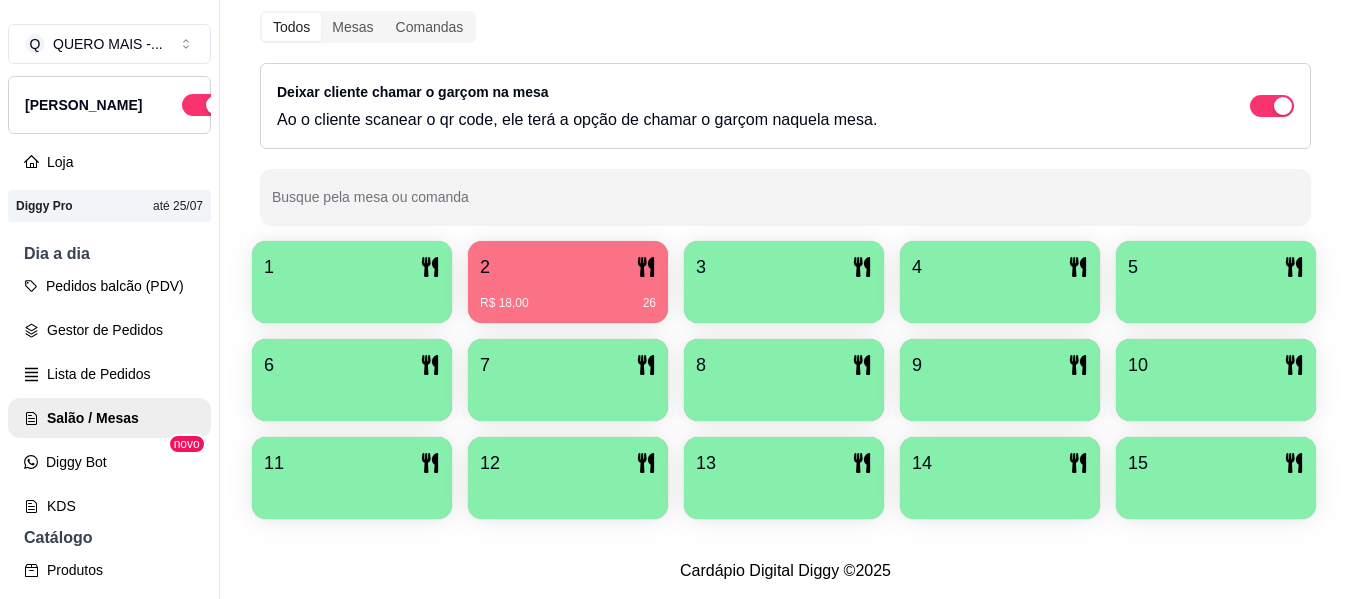 click on "R$ 18,00 26" at bounding box center [568, 296] 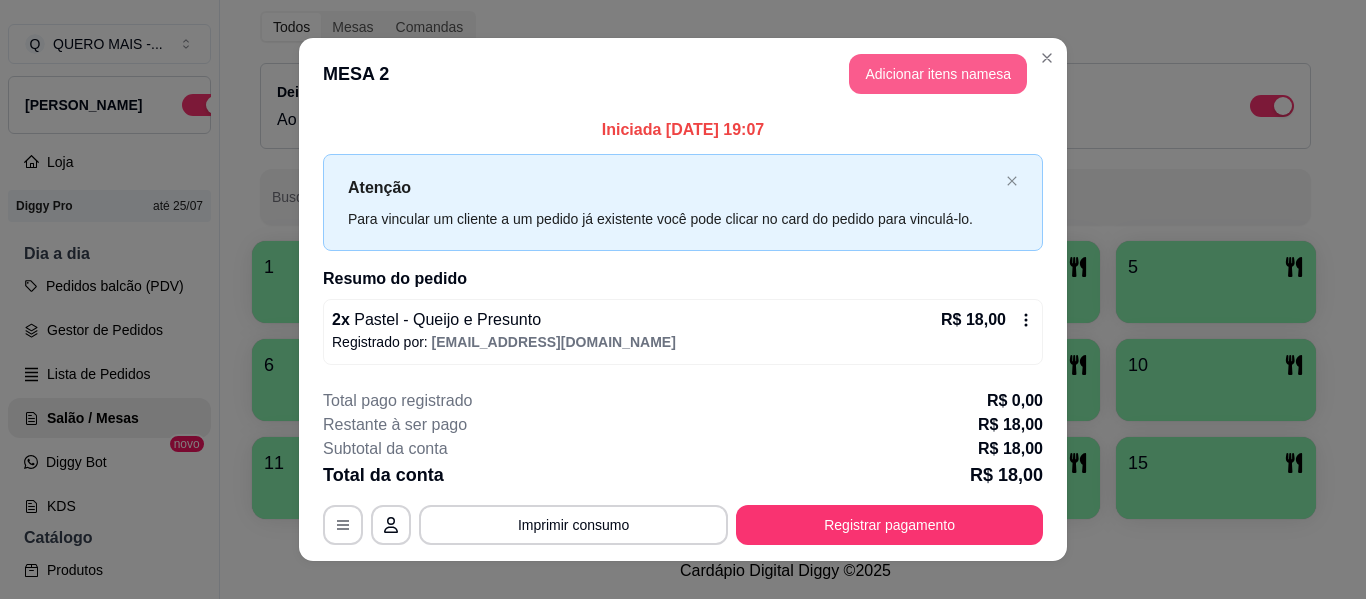 click on "Adicionar itens na  mesa" at bounding box center (938, 74) 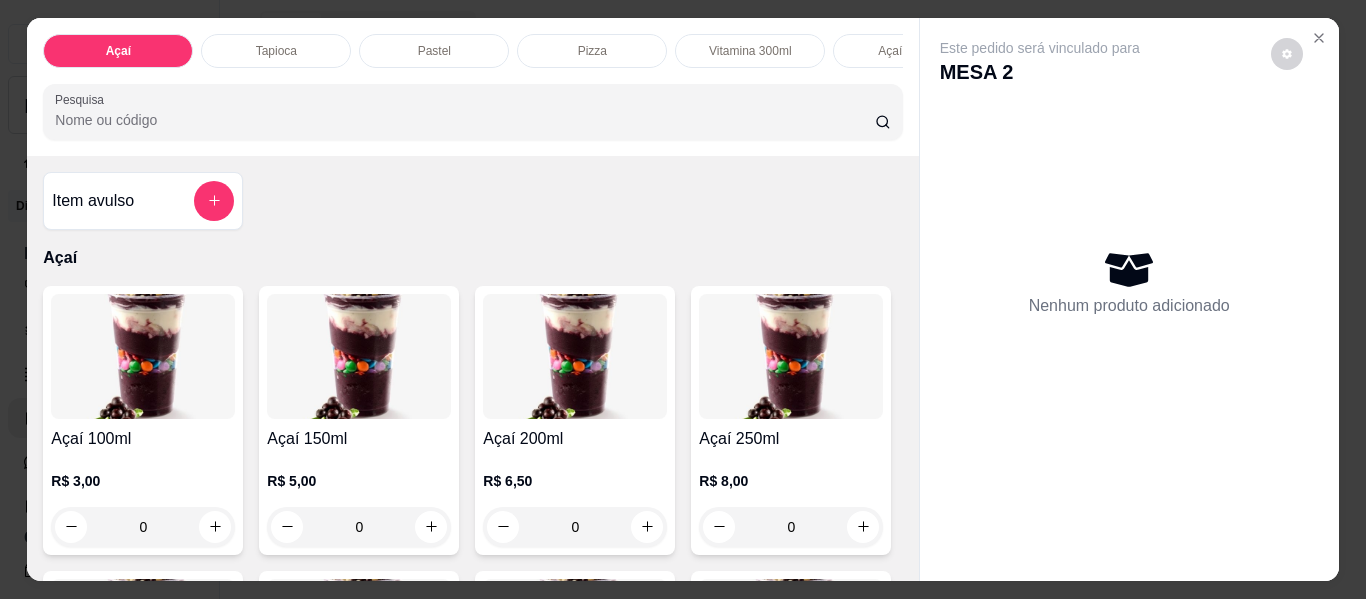 drag, startPoint x: 437, startPoint y: 39, endPoint x: 428, endPoint y: 174, distance: 135.29967 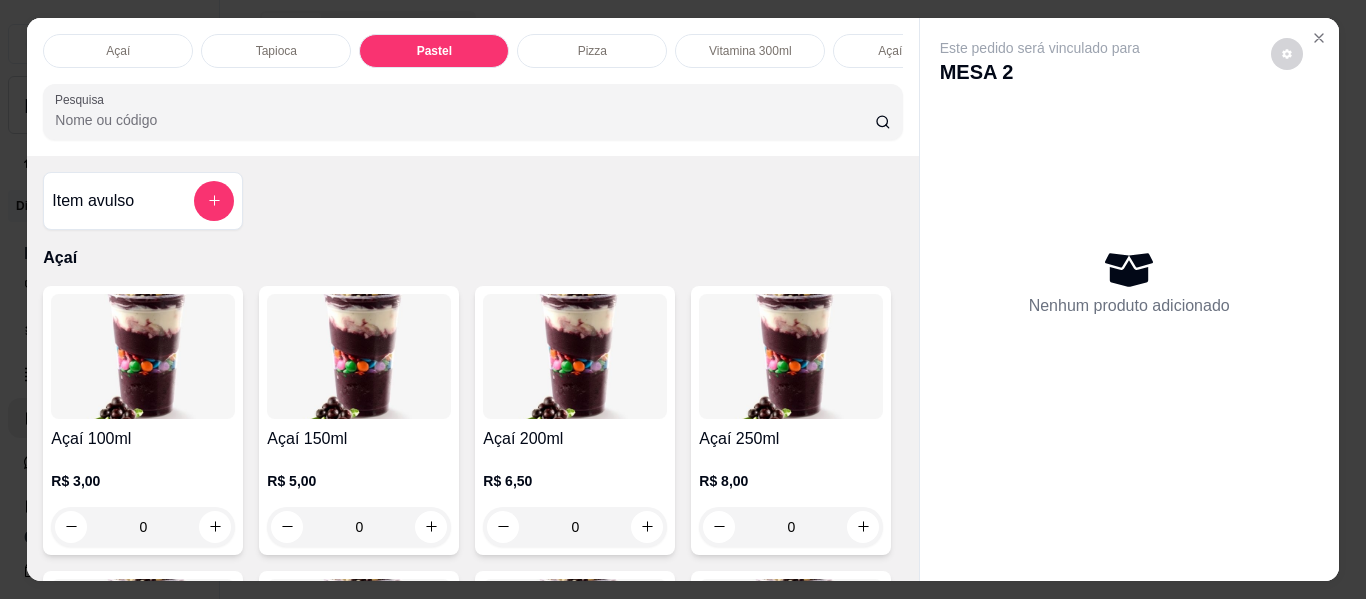 scroll, scrollTop: 1643, scrollLeft: 0, axis: vertical 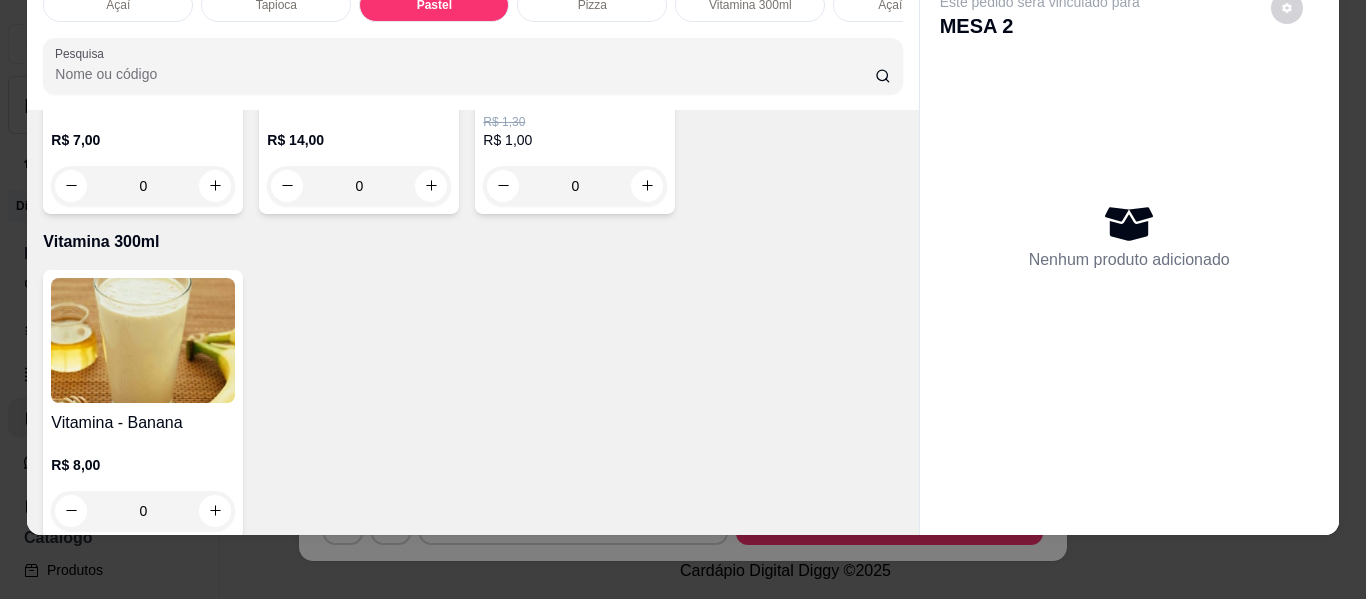 click on "0" at bounding box center (359, -179) 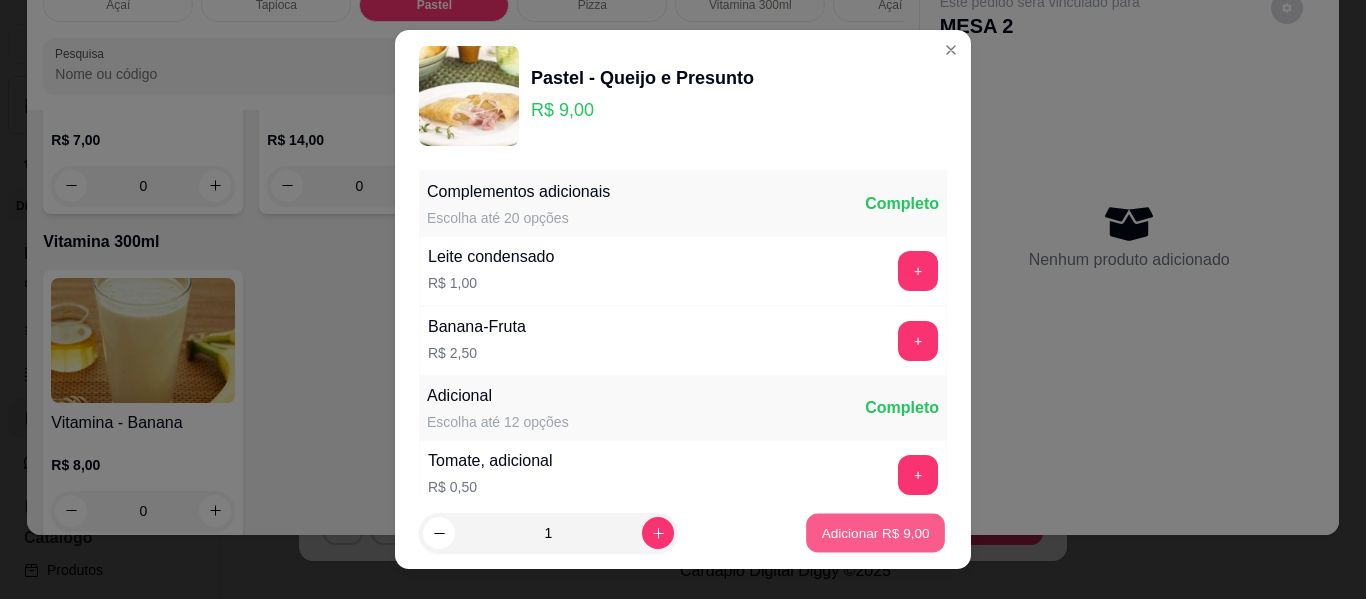 click on "Adicionar   R$ 9,00" at bounding box center (875, 532) 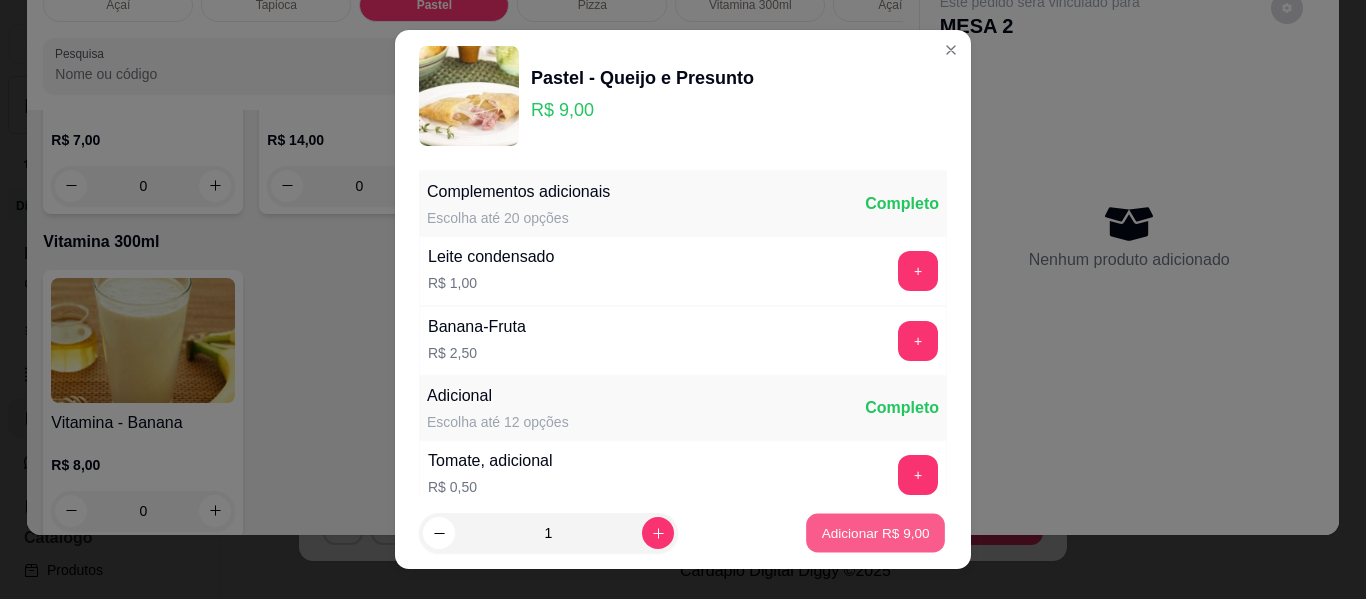 type on "1" 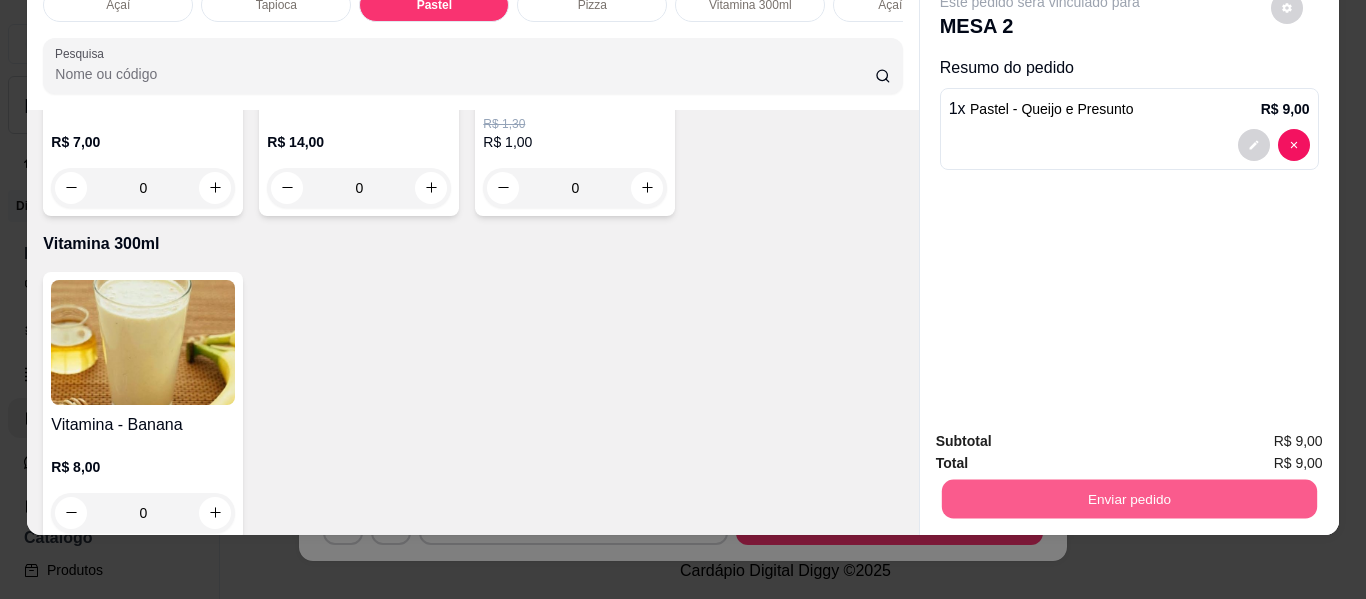 click on "Enviar pedido" at bounding box center (1128, 499) 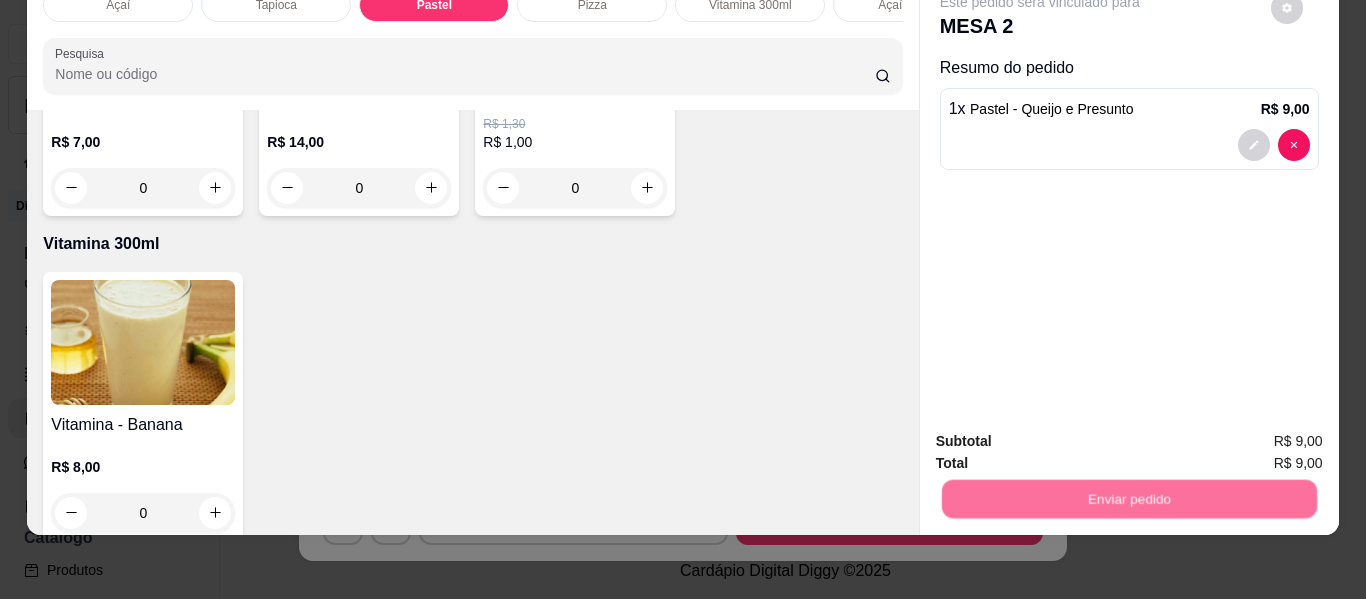 click on "Não registrar e enviar pedido" at bounding box center [1063, 435] 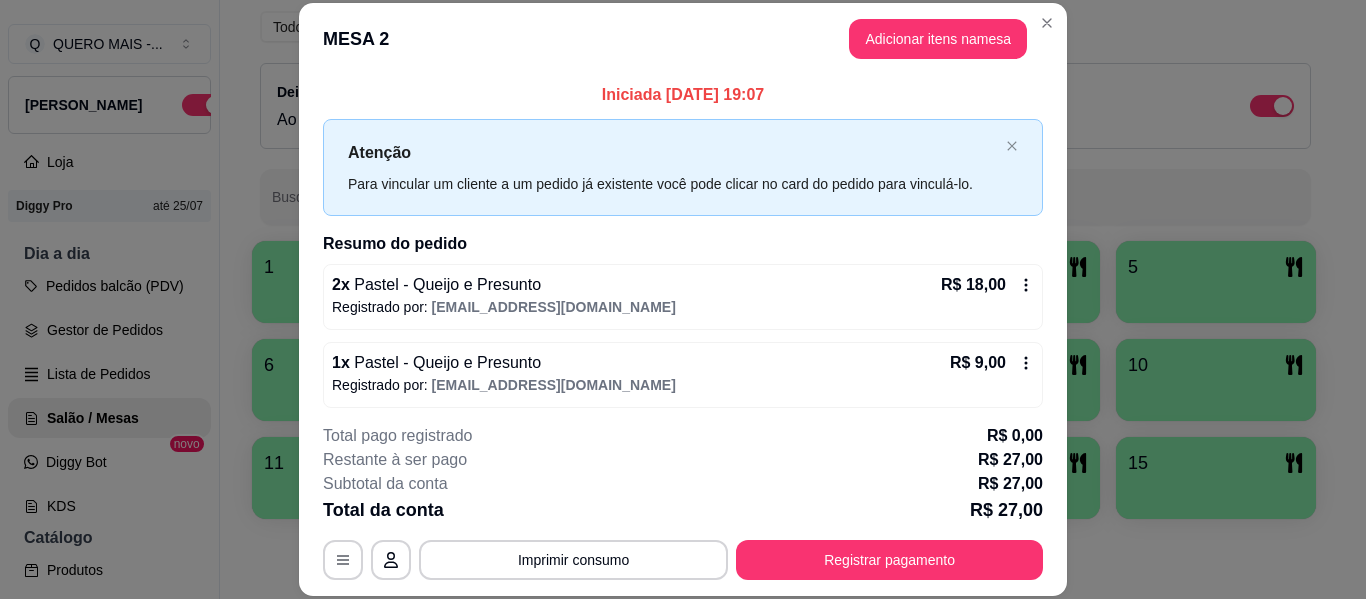 type 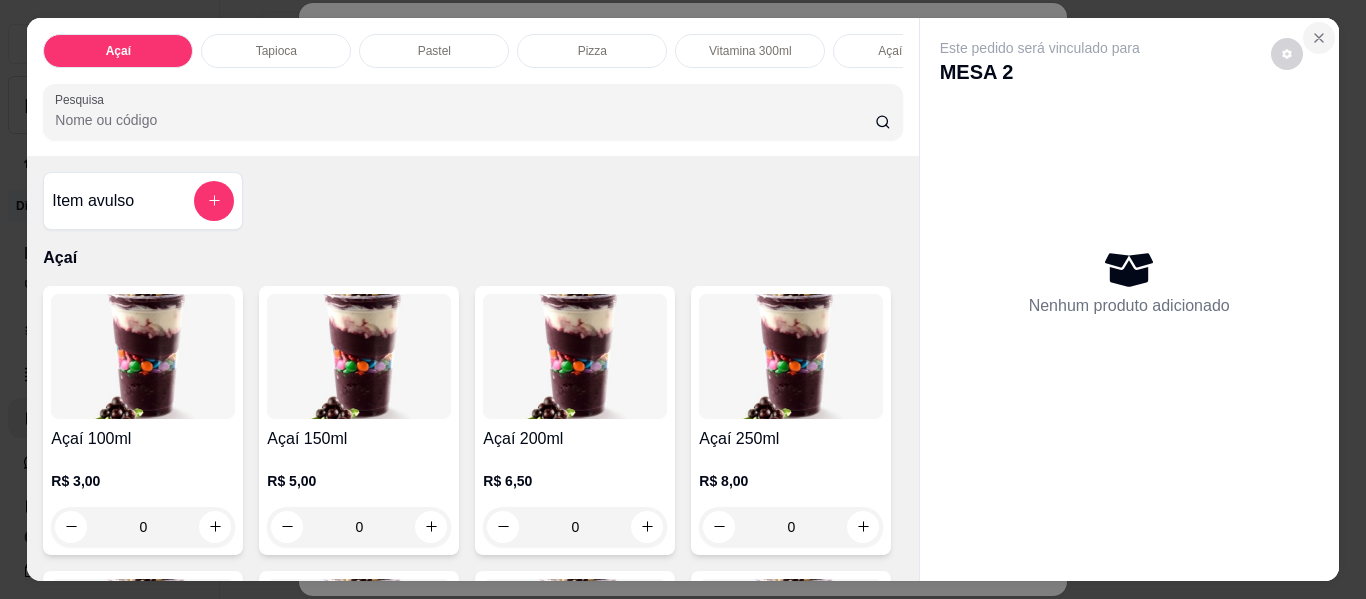 click 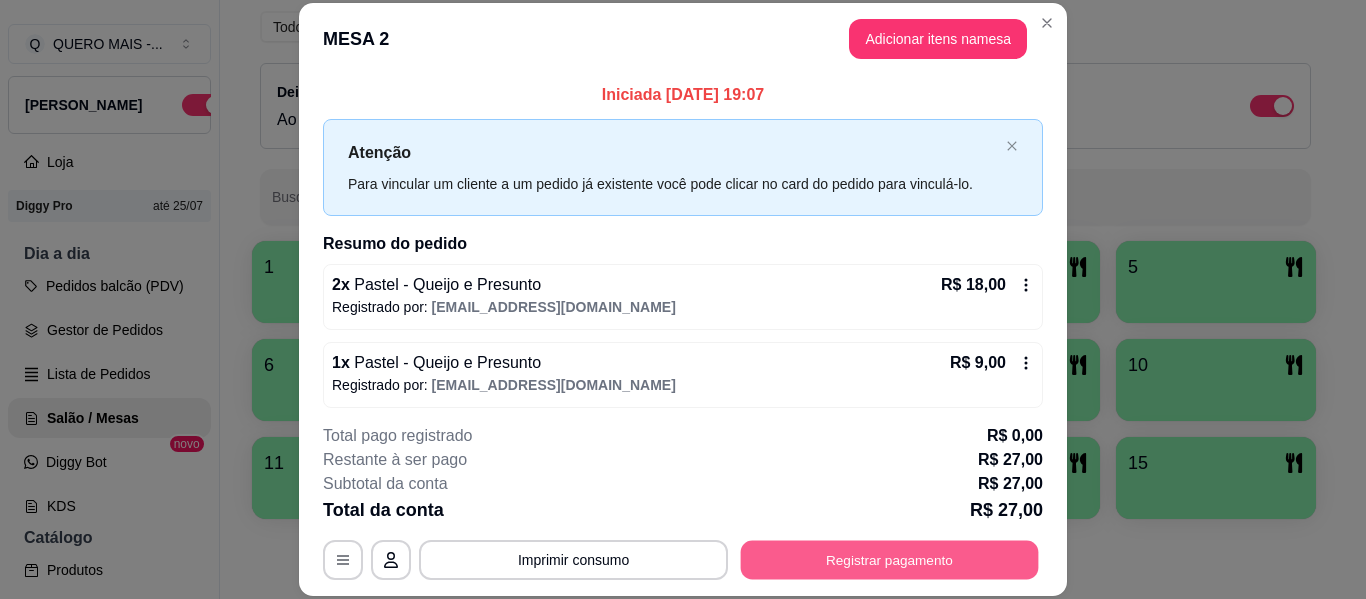 click on "Registrar pagamento" at bounding box center [890, 560] 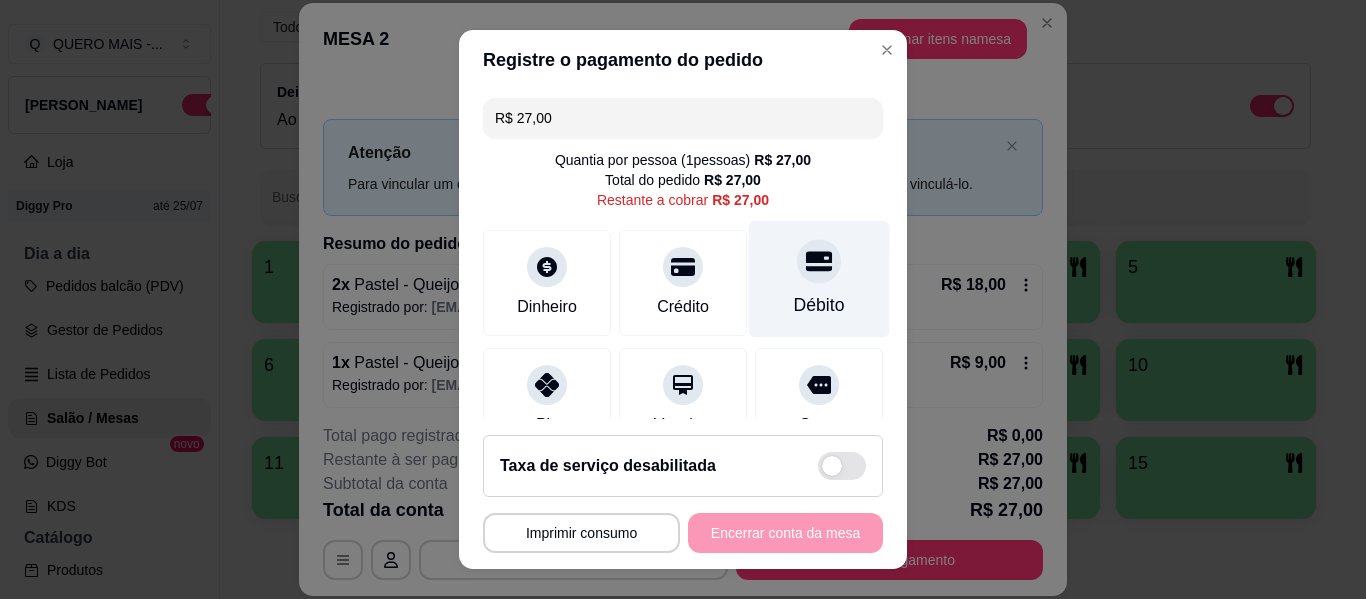 click on "Débito" at bounding box center [819, 305] 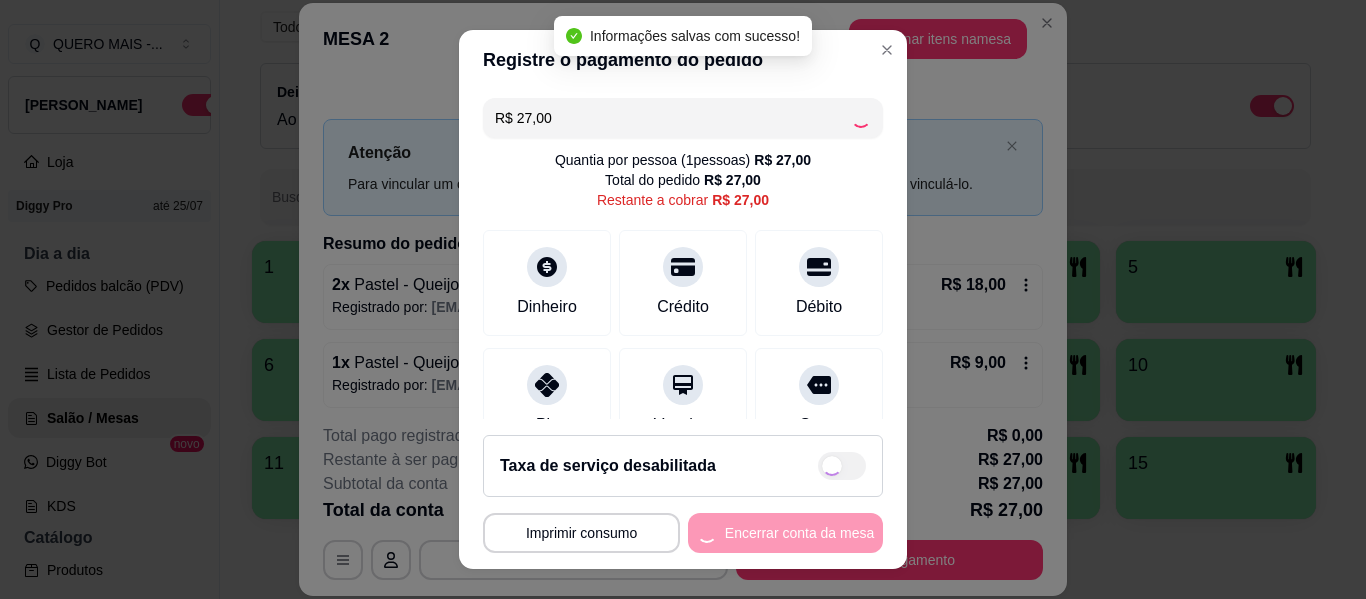type on "R$ 0,00" 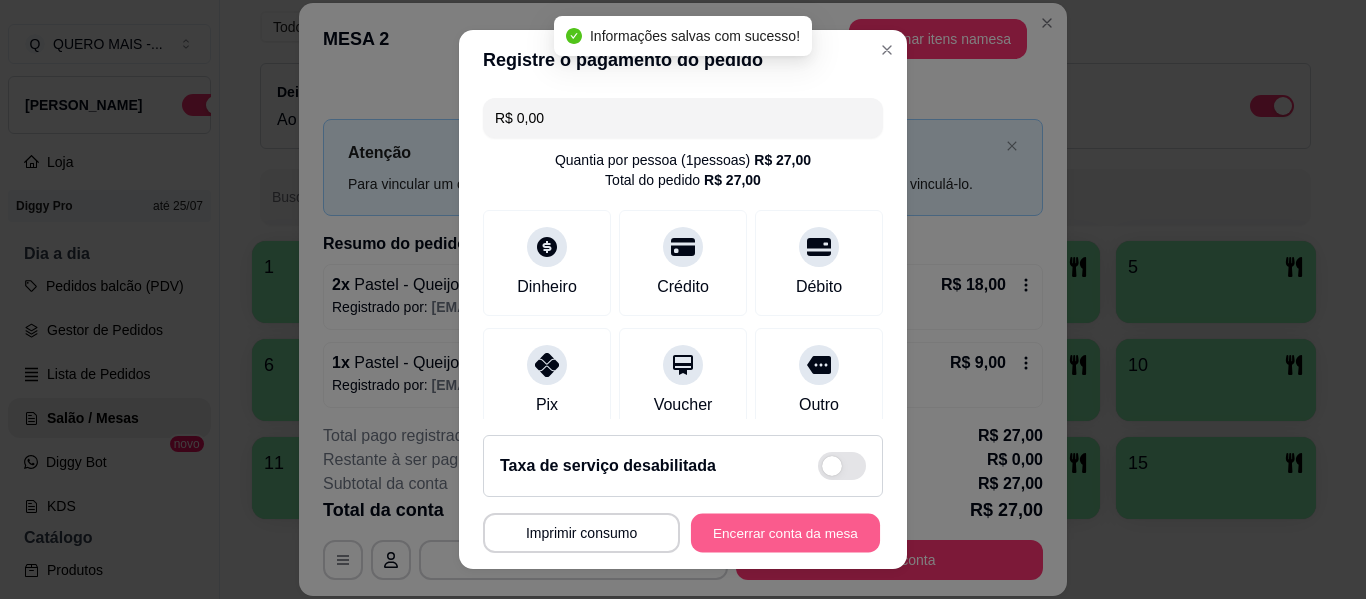 click on "Encerrar conta da mesa" at bounding box center [785, 533] 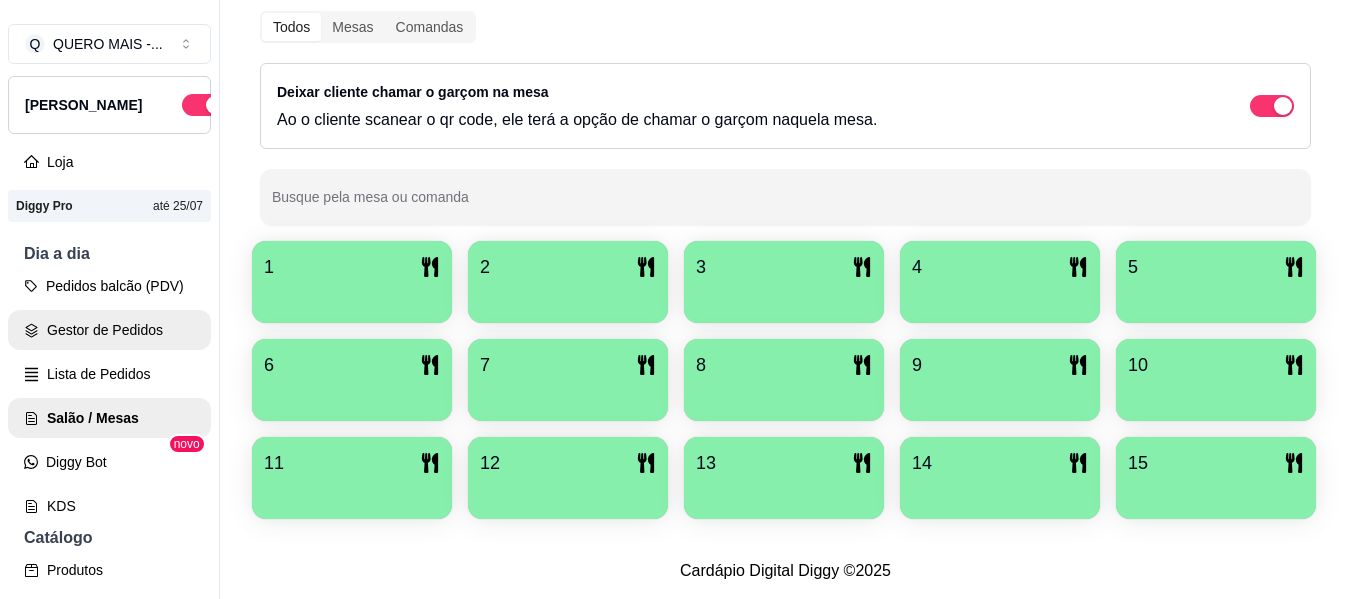 click on "Gestor de Pedidos" at bounding box center (109, 330) 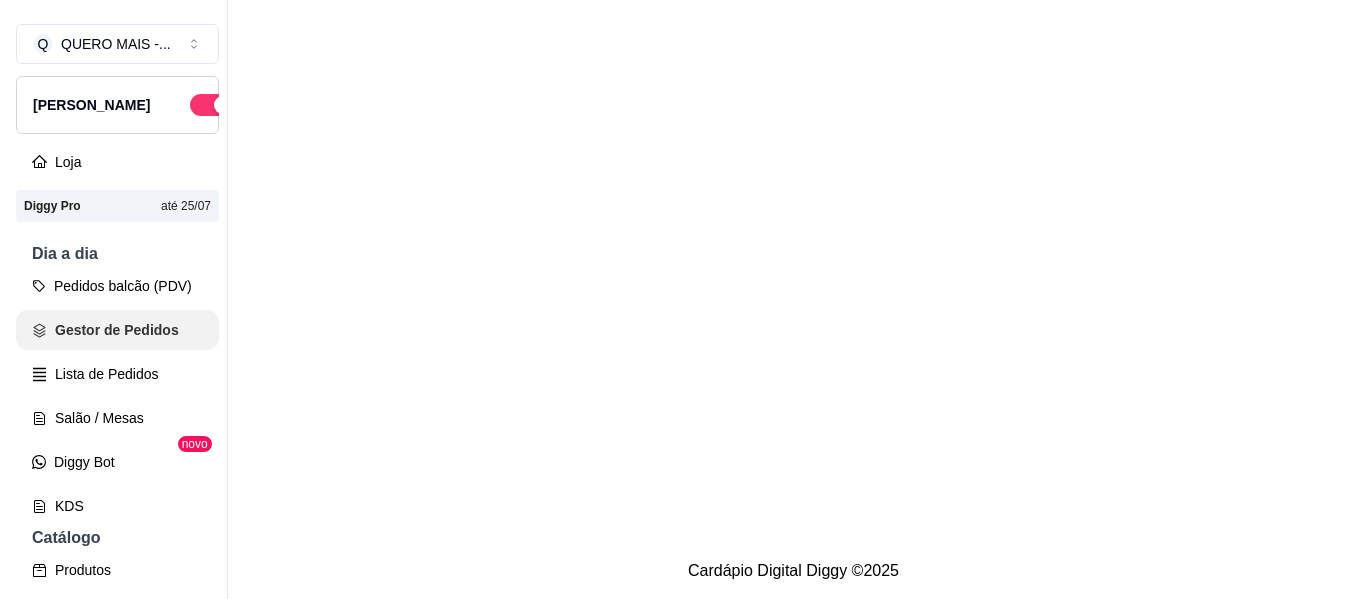 scroll, scrollTop: 0, scrollLeft: 0, axis: both 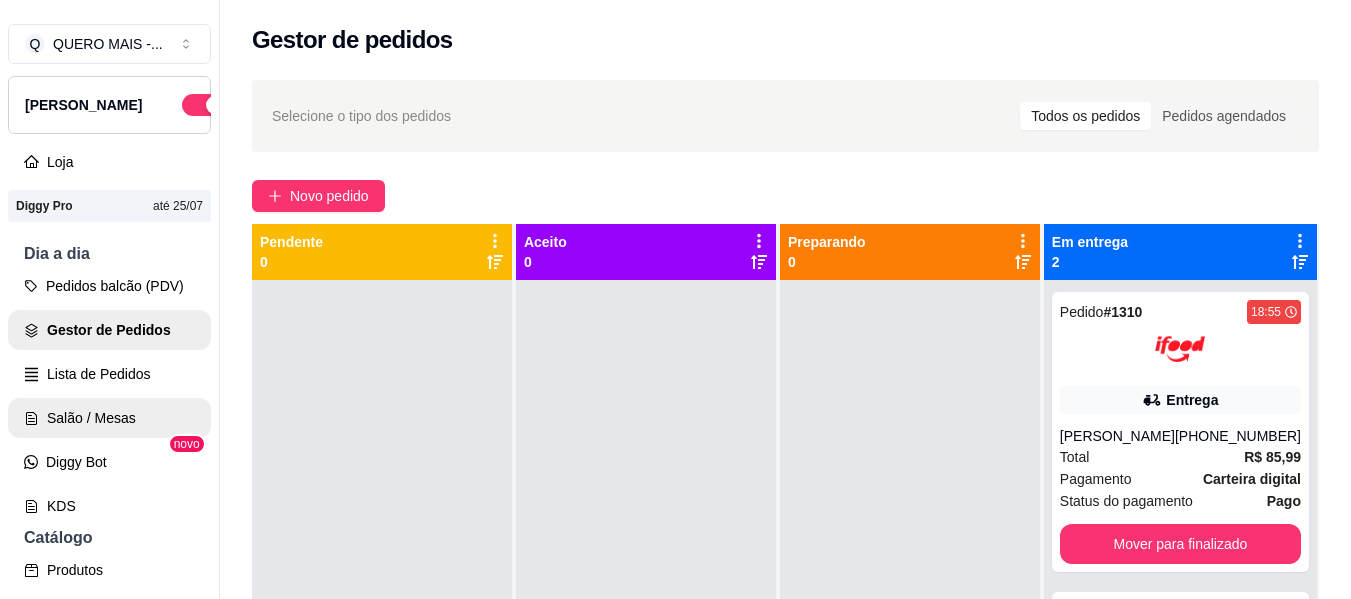 click on "Salão / Mesas" at bounding box center [109, 418] 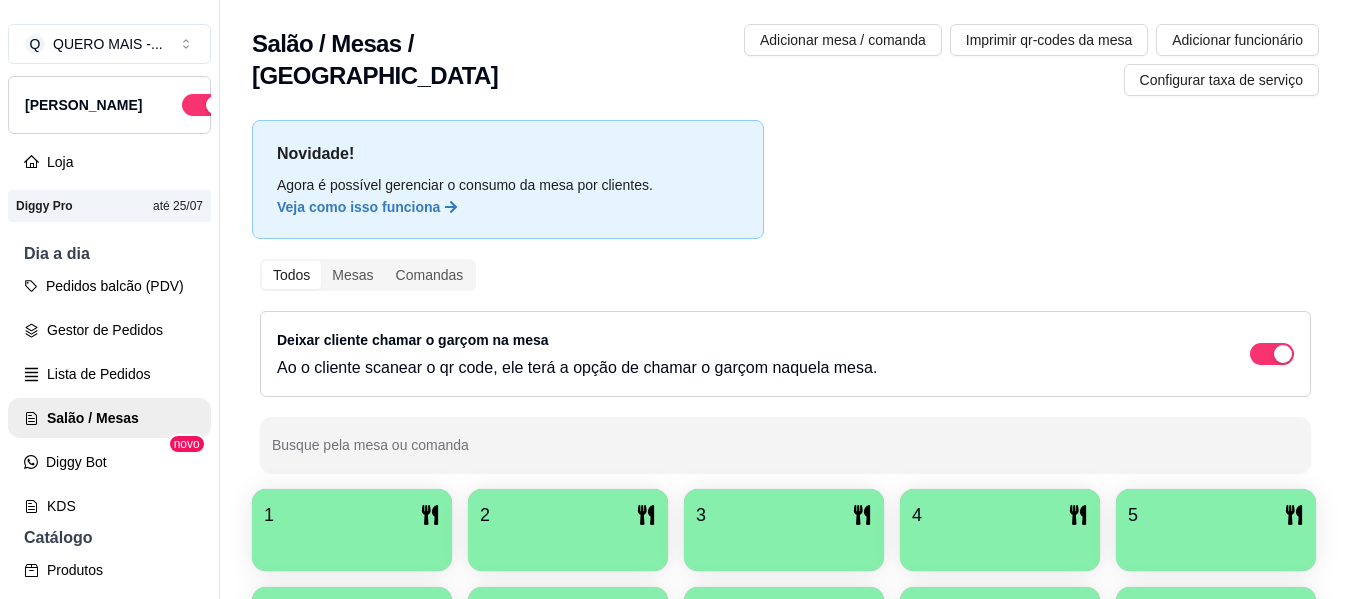 click on "1" at bounding box center (352, 515) 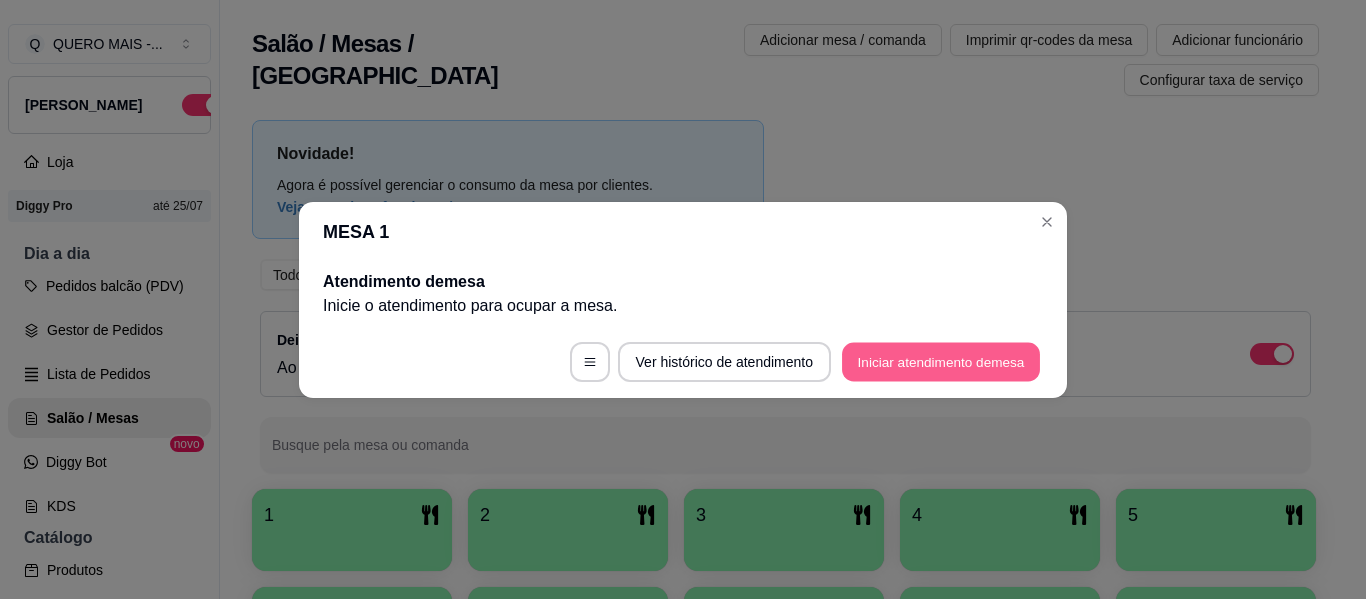 click on "Iniciar atendimento de  mesa" at bounding box center (941, 361) 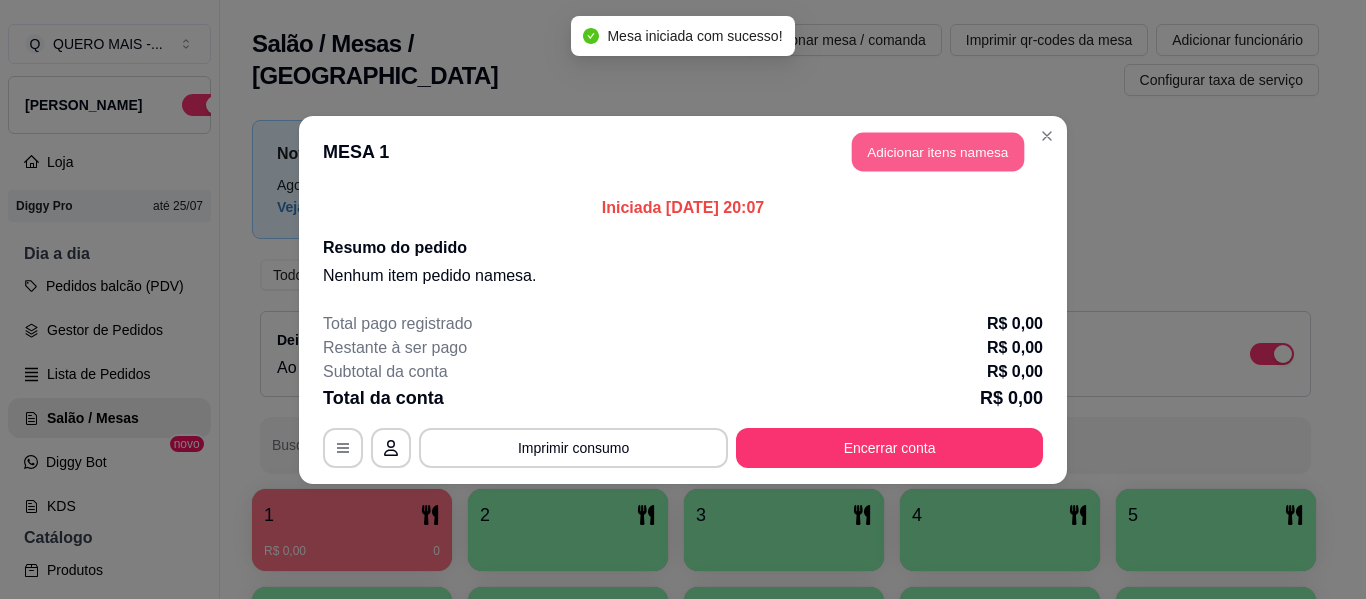 click on "Adicionar itens na  mesa" at bounding box center (938, 151) 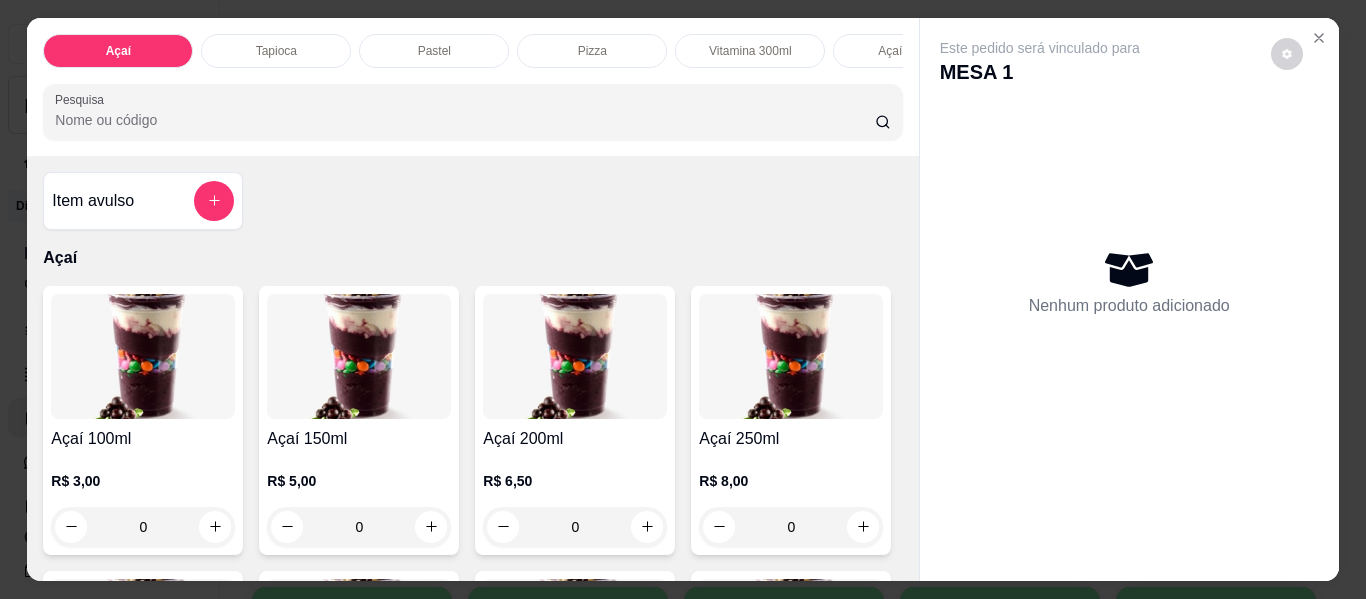 click on "Pastel" at bounding box center (434, 51) 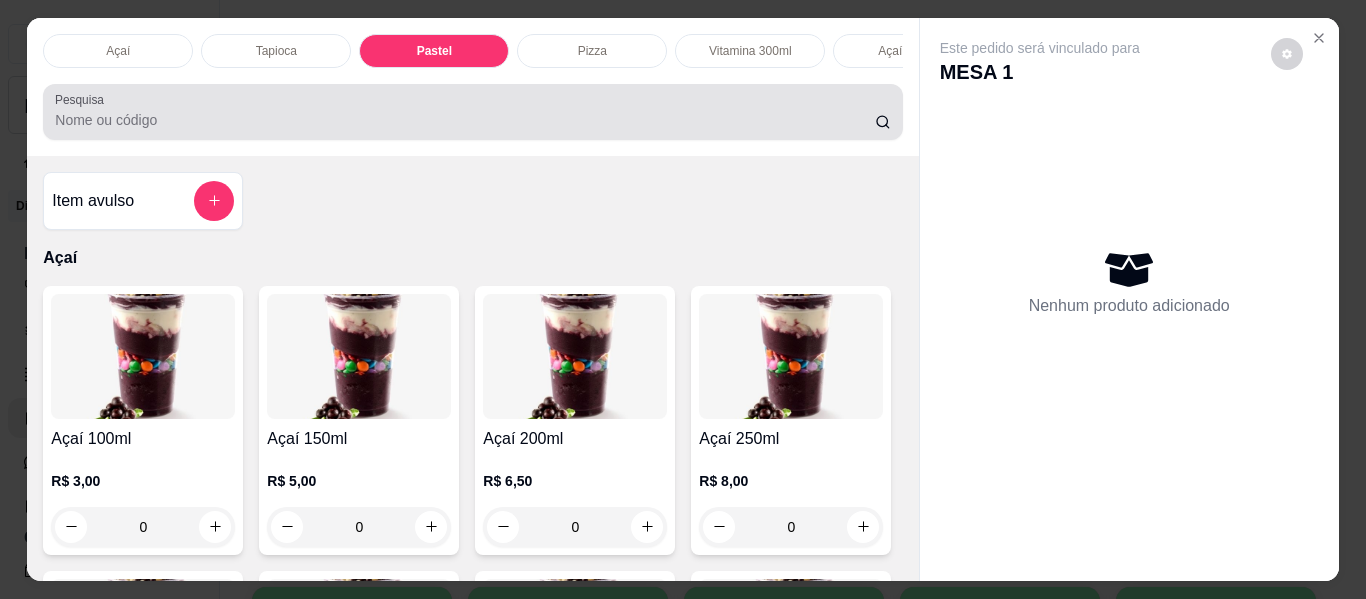 scroll, scrollTop: 1643, scrollLeft: 0, axis: vertical 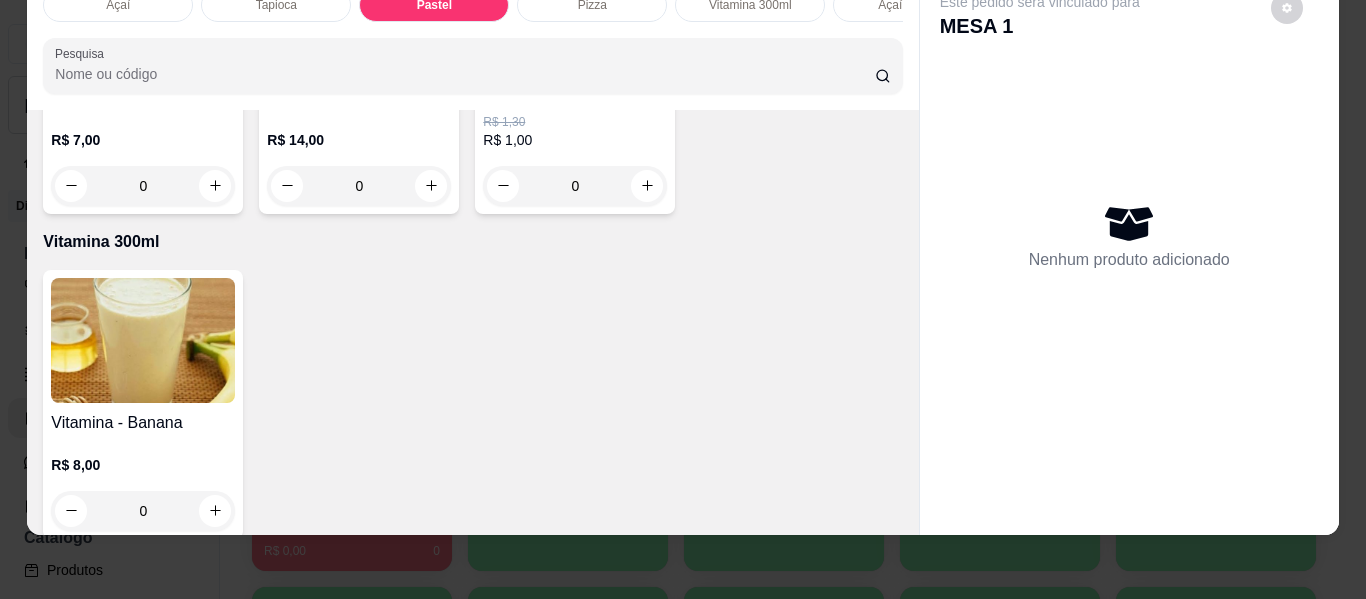 click on "0" at bounding box center [359, -179] 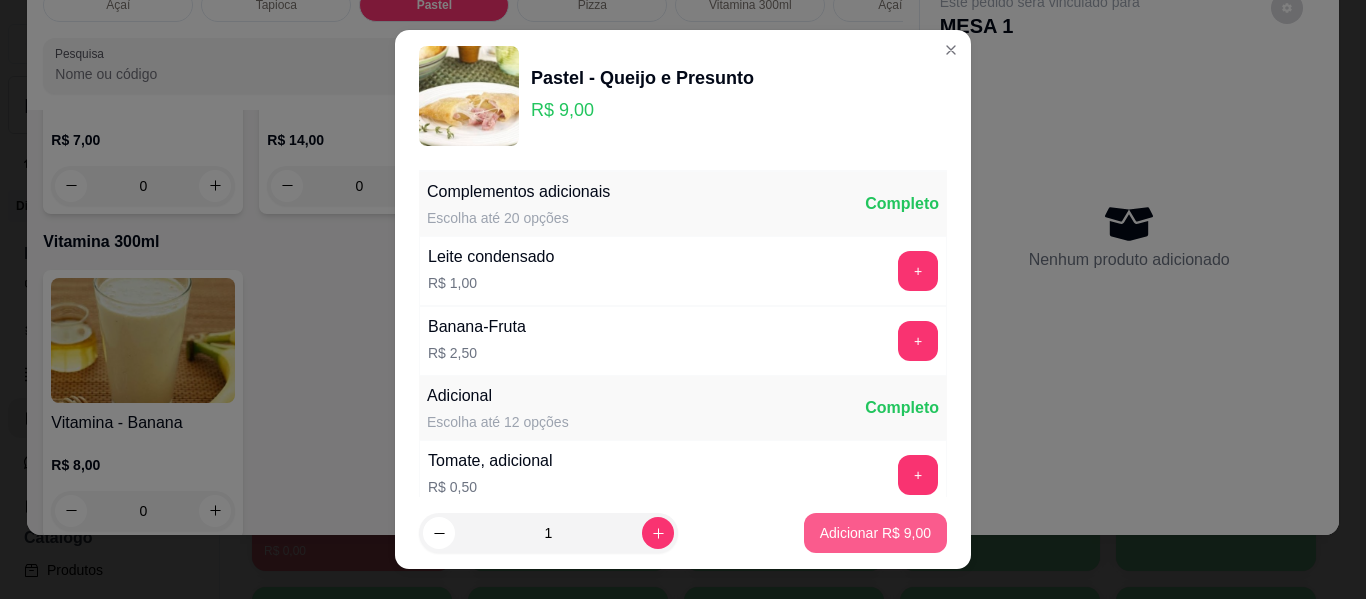 click on "Adicionar   R$ 9,00" at bounding box center (875, 533) 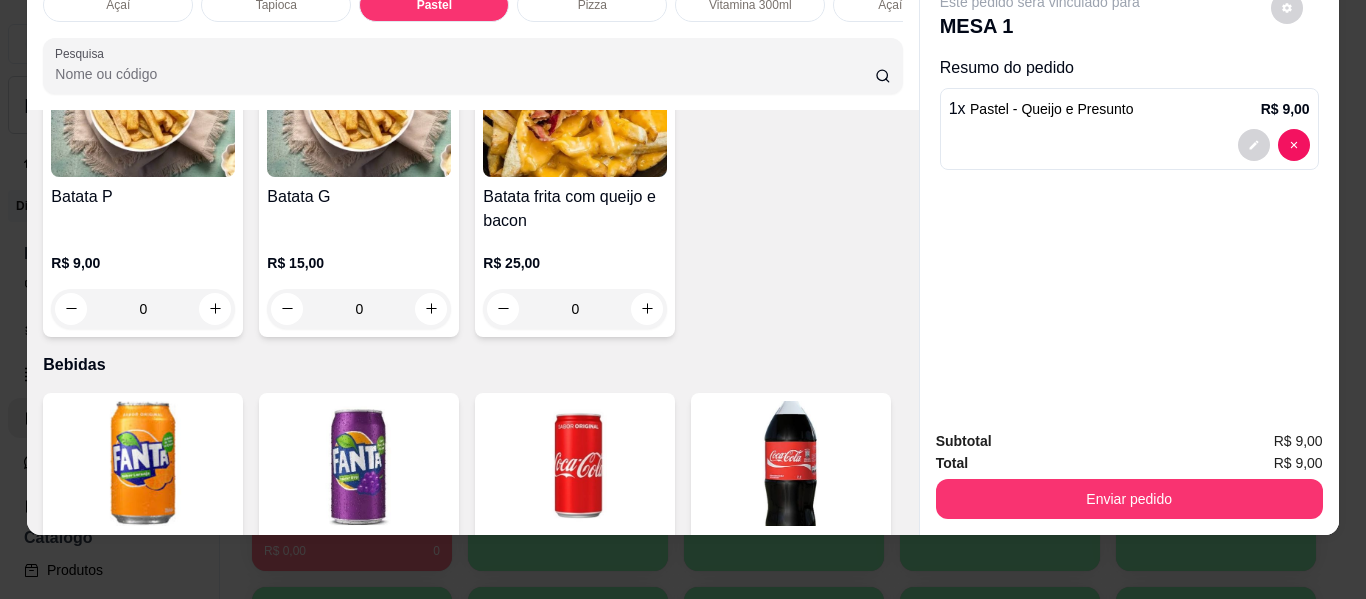 scroll, scrollTop: 3643, scrollLeft: 0, axis: vertical 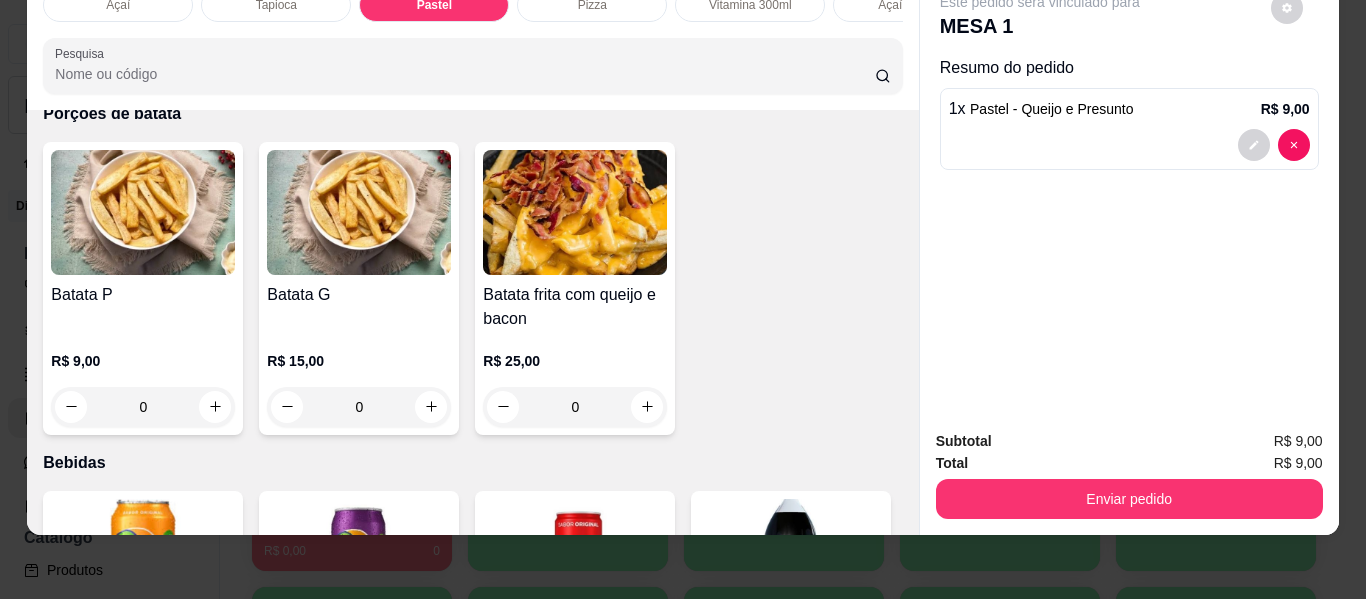 click on "0" at bounding box center [575, -837] 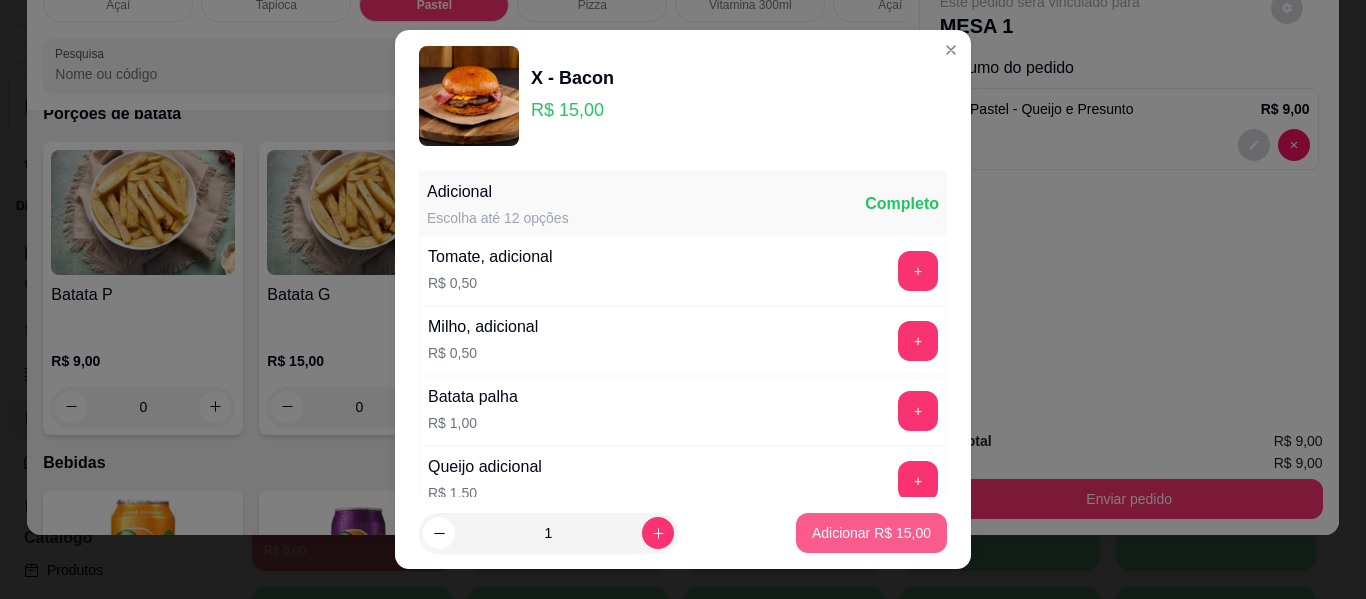 click on "Adicionar   R$ 15,00" at bounding box center (871, 533) 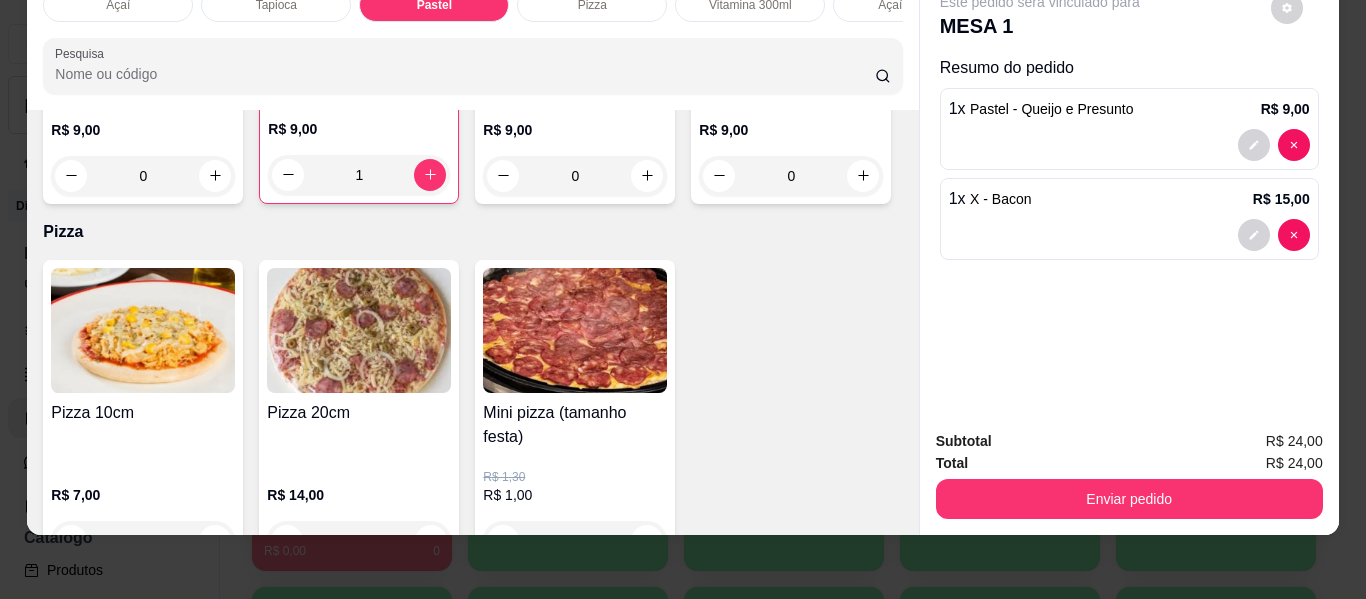 scroll, scrollTop: 0, scrollLeft: 0, axis: both 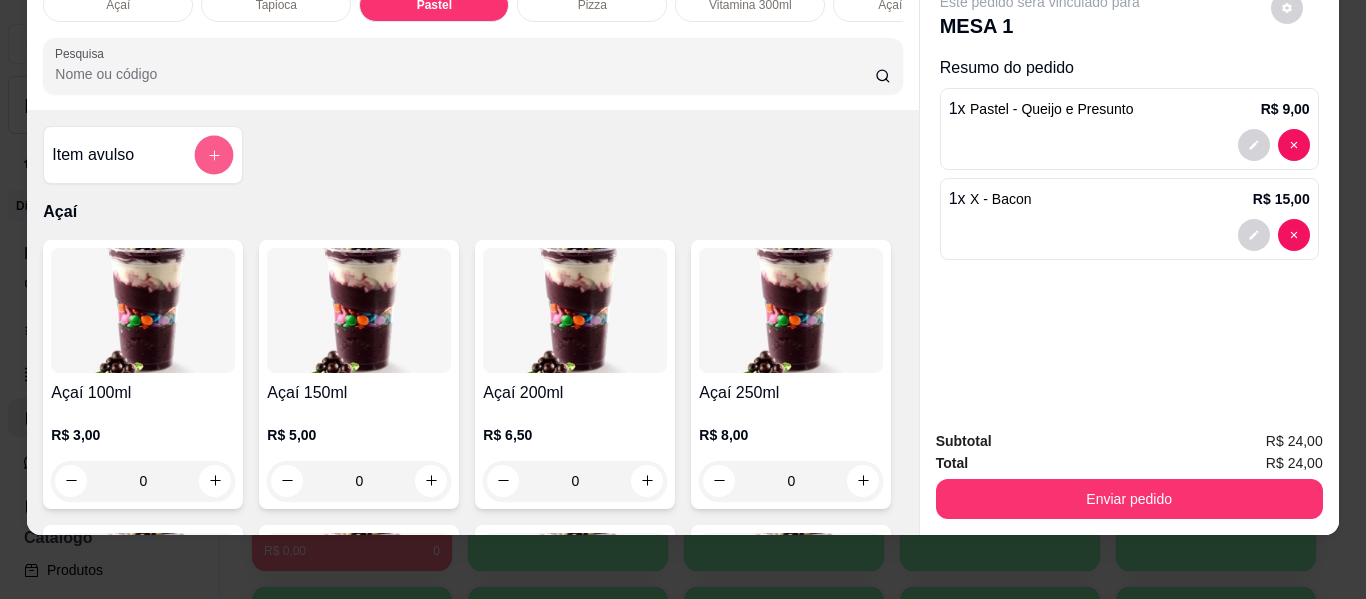 click 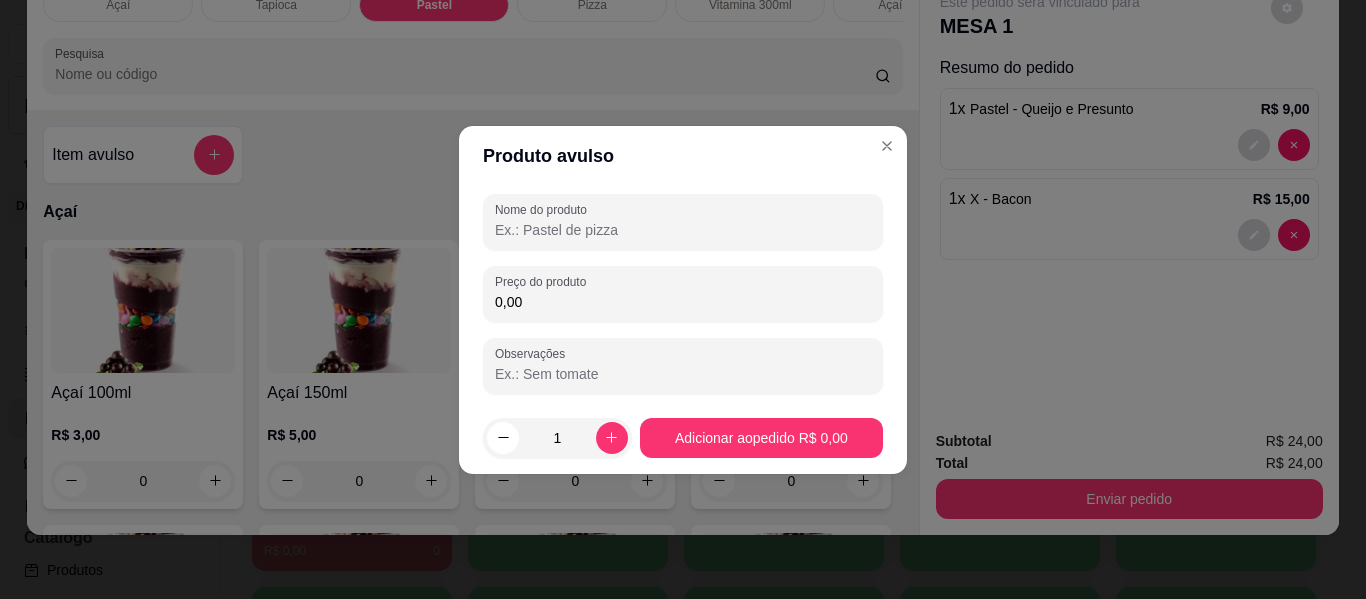 click on "Nome do produto" at bounding box center [683, 230] 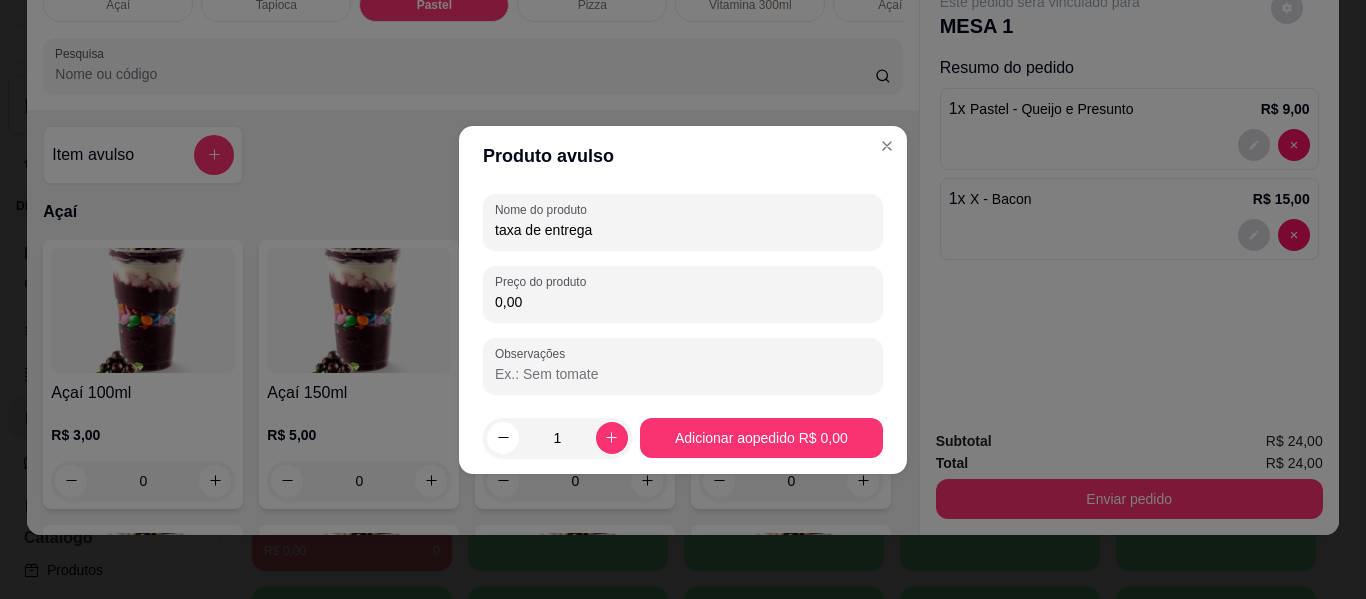 type on "taxa de entrega" 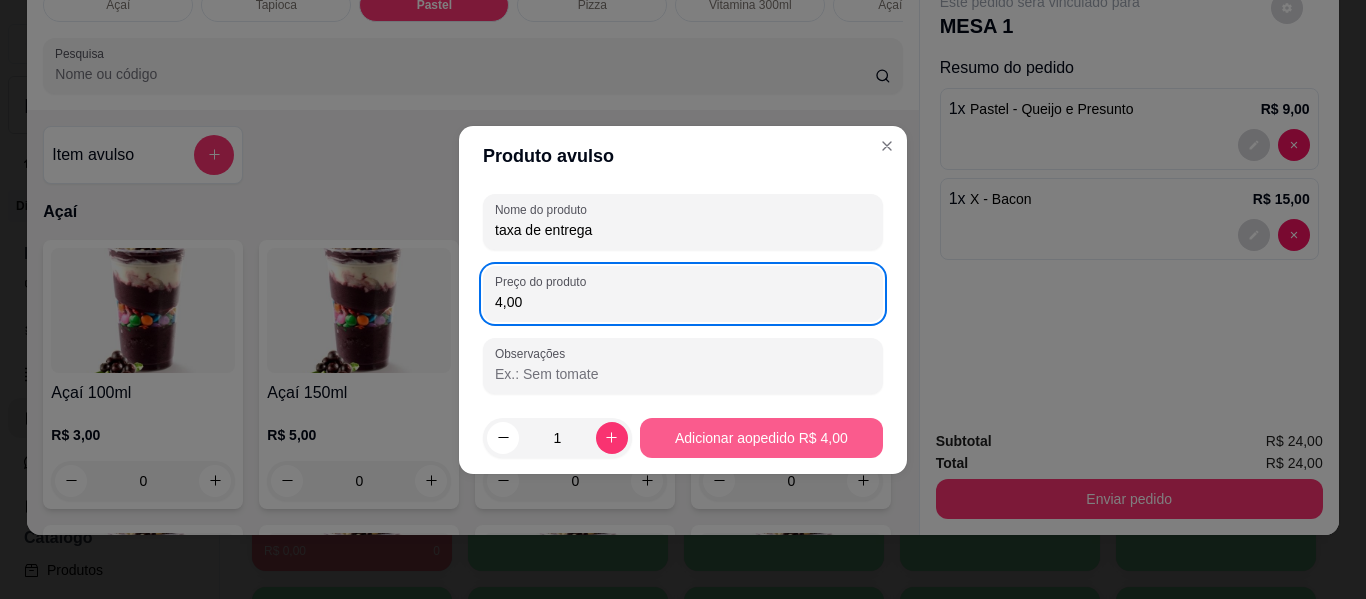 type on "4,00" 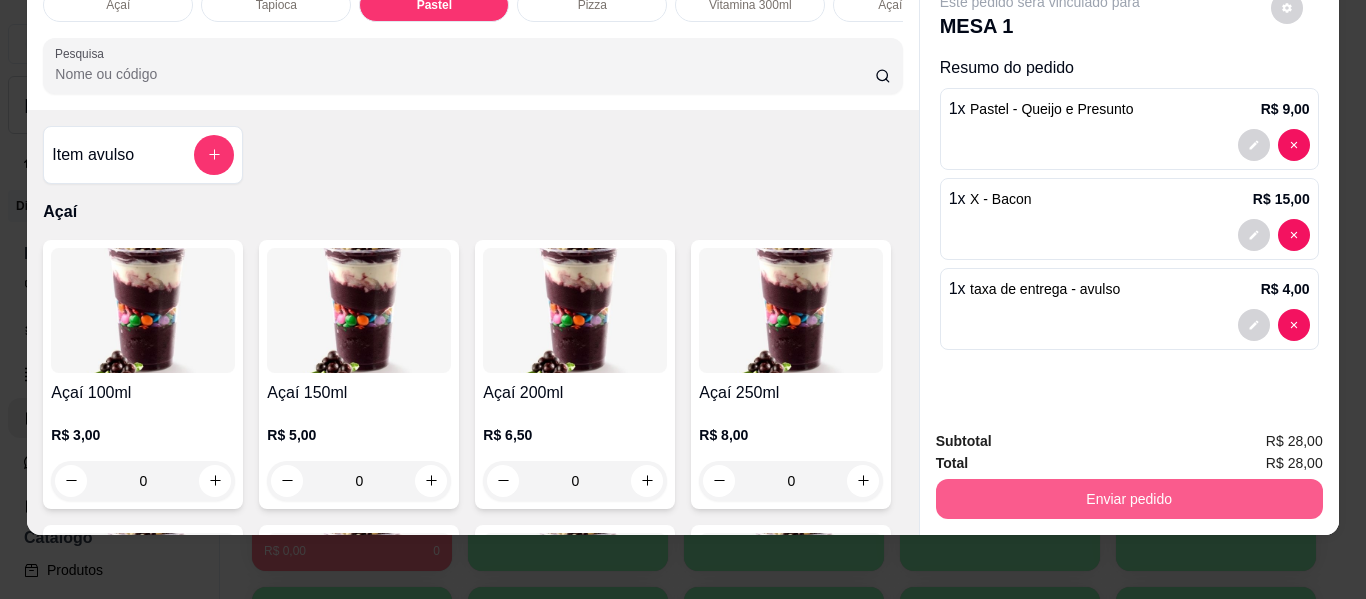 click on "Enviar pedido" at bounding box center [1129, 499] 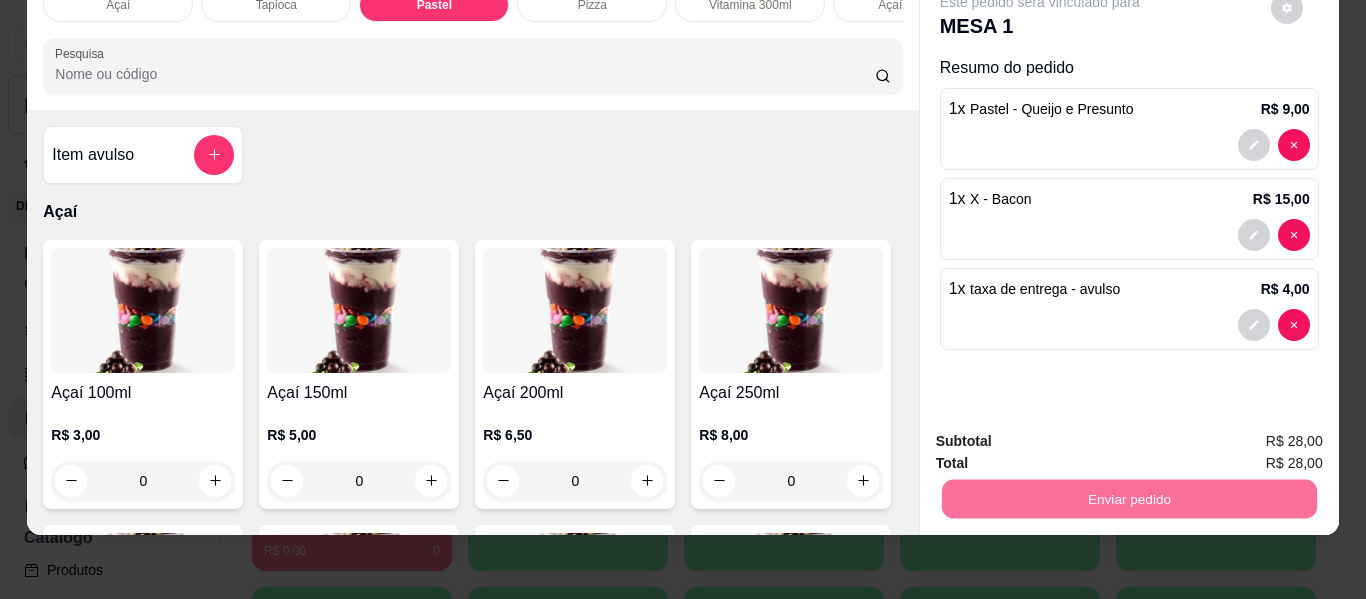 click on "Não registrar e enviar pedido" at bounding box center [1063, 434] 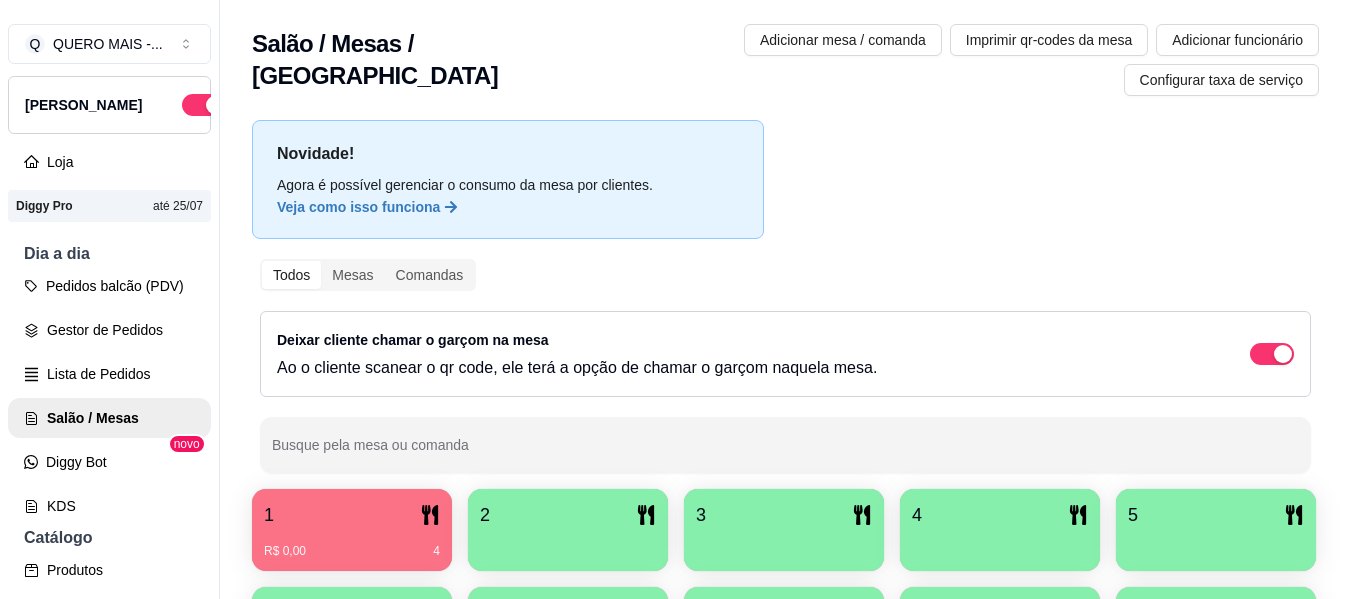 click at bounding box center [568, 544] 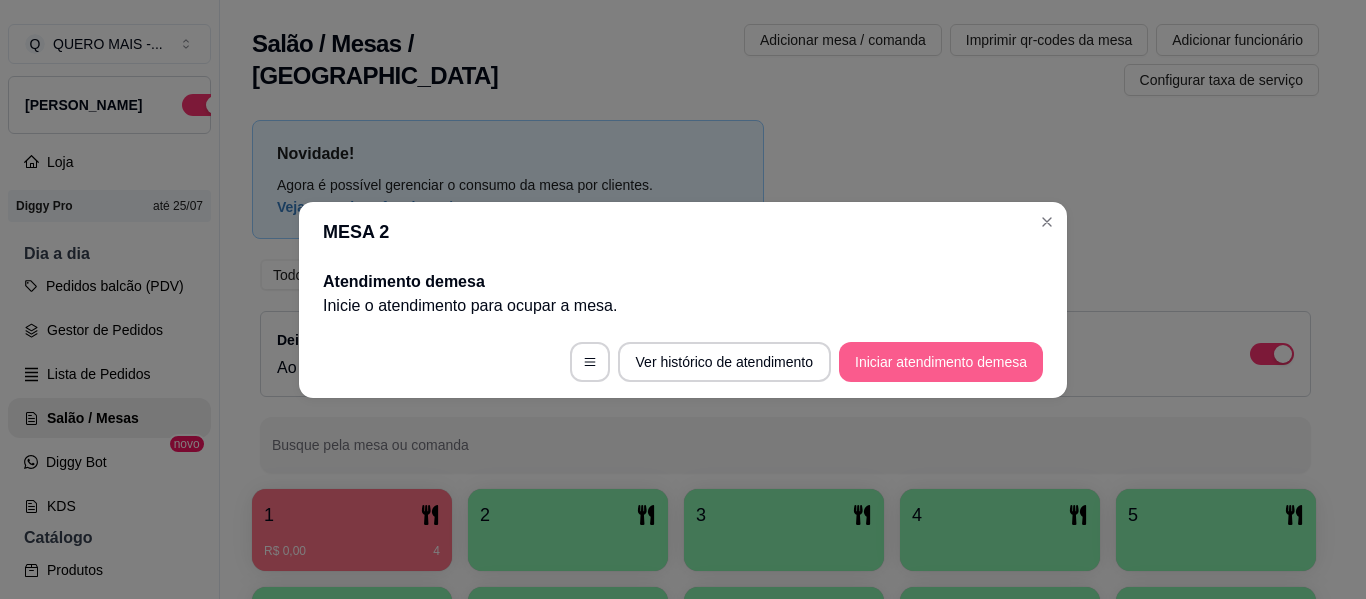 click on "Iniciar atendimento de  mesa" at bounding box center [941, 362] 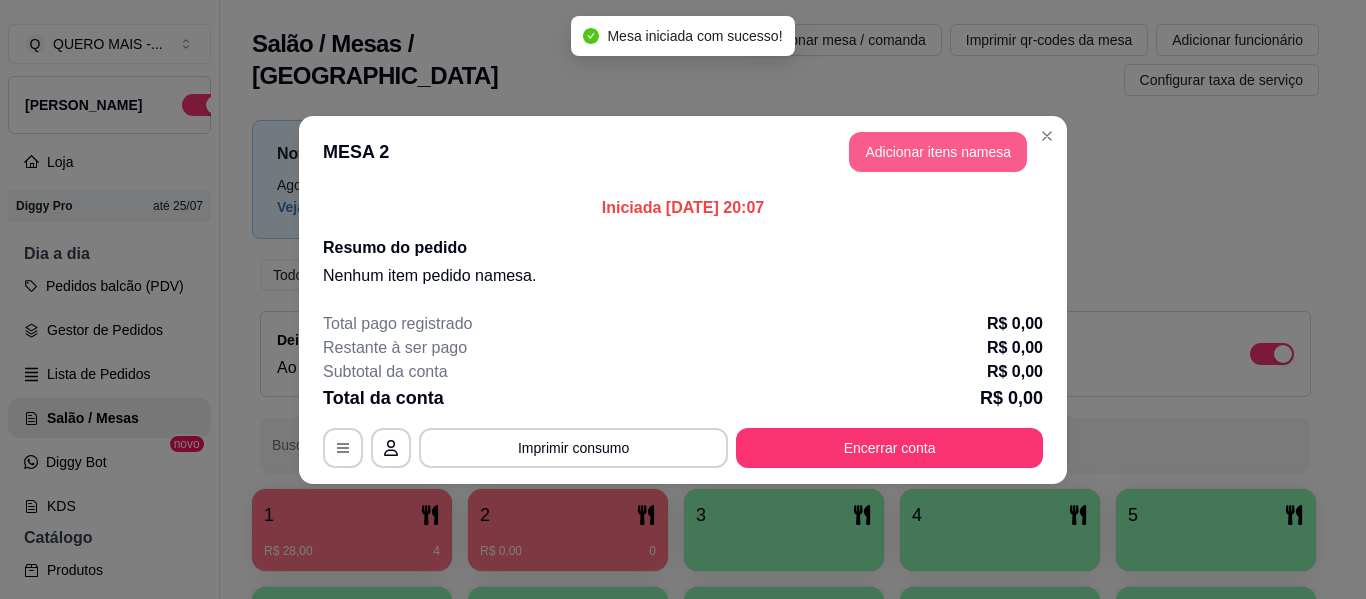 click on "Adicionar itens na  mesa" at bounding box center (938, 152) 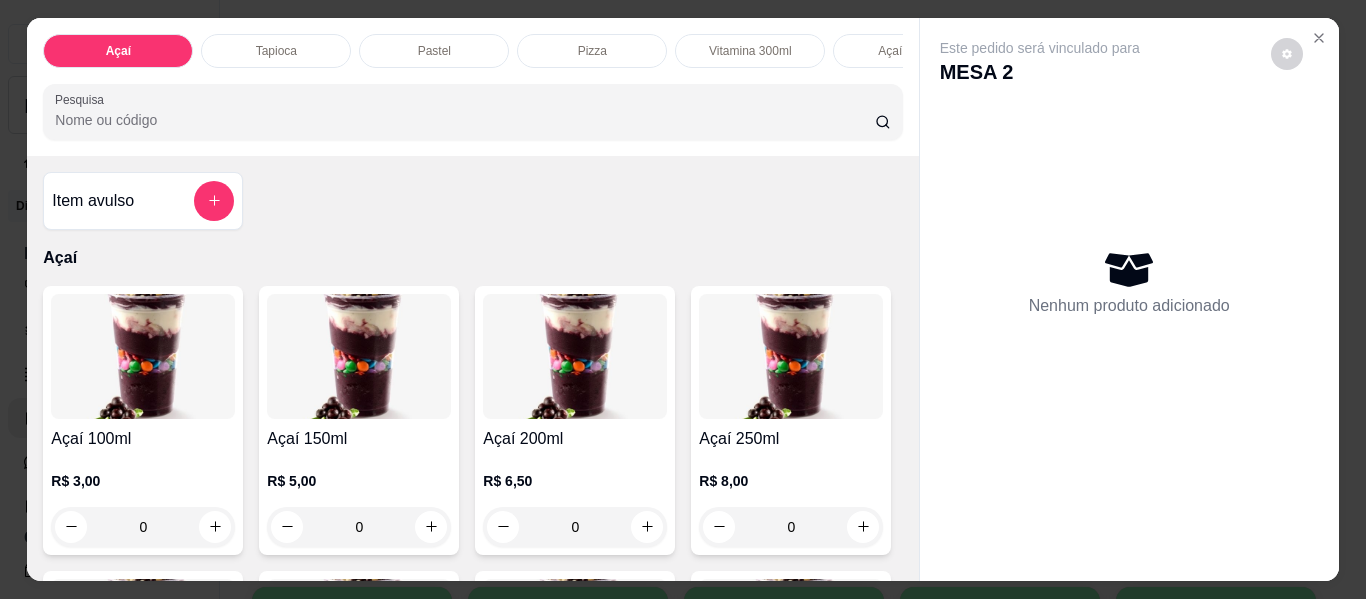click on "Pizza" at bounding box center (592, 51) 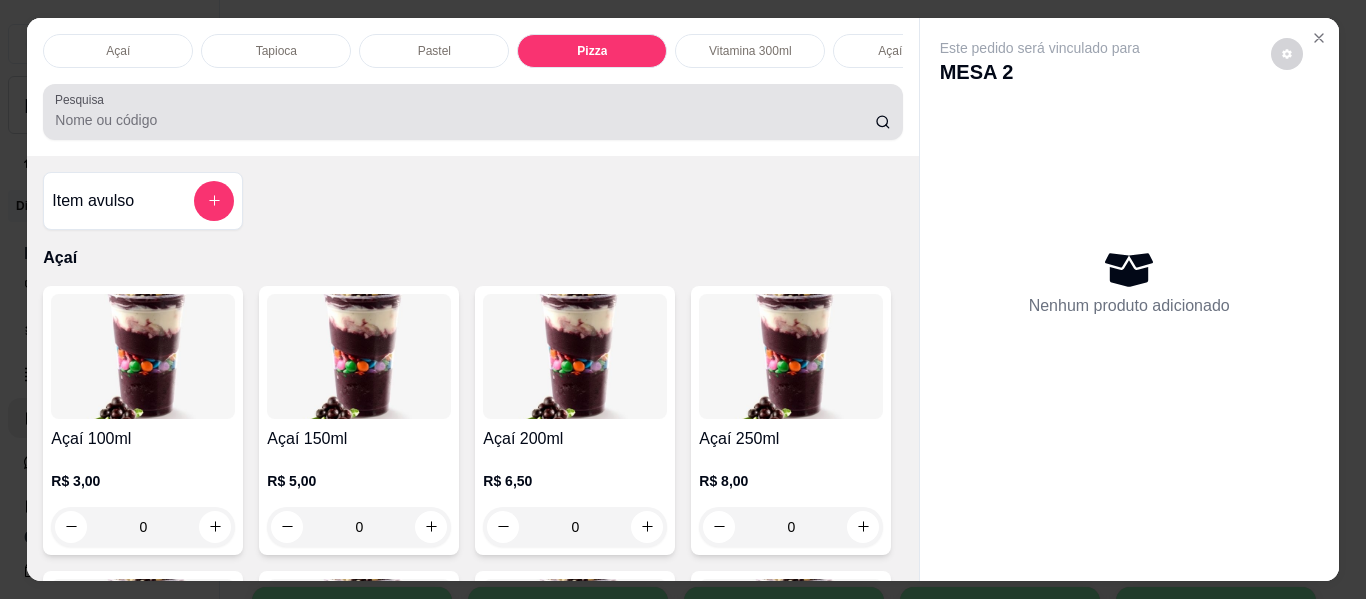 scroll, scrollTop: 2277, scrollLeft: 0, axis: vertical 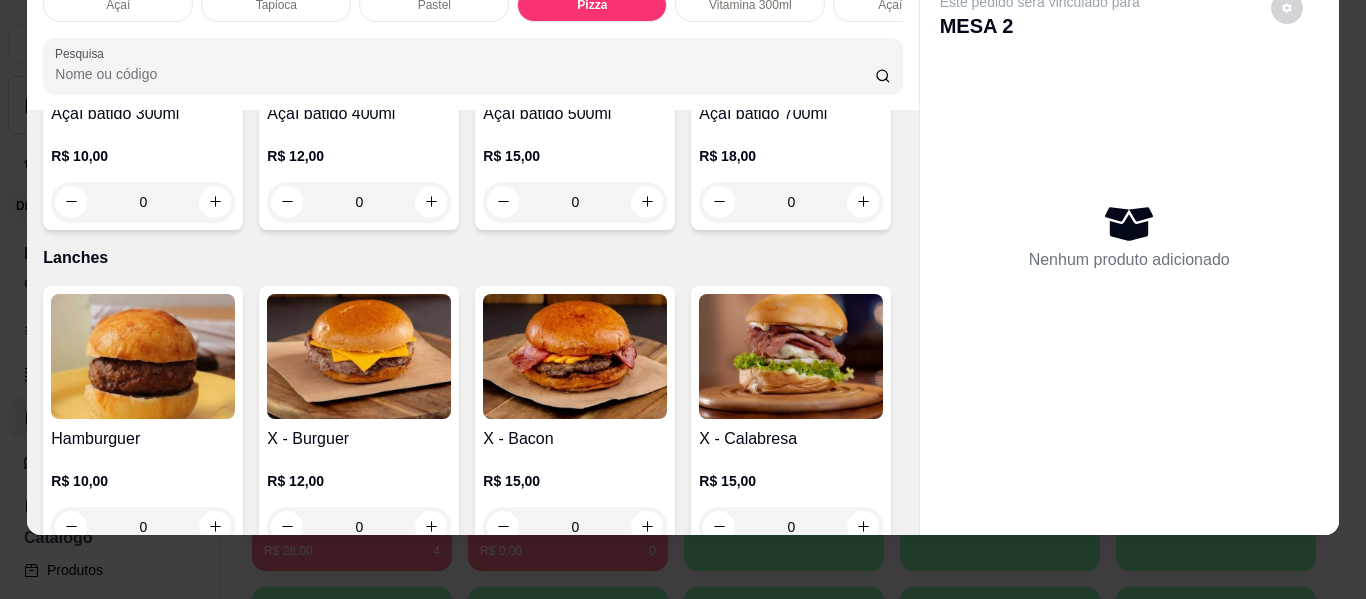 click on "0" at bounding box center (359, -448) 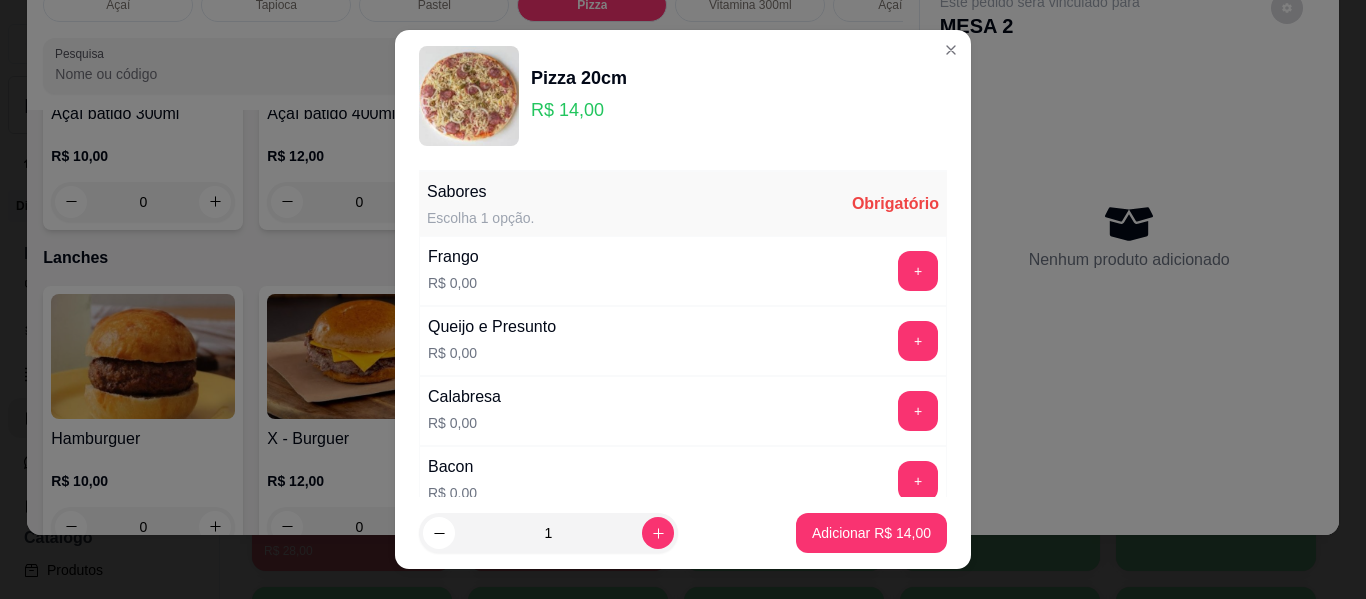 scroll, scrollTop: 100, scrollLeft: 0, axis: vertical 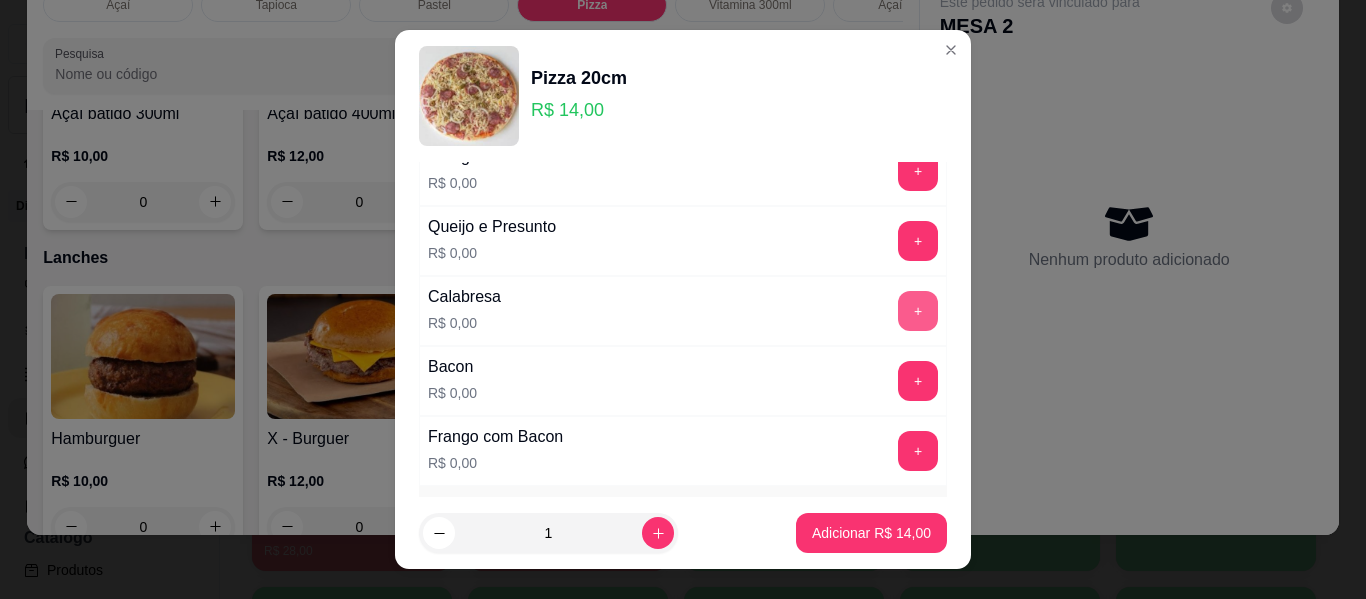 click on "+" at bounding box center (918, 311) 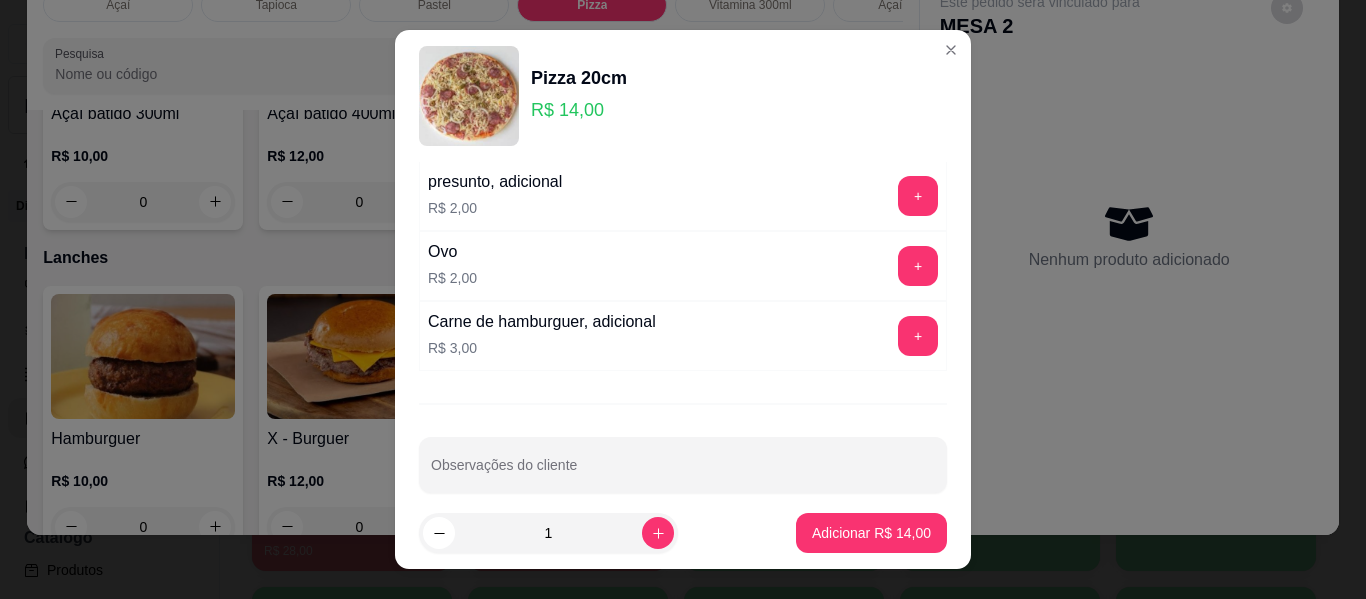 scroll, scrollTop: 997, scrollLeft: 0, axis: vertical 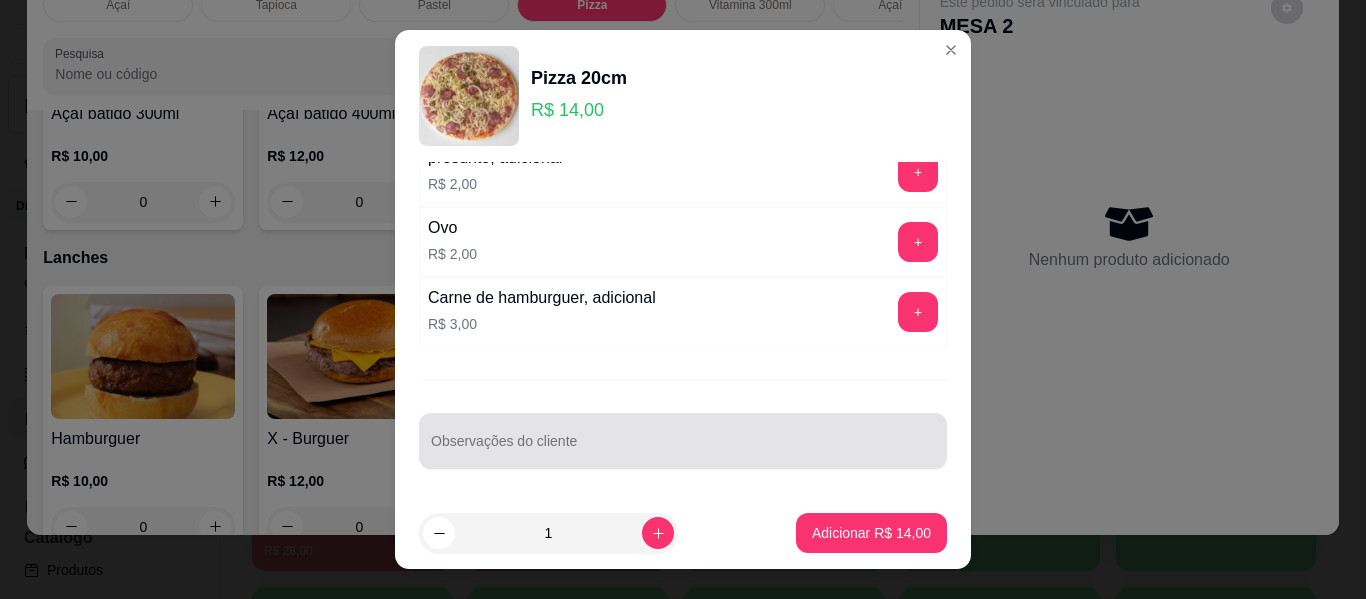 click on "Observações do cliente" at bounding box center (683, 449) 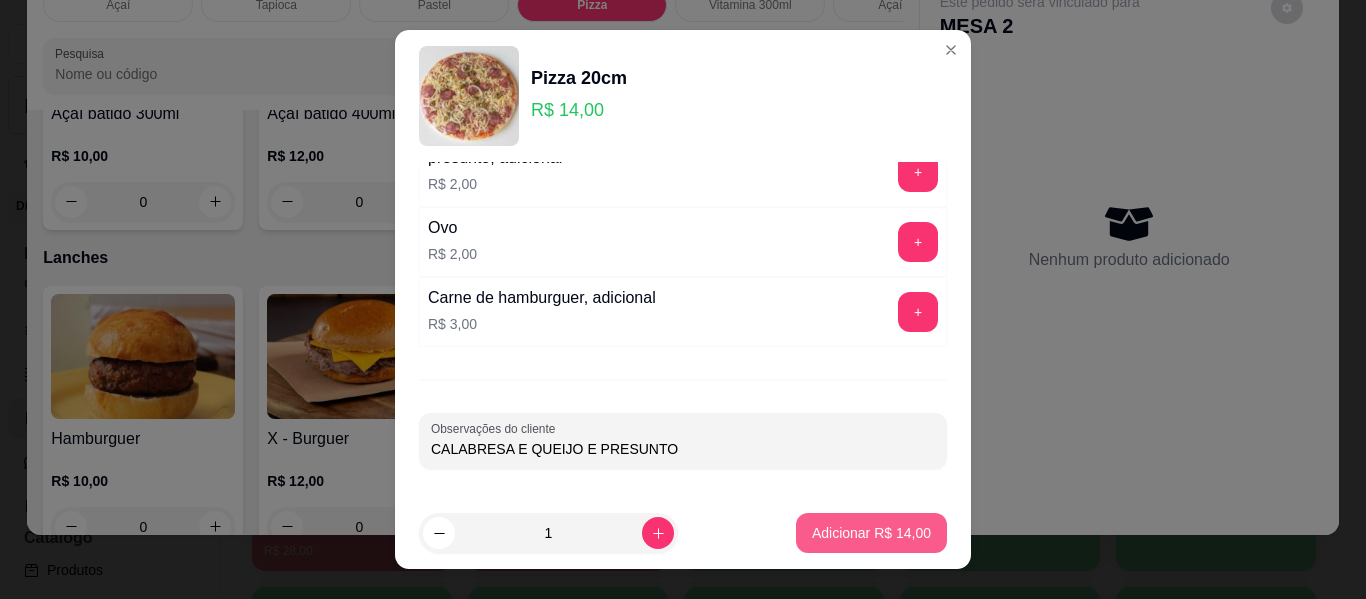 type on "CALABRESA E QUEIJO E PRESUNTO" 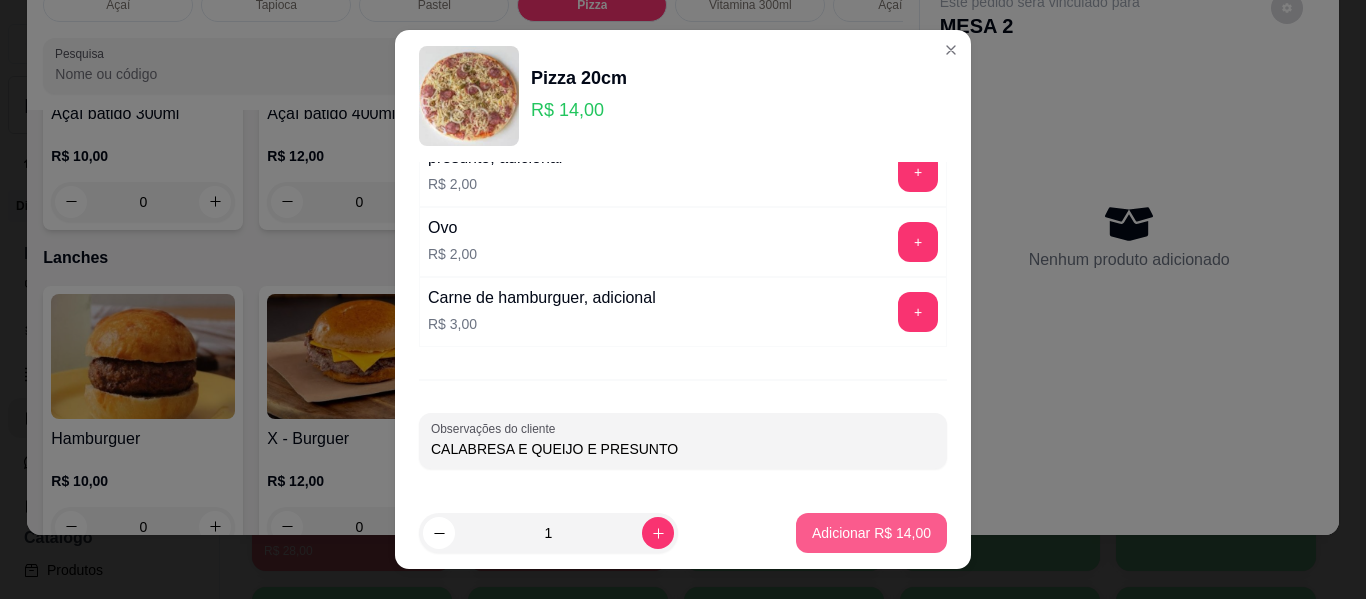 click on "Adicionar   R$ 14,00" at bounding box center [871, 533] 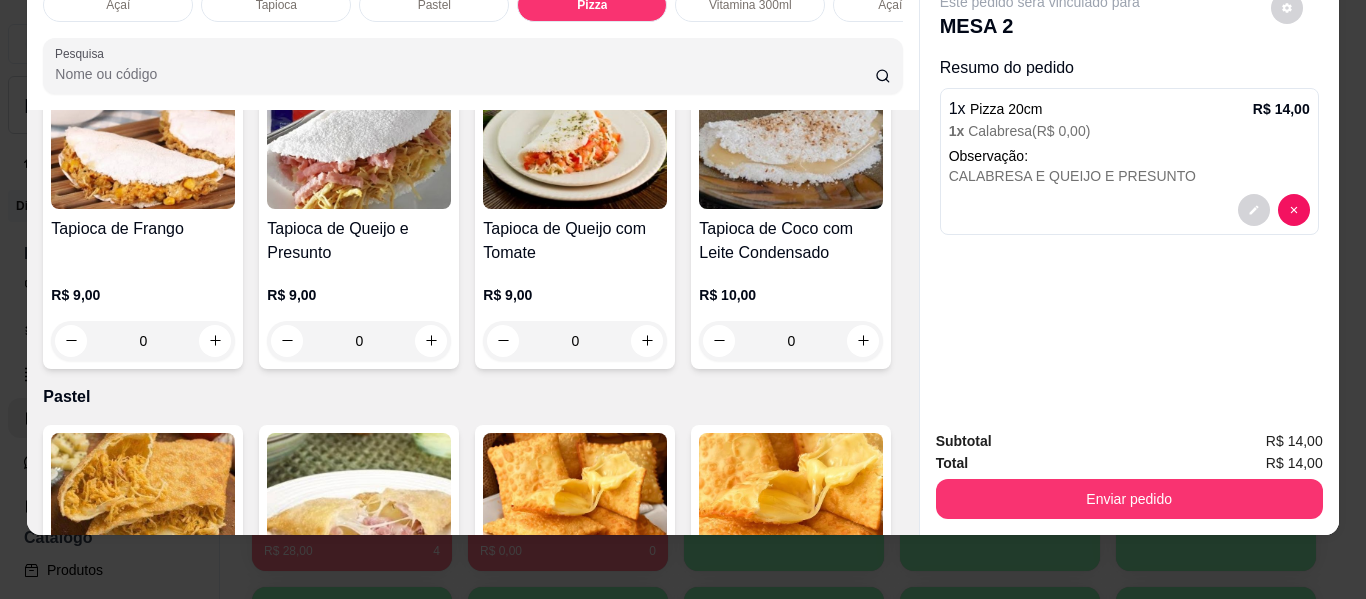 scroll, scrollTop: 0, scrollLeft: 0, axis: both 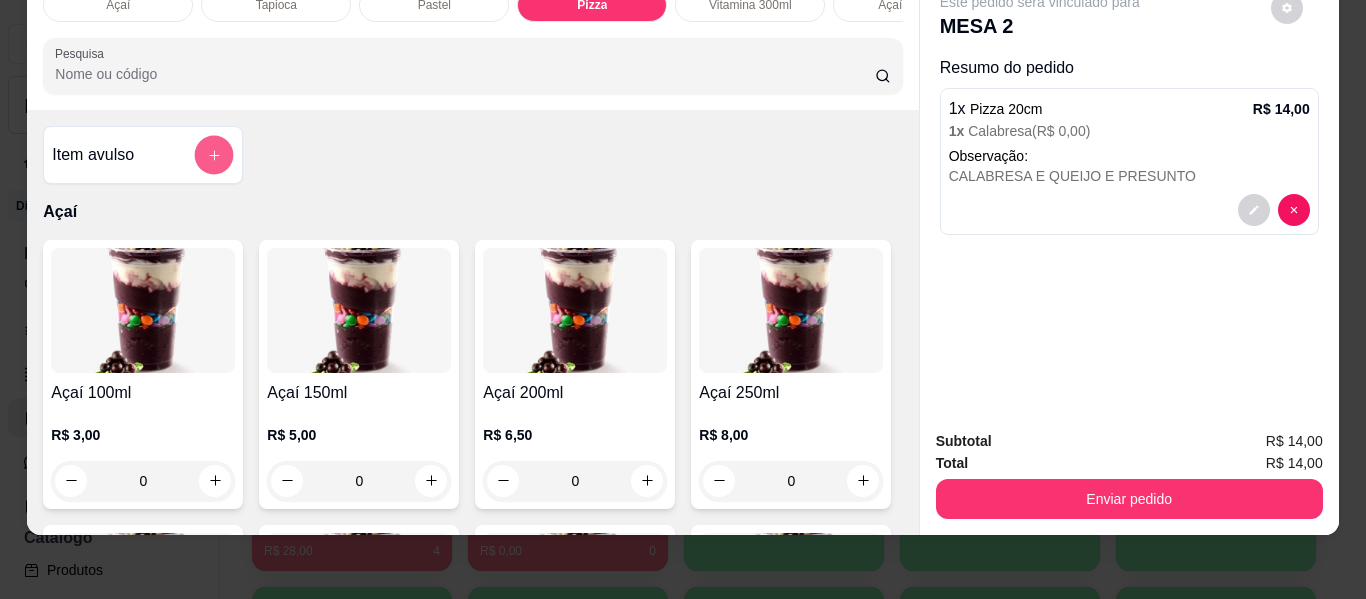 click 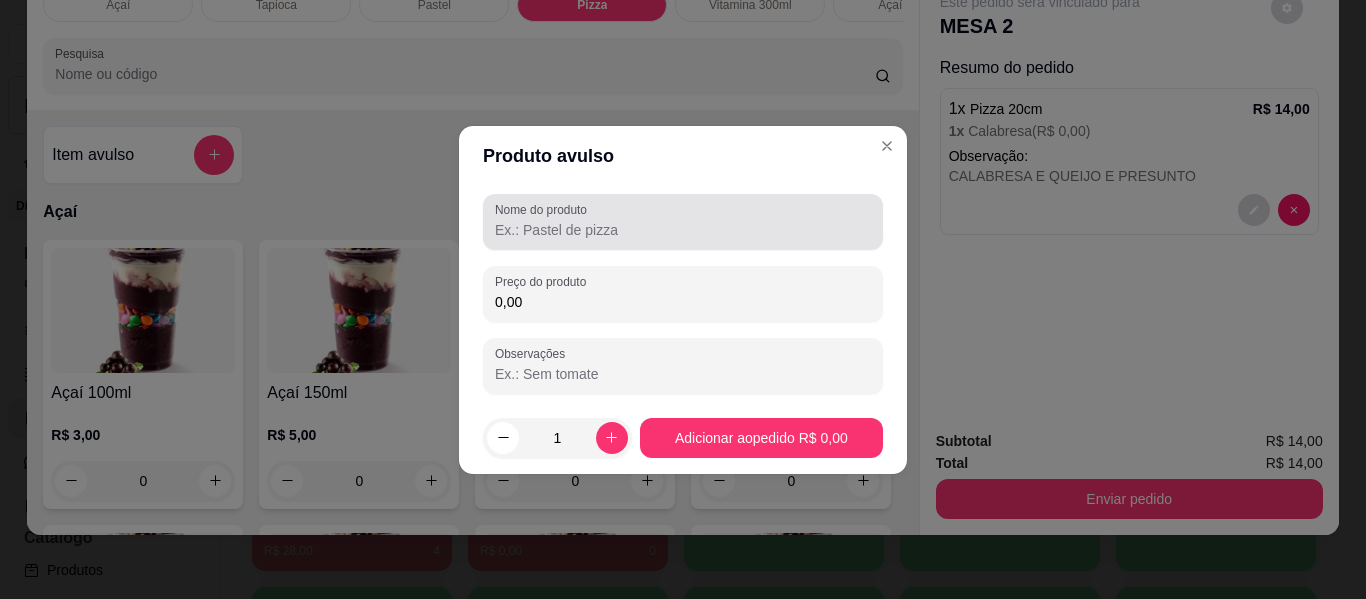 click on "Nome do produto" at bounding box center [683, 230] 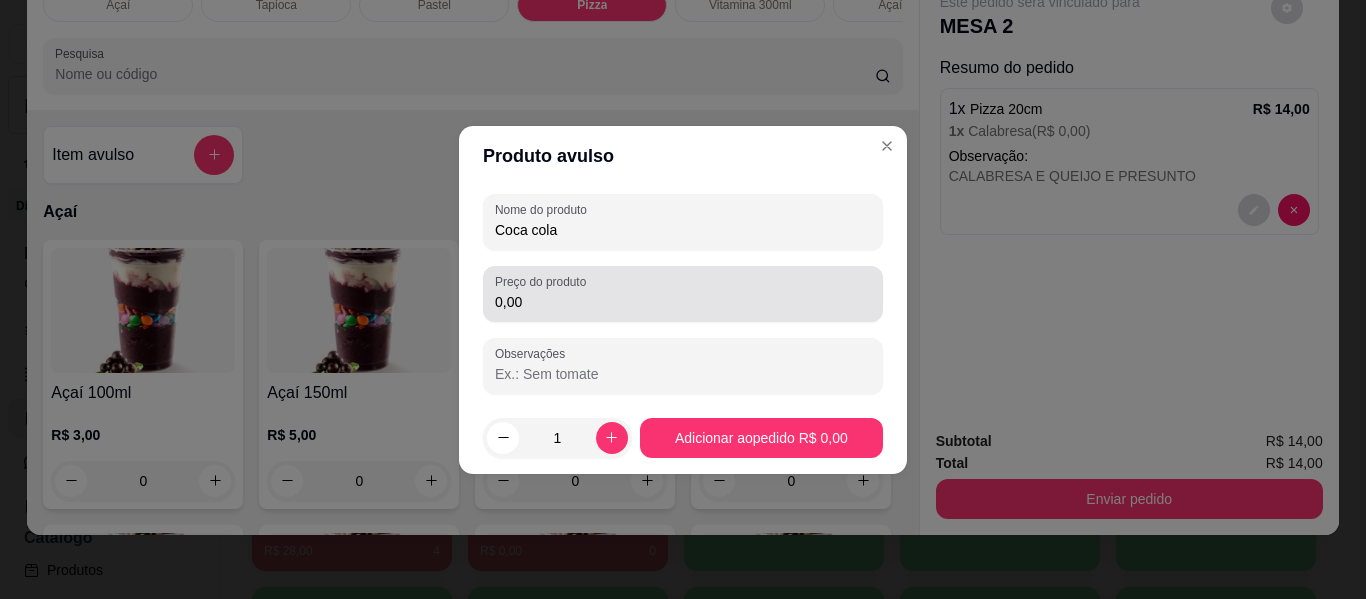 type on "Coca cola" 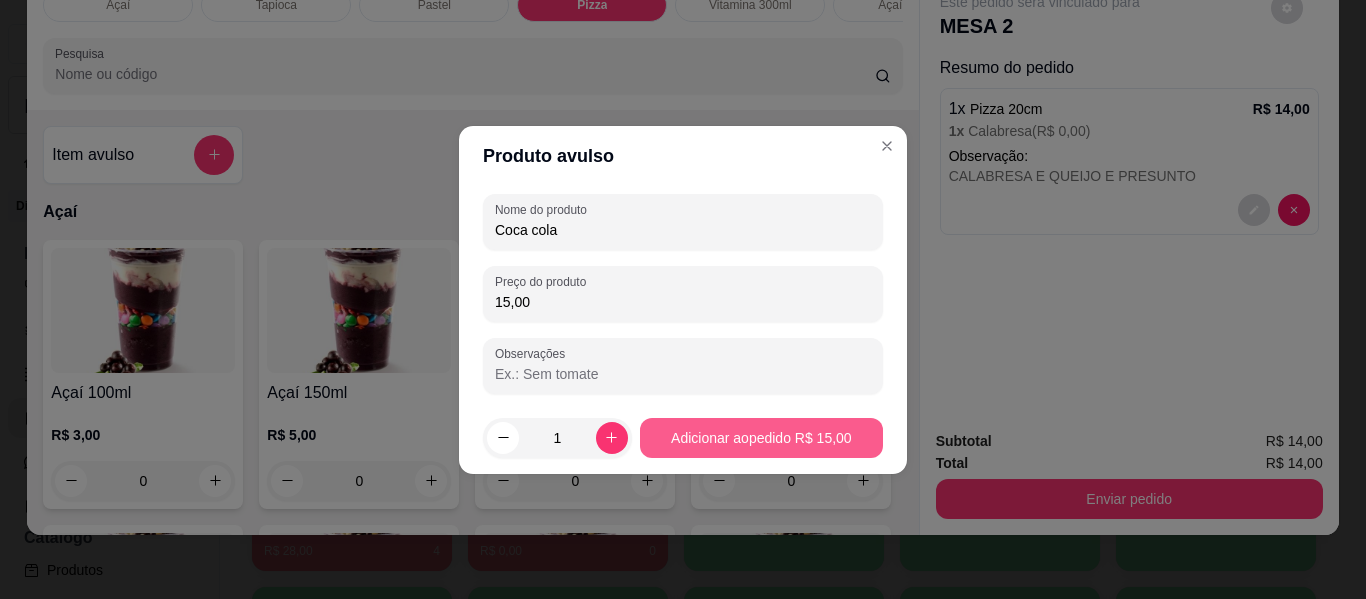 type on "15,00" 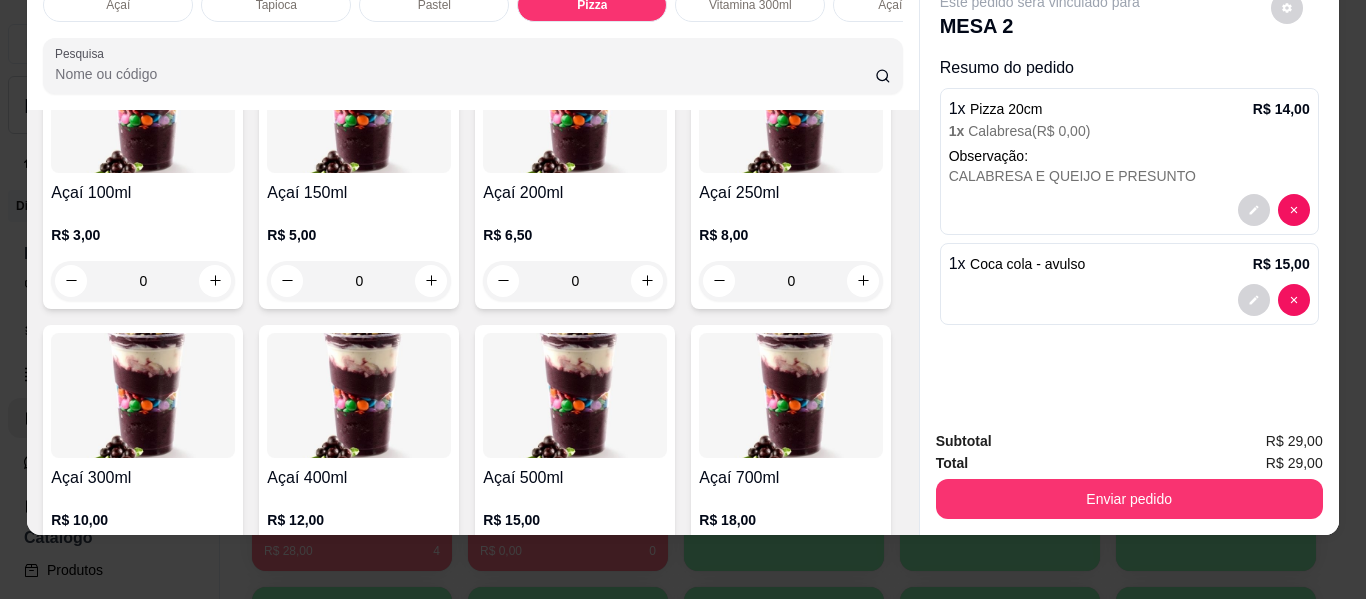 scroll, scrollTop: 300, scrollLeft: 0, axis: vertical 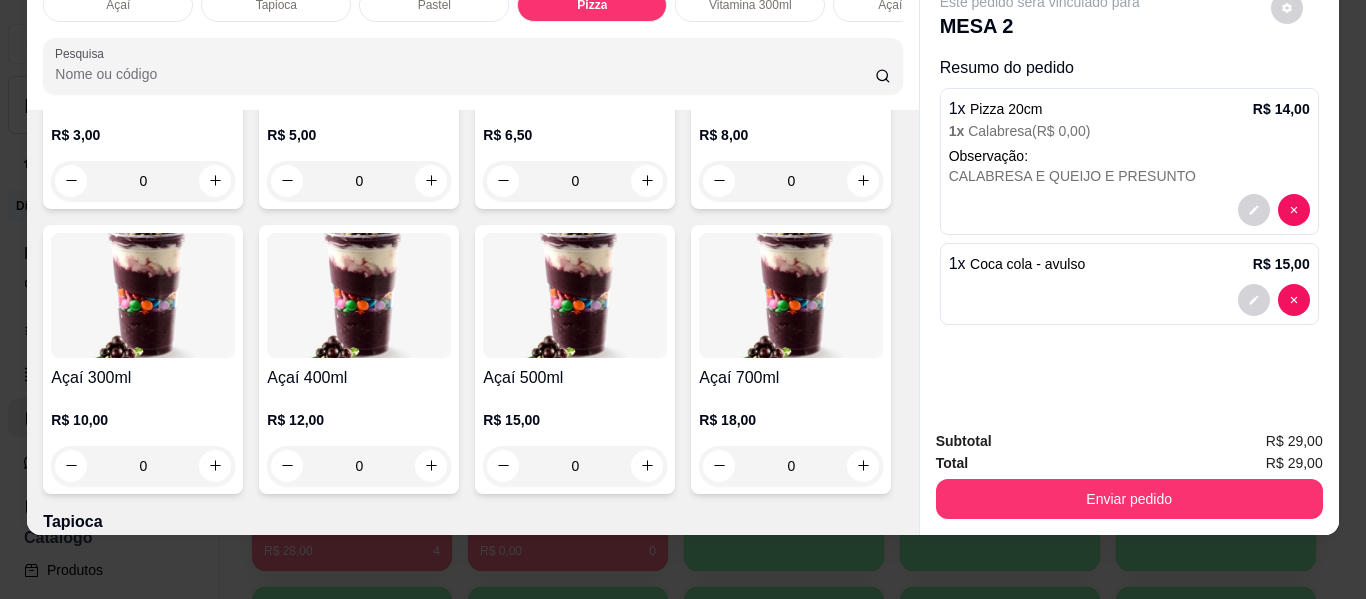 click on "0" at bounding box center (791, 181) 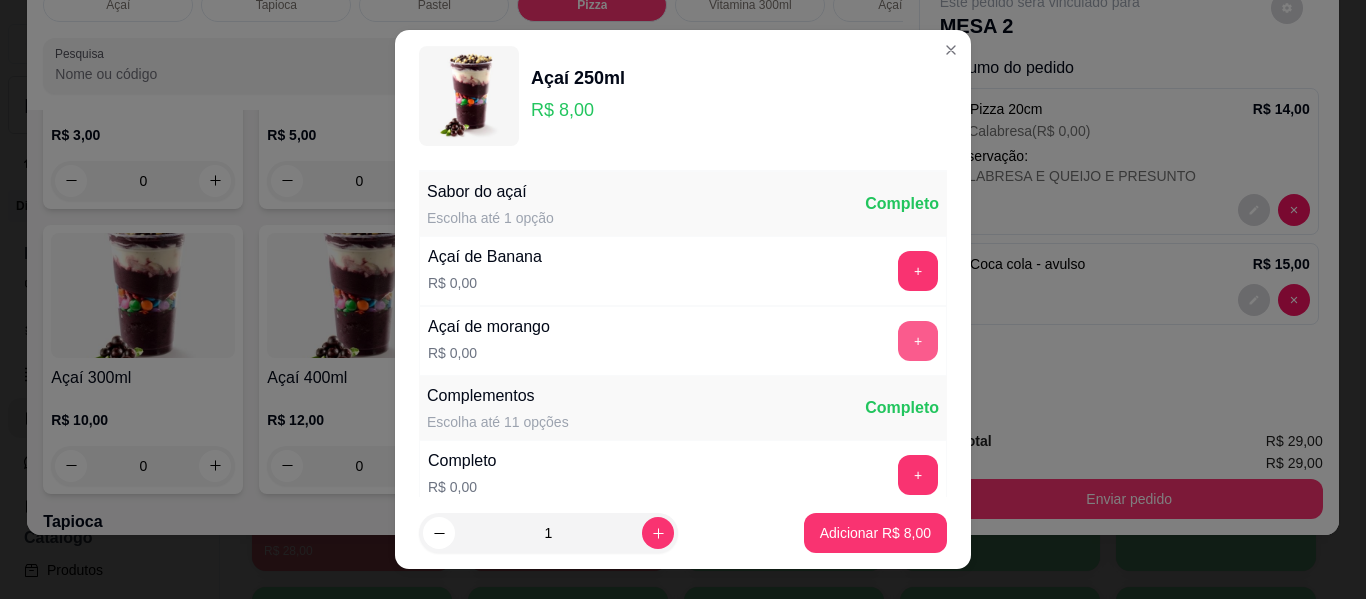 click on "+" at bounding box center (918, 341) 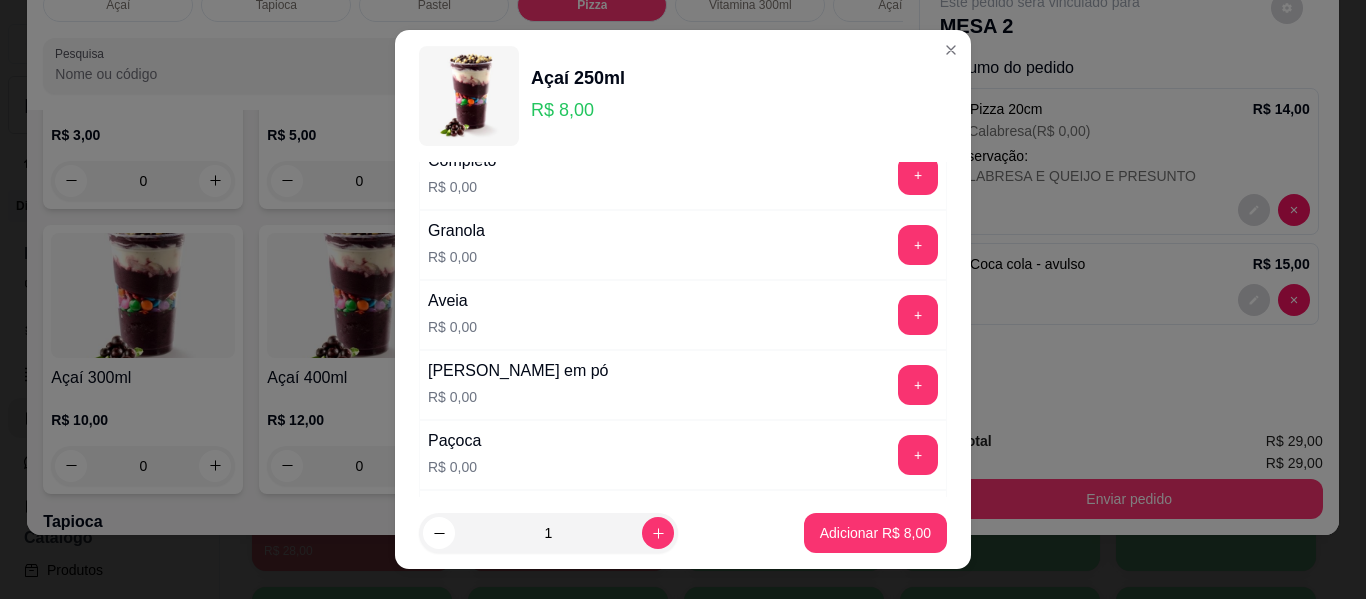 scroll, scrollTop: 400, scrollLeft: 0, axis: vertical 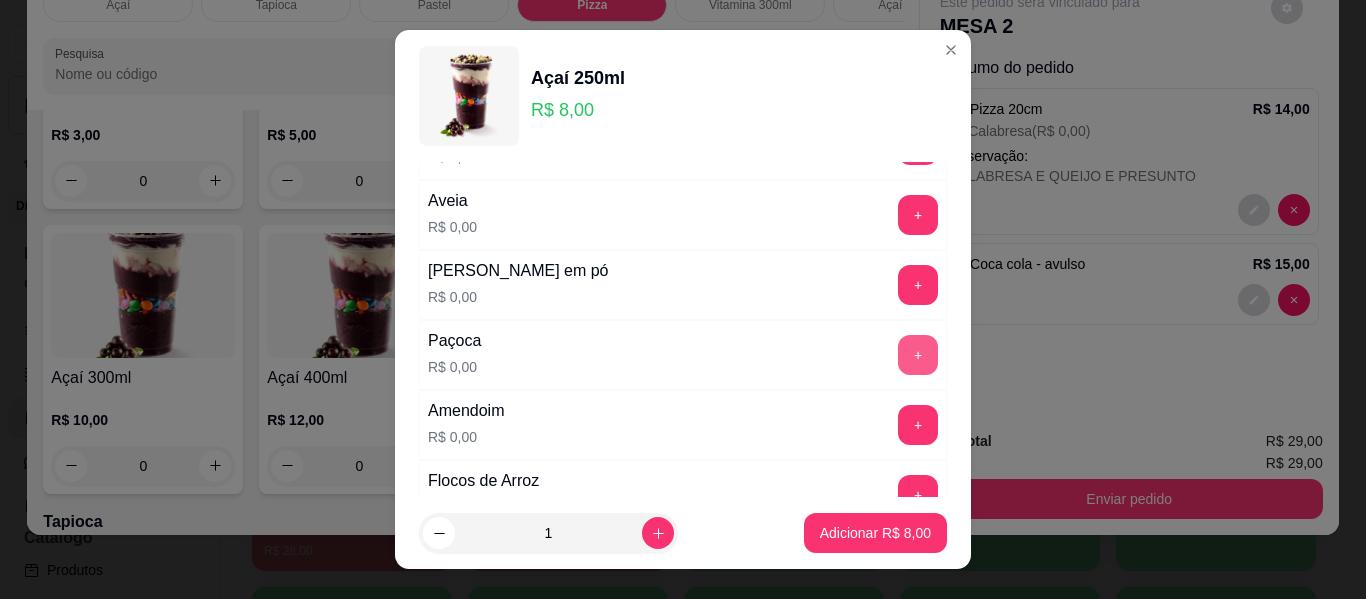 click on "+" at bounding box center (918, 355) 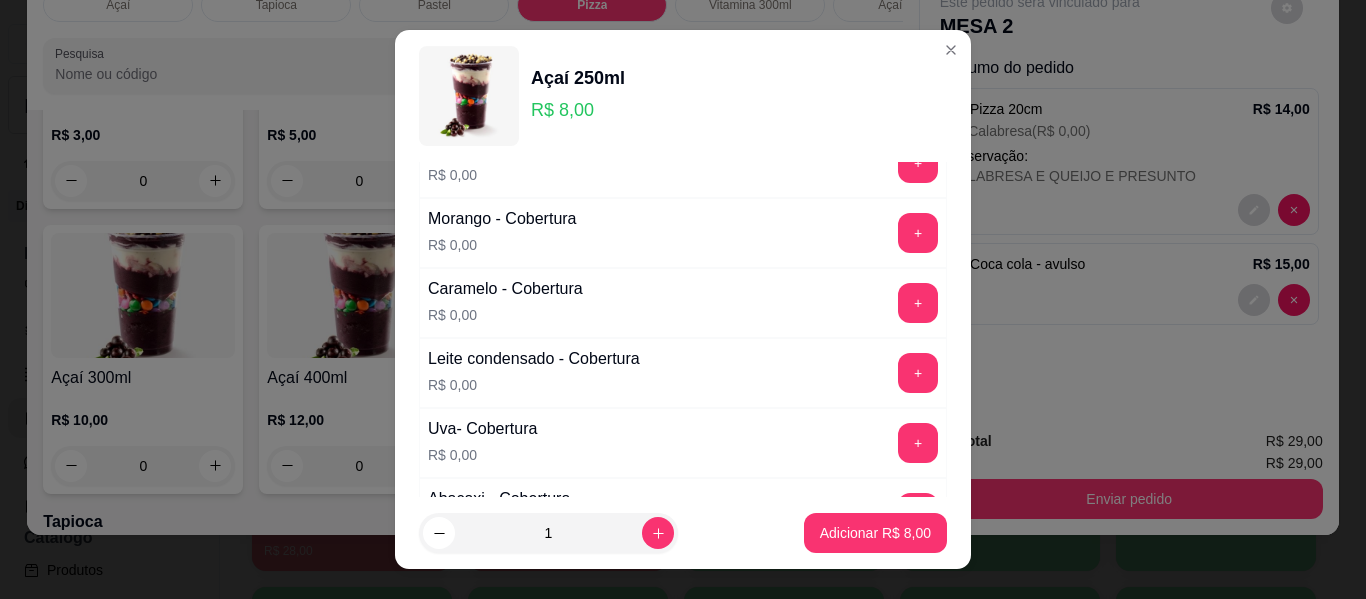 scroll, scrollTop: 1400, scrollLeft: 0, axis: vertical 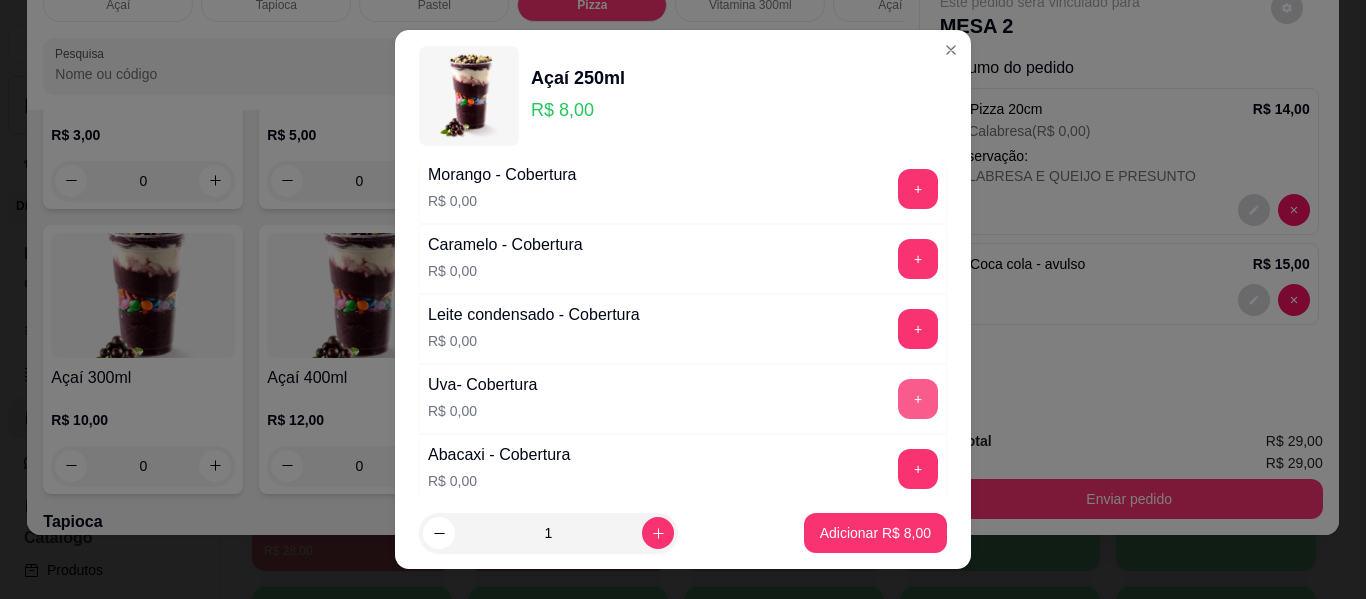 click on "+" at bounding box center [918, 399] 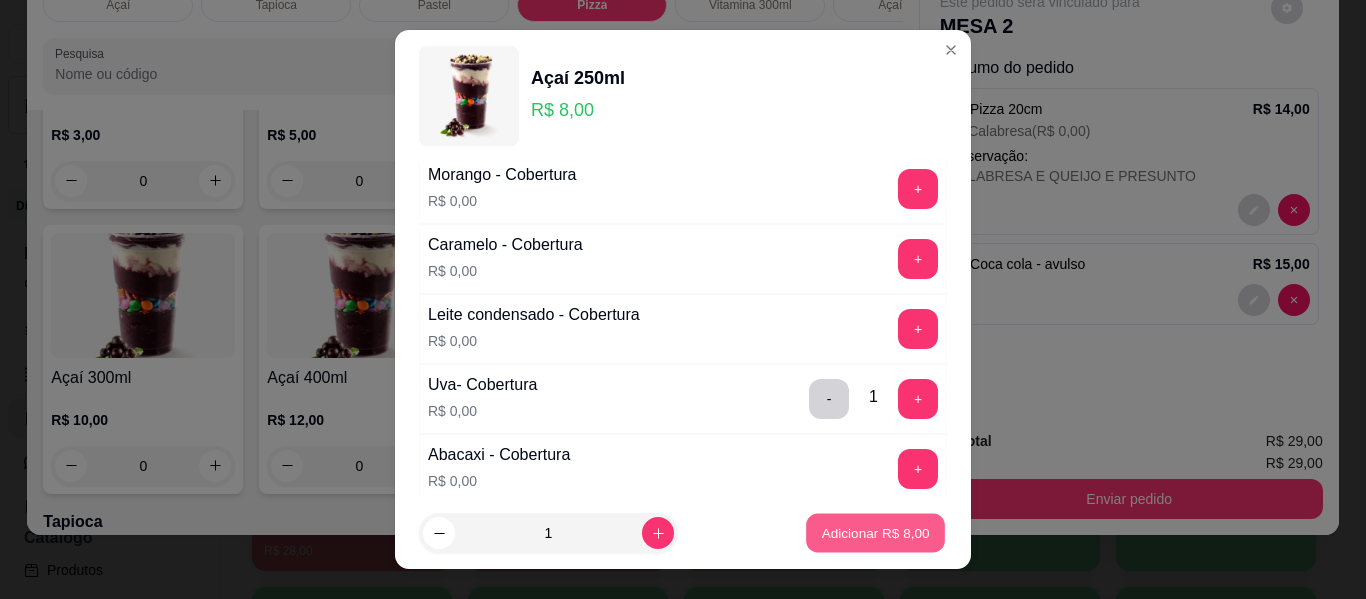 click on "Adicionar   R$ 8,00" at bounding box center (875, 532) 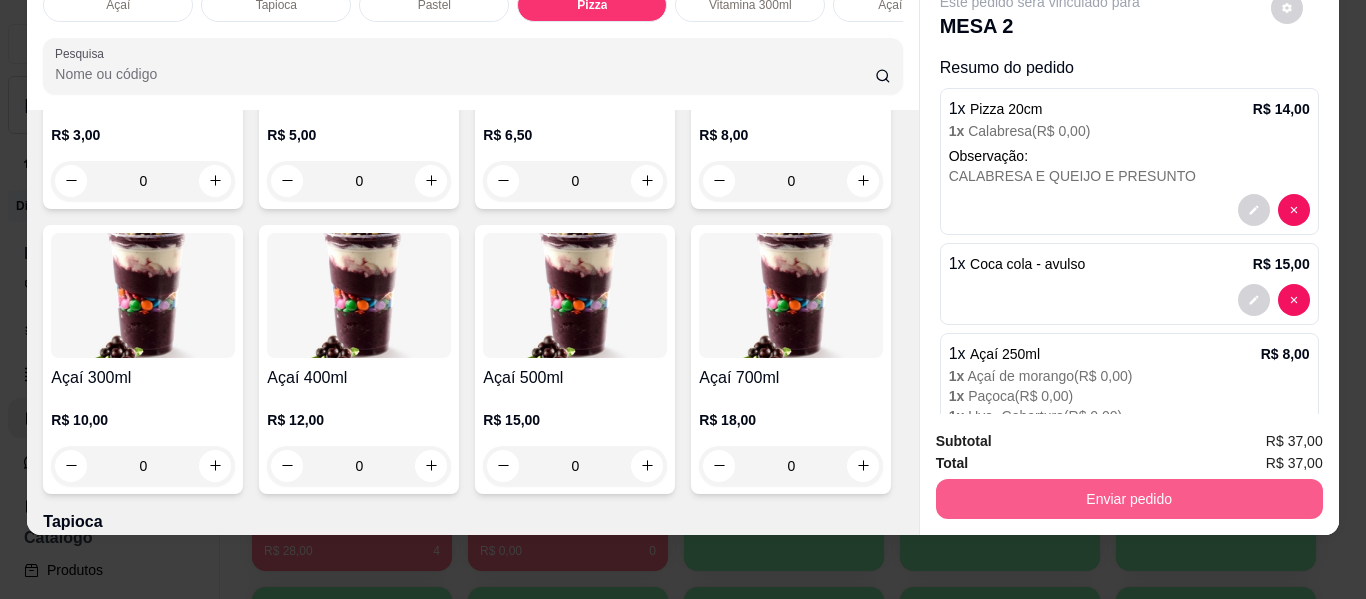 click on "Enviar pedido" at bounding box center (1129, 499) 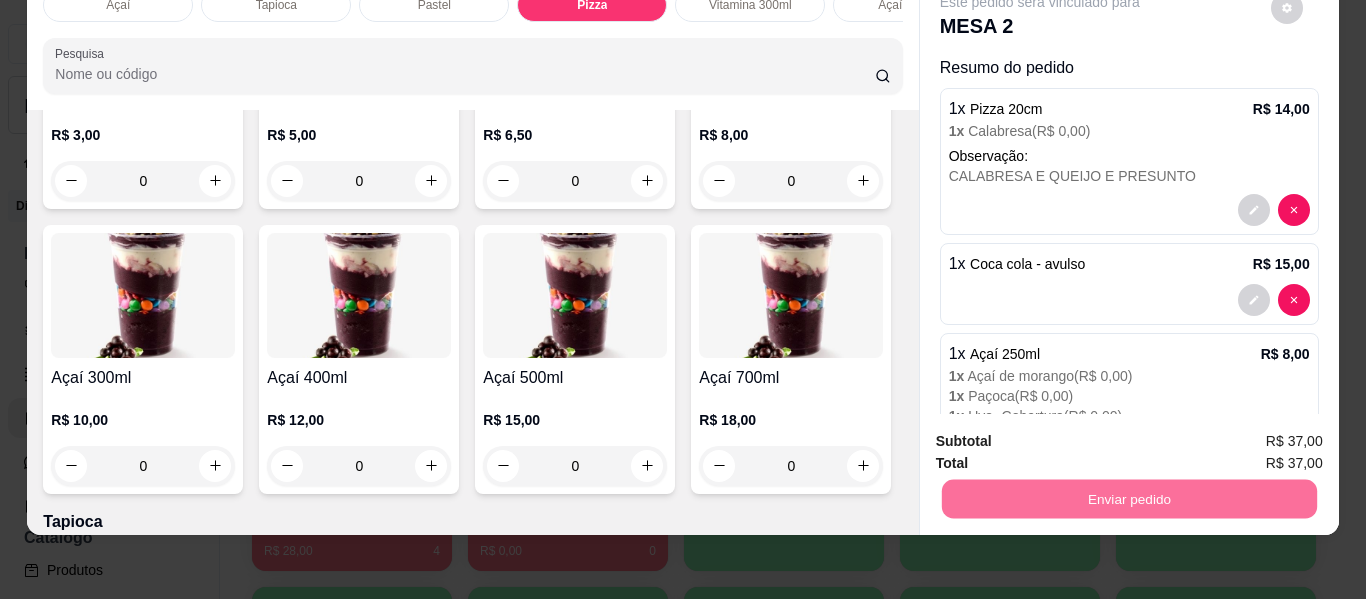 click on "Não registrar e enviar pedido" at bounding box center (1063, 435) 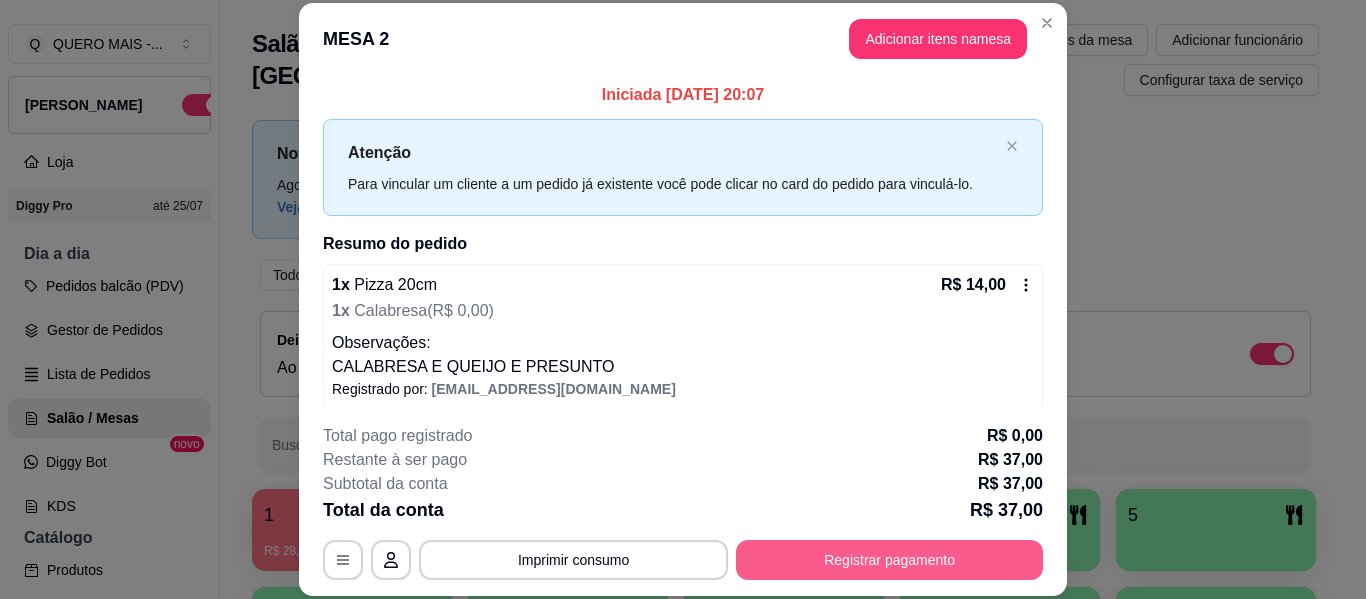 click on "Registrar pagamento" at bounding box center (889, 560) 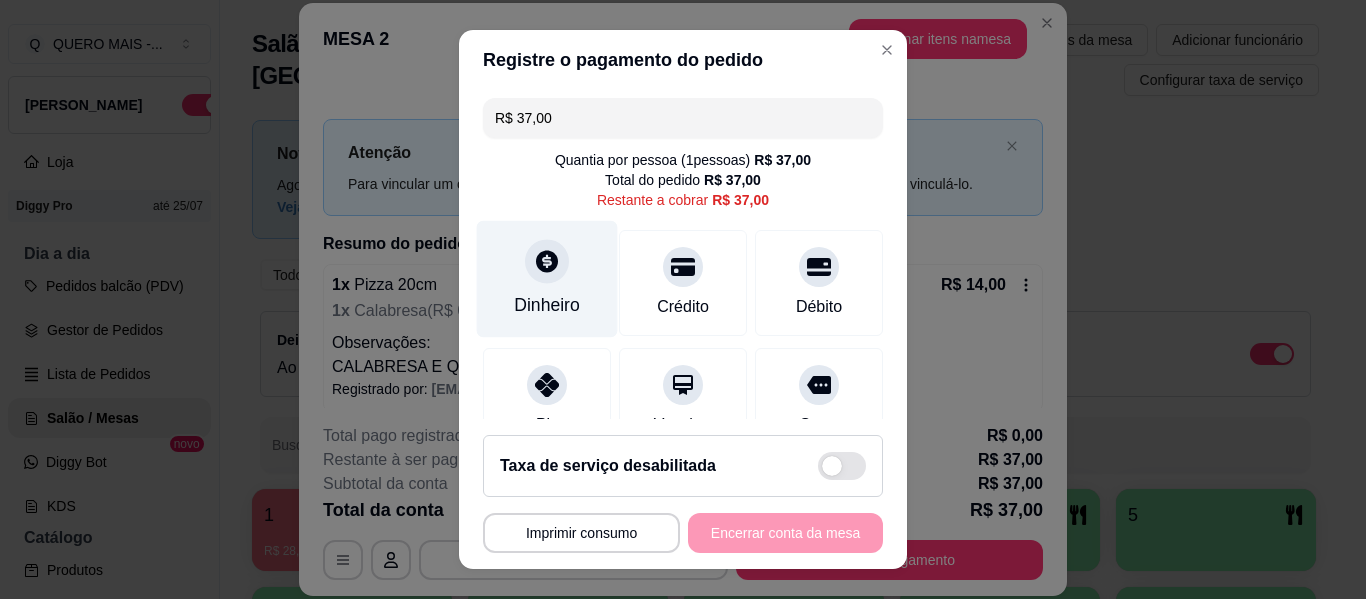 click on "Dinheiro" at bounding box center [547, 279] 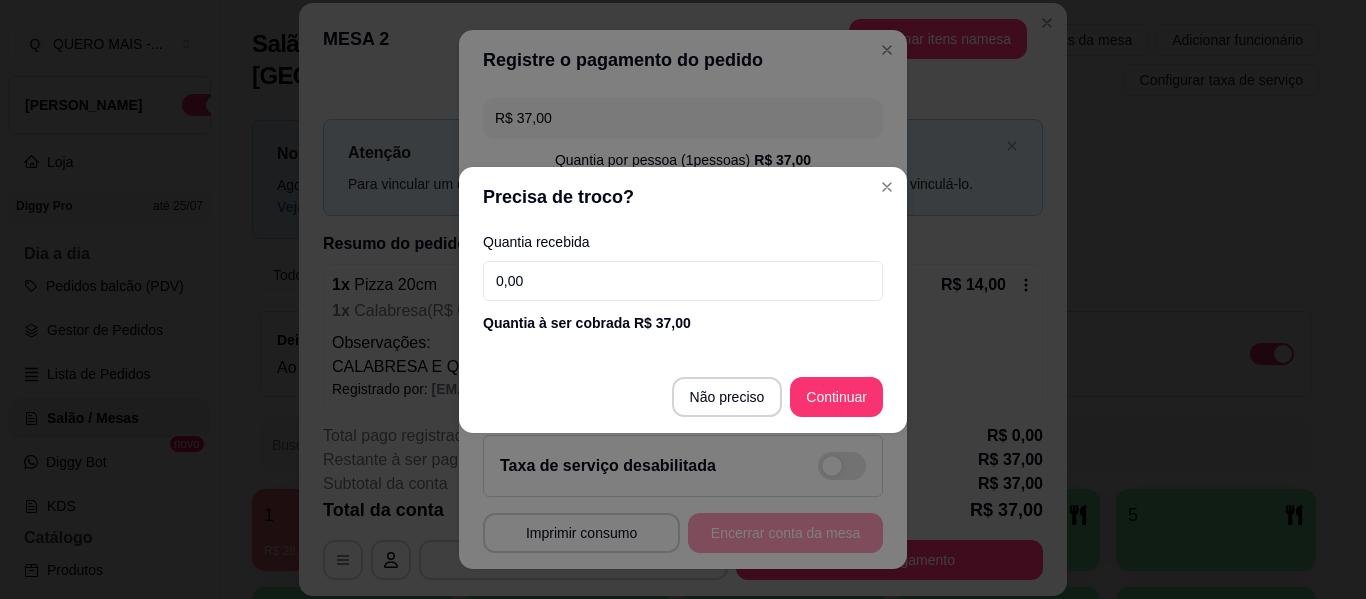 click on "0,00" at bounding box center (683, 281) 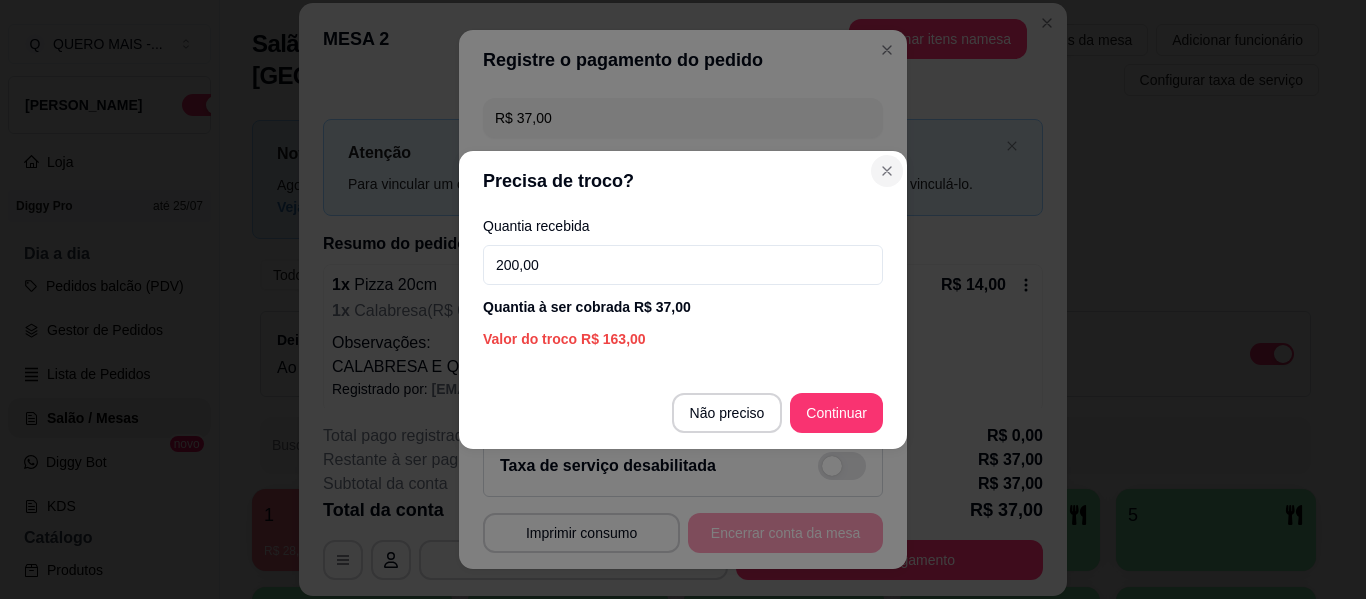 type on "200,00" 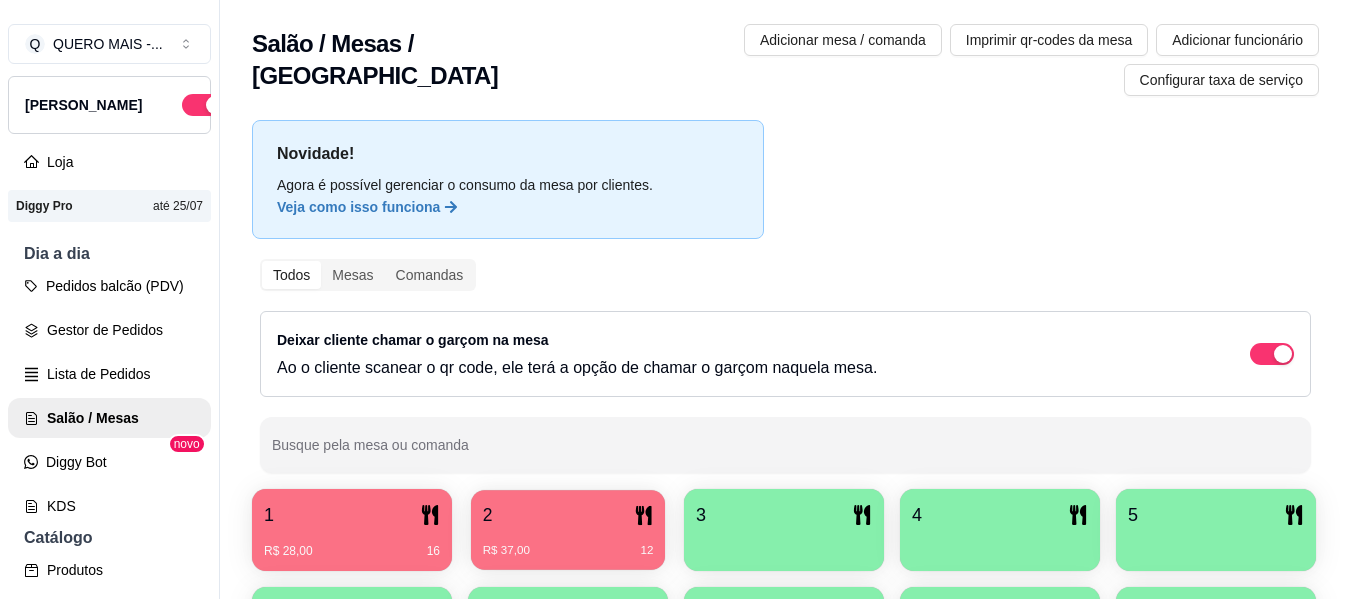 click on "R$ 37,00 12" at bounding box center [568, 551] 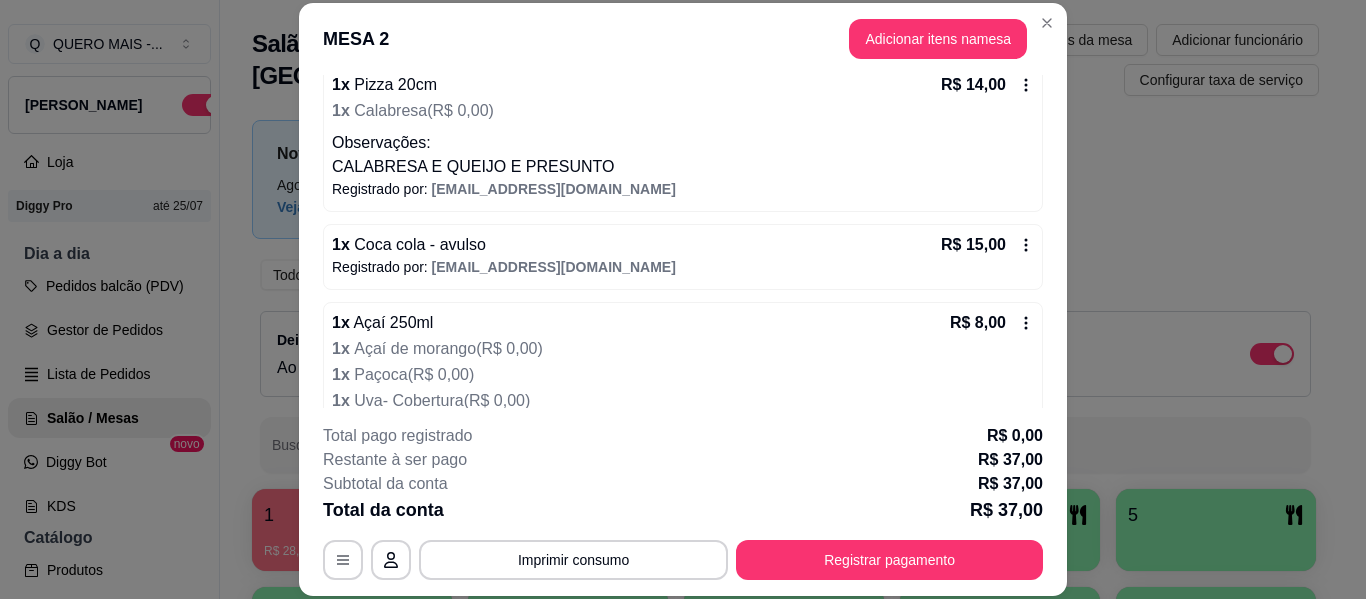 scroll, scrollTop: 246, scrollLeft: 0, axis: vertical 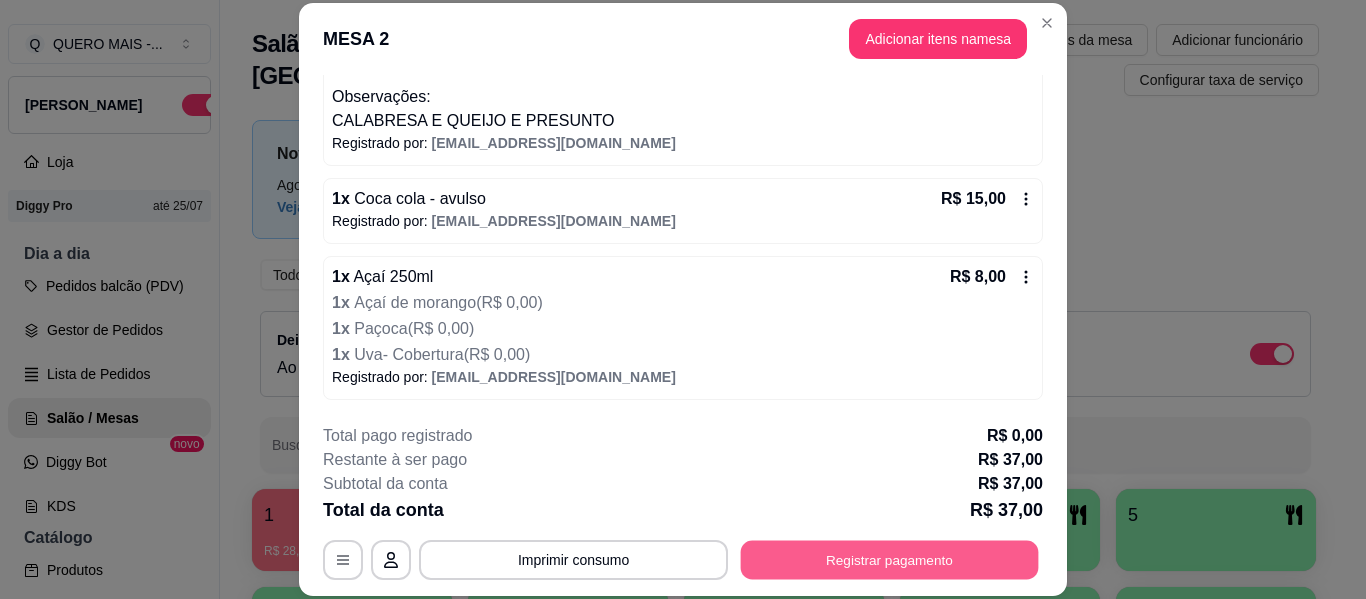 click on "Registrar pagamento" at bounding box center [890, 560] 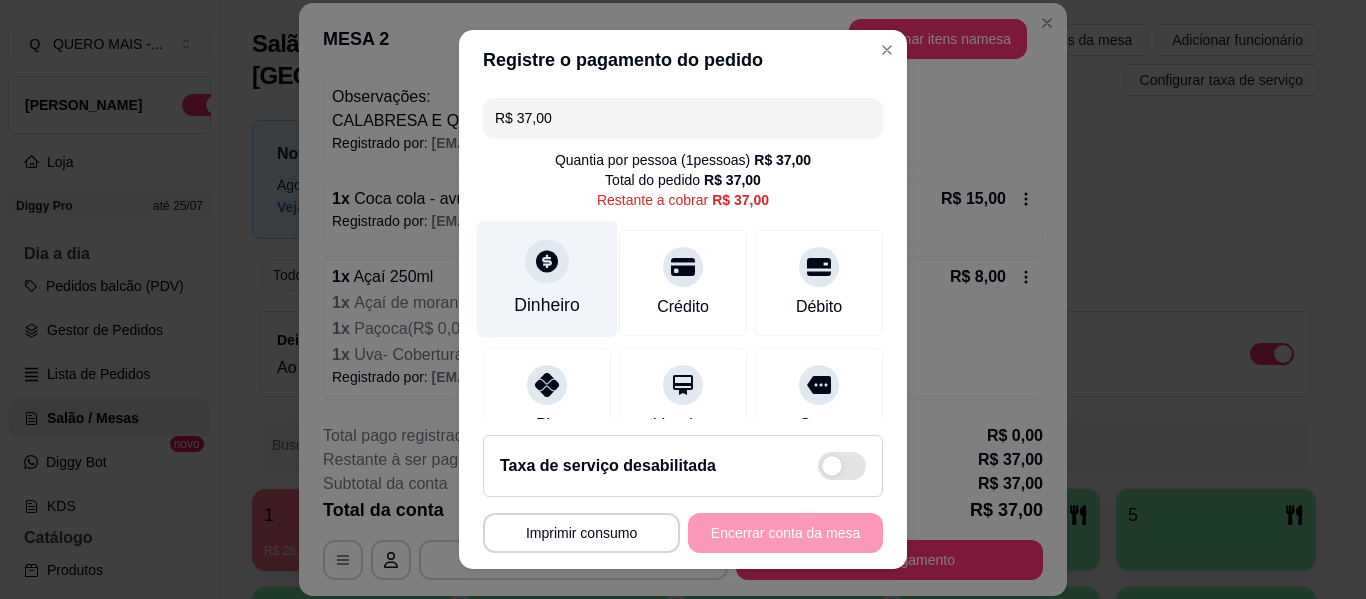 click 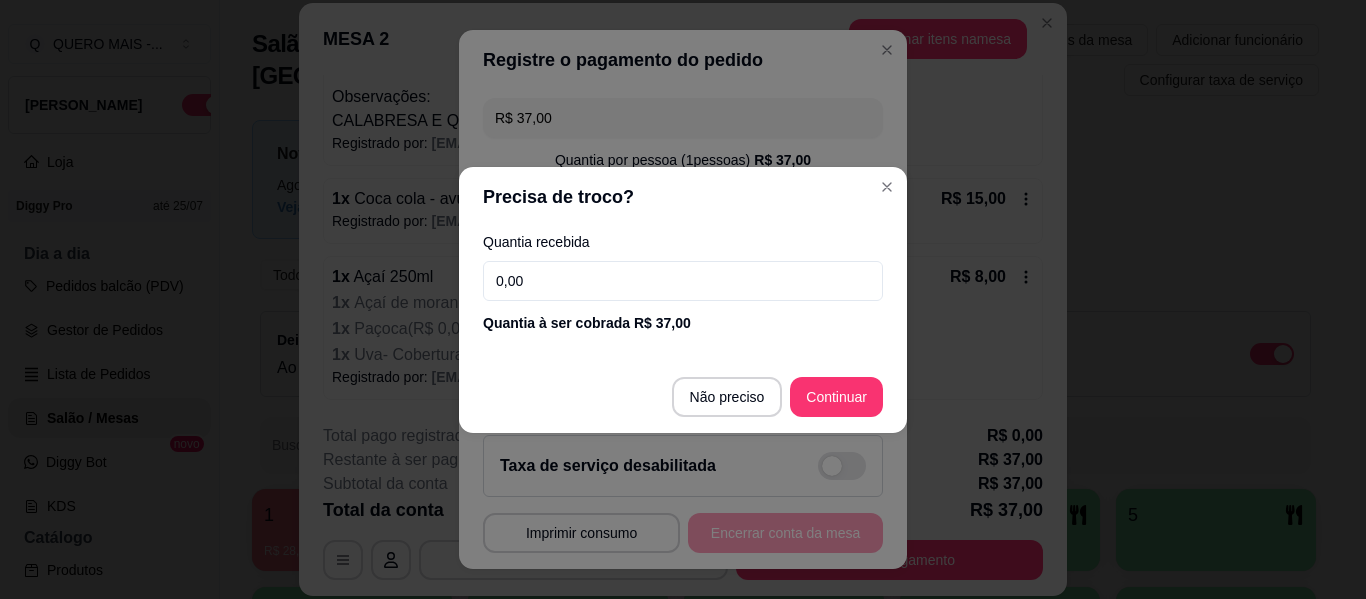 click on "0,00" at bounding box center [683, 281] 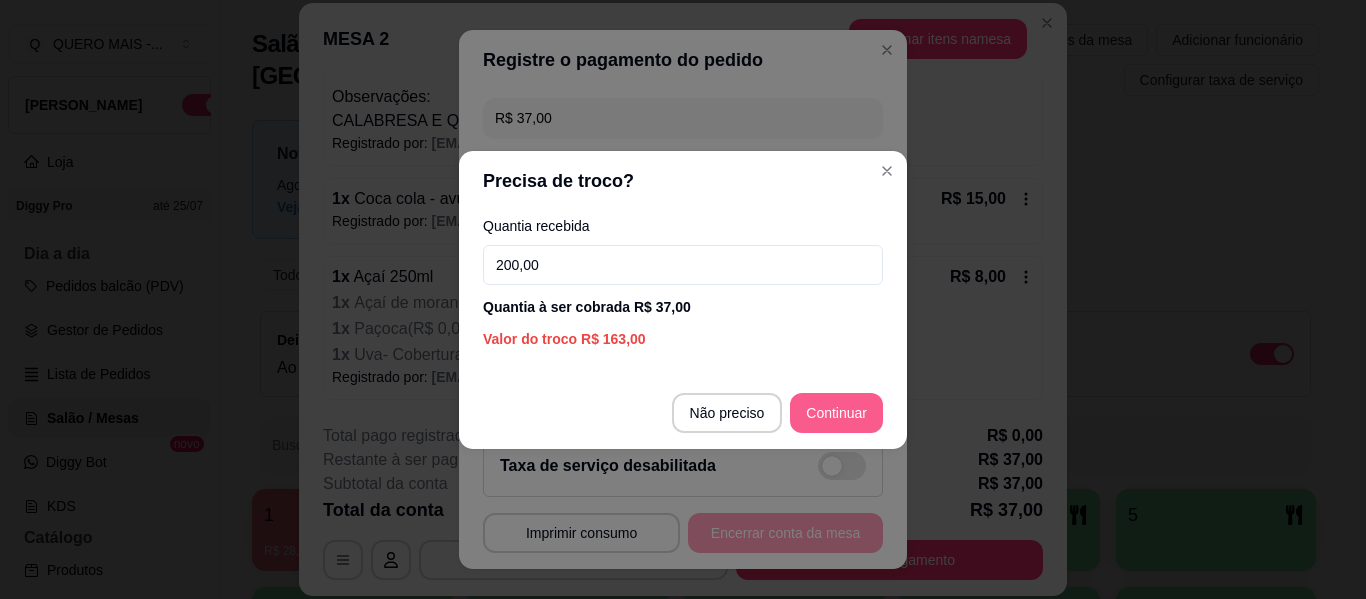type on "200,00" 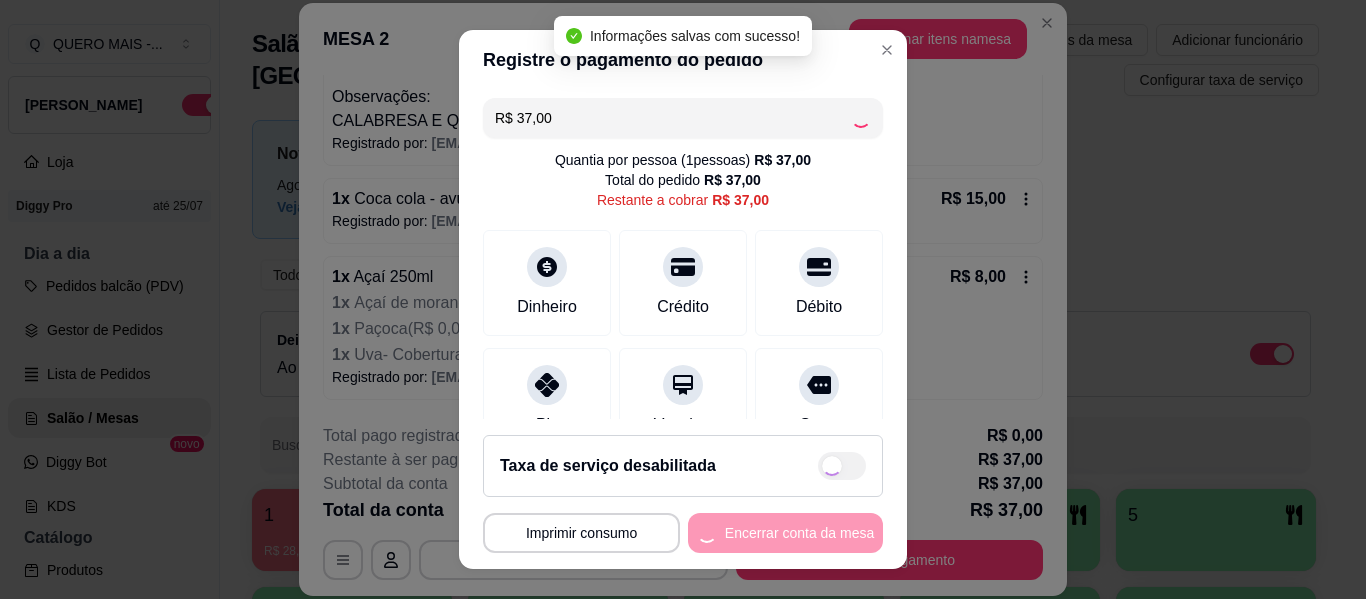 type on "R$ 0,00" 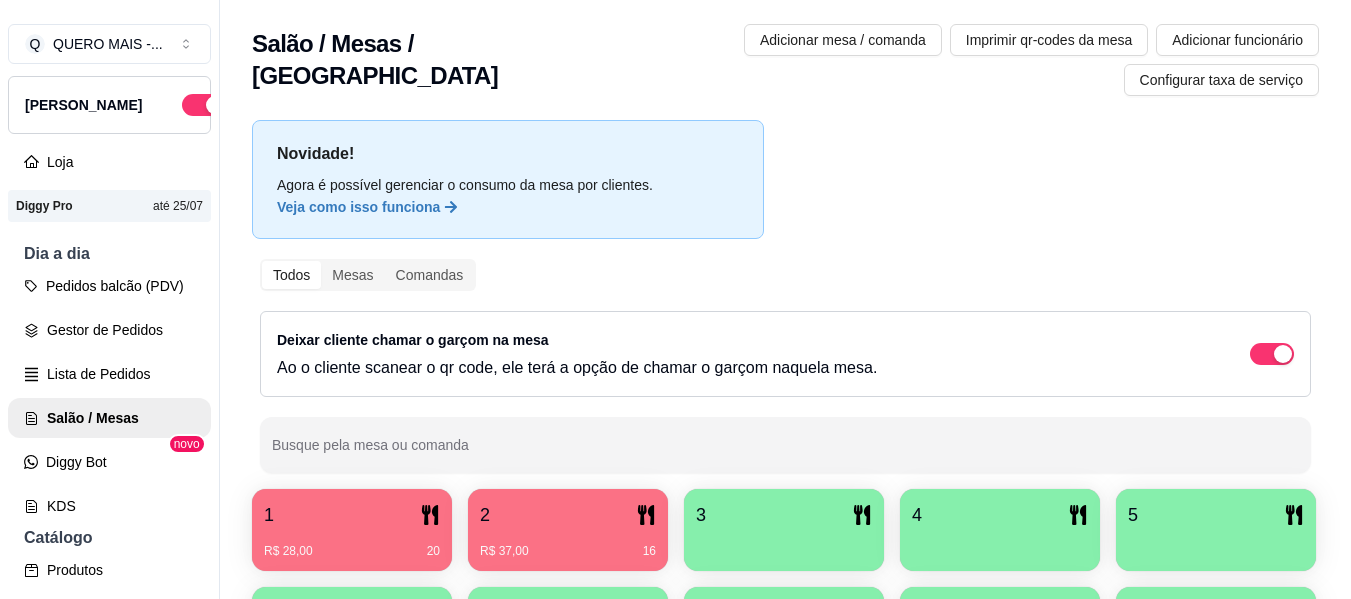 click at bounding box center (784, 544) 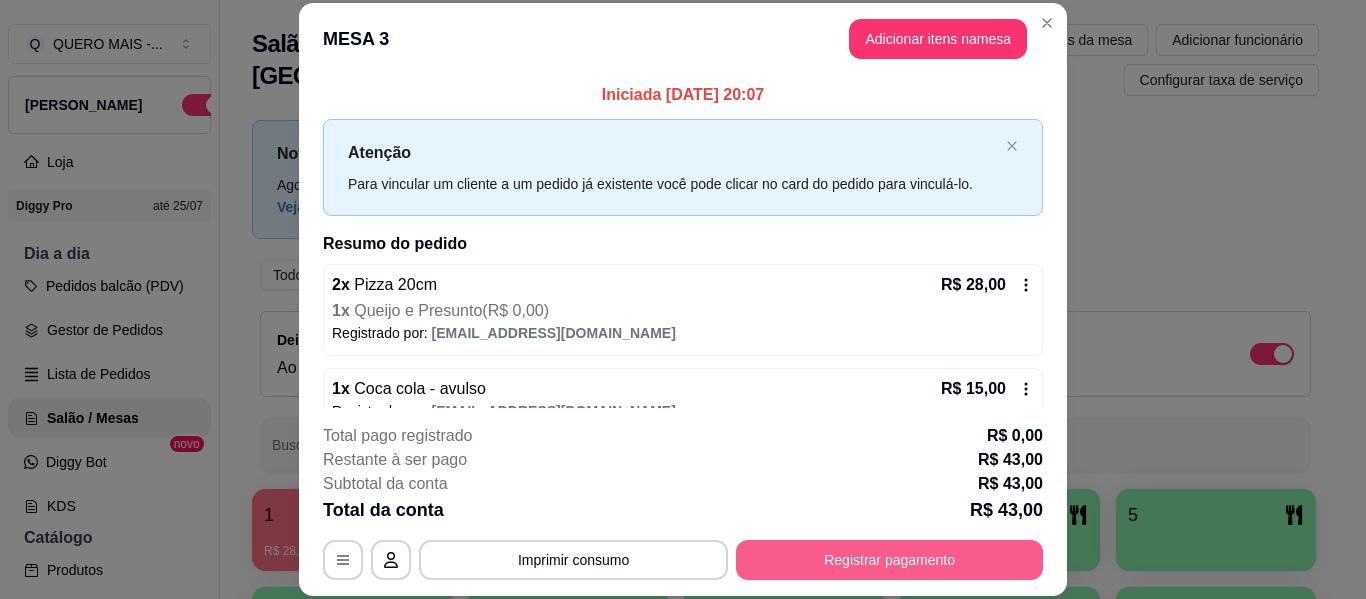 click on "Registrar pagamento" at bounding box center [889, 560] 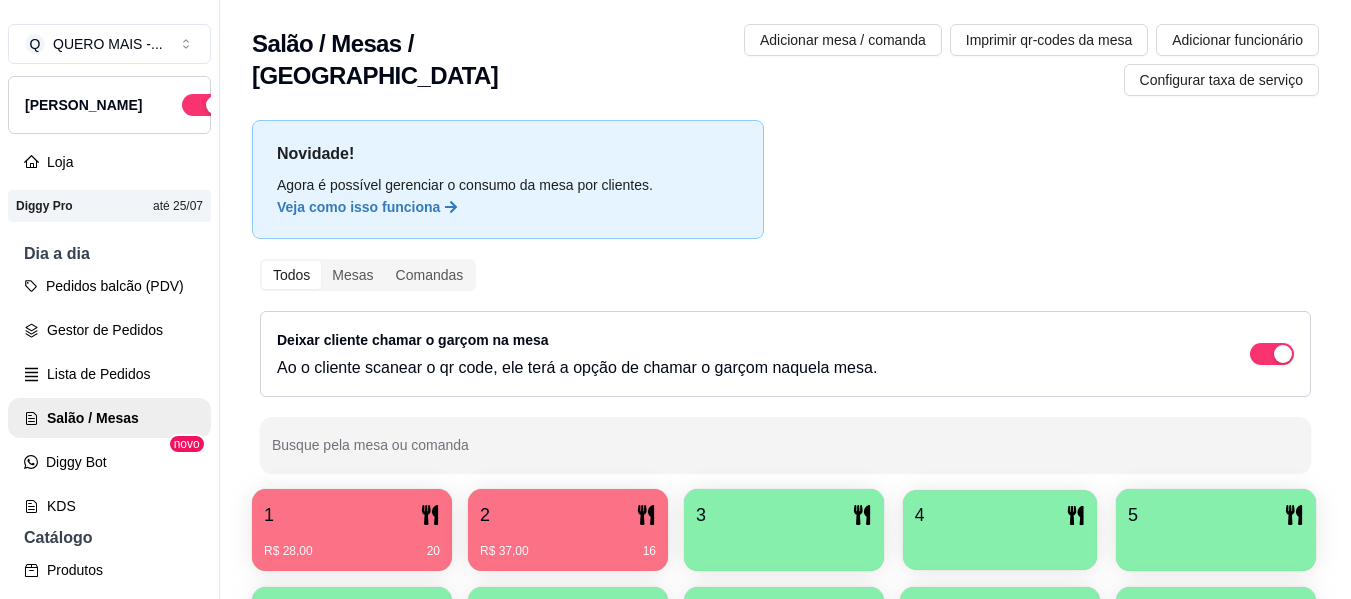 click at bounding box center [1000, 543] 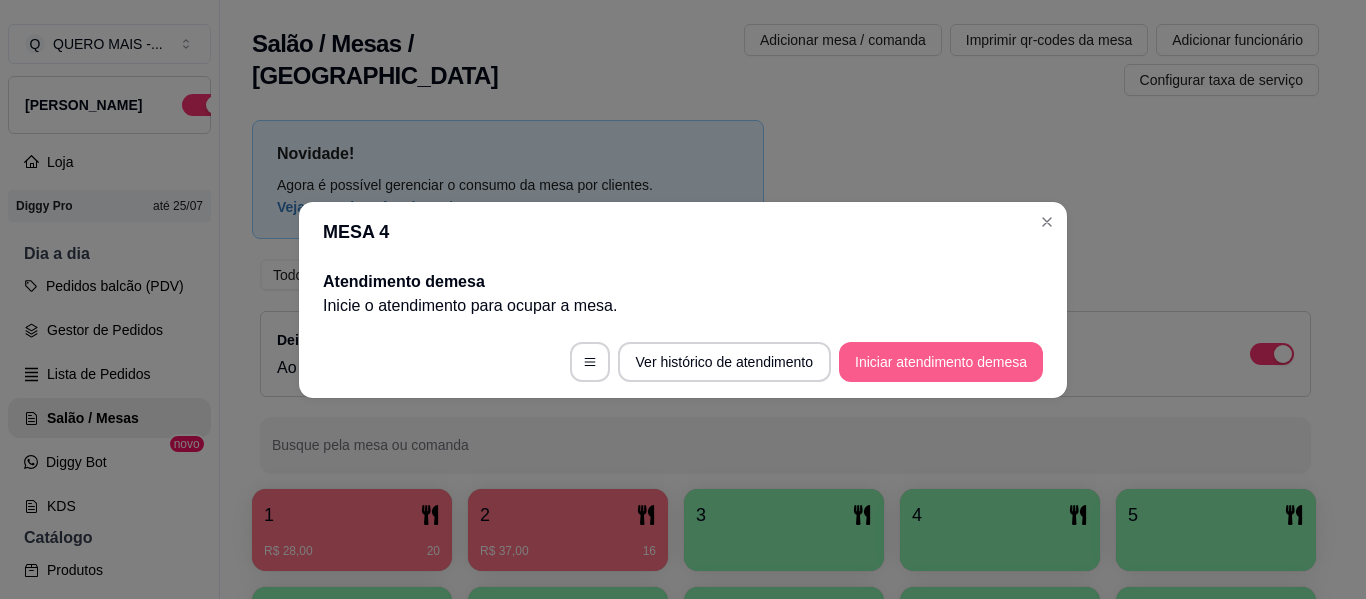 click on "Iniciar atendimento de  mesa" at bounding box center (941, 362) 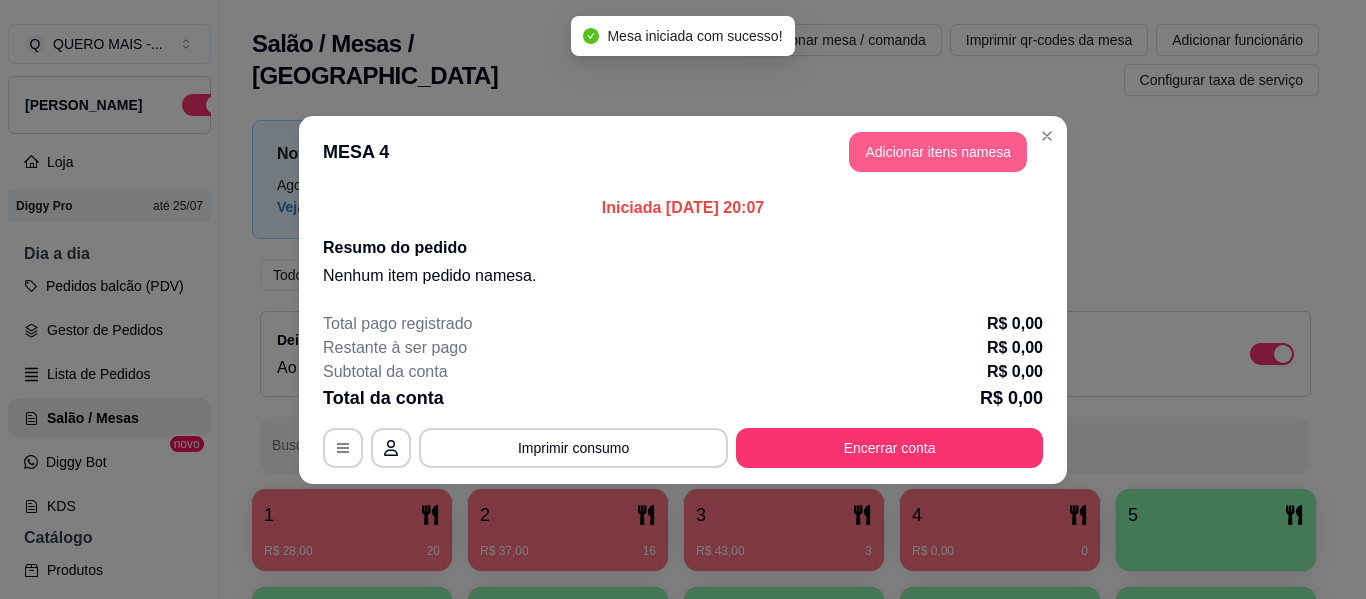 click on "Adicionar itens na  mesa" at bounding box center (938, 152) 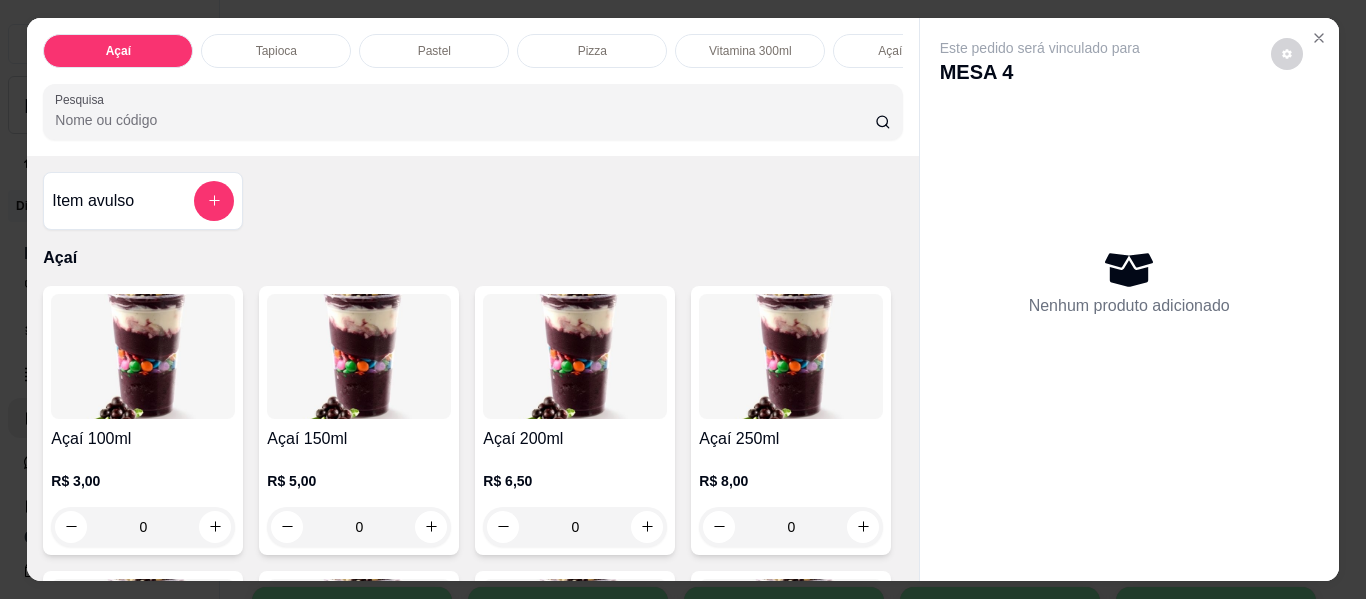 scroll, scrollTop: 200, scrollLeft: 0, axis: vertical 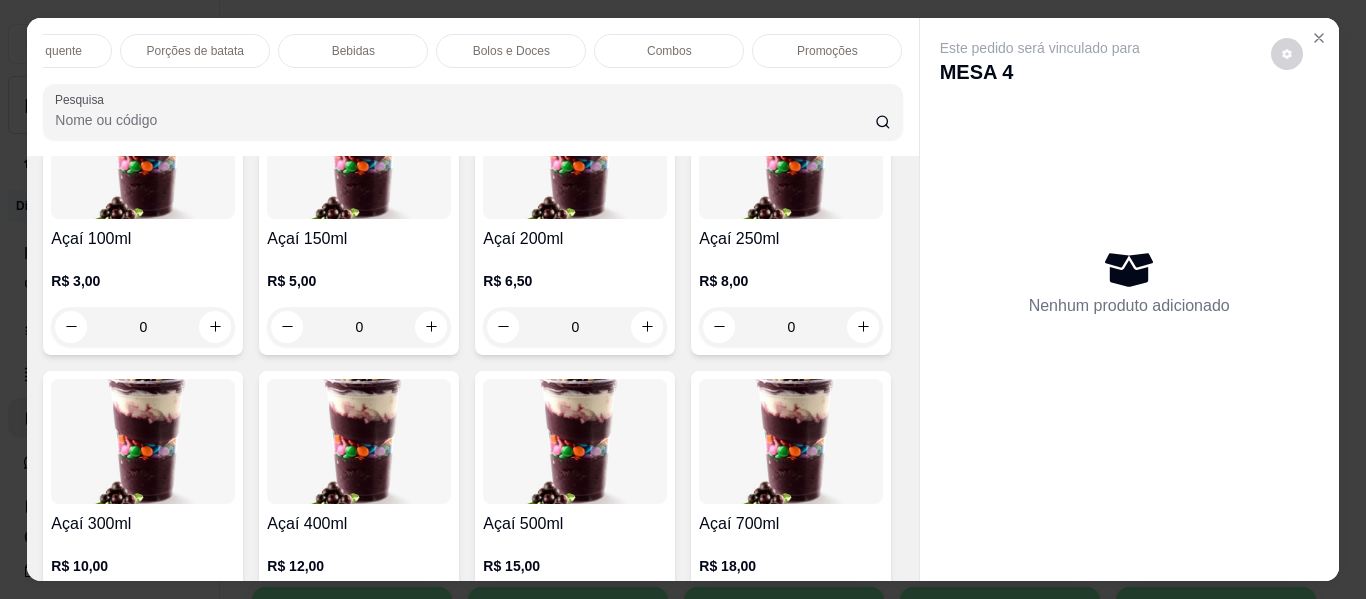 click on "Promoções" at bounding box center [827, 51] 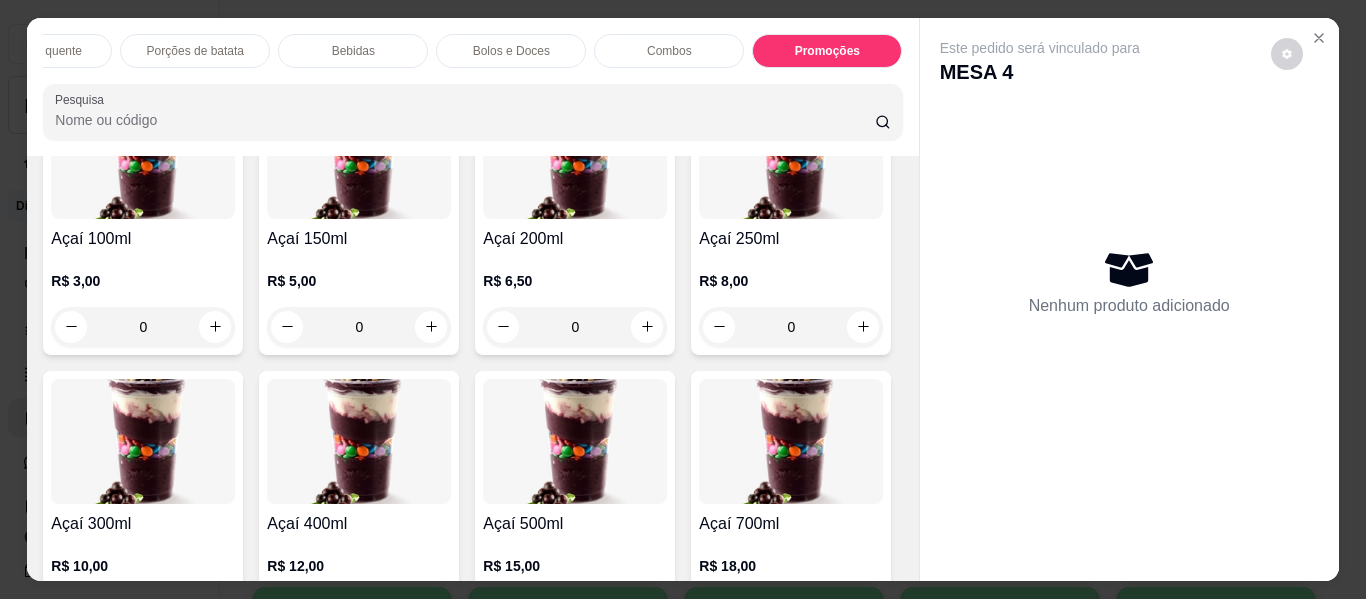 scroll, scrollTop: 8164, scrollLeft: 0, axis: vertical 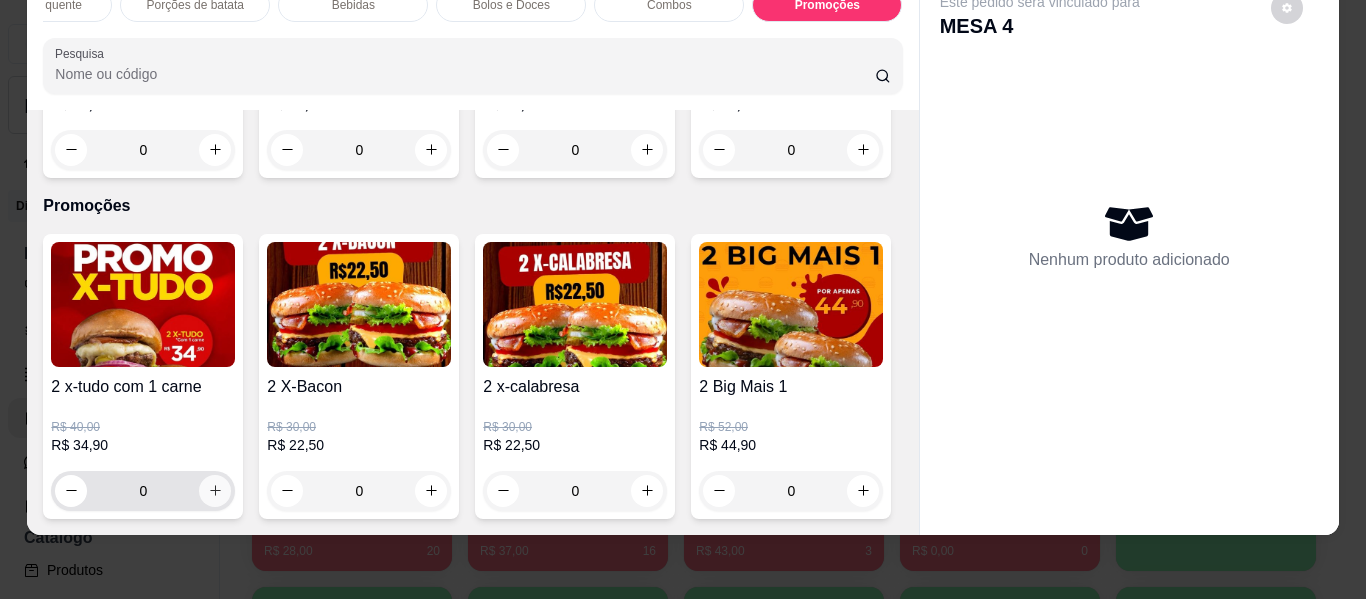 click at bounding box center (215, 491) 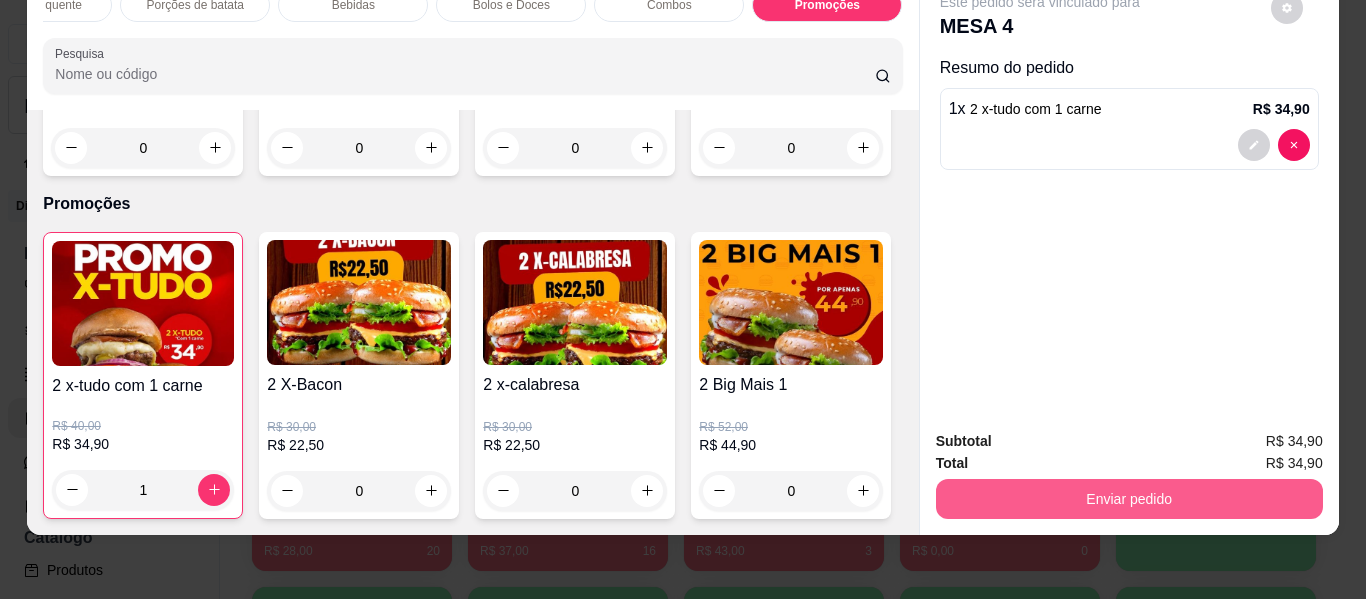 click on "Enviar pedido" at bounding box center [1129, 499] 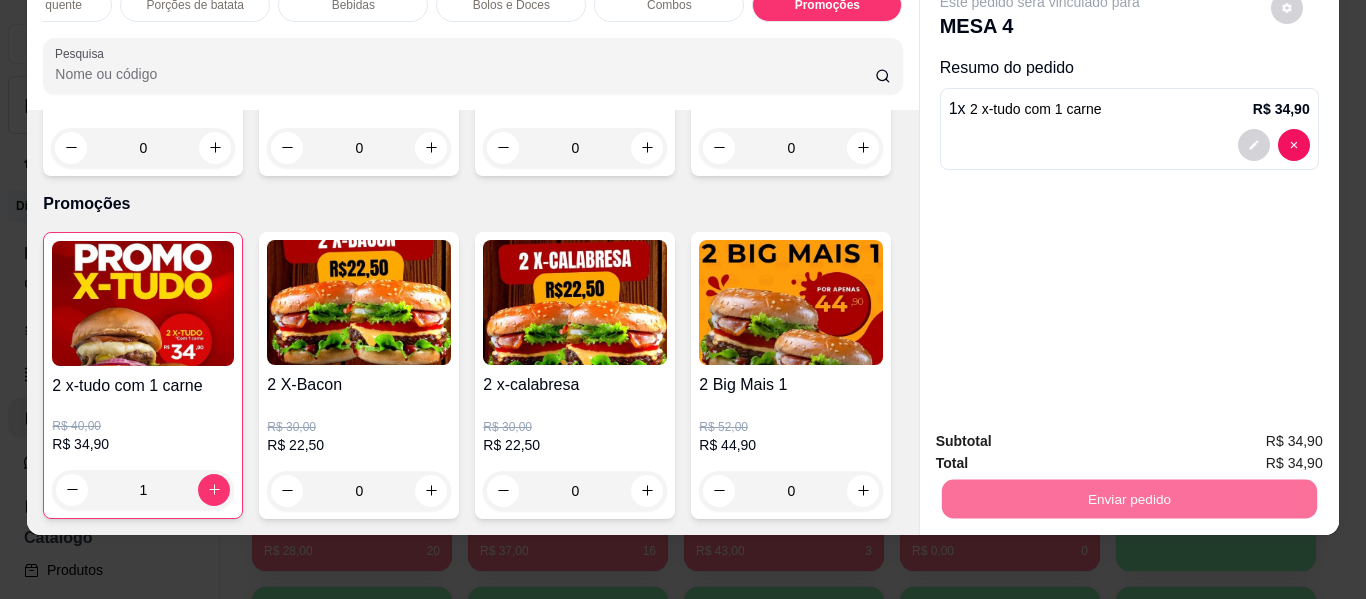 click on "Não registrar e enviar pedido" at bounding box center (1063, 435) 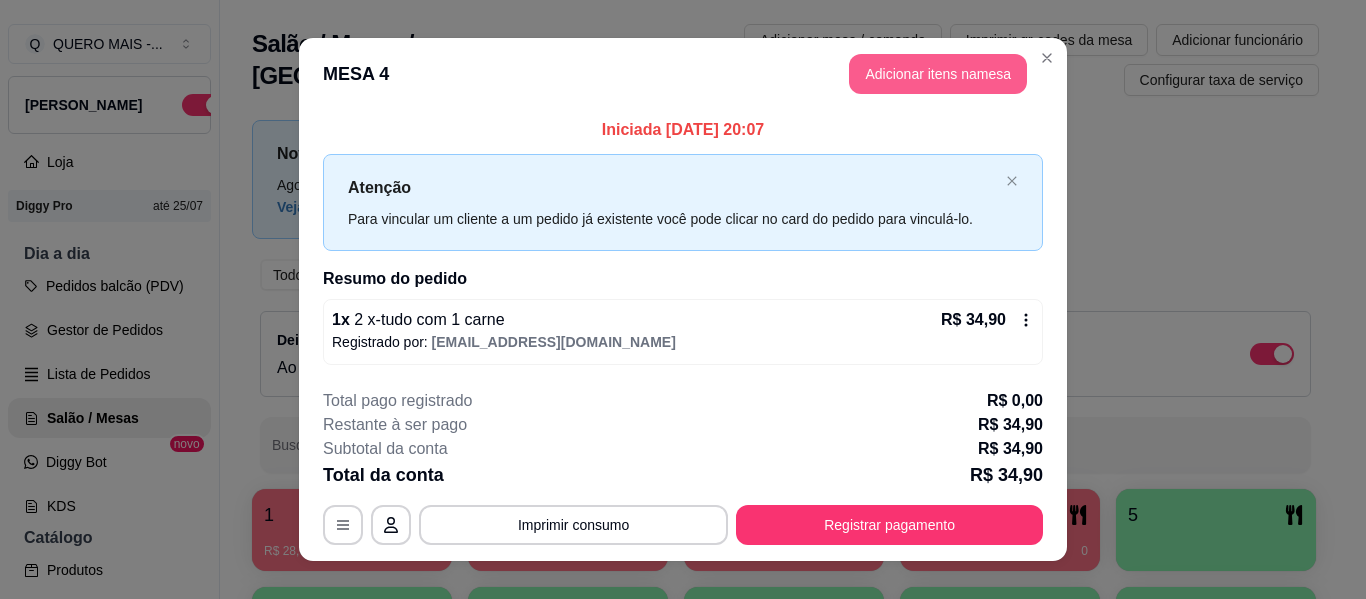click on "Adicionar itens na  mesa" at bounding box center (938, 74) 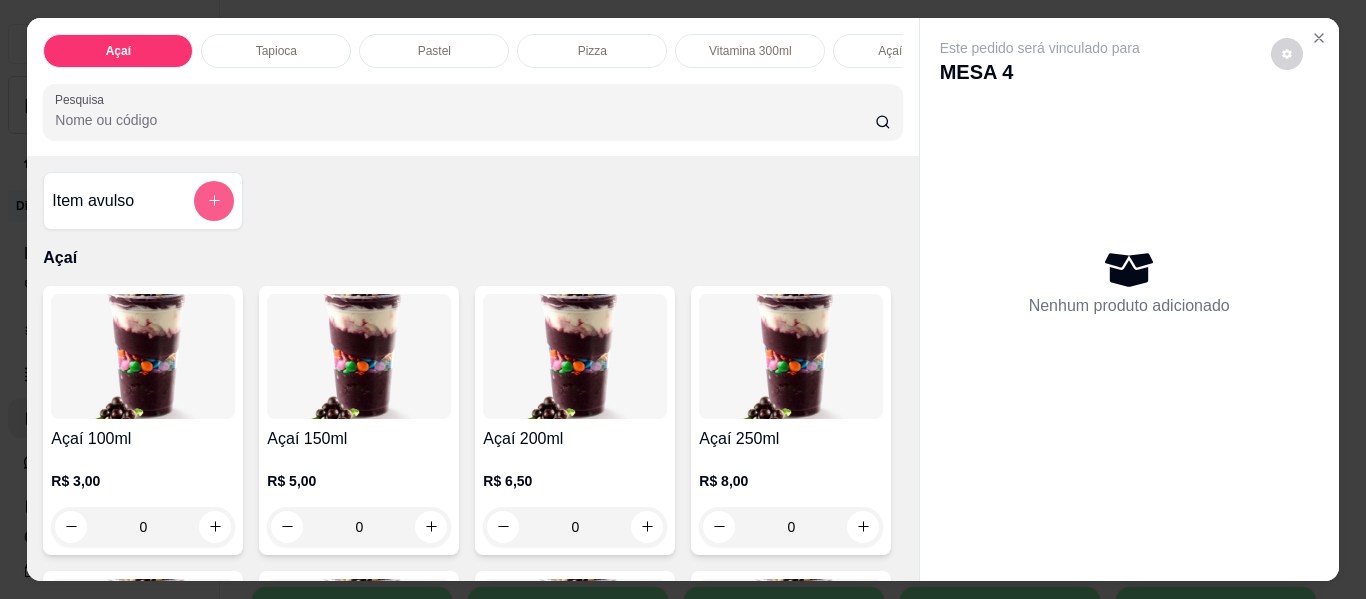 click at bounding box center (214, 201) 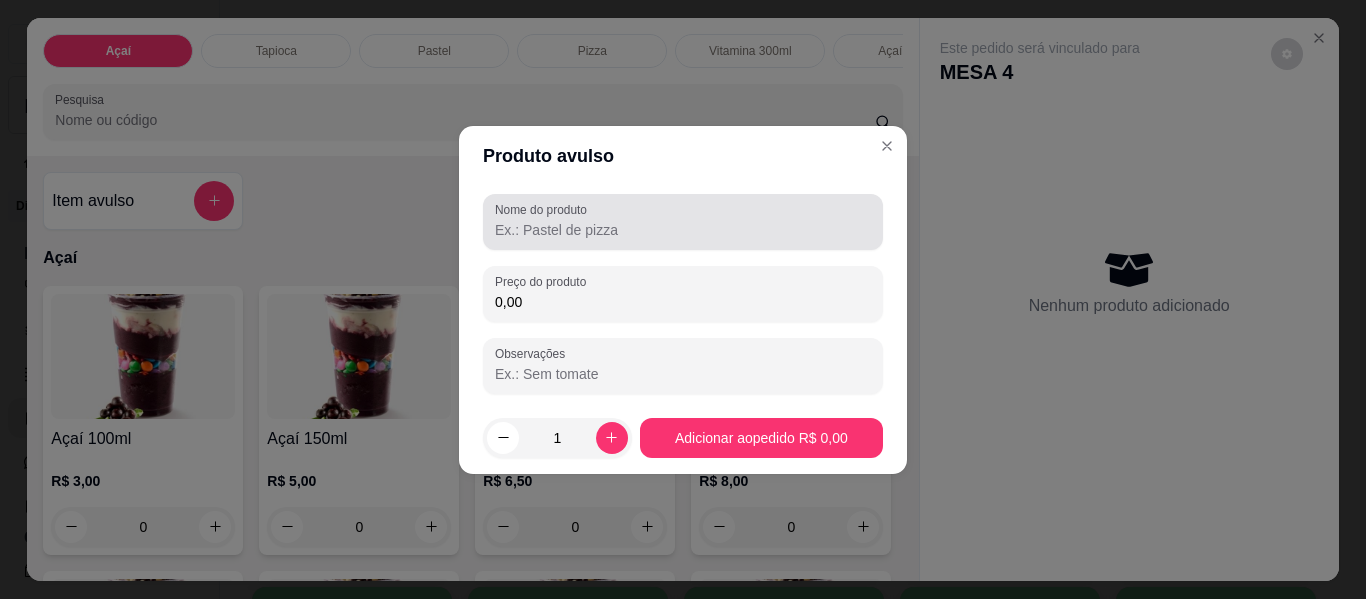 click on "Nome do produto" at bounding box center [683, 230] 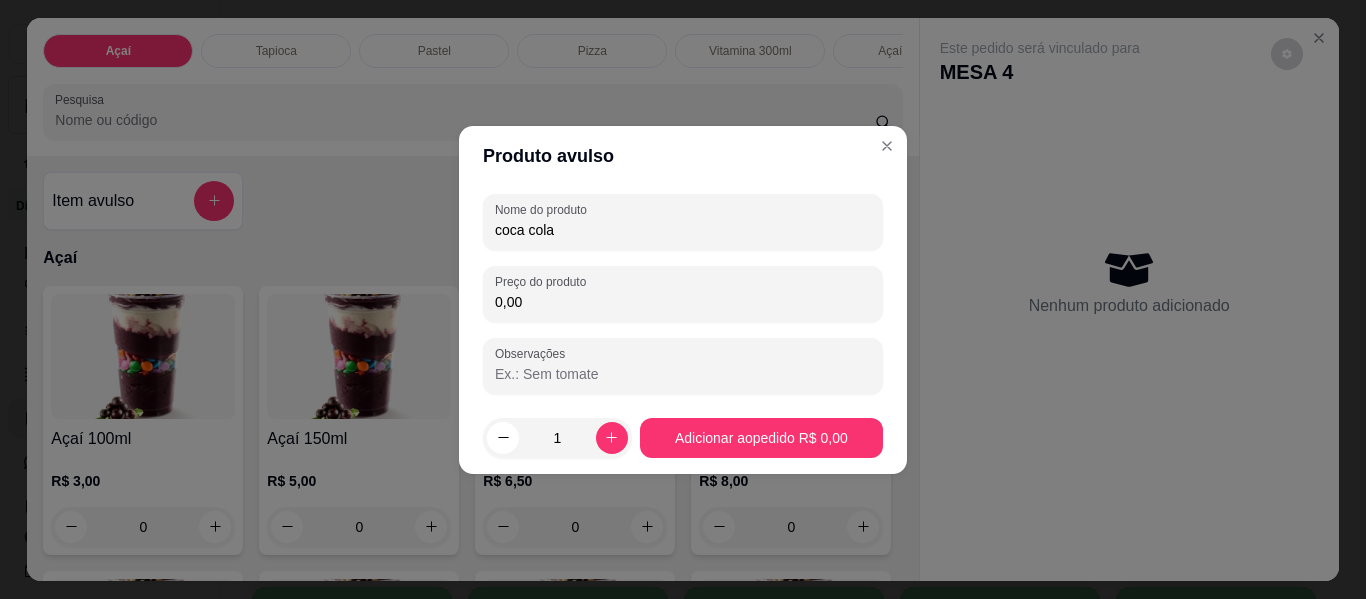 type on "coca cola" 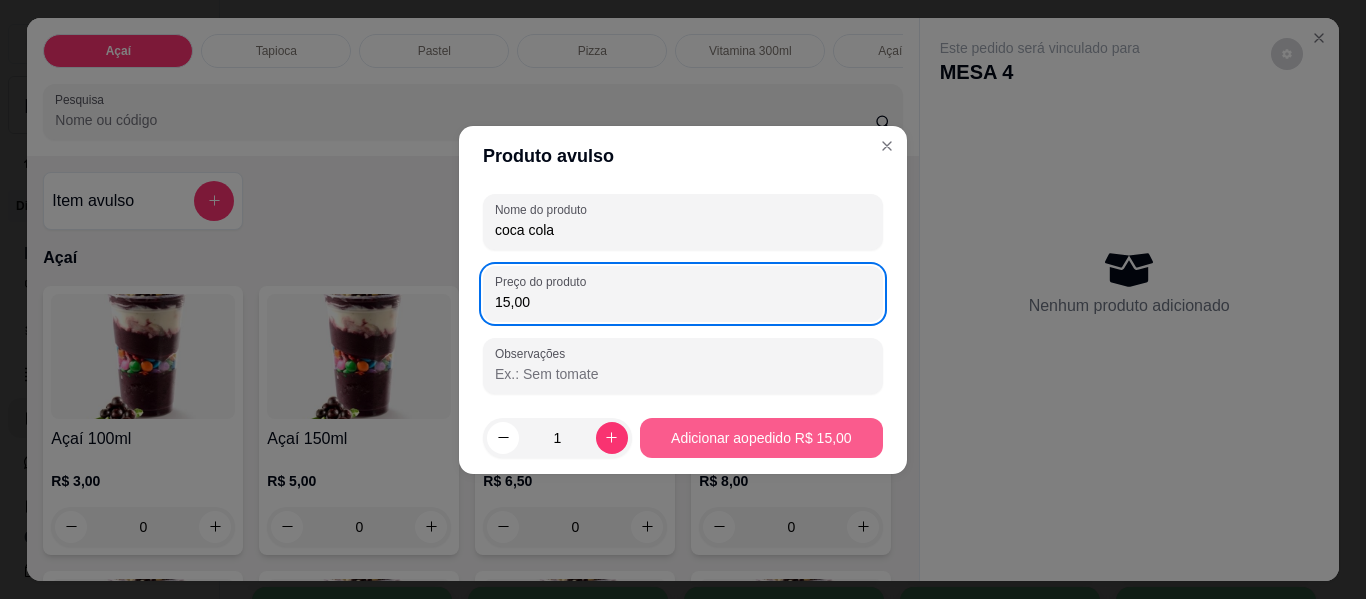 type on "15,00" 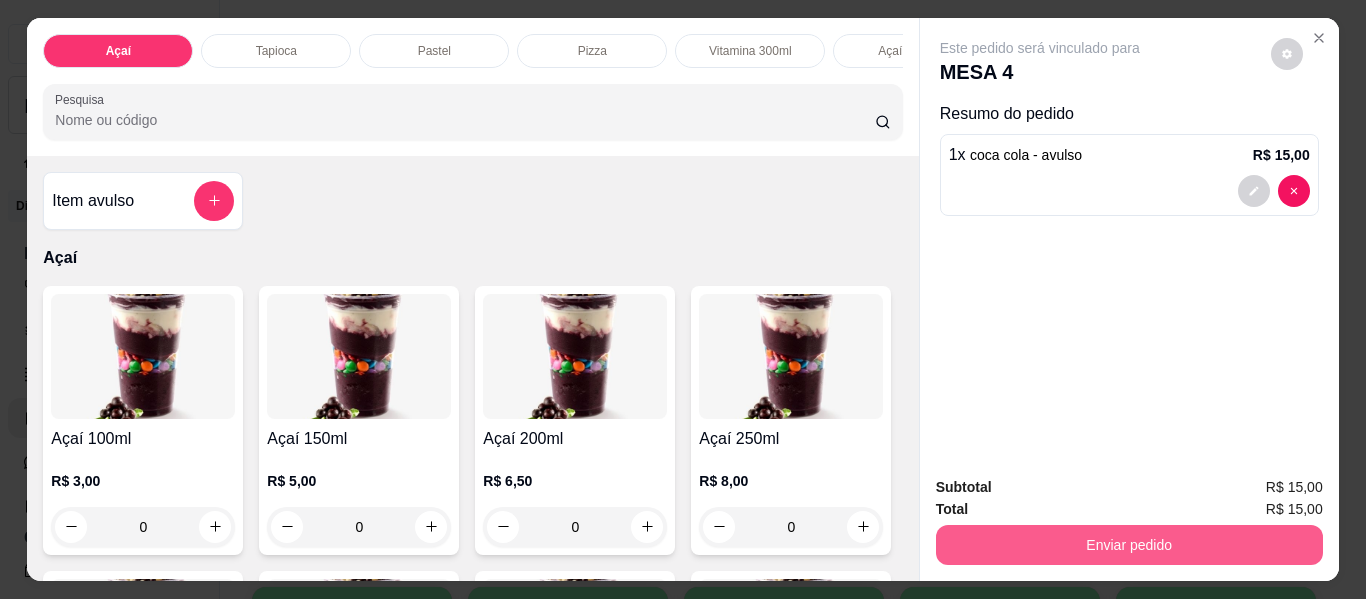 click on "Enviar pedido" at bounding box center (1129, 545) 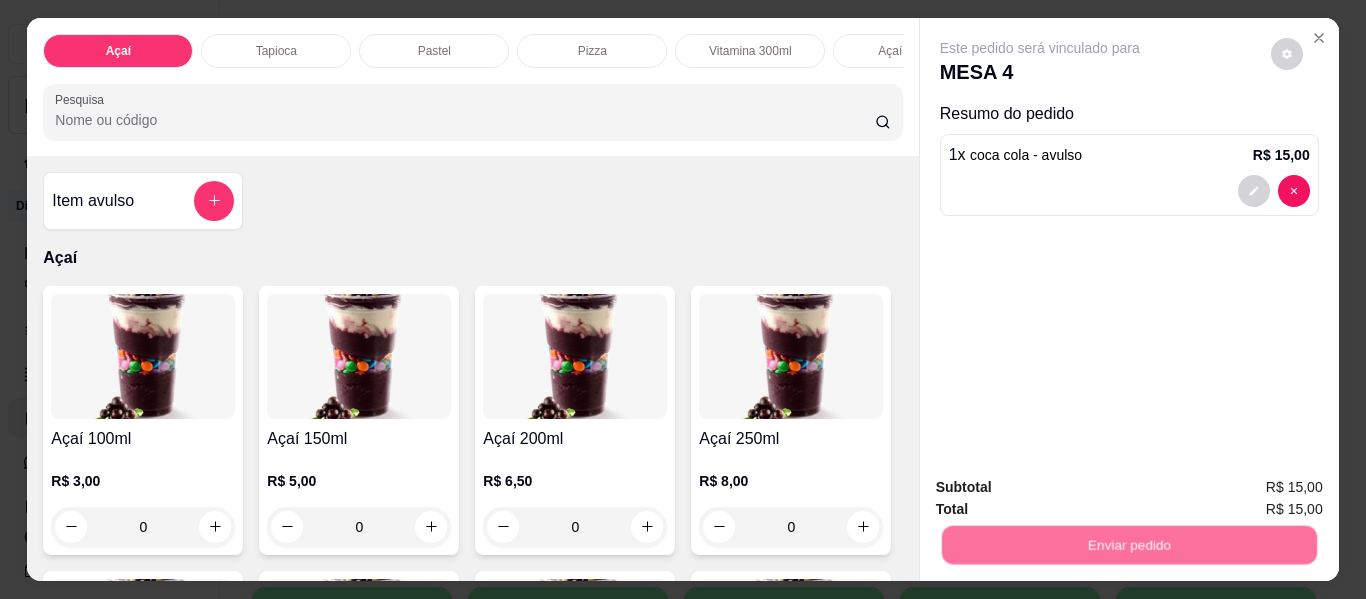 click on "Não registrar e enviar pedido" at bounding box center (1063, 489) 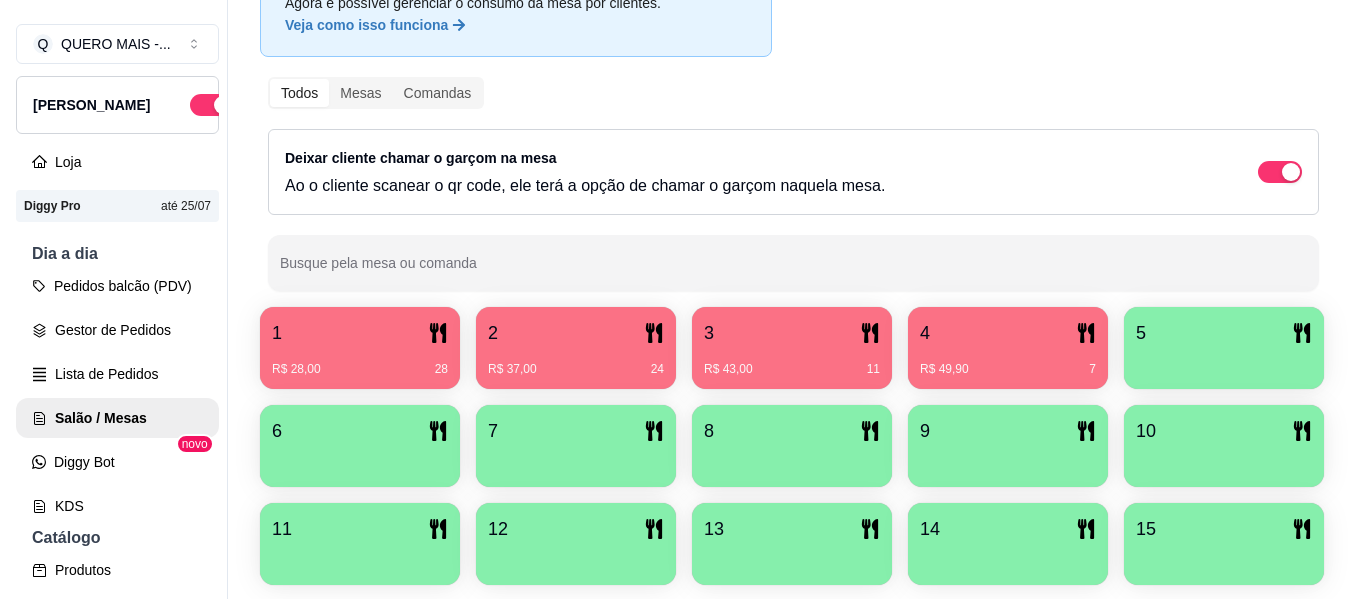 scroll, scrollTop: 200, scrollLeft: 0, axis: vertical 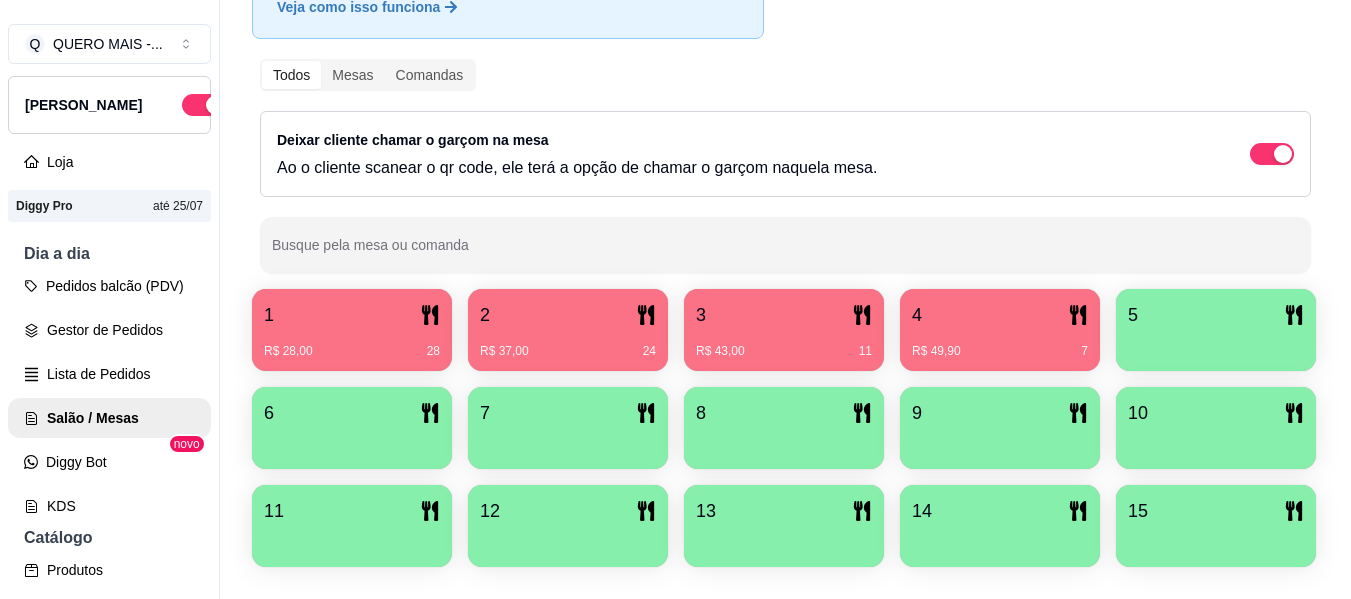 click at bounding box center (1216, 344) 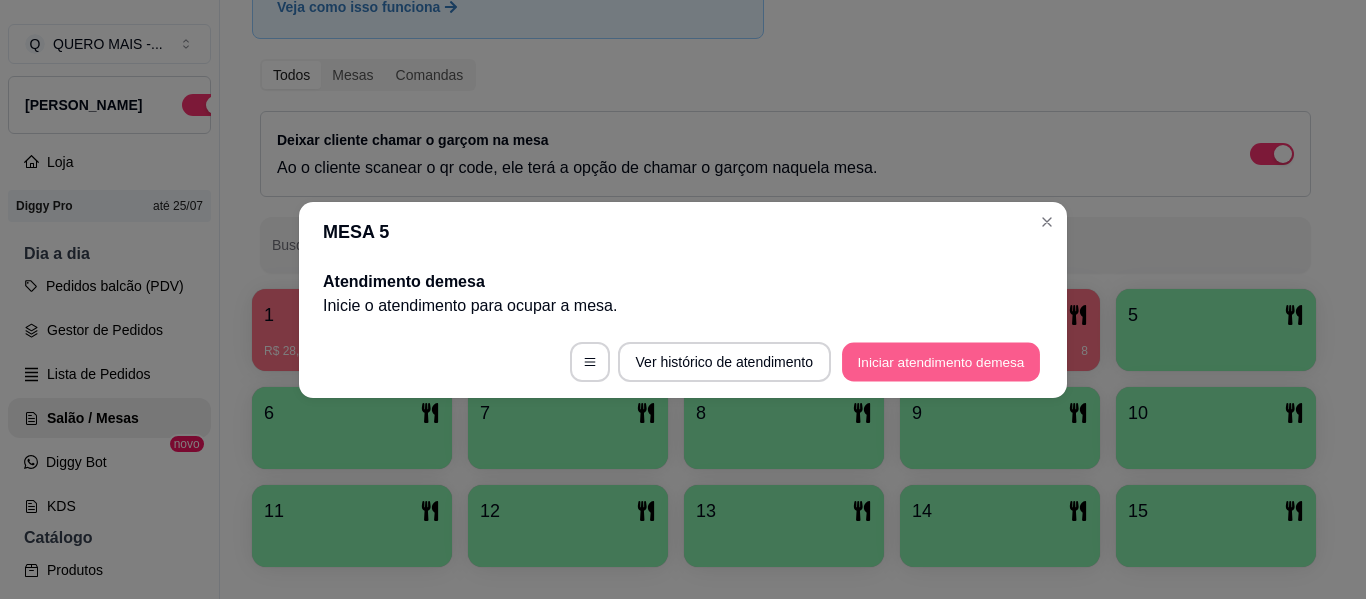 click on "Iniciar atendimento de  mesa" at bounding box center [941, 361] 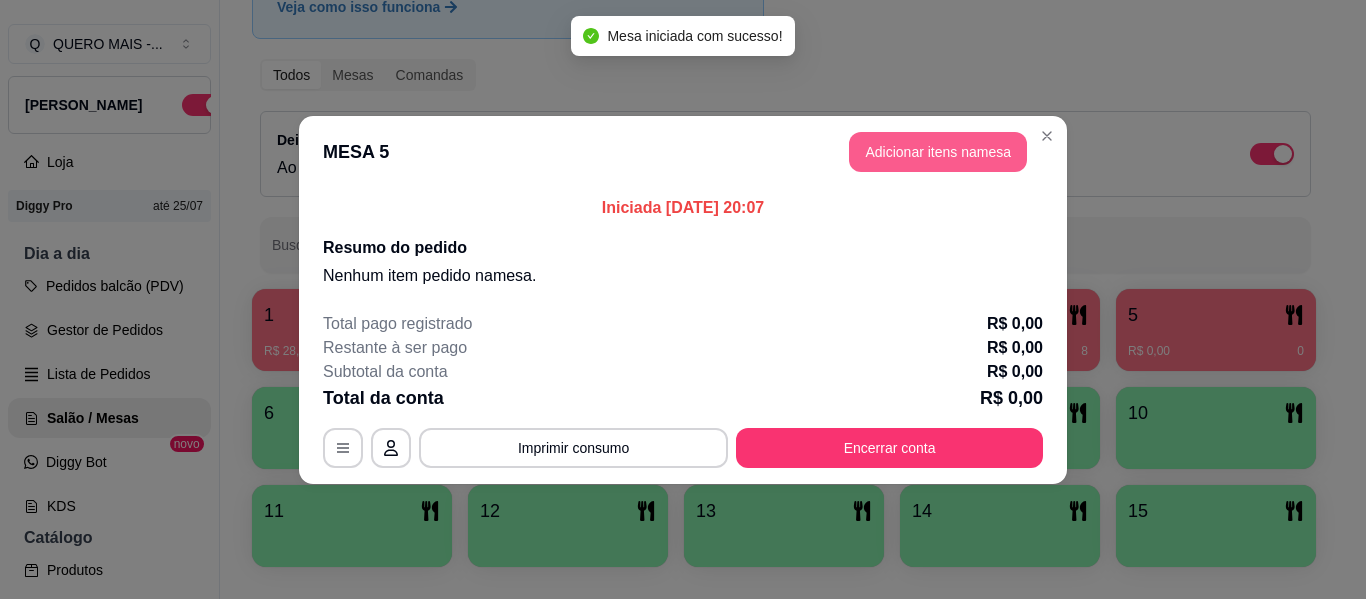 click on "Adicionar itens na  mesa" at bounding box center [938, 152] 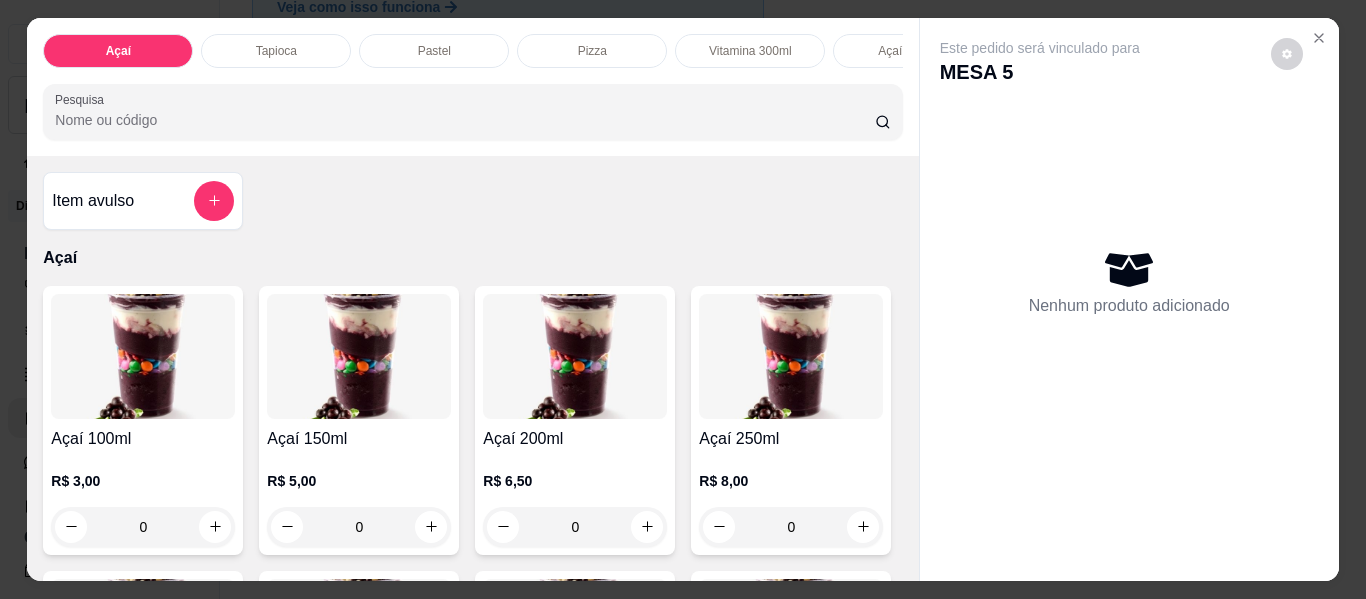 click on "0" at bounding box center (575, 527) 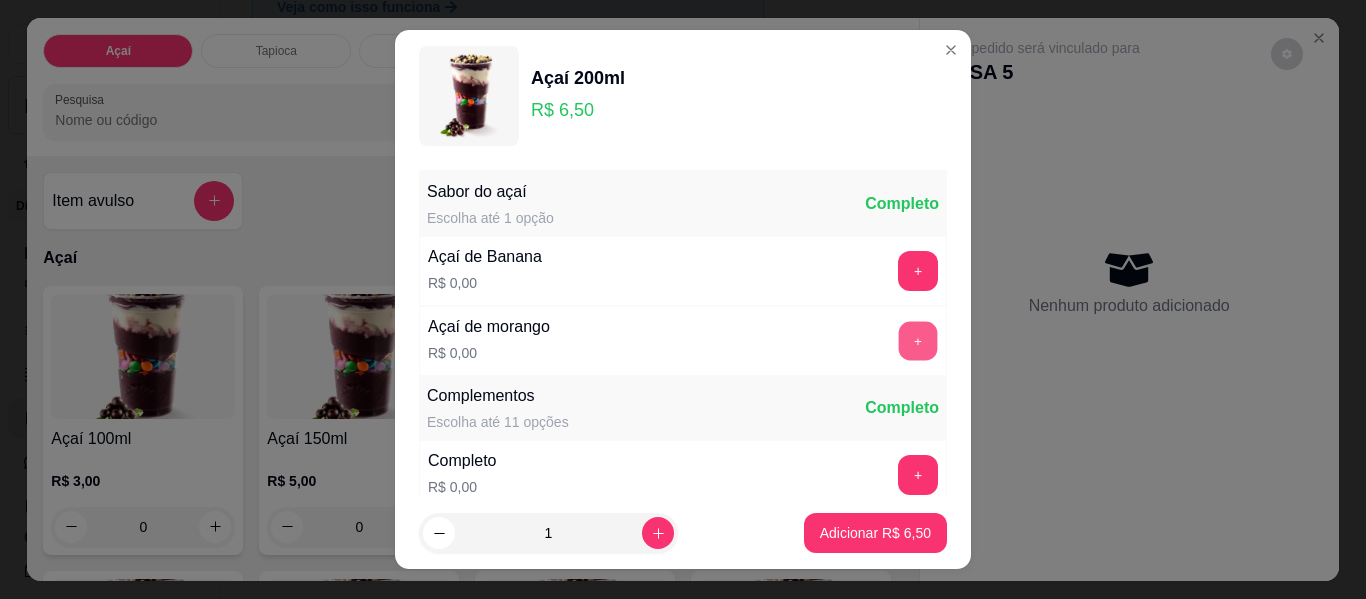 click on "+" at bounding box center [918, 341] 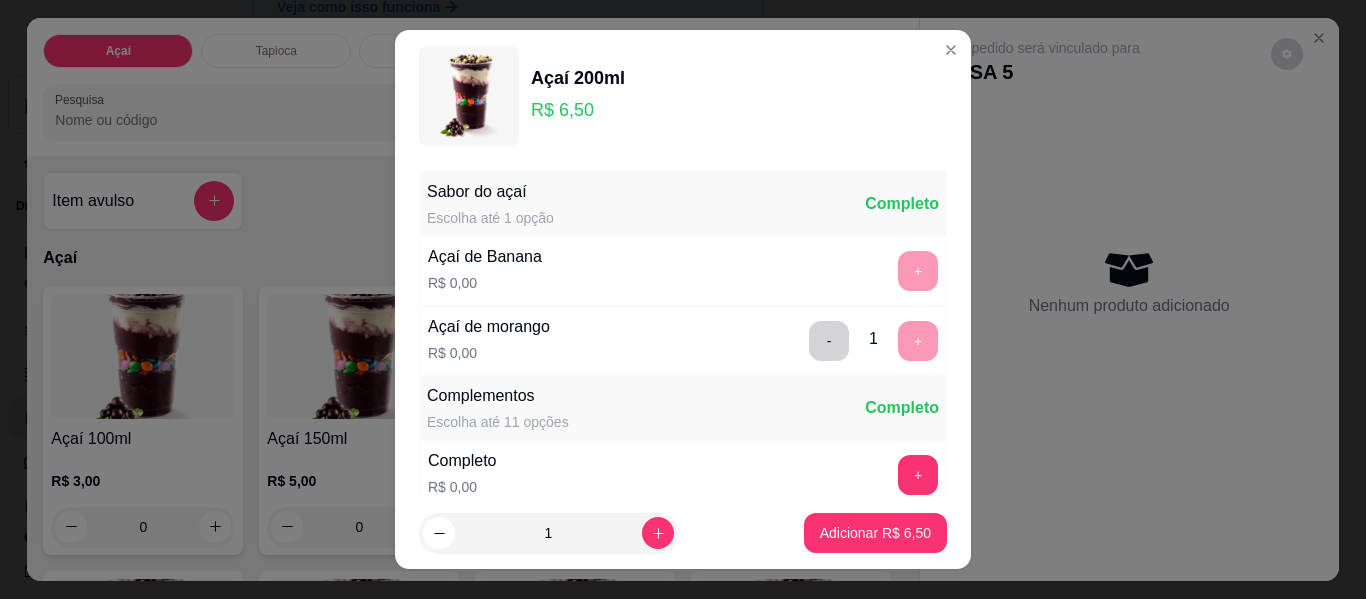 scroll, scrollTop: 100, scrollLeft: 0, axis: vertical 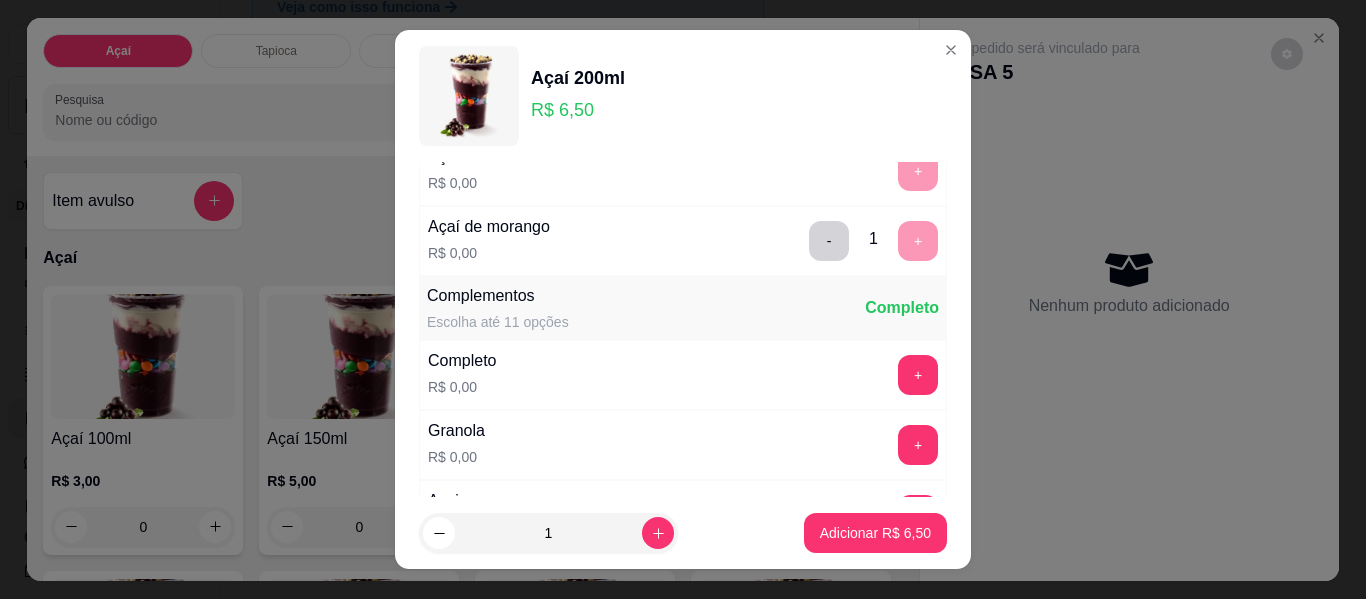 click on "+" at bounding box center [918, 375] 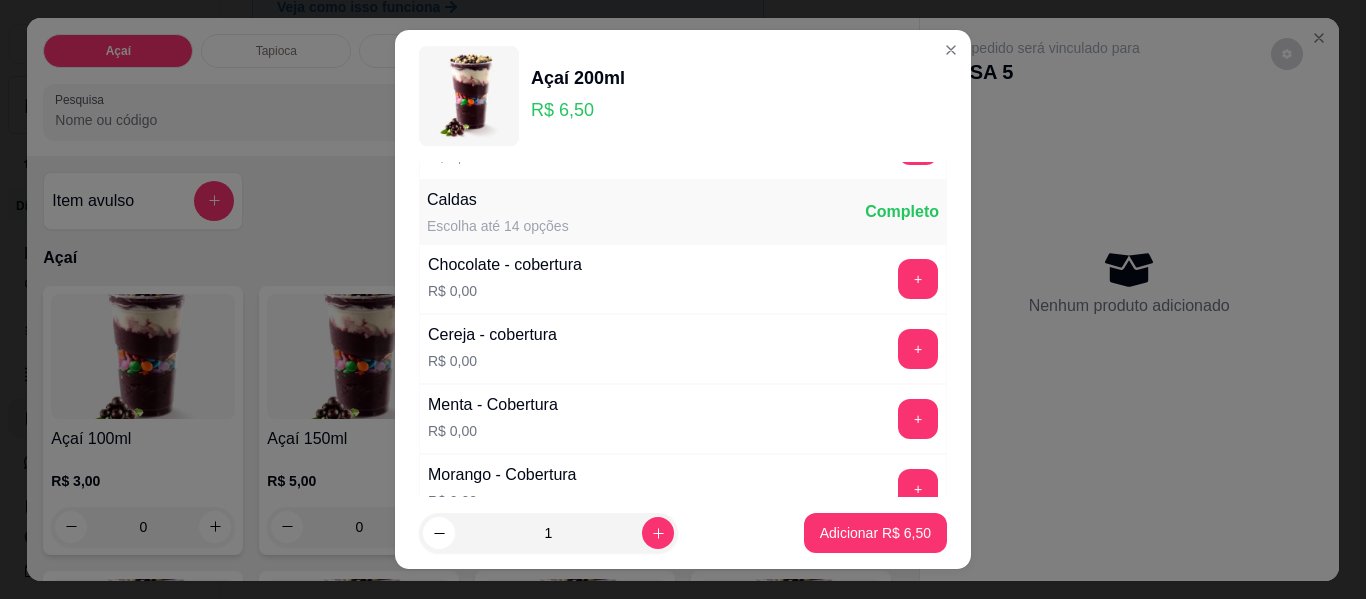 scroll, scrollTop: 1200, scrollLeft: 0, axis: vertical 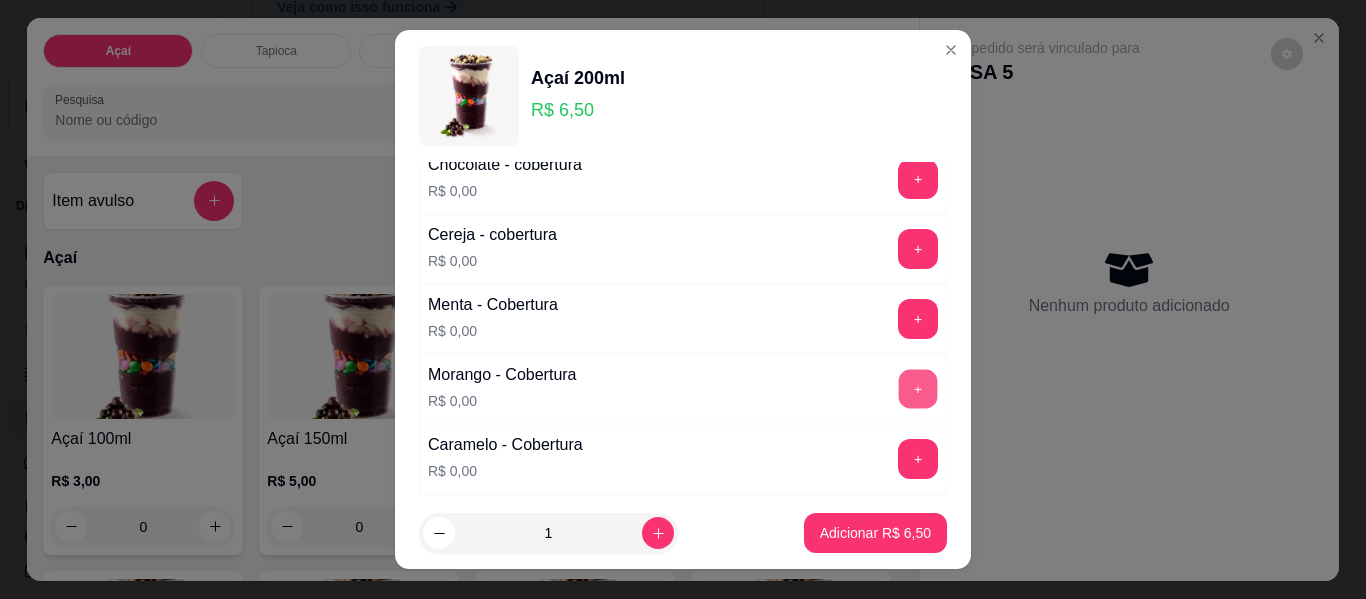 click on "+" at bounding box center (918, 389) 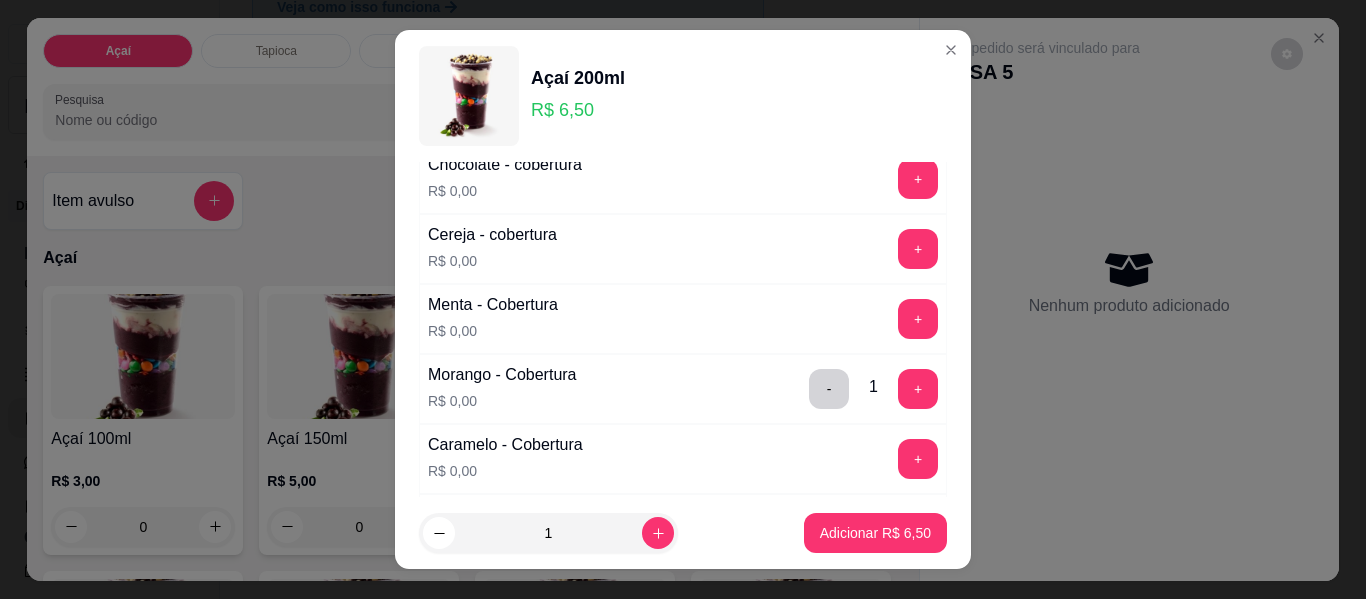 drag, startPoint x: 853, startPoint y: 506, endPoint x: 851, endPoint y: 520, distance: 14.142136 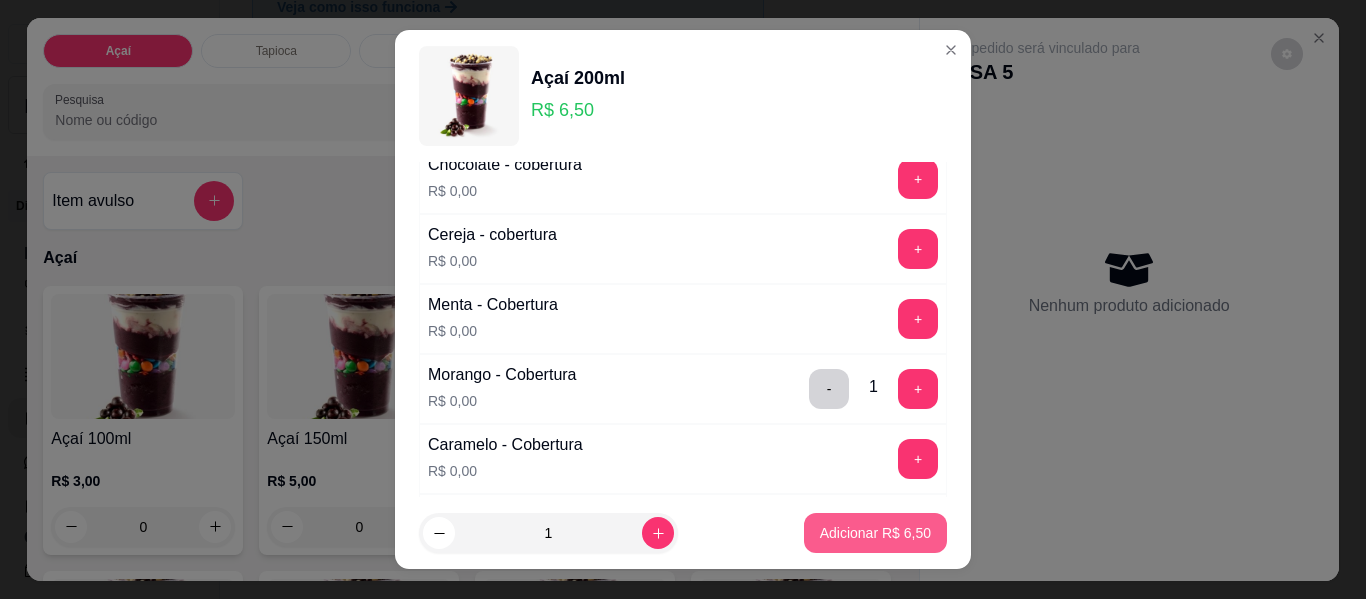 click on "Adicionar   R$ 6,50" at bounding box center [875, 533] 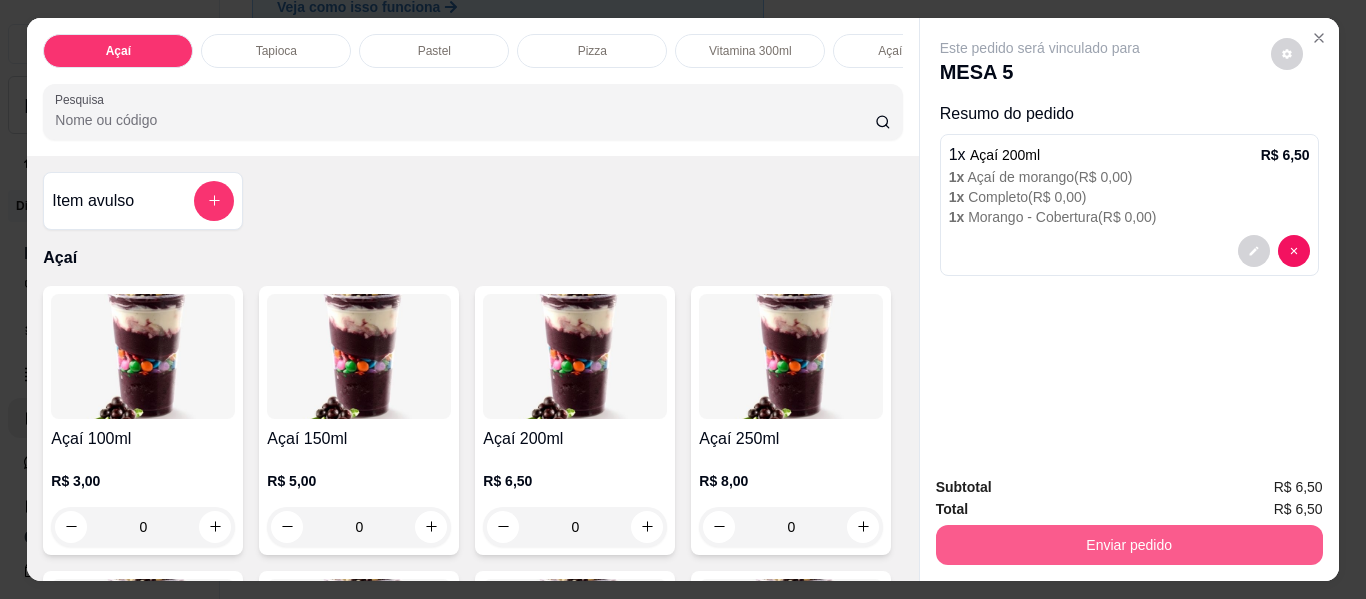 click on "Enviar pedido" at bounding box center [1129, 545] 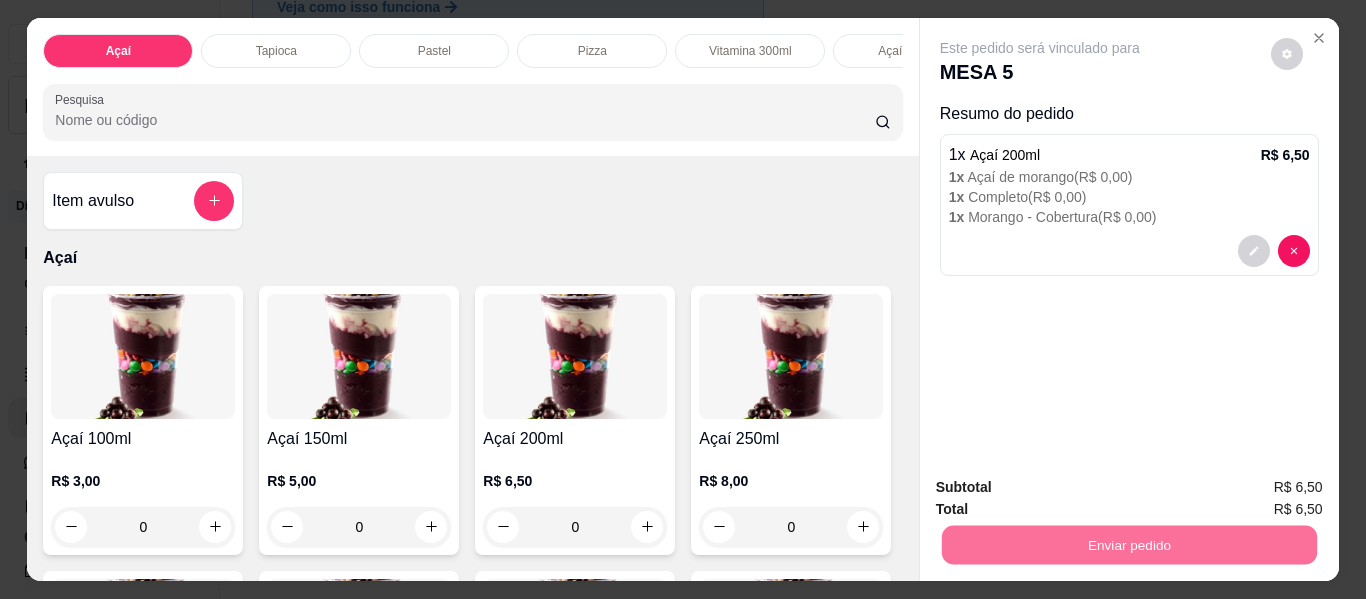 click on "Não registrar e enviar pedido" at bounding box center (1063, 488) 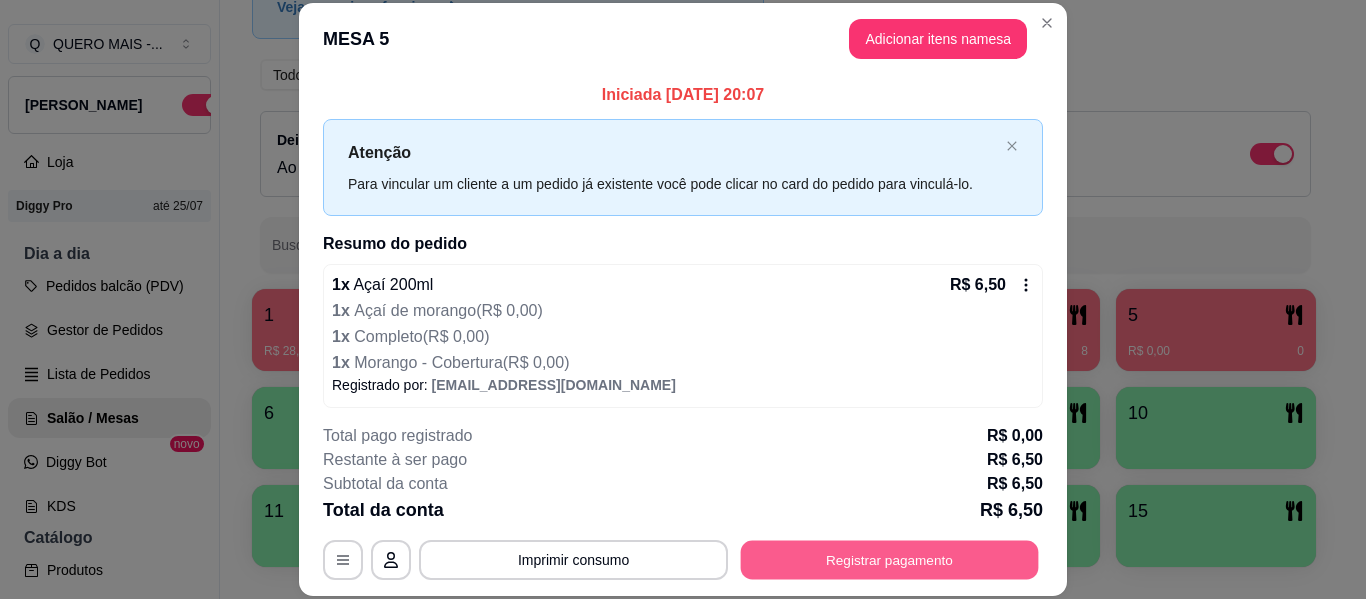 click on "Registrar pagamento" at bounding box center (890, 560) 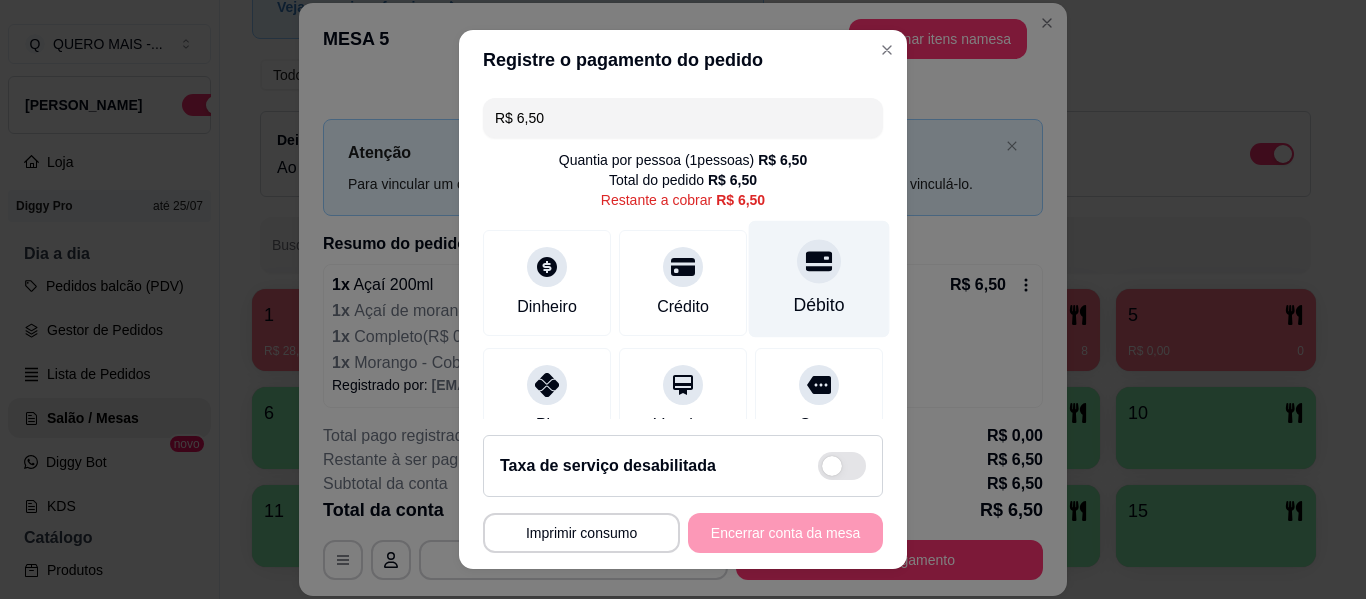 click on "Débito" at bounding box center (819, 279) 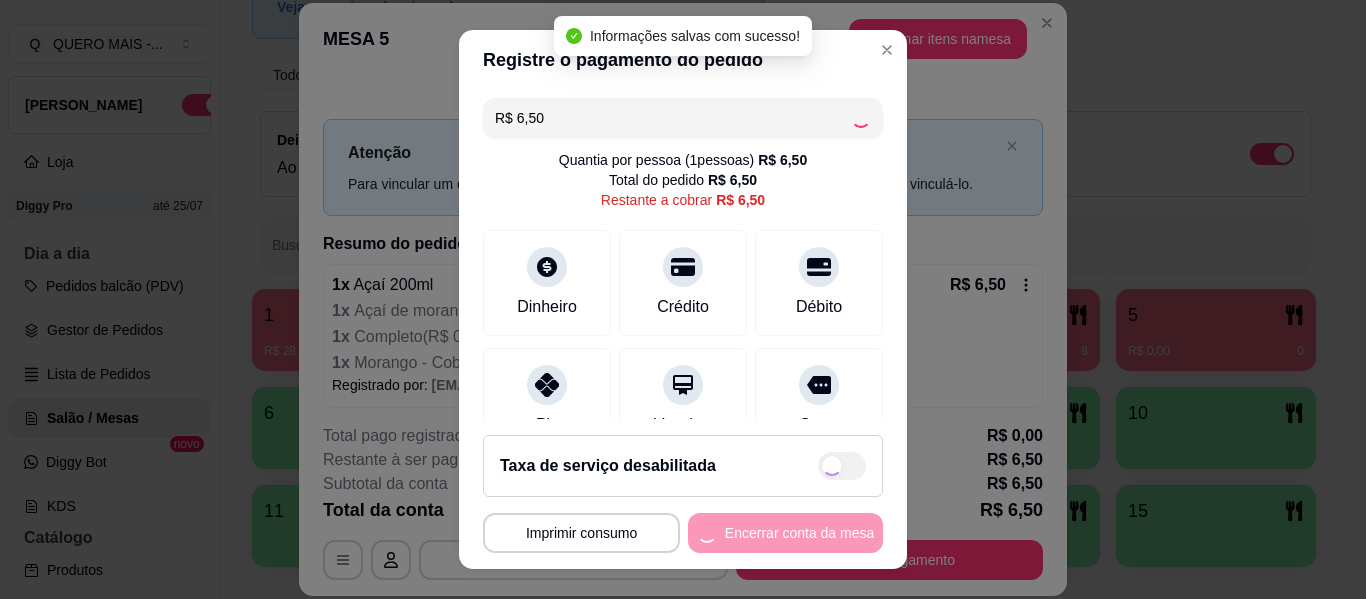 type on "R$ 0,00" 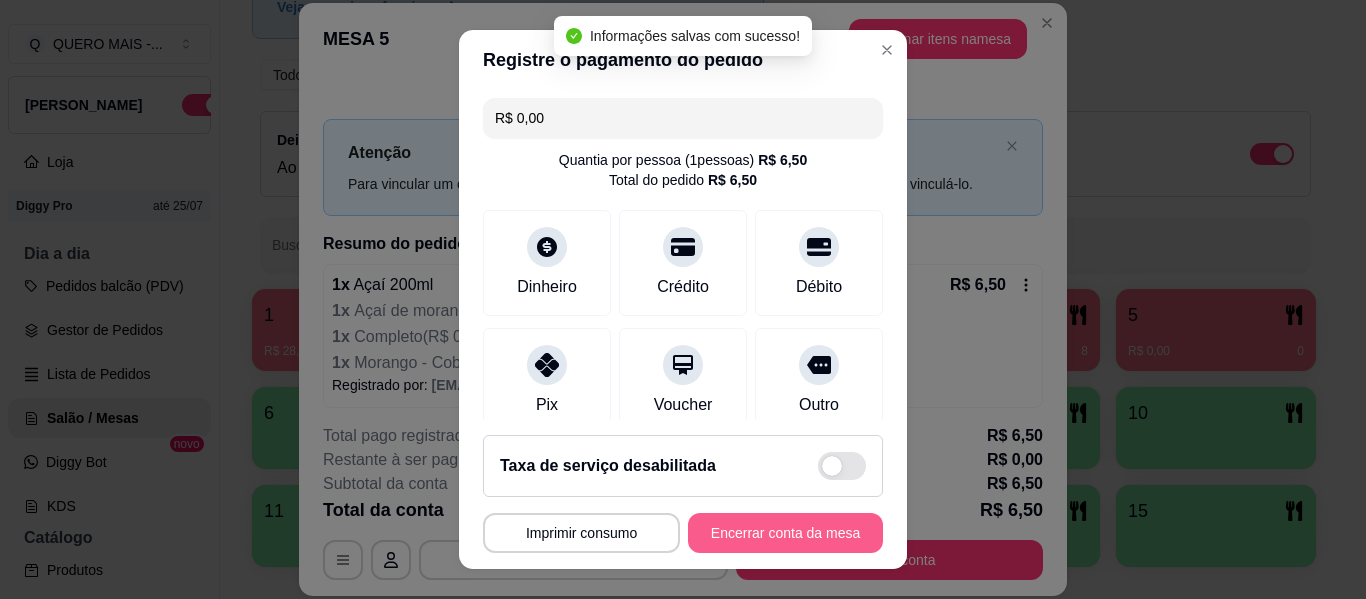 click on "Encerrar conta da mesa" at bounding box center (785, 533) 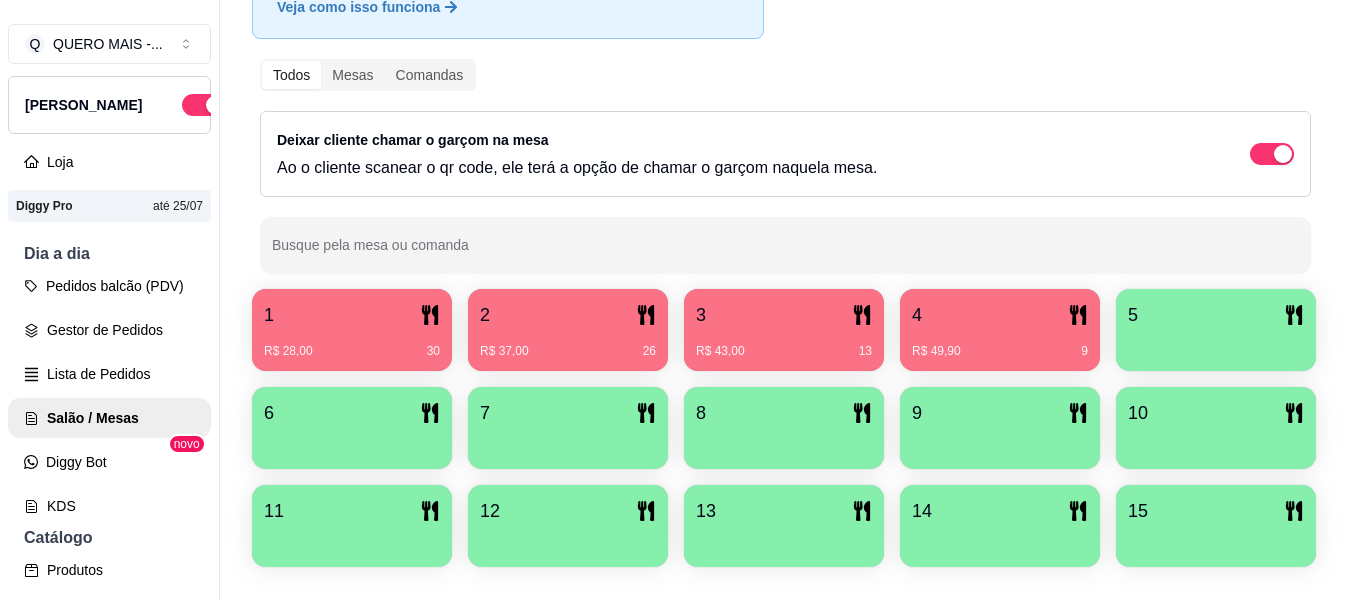 click at bounding box center [1216, 344] 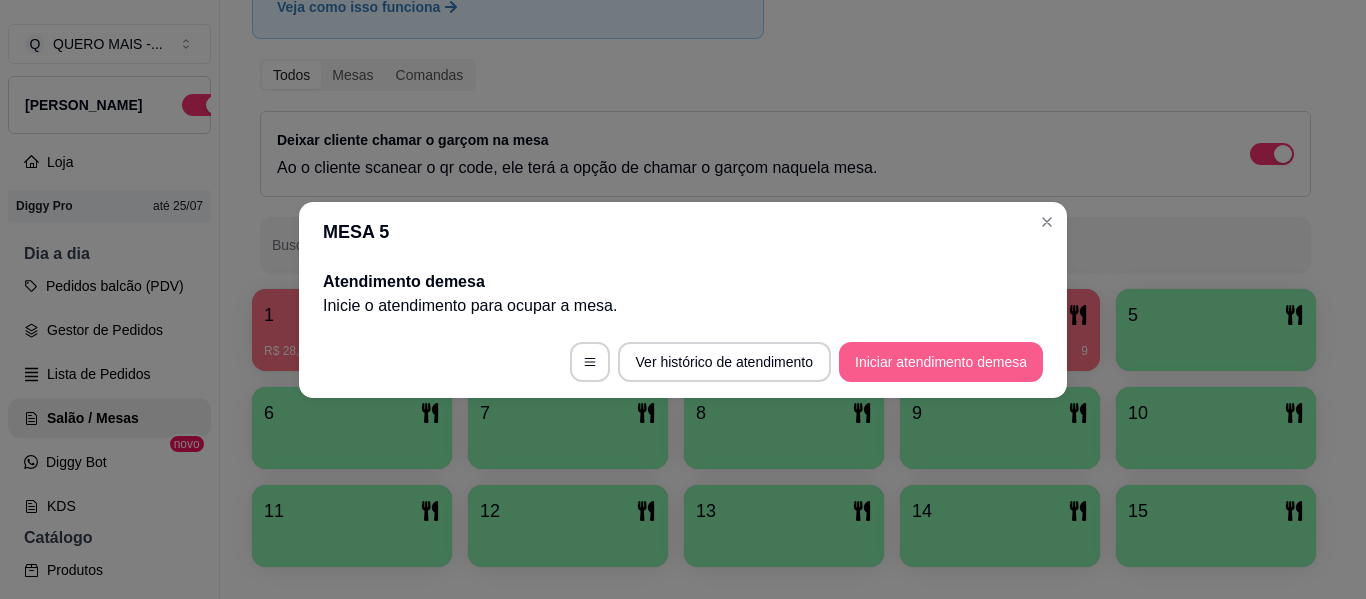 click on "Iniciar atendimento de  mesa" at bounding box center [941, 362] 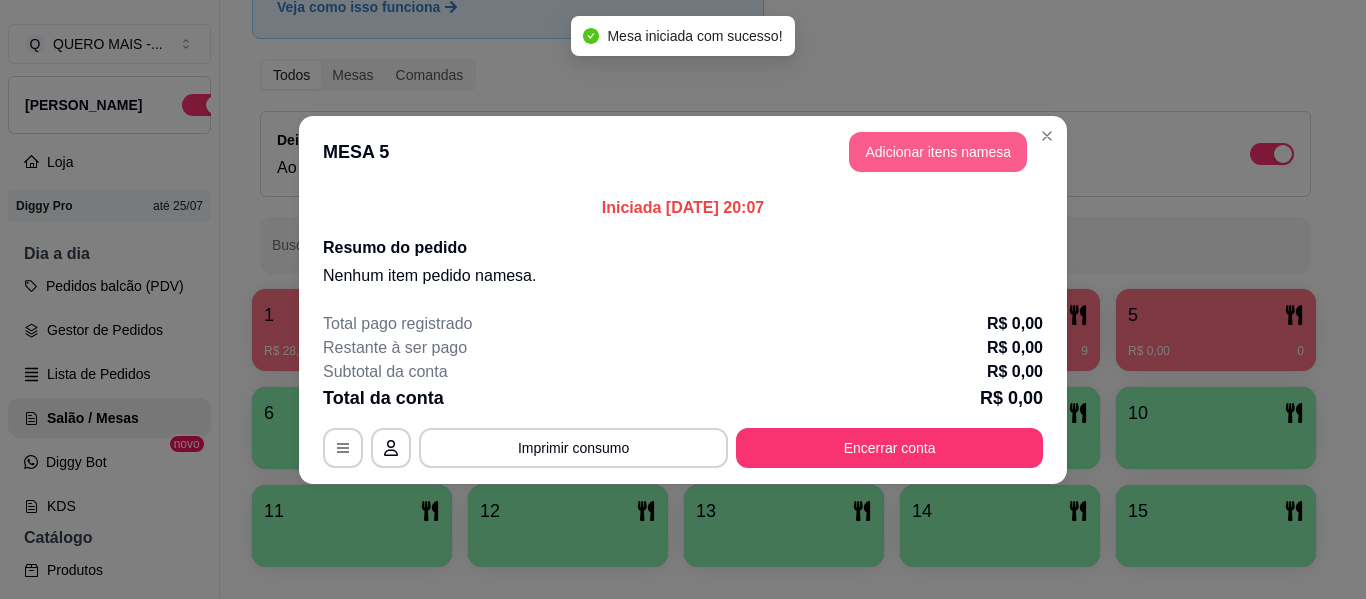 click on "Adicionar itens na  mesa" at bounding box center (938, 152) 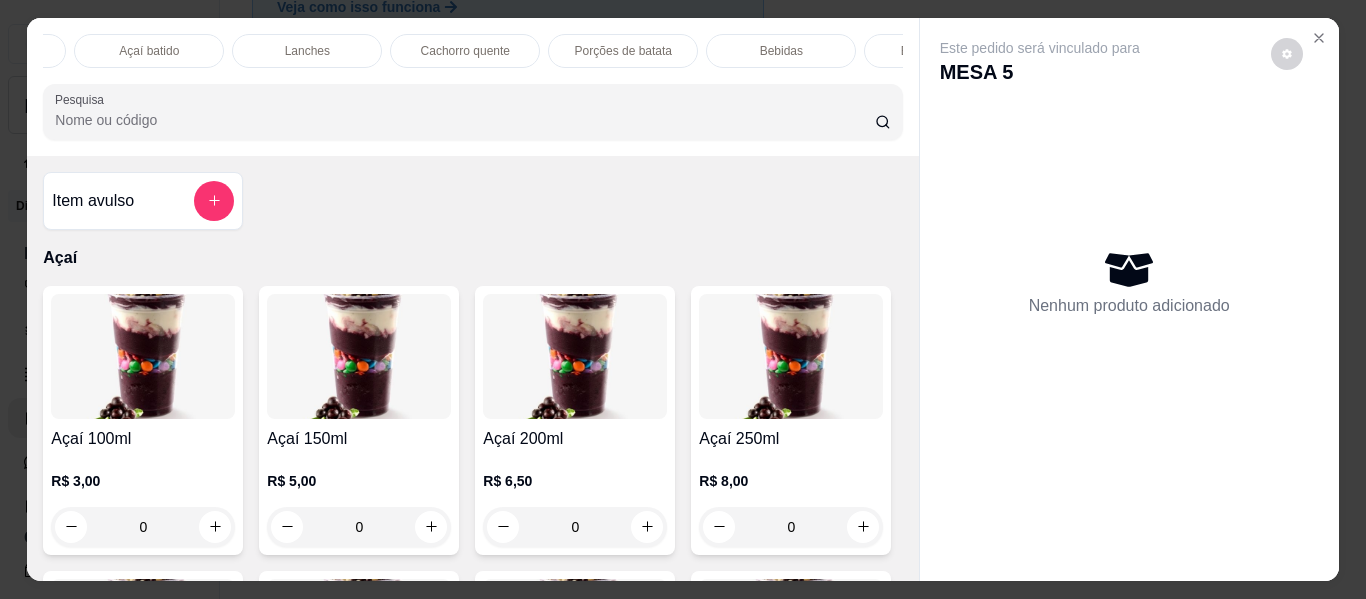 scroll, scrollTop: 0, scrollLeft: 766, axis: horizontal 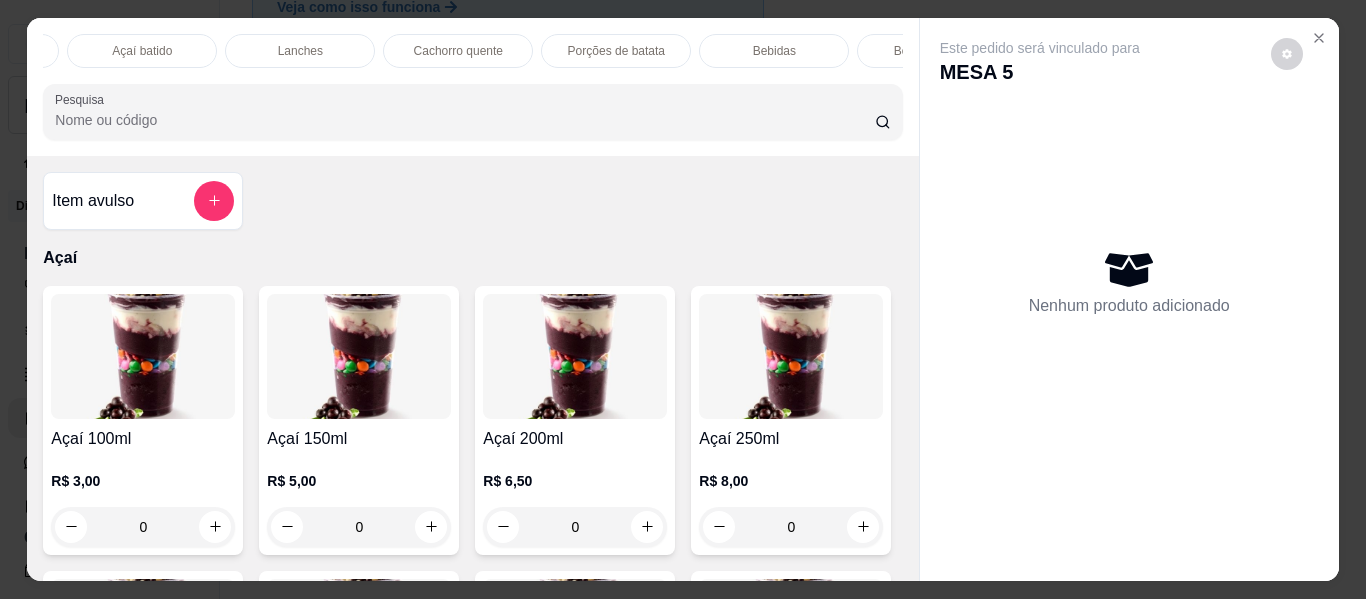click on "Lanches" at bounding box center (300, 51) 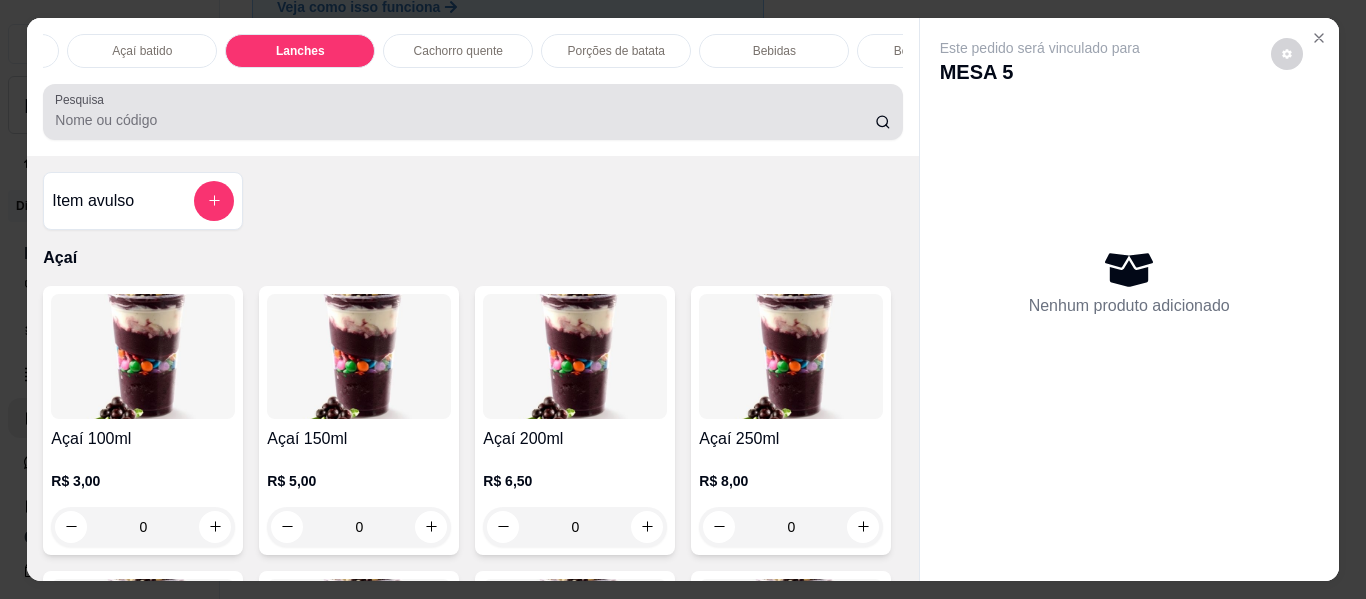 scroll, scrollTop: 3577, scrollLeft: 0, axis: vertical 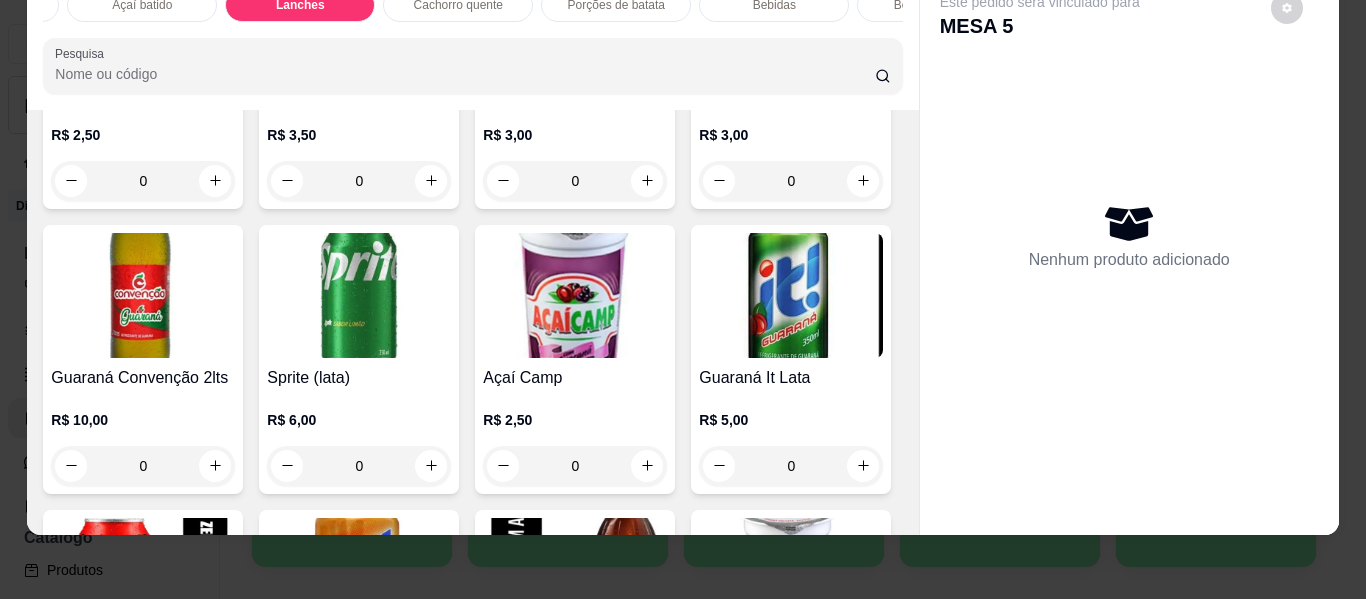 click on "0" at bounding box center [575, -1103] 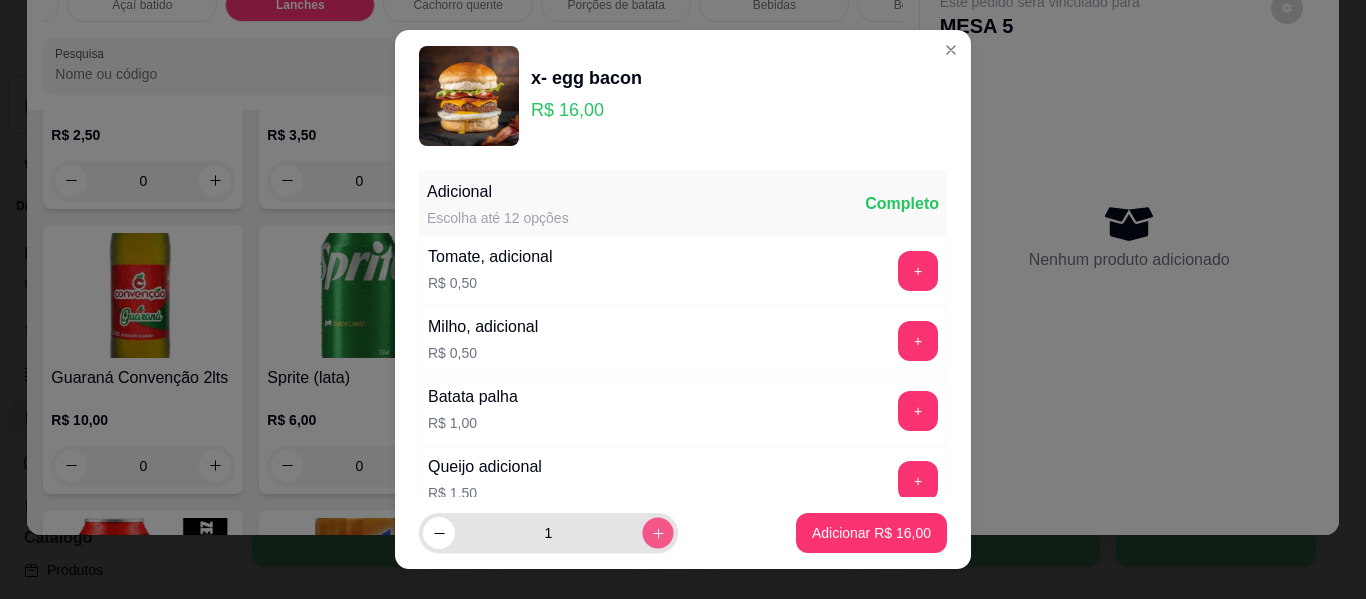click 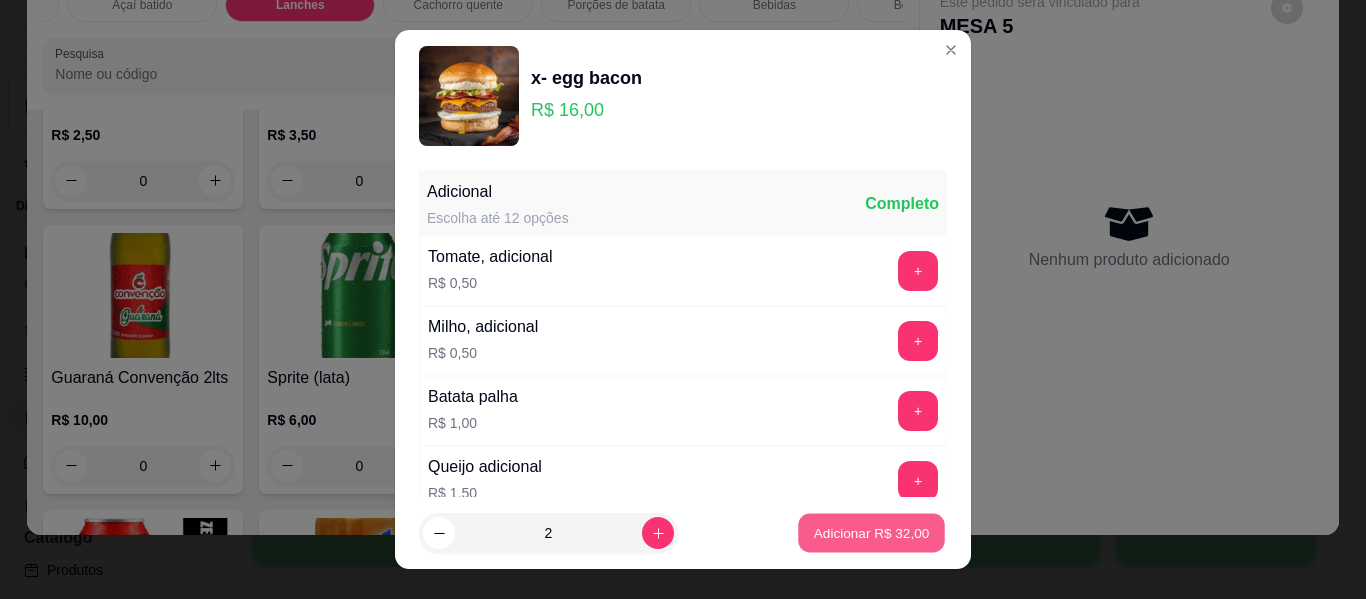 click on "Adicionar   R$ 32,00" at bounding box center [872, 532] 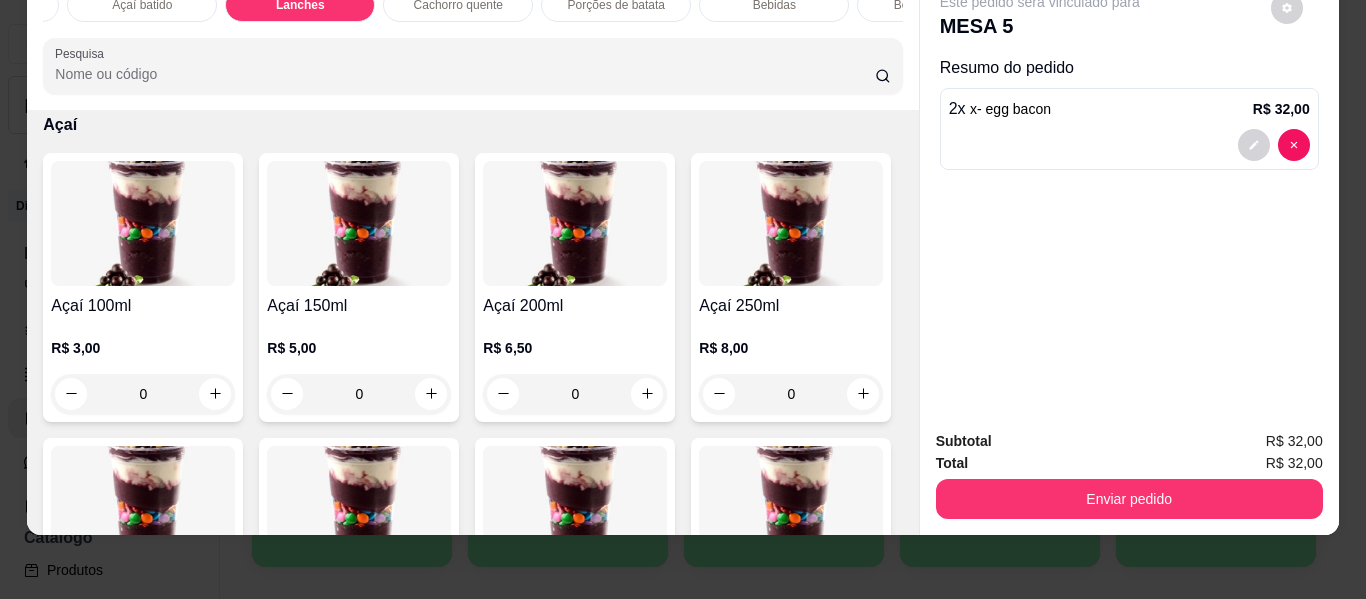 scroll, scrollTop: 0, scrollLeft: 0, axis: both 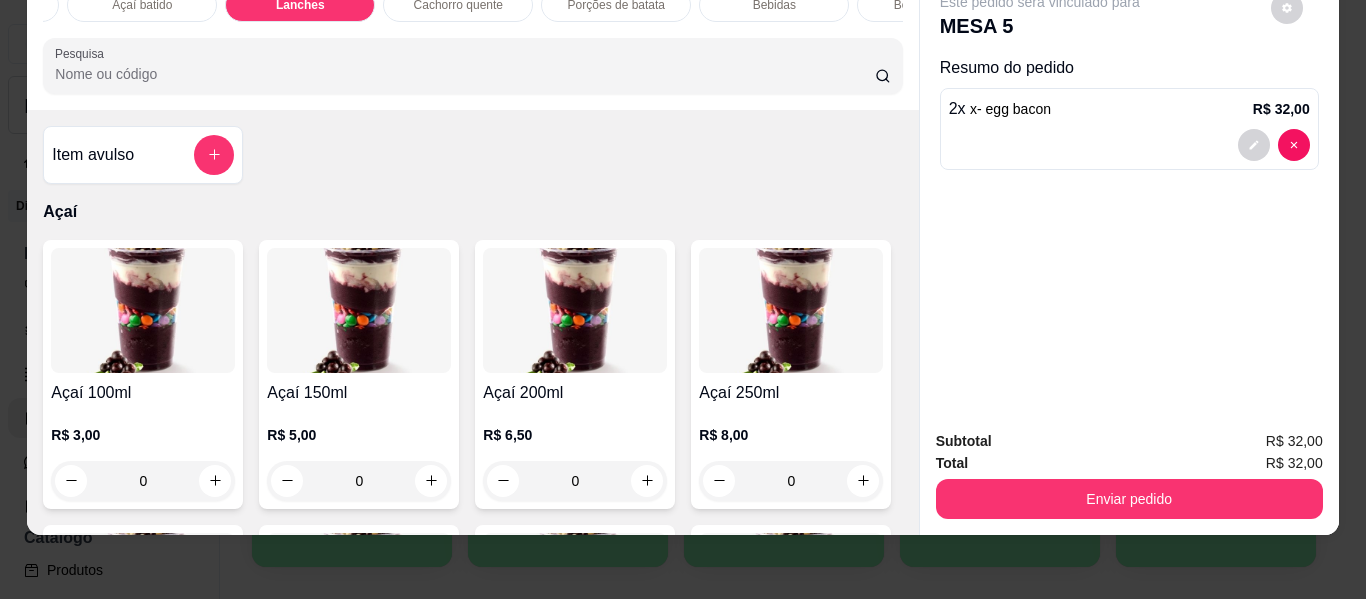 click on "0" at bounding box center [359, 481] 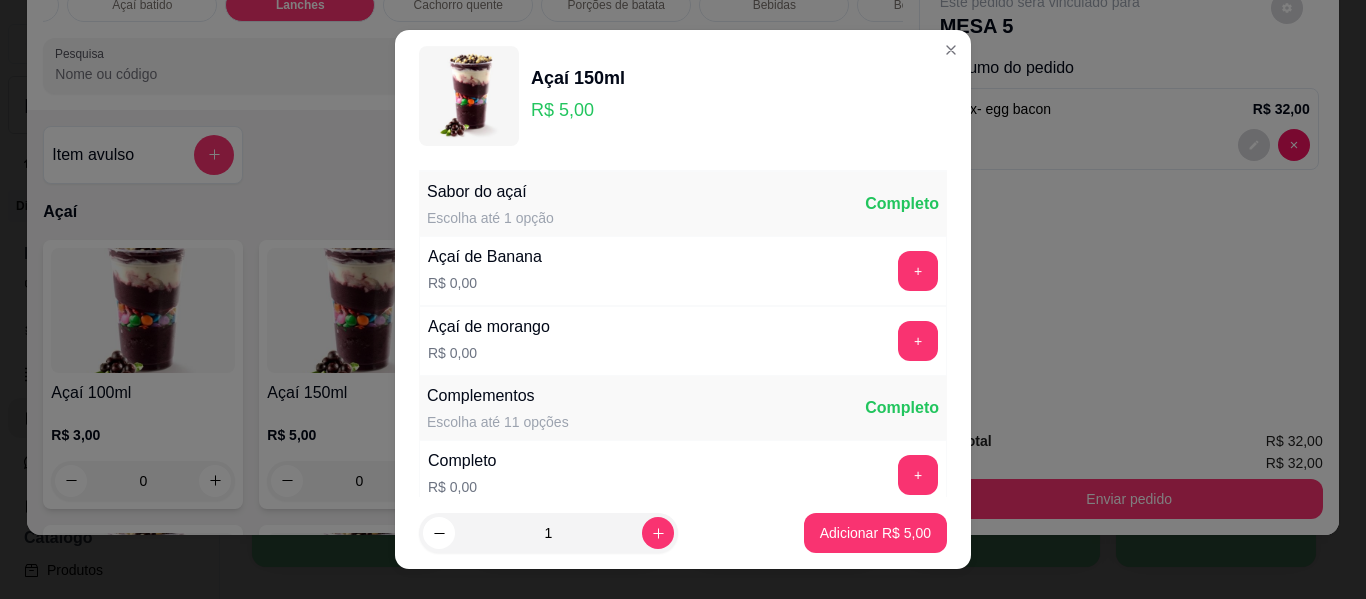 click on "+" at bounding box center [918, 271] 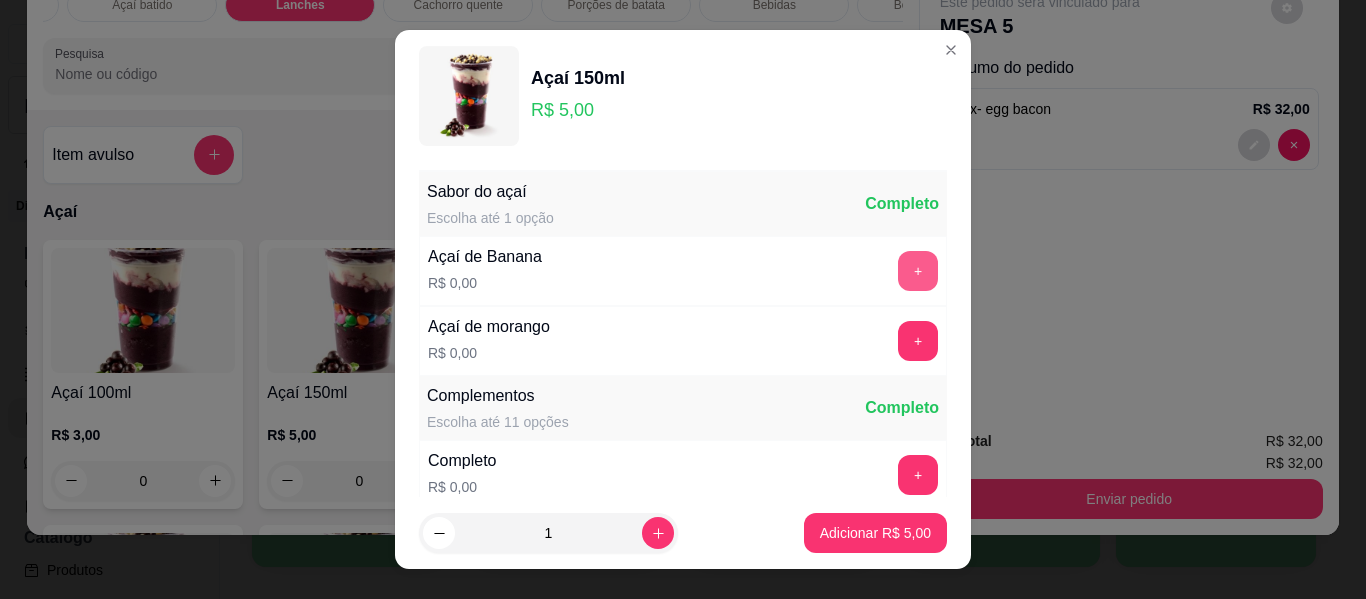 click on "+" at bounding box center [918, 271] 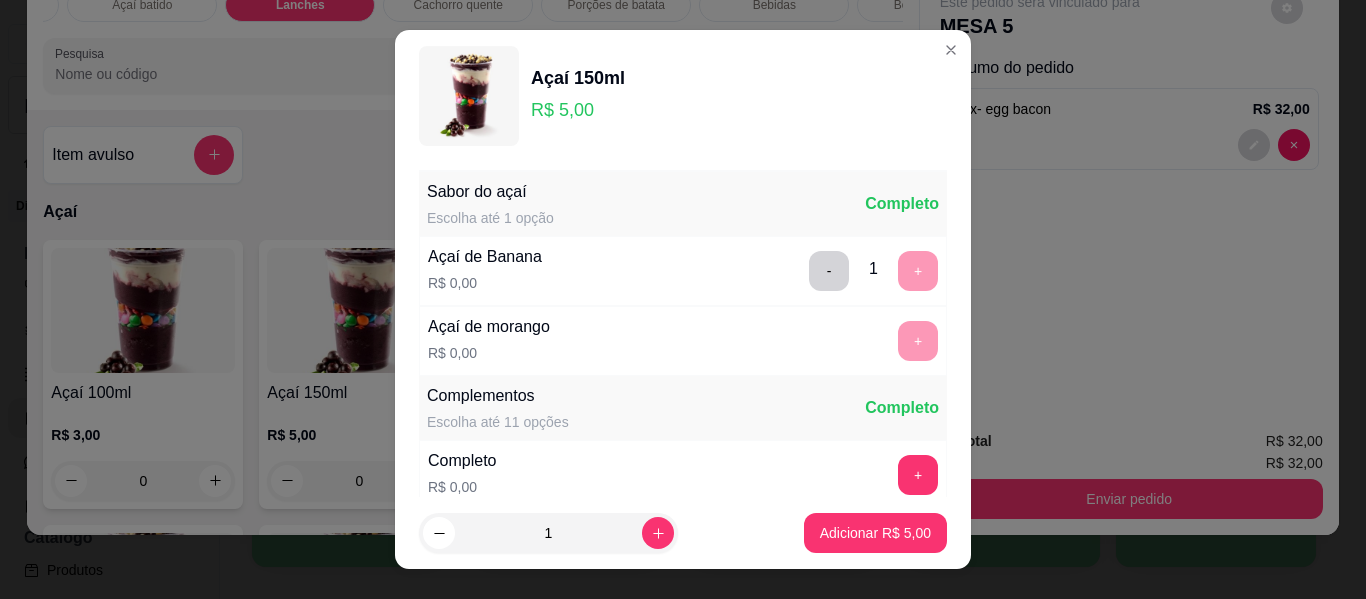 scroll, scrollTop: 100, scrollLeft: 0, axis: vertical 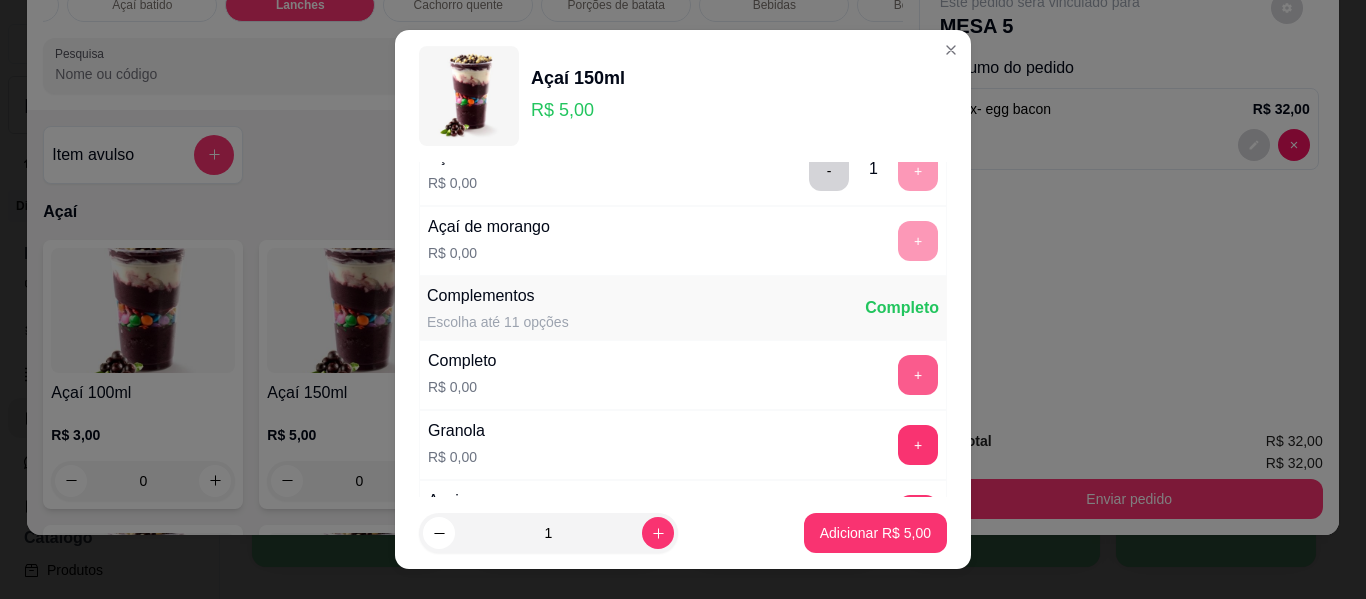 click on "+" at bounding box center (918, 375) 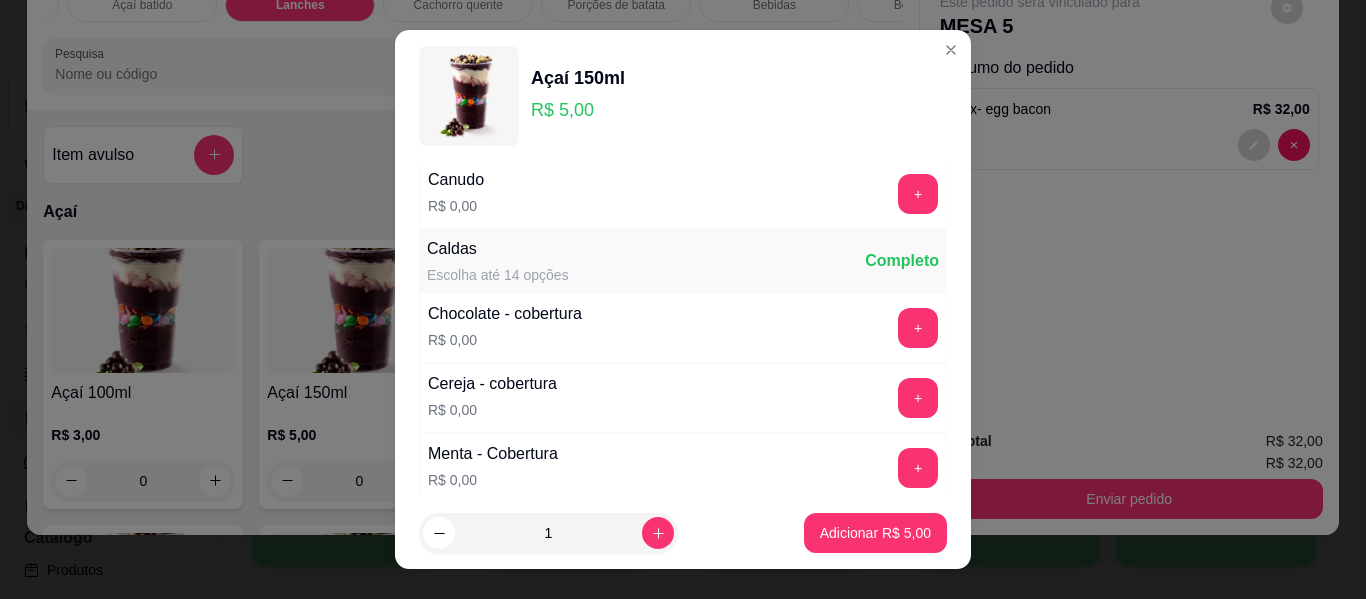 scroll, scrollTop: 1100, scrollLeft: 0, axis: vertical 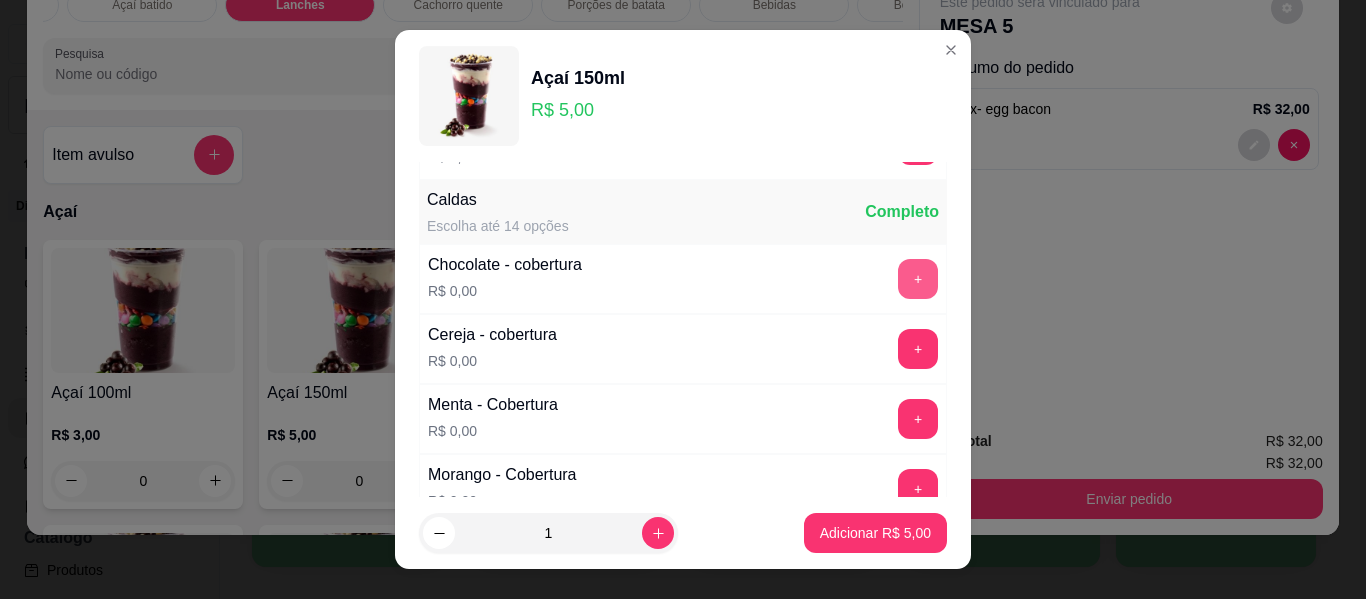 click on "+" at bounding box center (918, 279) 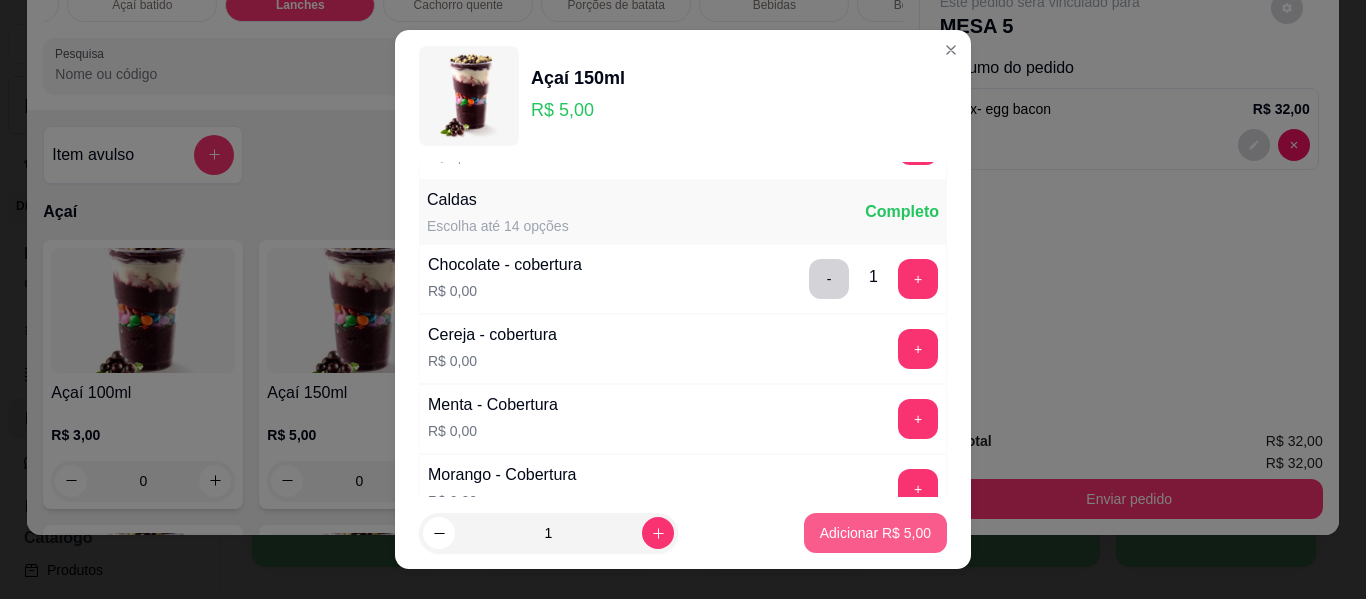 click on "Adicionar   R$ 5,00" at bounding box center (875, 533) 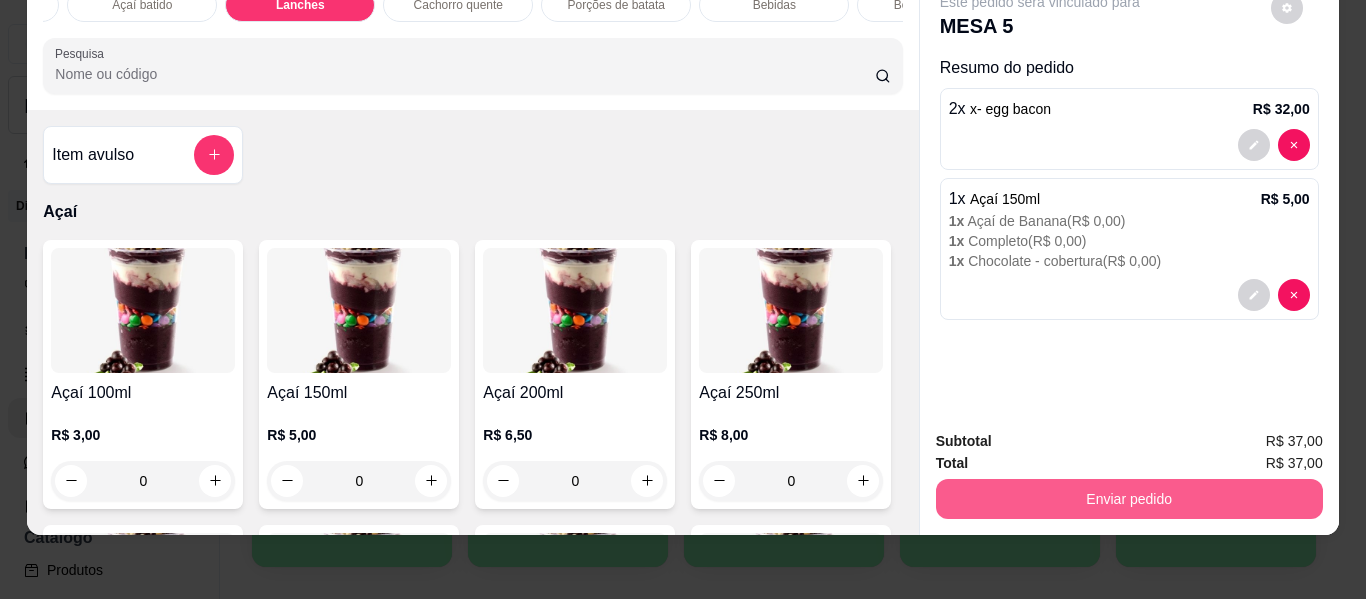 click on "Enviar pedido" at bounding box center (1129, 499) 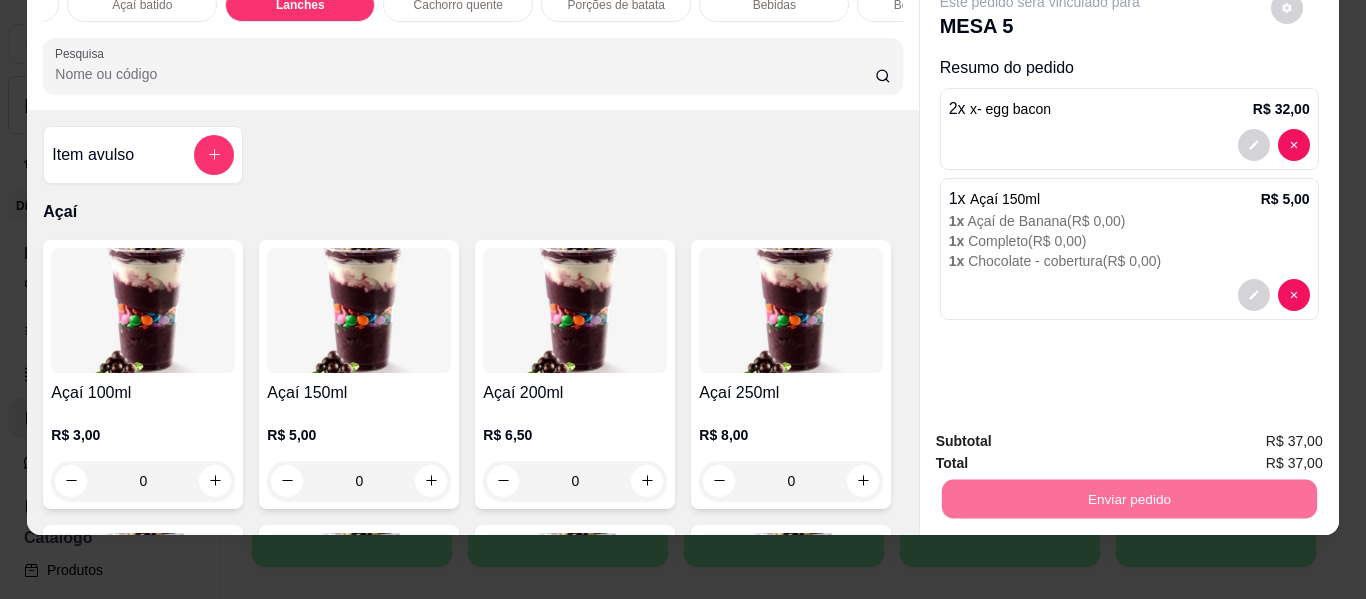 click on "Este pedido será vinculado para   MESA 5 Resumo do pedido 2 x   x- egg bacon R$ 32,00 1 x   Açaí 150ml  R$ 5,00 1 x   Açaí de Banana  ( R$ 0,00 ) 1 x   Completo   ( R$ 0,00 ) 1 x   Chocolate - cobertura   ( R$ 0,00 )" at bounding box center (1129, 193) 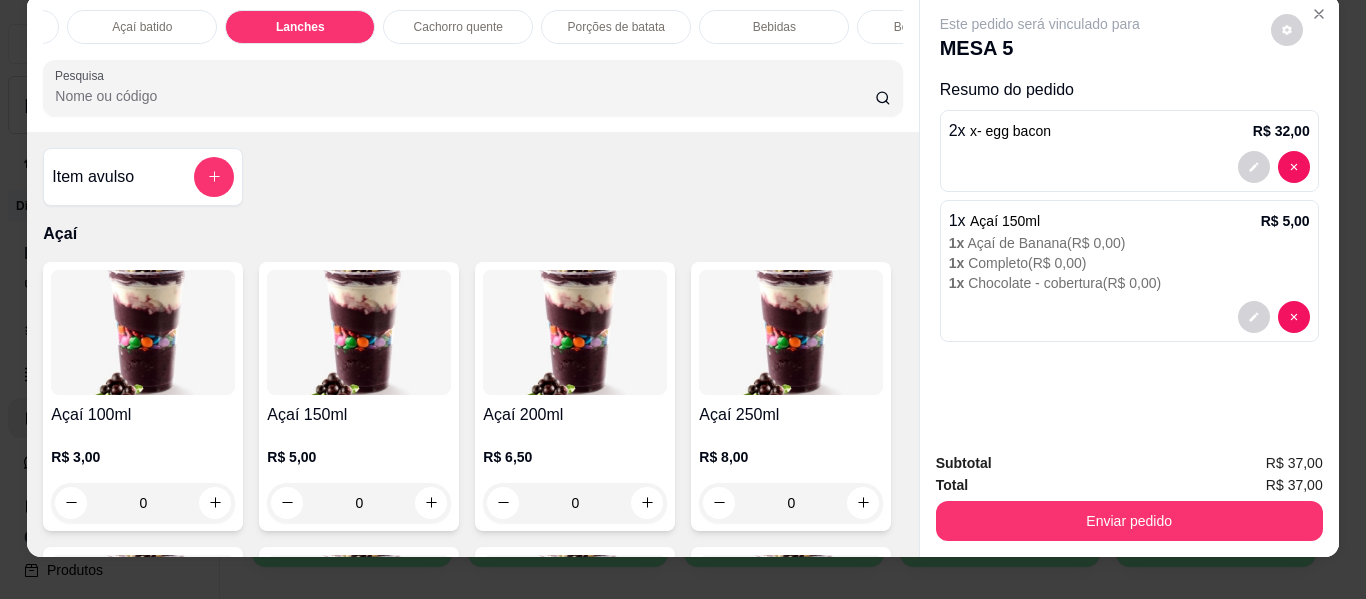 scroll, scrollTop: 0, scrollLeft: 0, axis: both 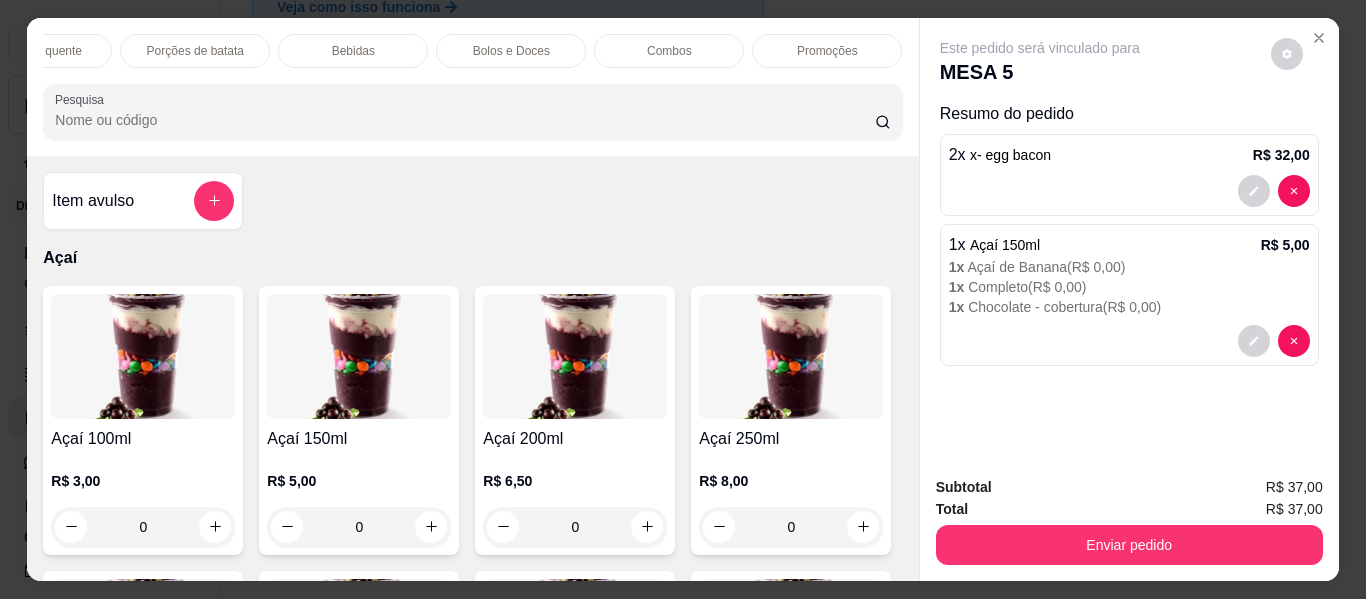 click on "Bebidas" at bounding box center (353, 51) 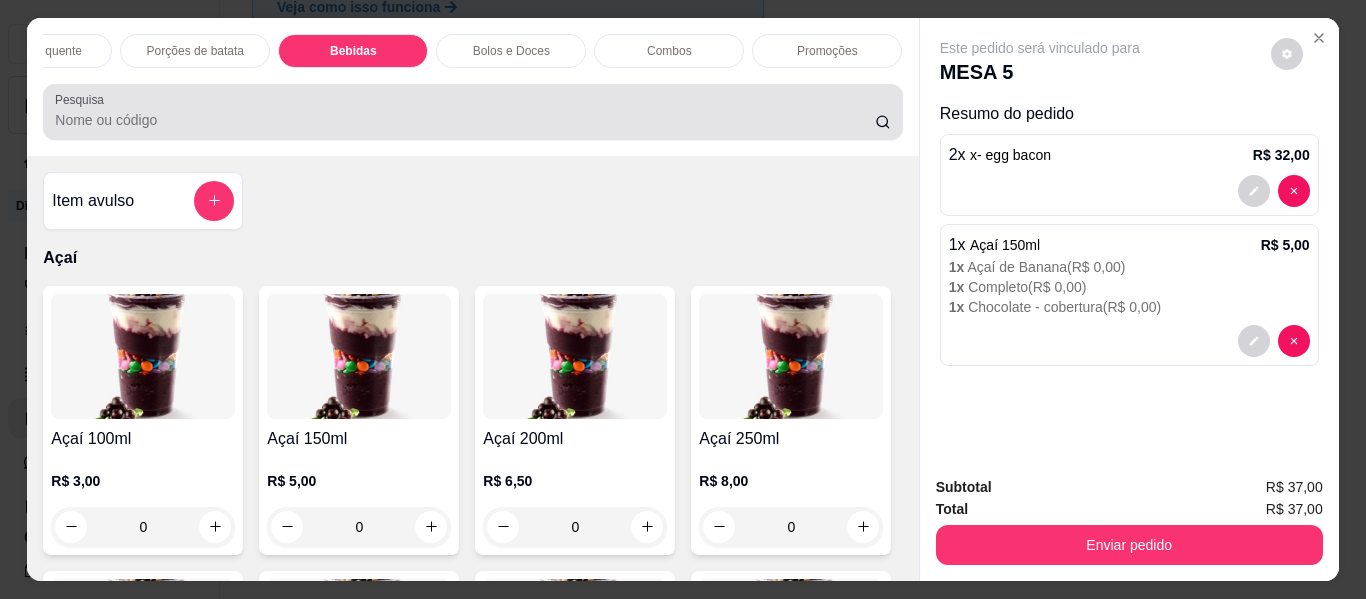 scroll, scrollTop: 5433, scrollLeft: 0, axis: vertical 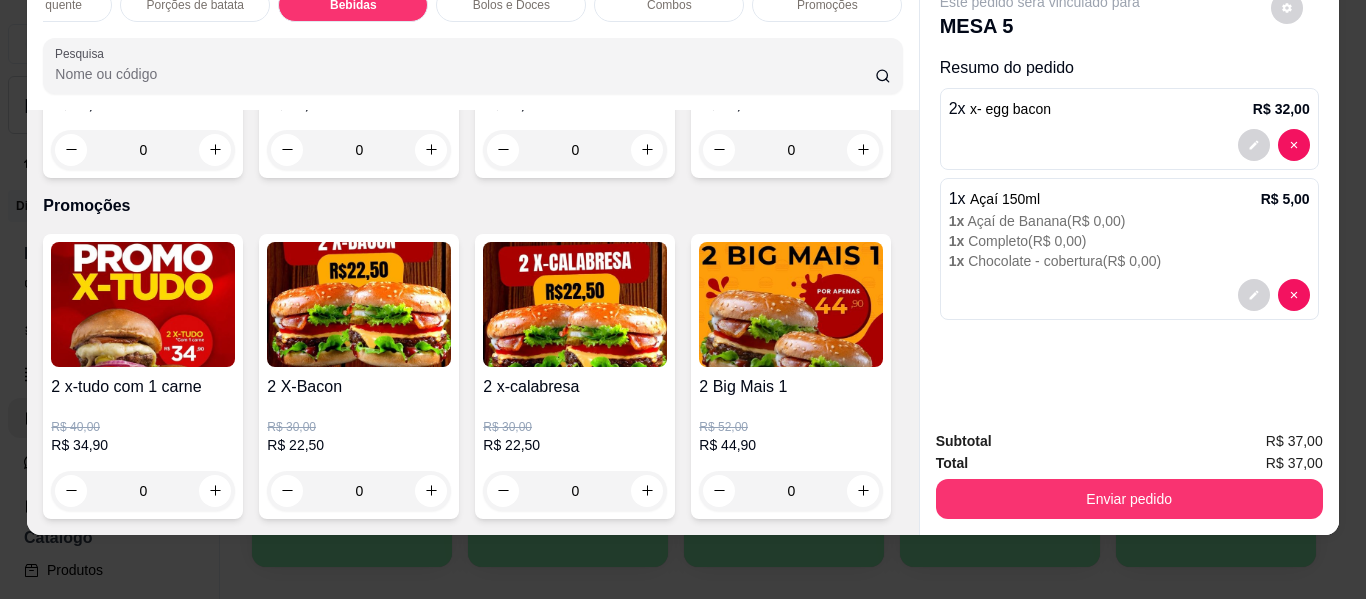 click 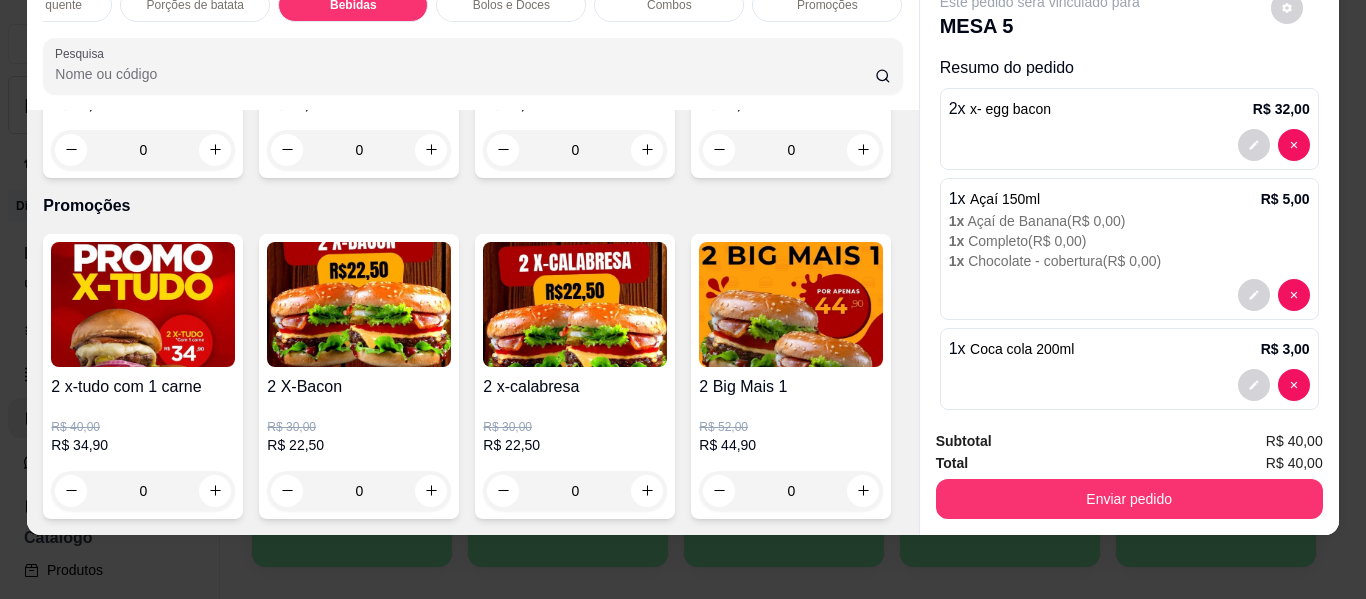 click 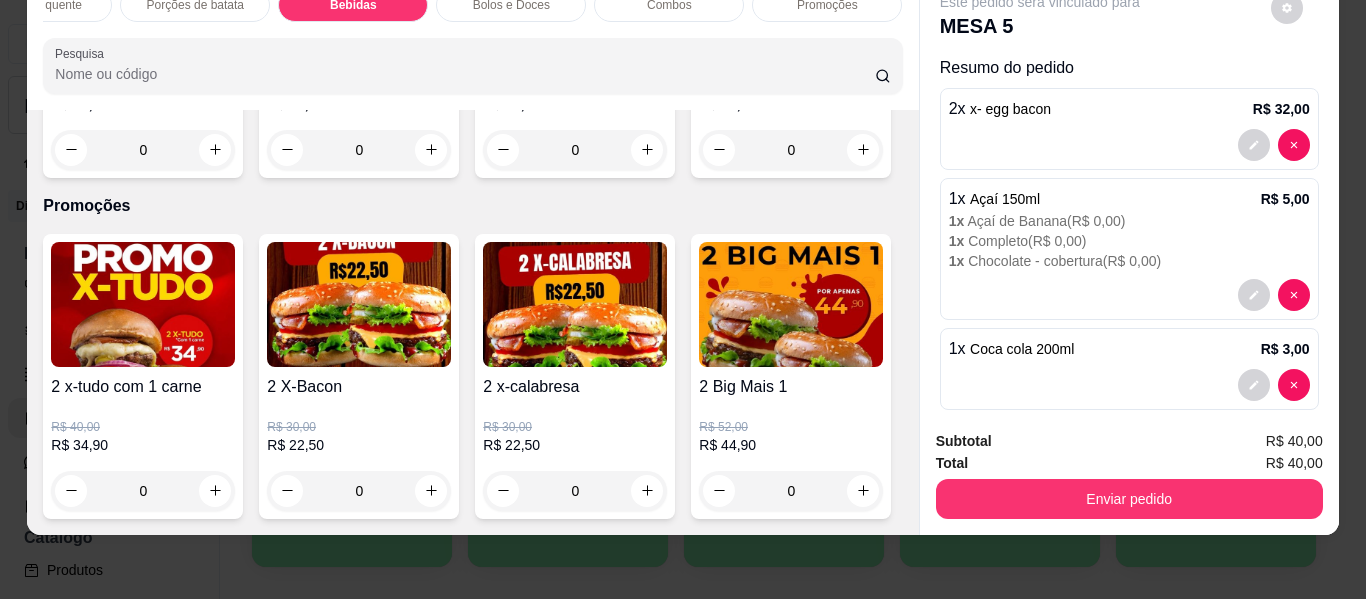 type on "2" 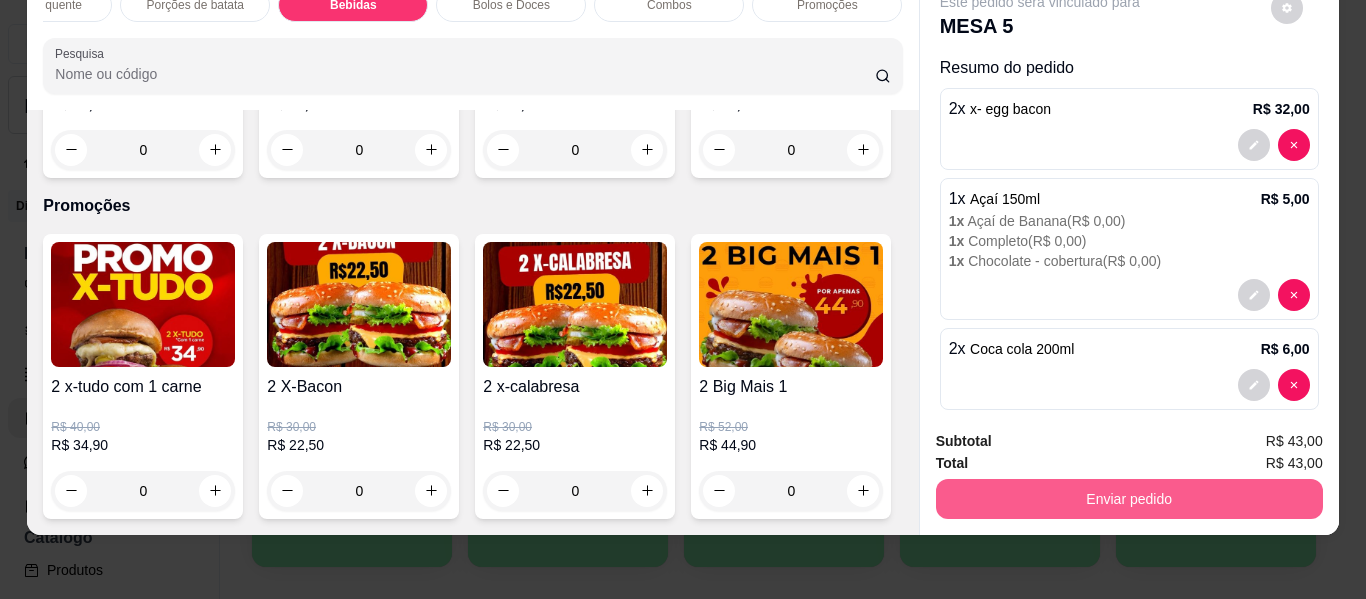click on "Enviar pedido" at bounding box center [1129, 499] 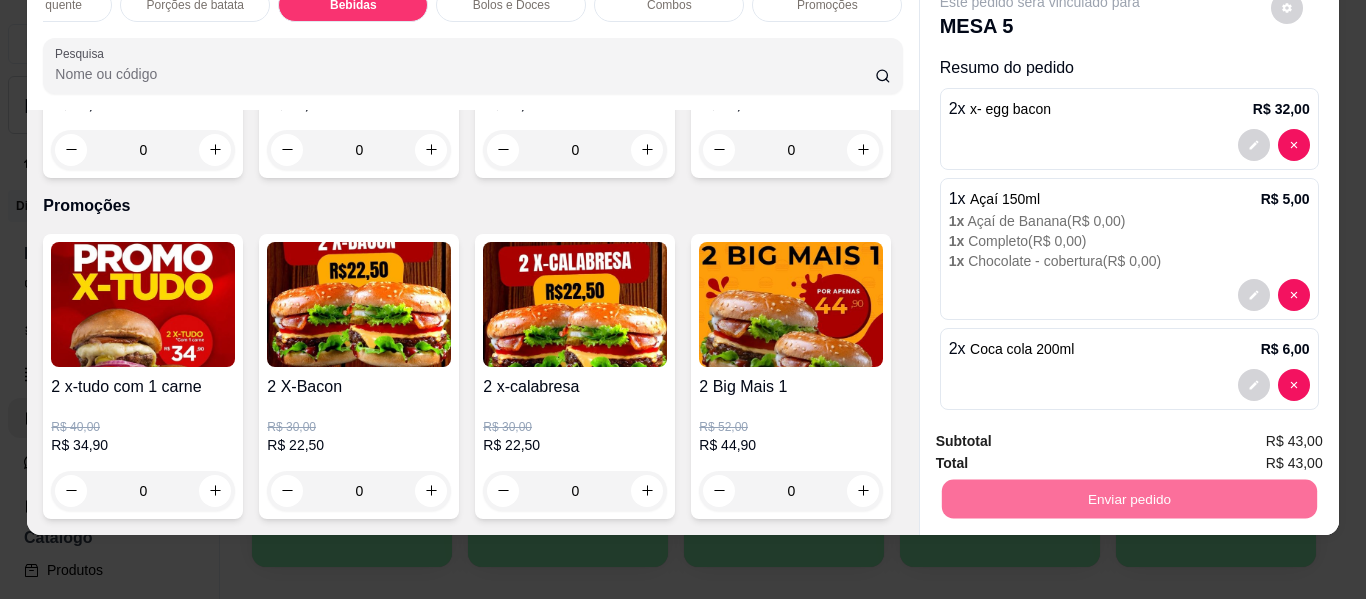 click on "Não registrar e enviar pedido" at bounding box center (1063, 434) 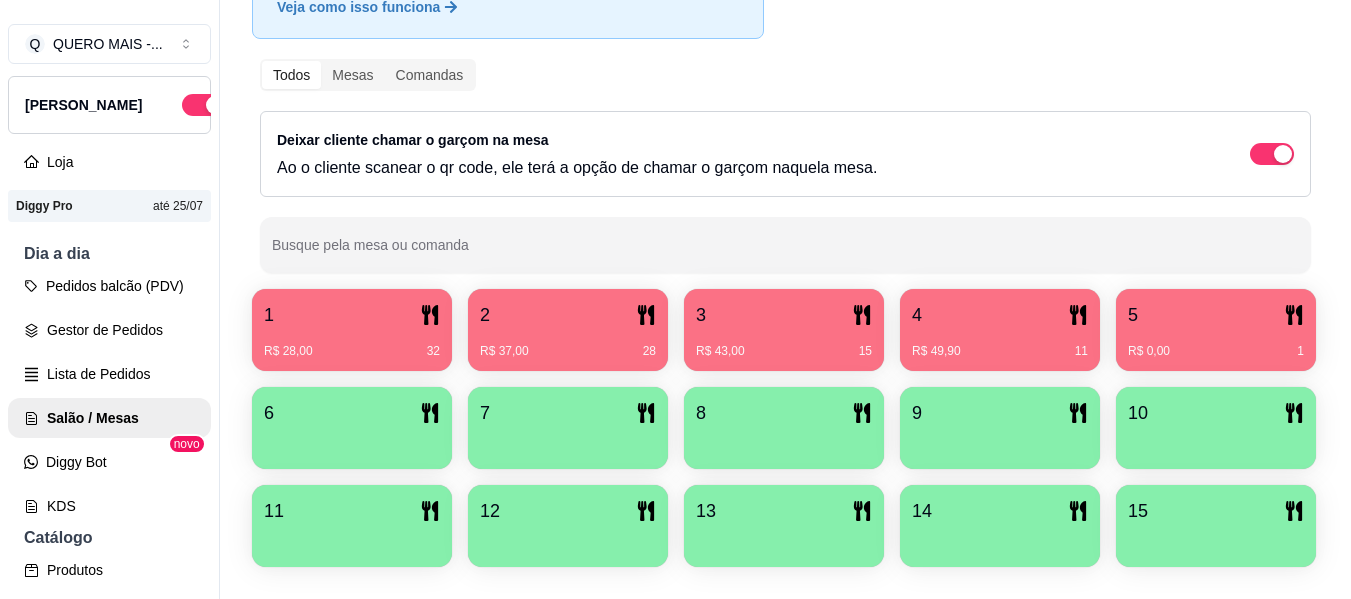 click on "R$ 28,00 32" at bounding box center (352, 351) 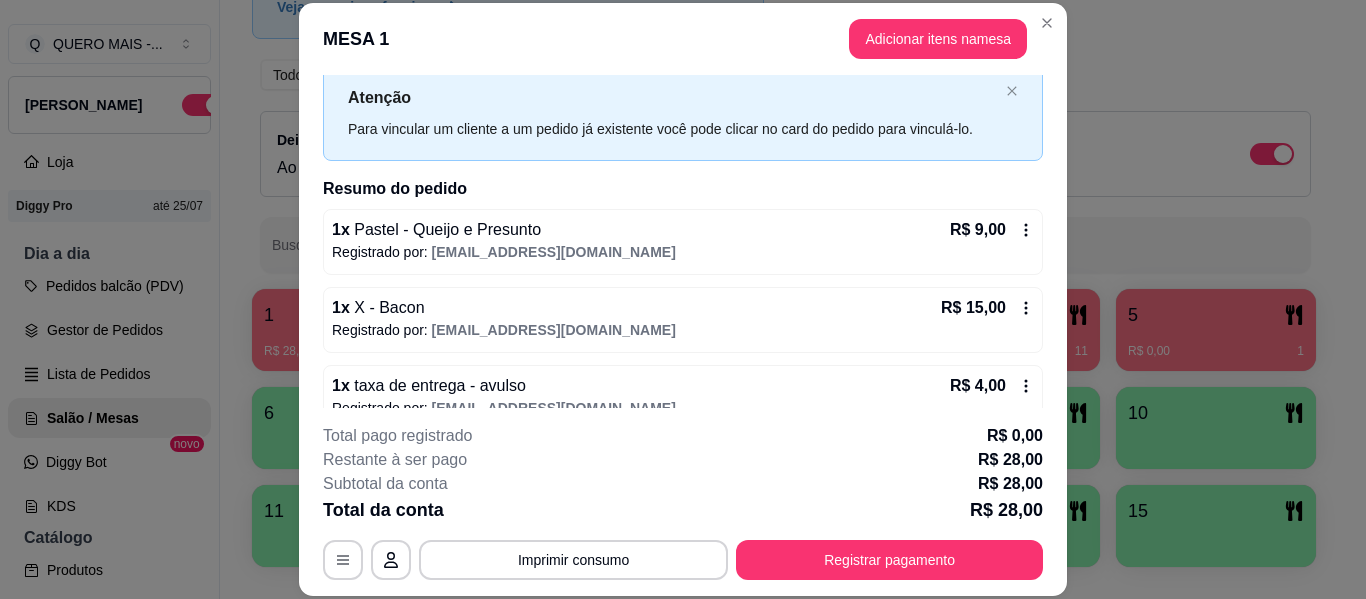scroll, scrollTop: 86, scrollLeft: 0, axis: vertical 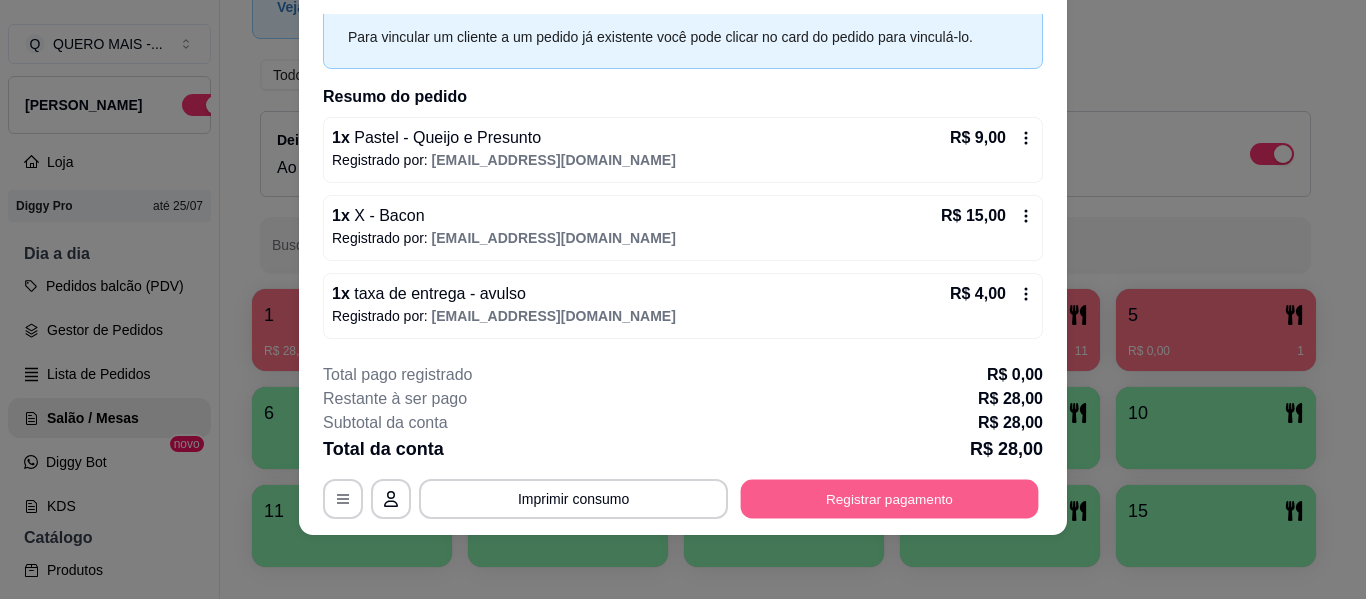 click on "Registrar pagamento" at bounding box center [890, 499] 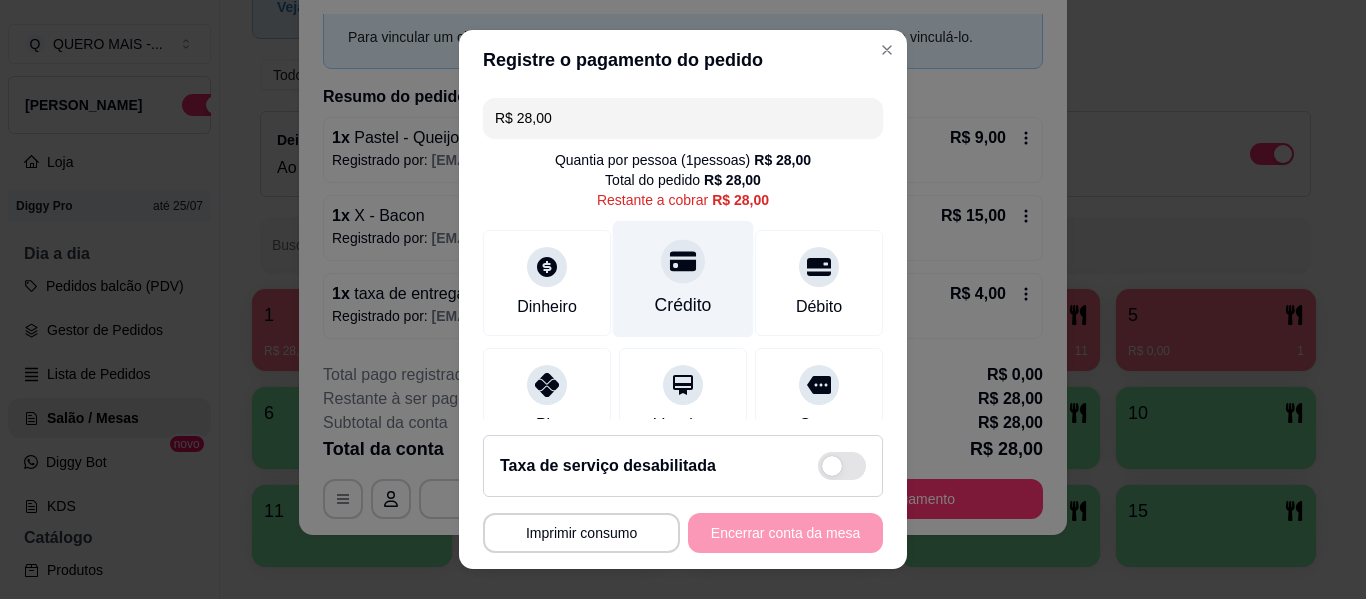 click at bounding box center (683, 261) 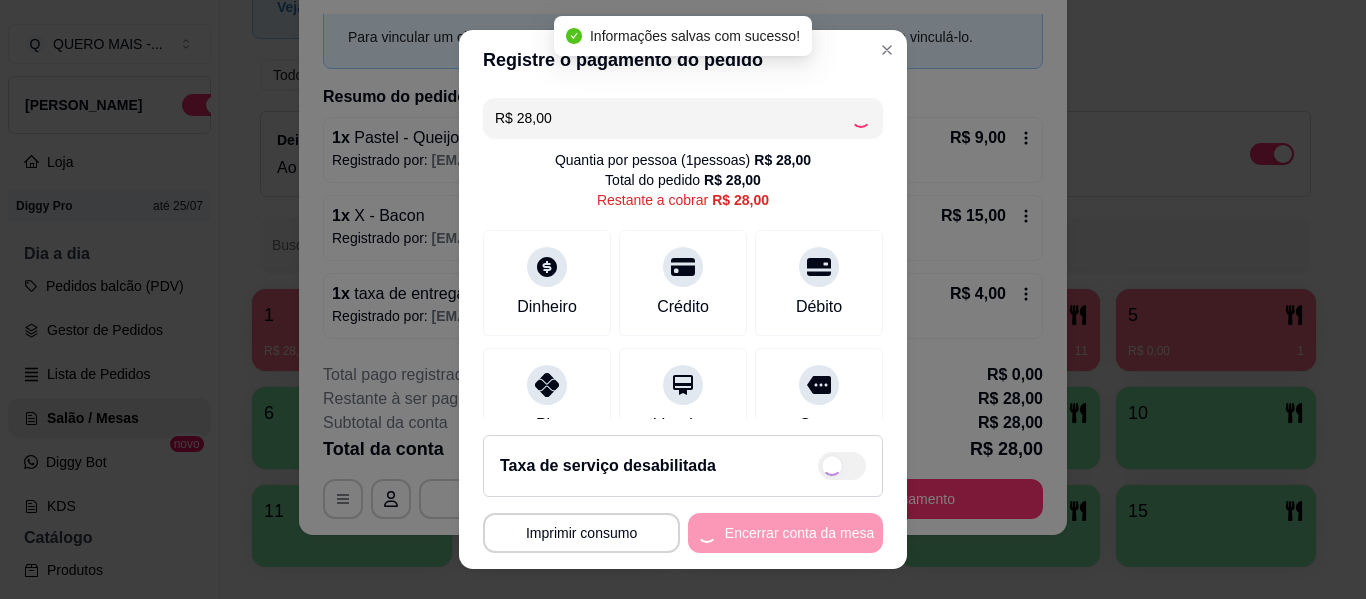 type on "R$ 0,00" 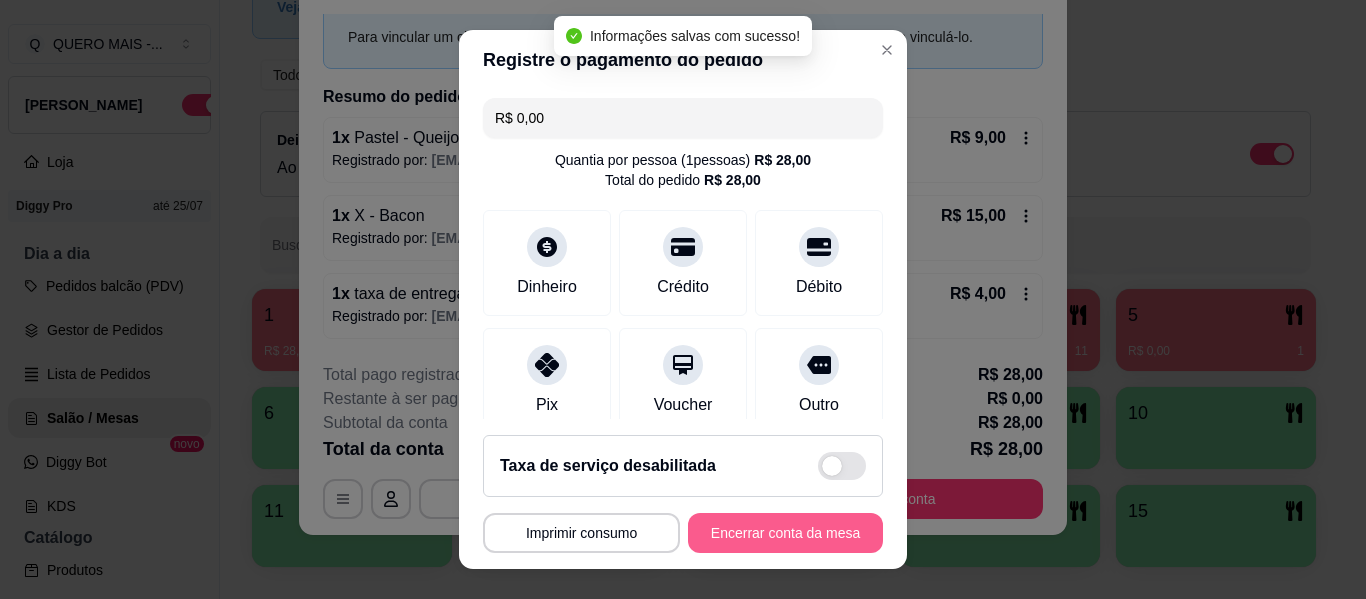 click on "Encerrar conta da mesa" at bounding box center (785, 533) 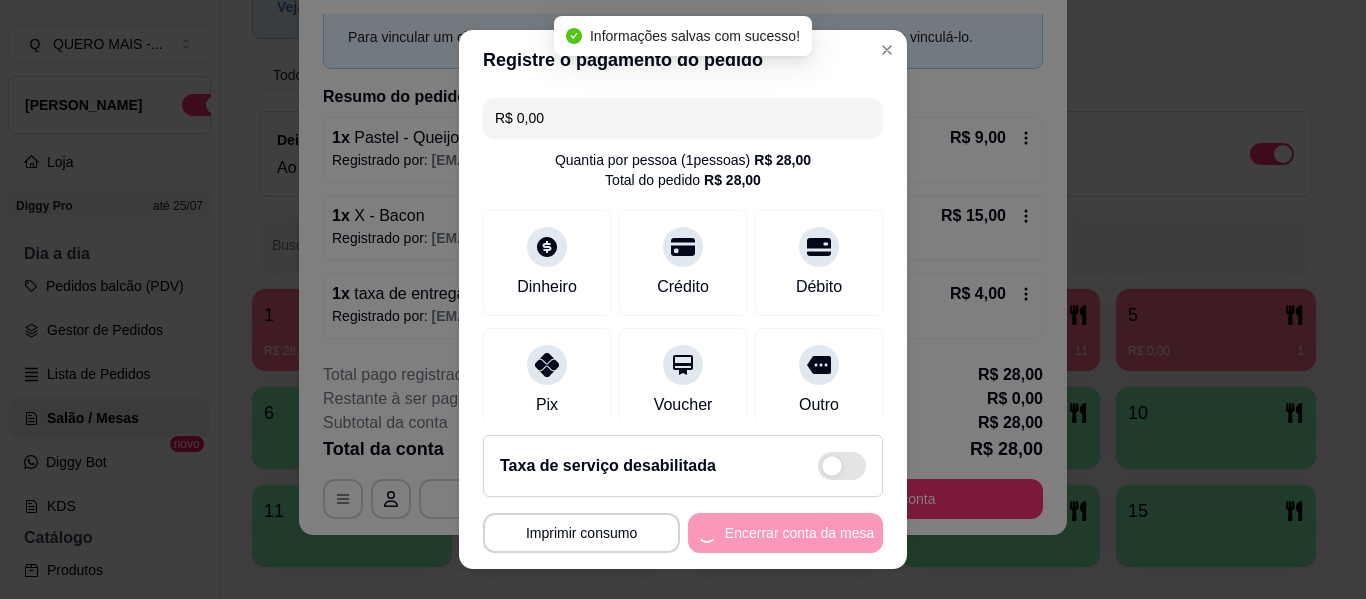 scroll, scrollTop: 0, scrollLeft: 0, axis: both 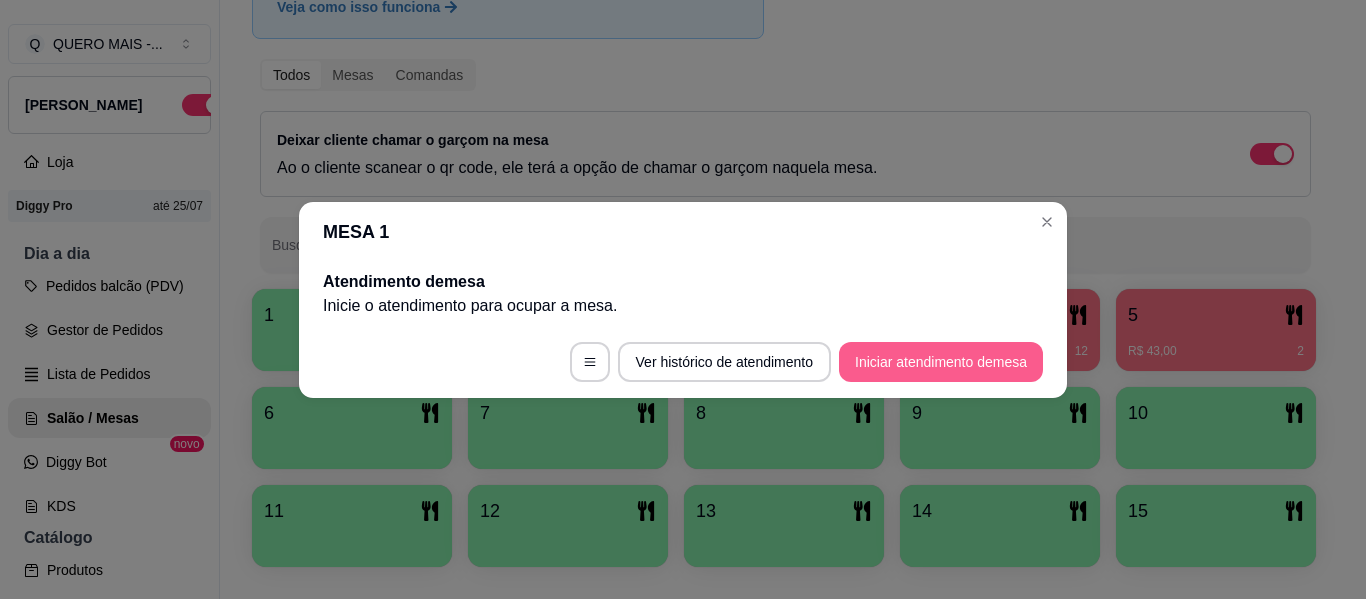 click on "Iniciar atendimento de  mesa" at bounding box center (941, 362) 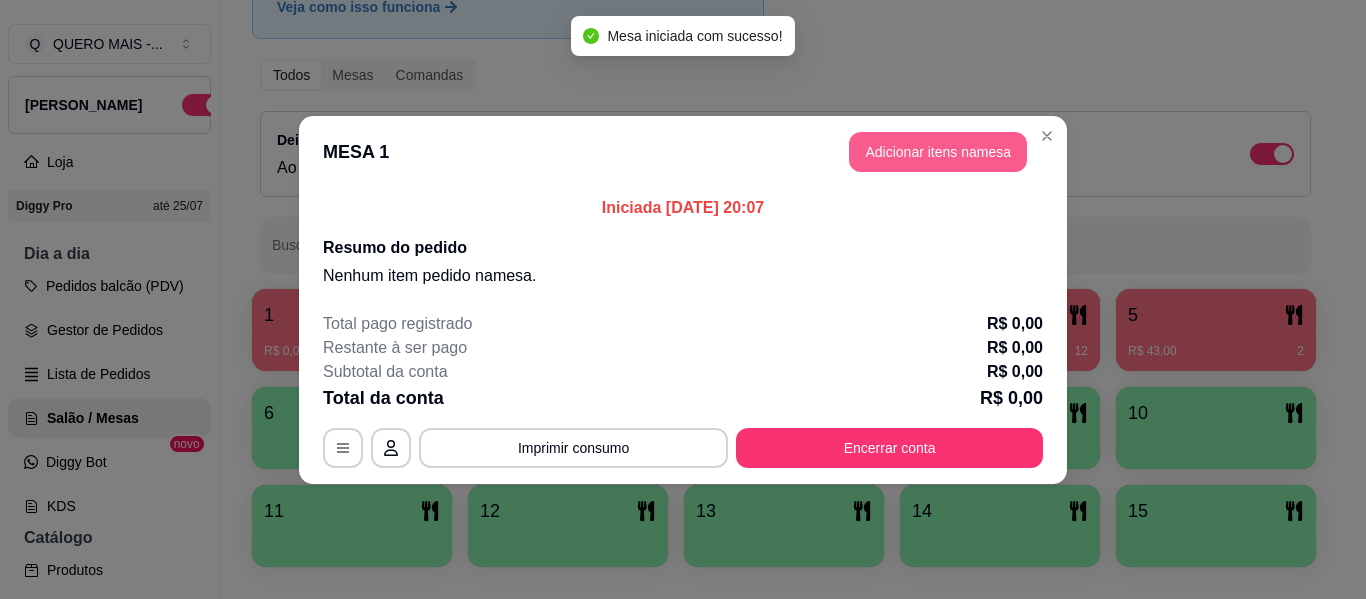 click on "Adicionar itens na  mesa" at bounding box center (938, 152) 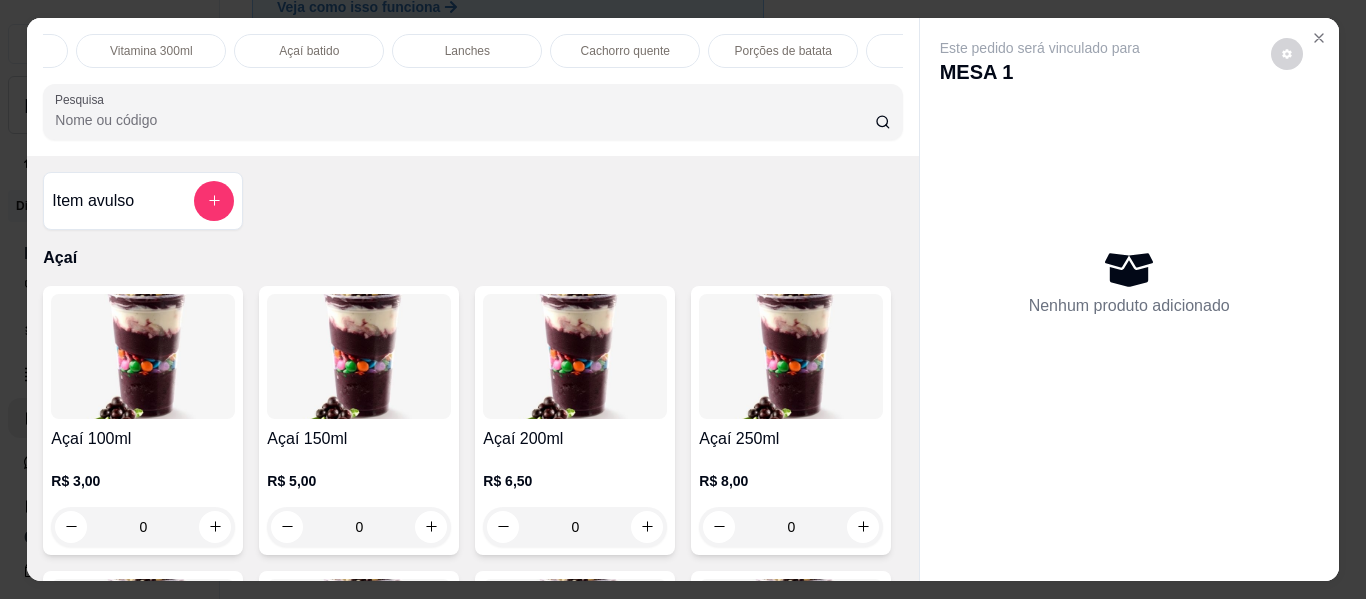 scroll, scrollTop: 0, scrollLeft: 602, axis: horizontal 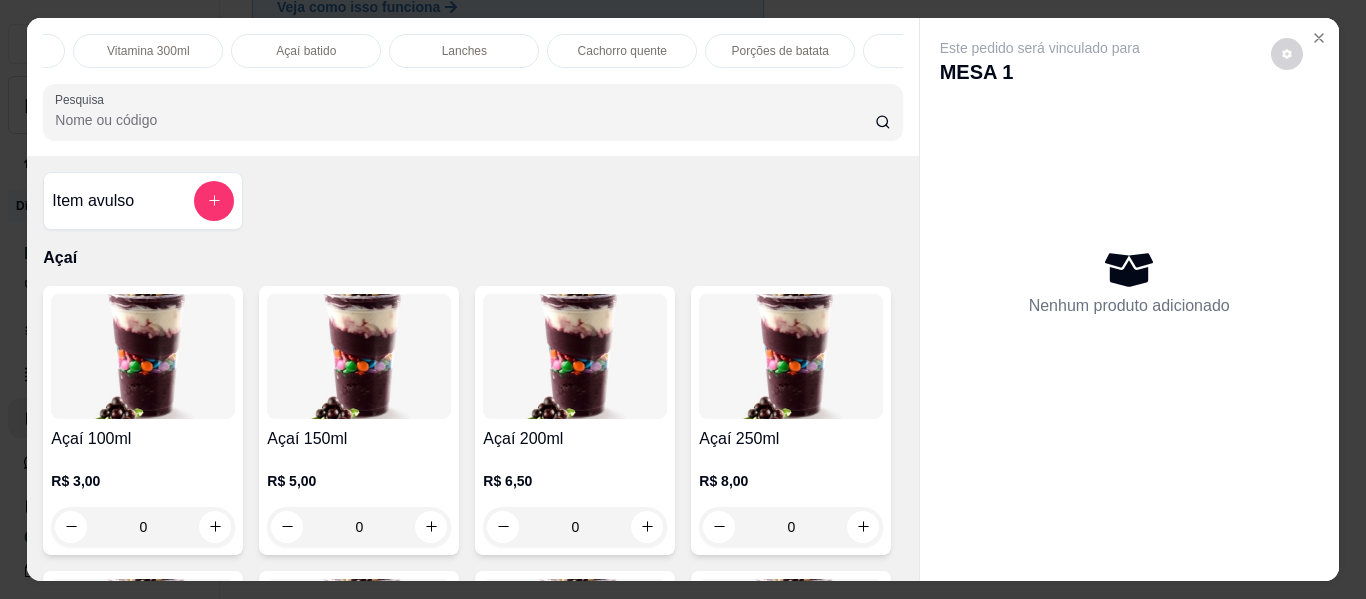 click on "Lanches" at bounding box center (464, 51) 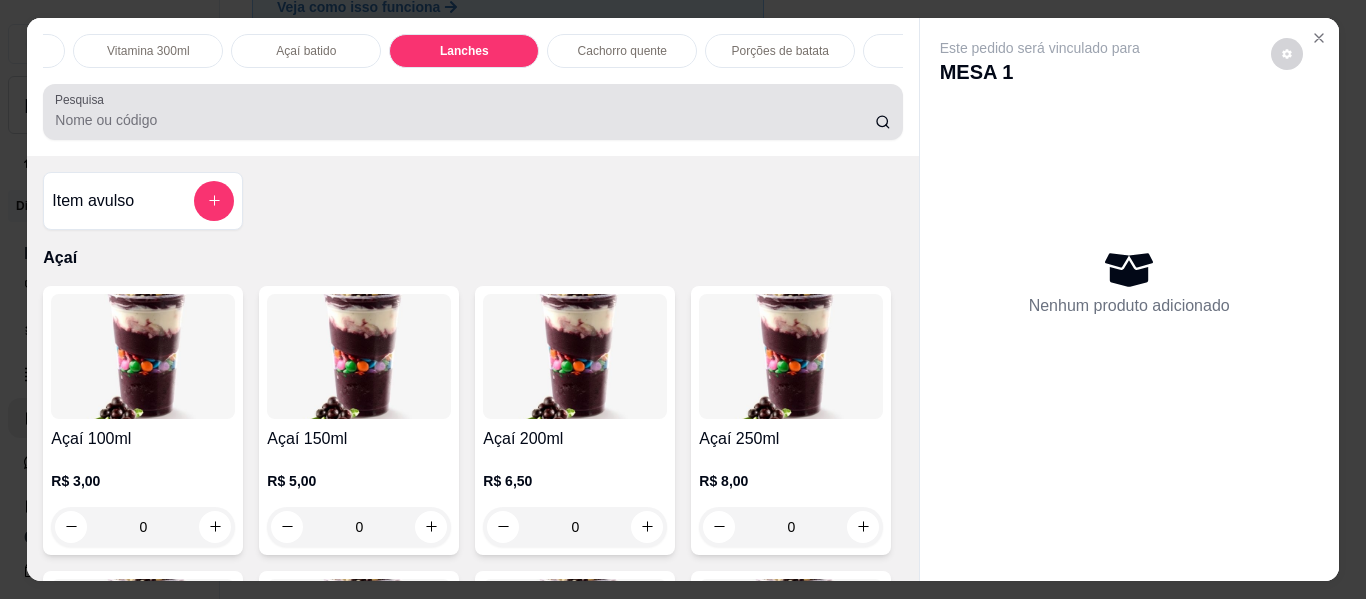 scroll, scrollTop: 3577, scrollLeft: 0, axis: vertical 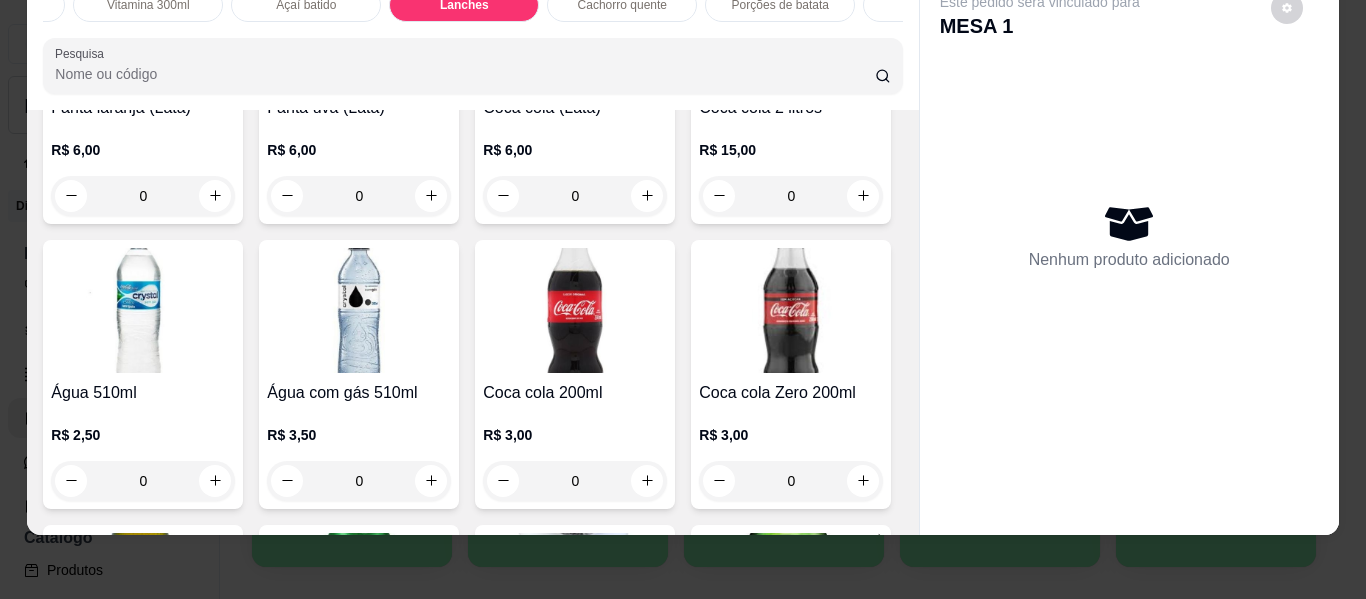 click on "0" at bounding box center [575, -1088] 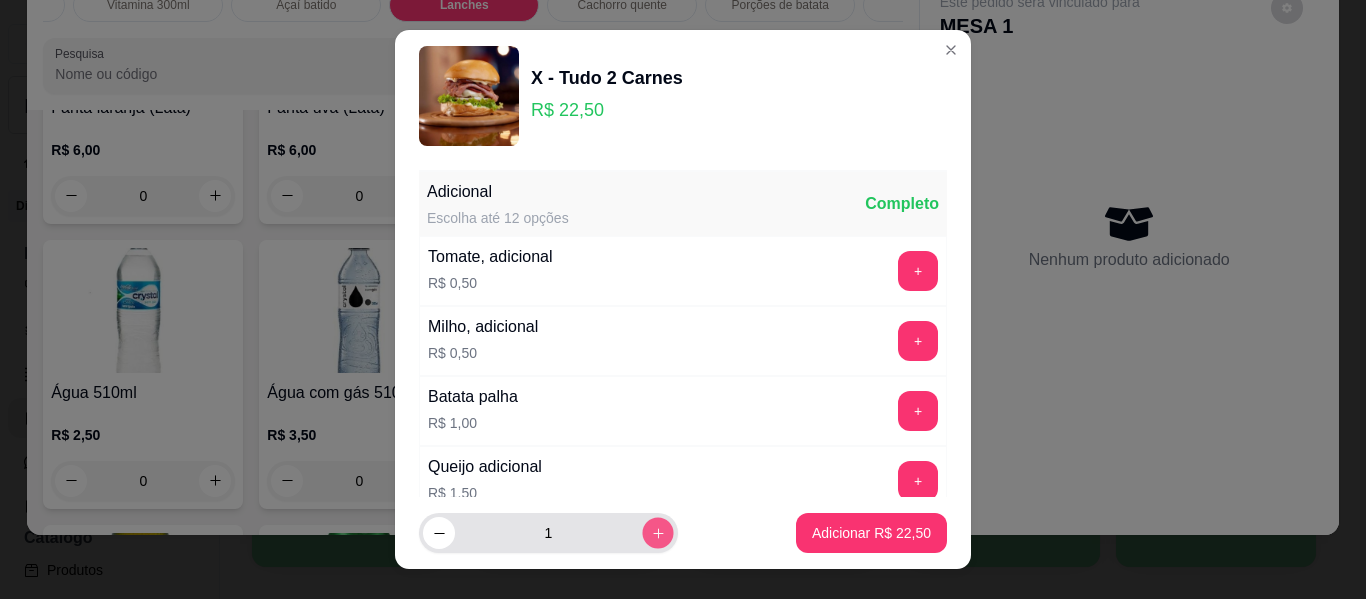 click 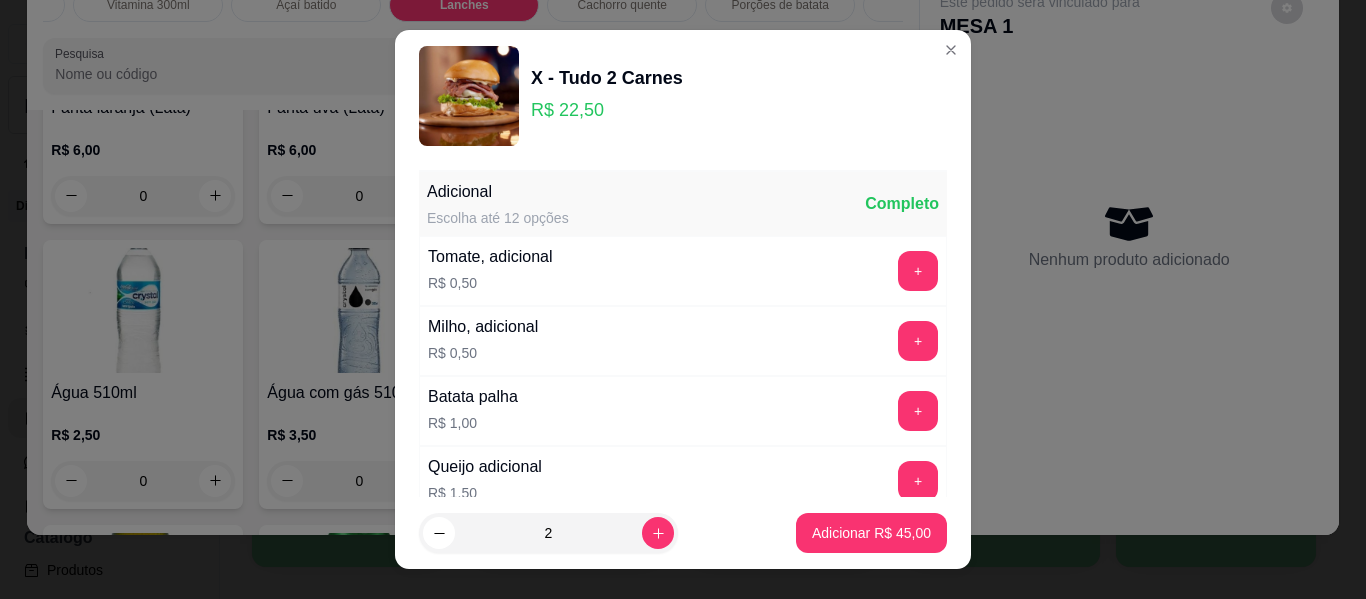 scroll, scrollTop: 379, scrollLeft: 0, axis: vertical 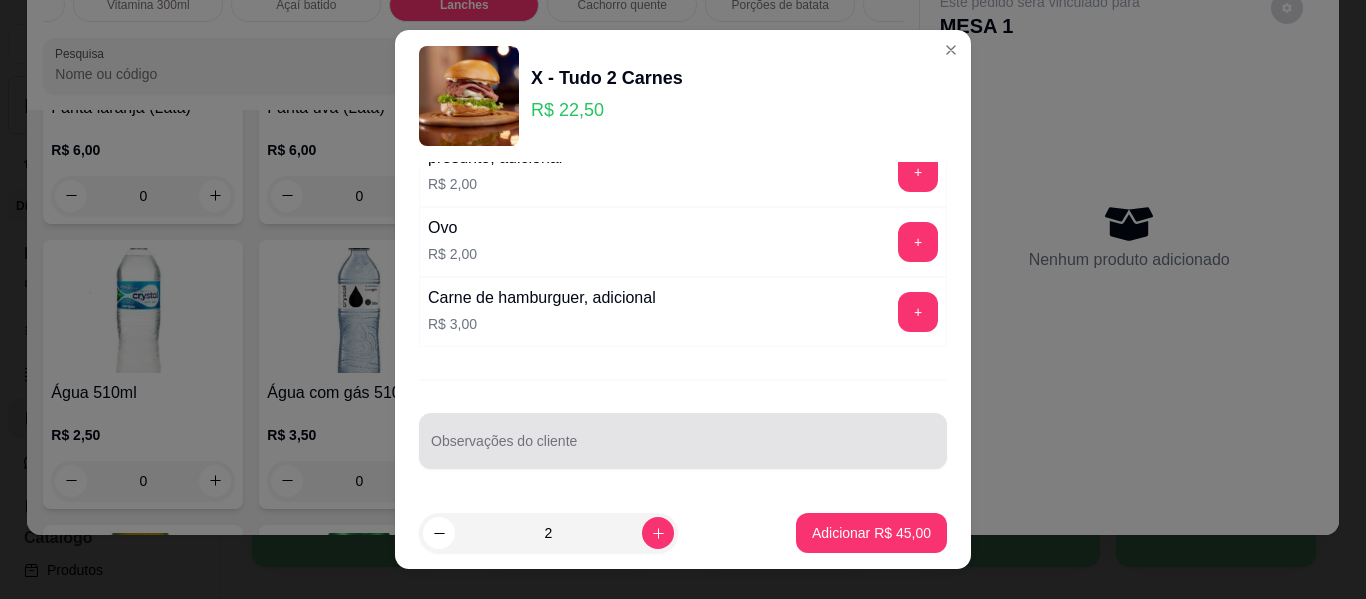 click on "Observações do cliente" at bounding box center [683, 449] 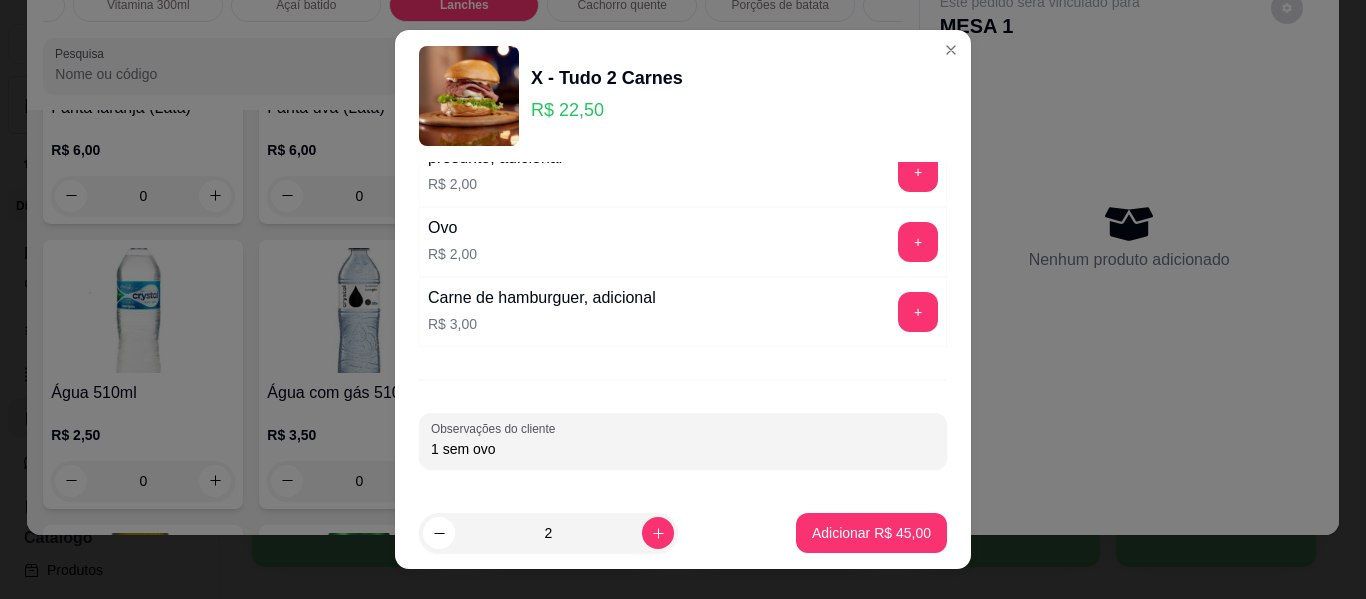 type on "1 sem ovo" 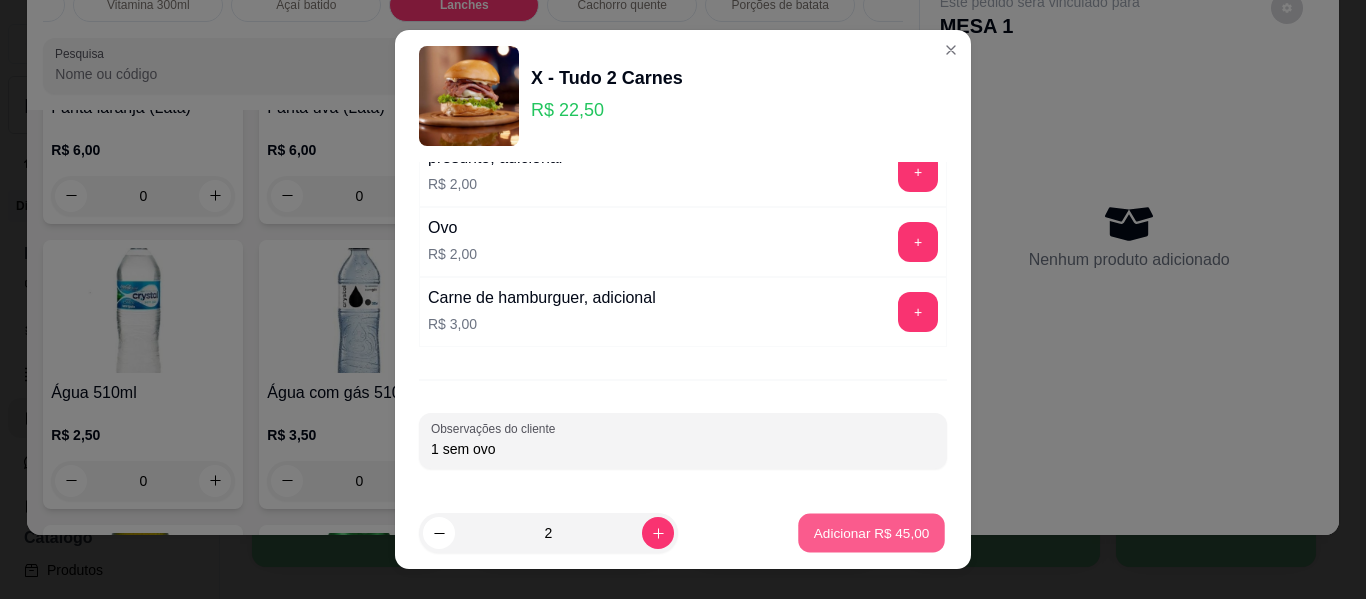 click on "Adicionar   R$ 45,00" at bounding box center (872, 532) 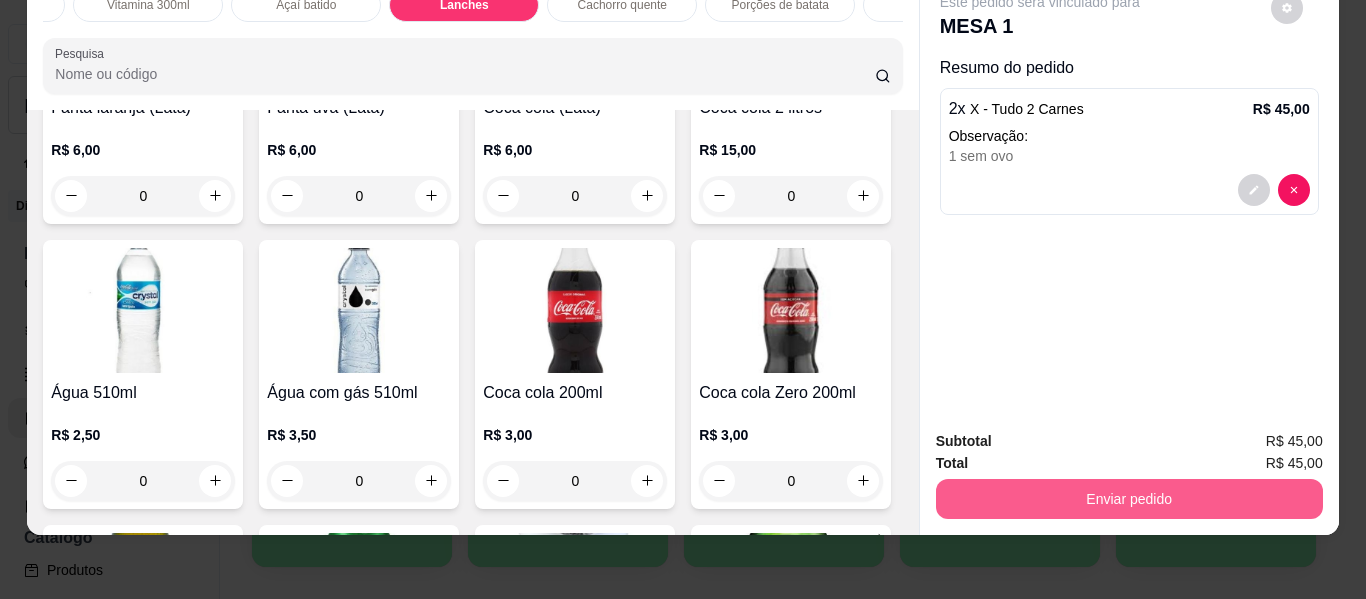 click on "Enviar pedido" at bounding box center (1129, 496) 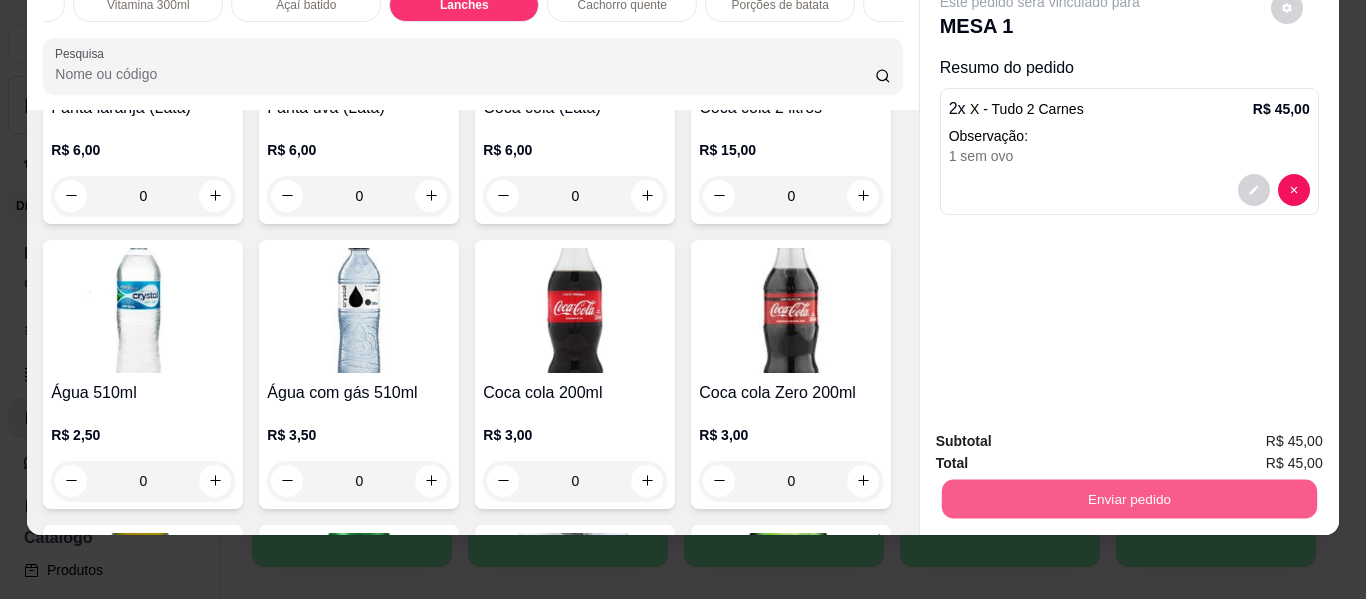 click on "Enviar pedido" at bounding box center (1128, 499) 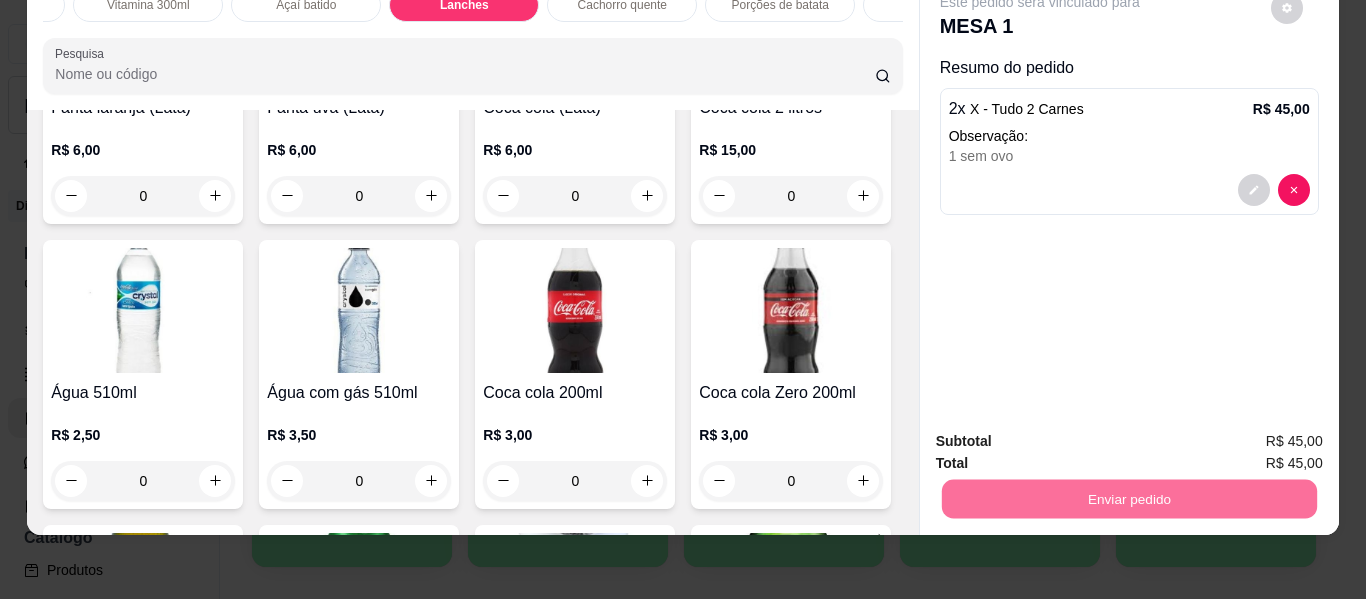 click on "Não registrar e enviar pedido" at bounding box center [1063, 433] 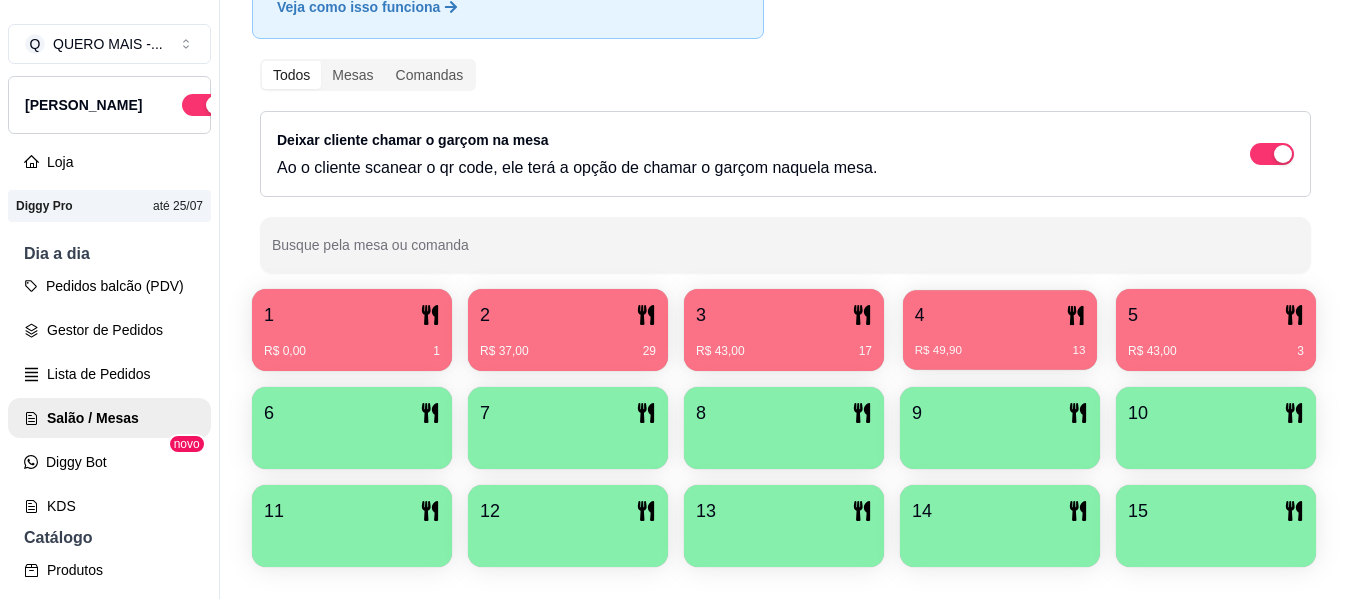 click on "R$ 49,90 13" at bounding box center (1000, 351) 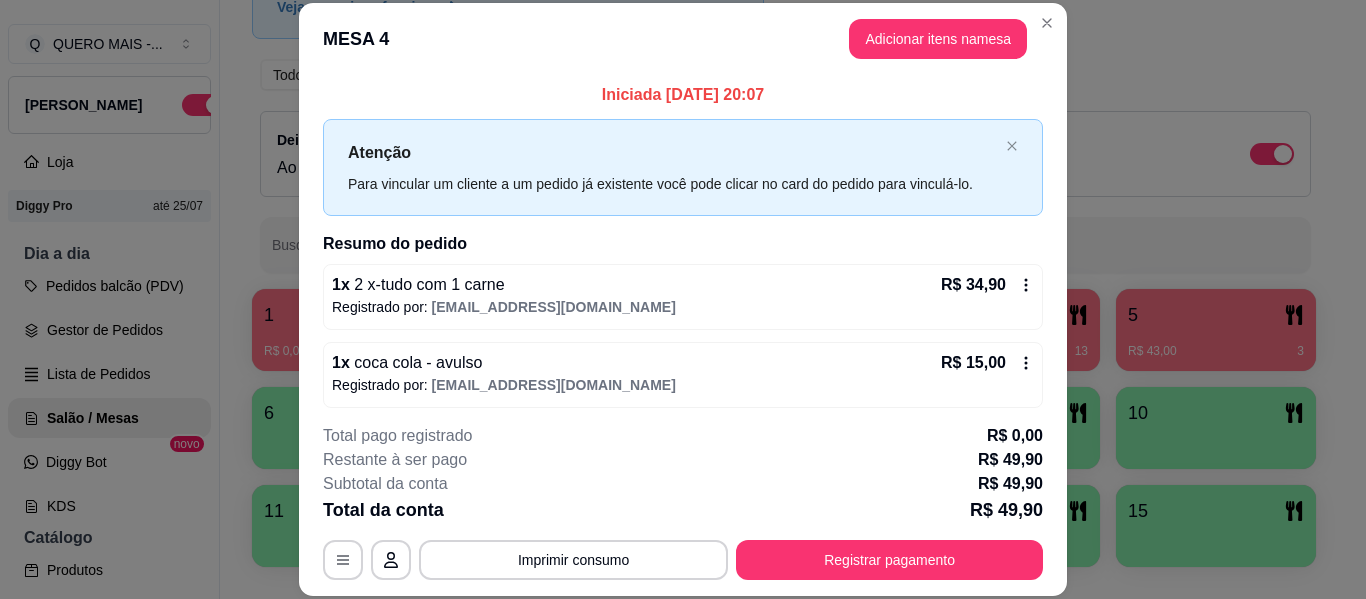 scroll, scrollTop: 8, scrollLeft: 0, axis: vertical 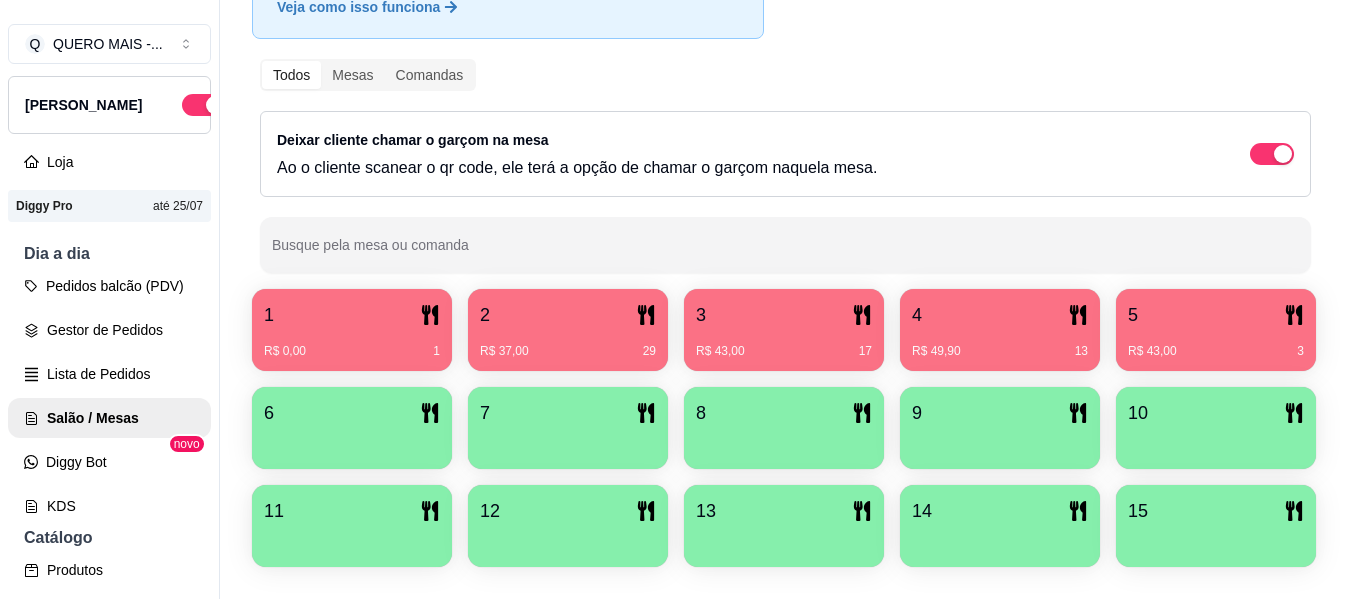 click on "R$ 43,00 17" at bounding box center [784, 351] 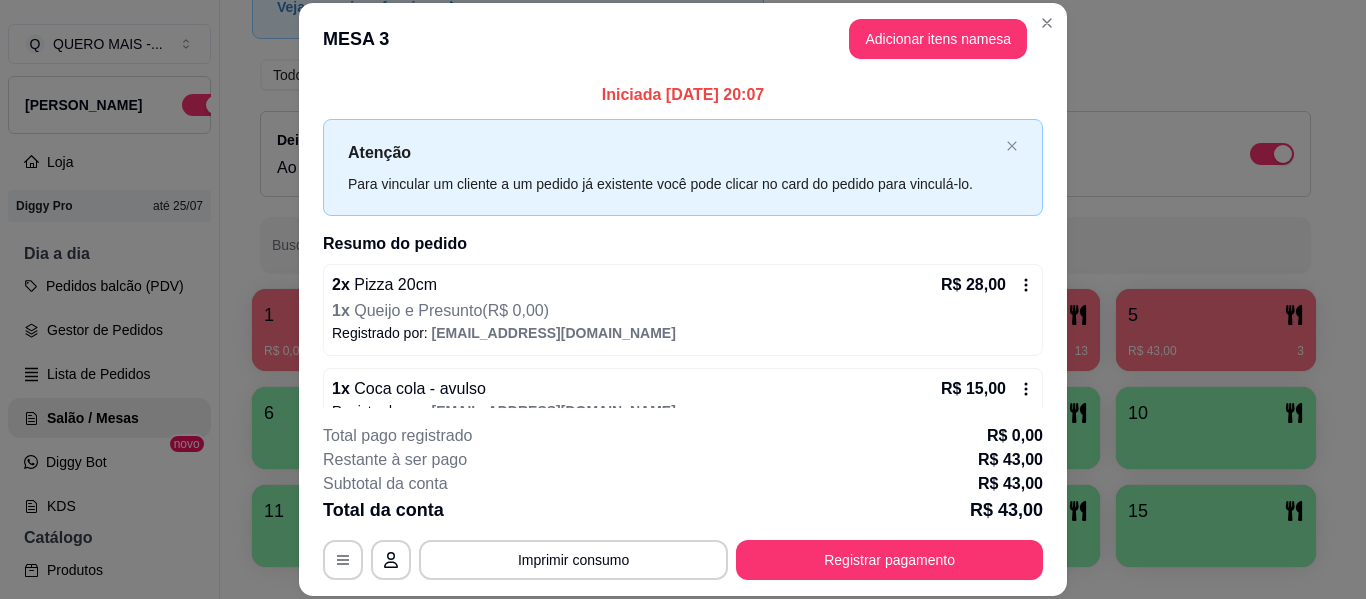 scroll, scrollTop: 34, scrollLeft: 0, axis: vertical 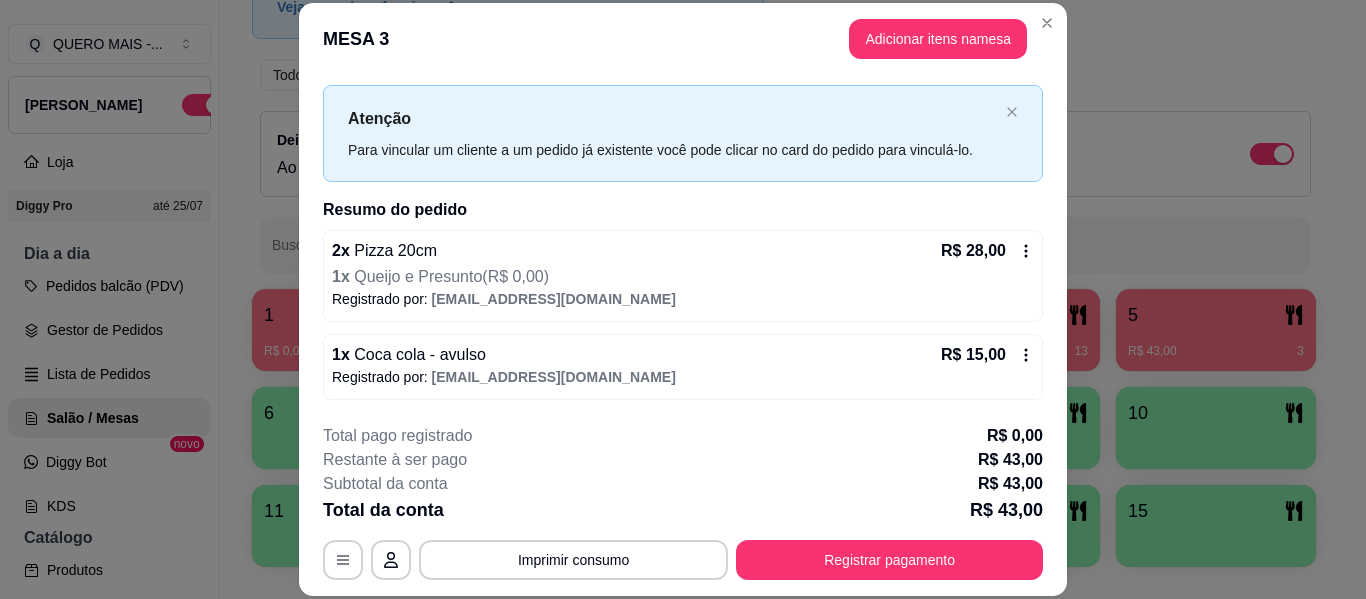click 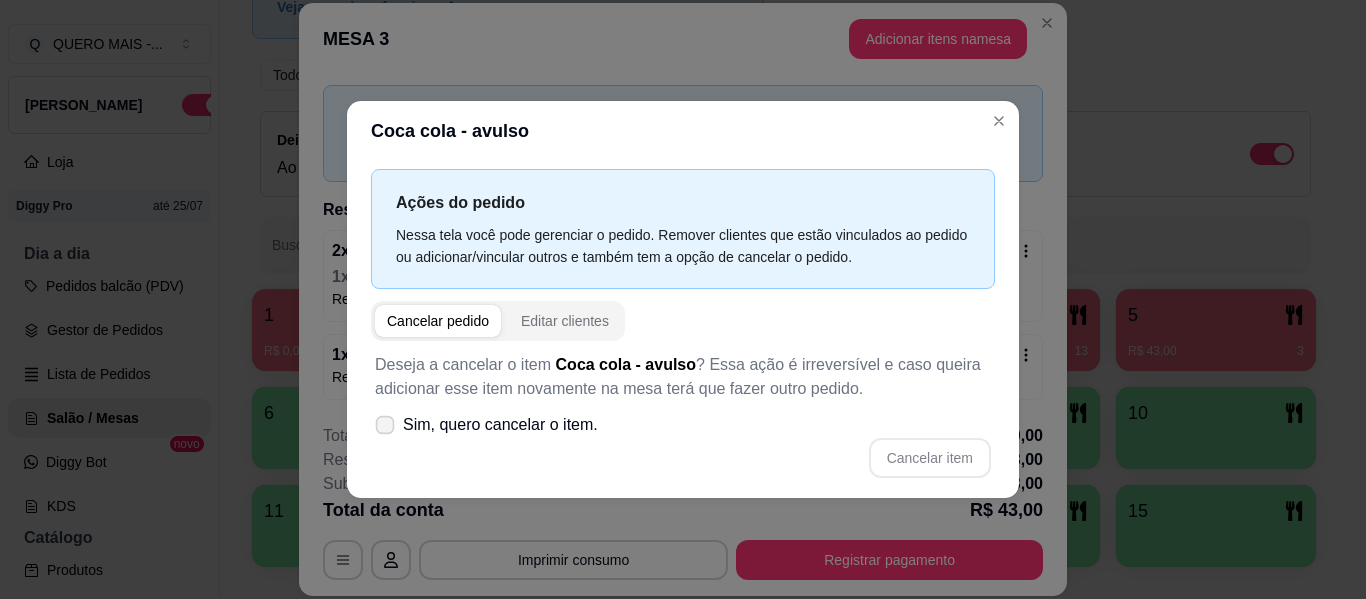 click on "Sim, quero cancelar o item." at bounding box center [486, 425] 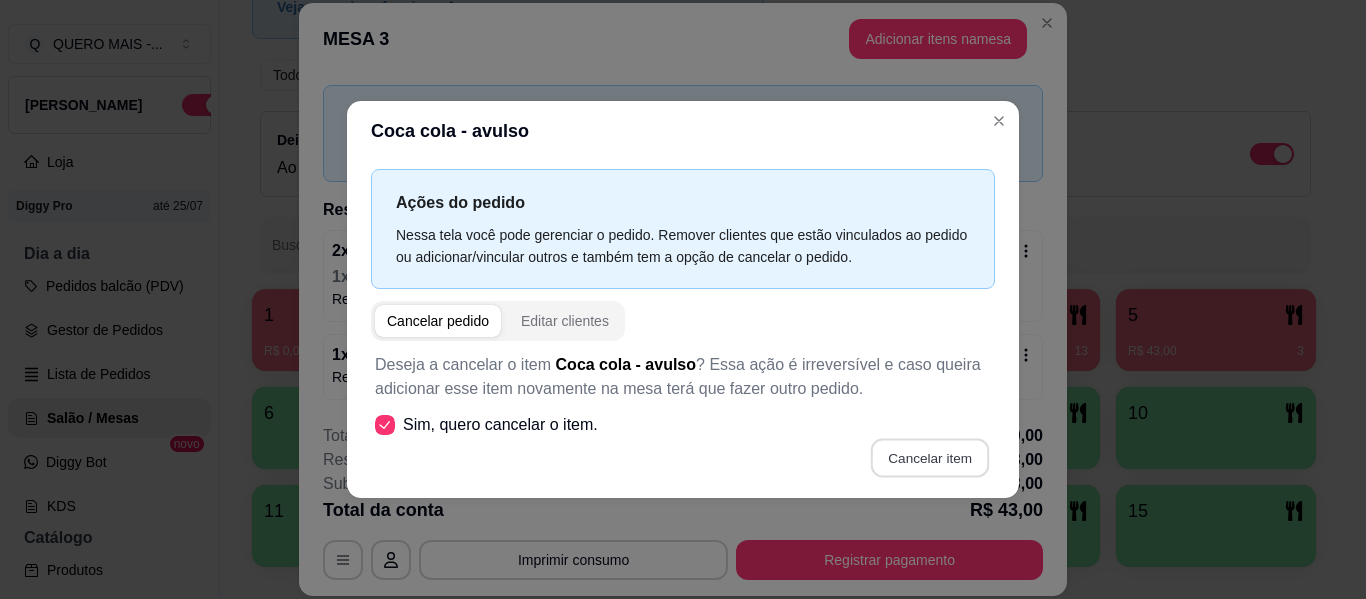 click on "Cancelar item" at bounding box center [929, 457] 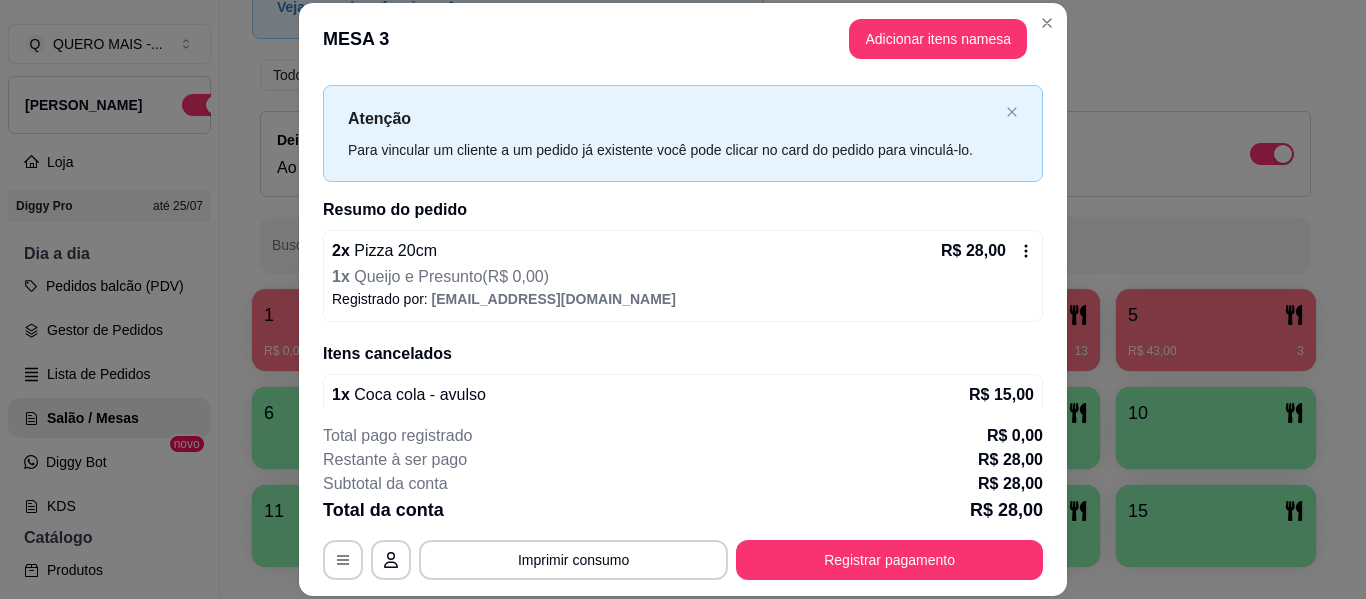 click 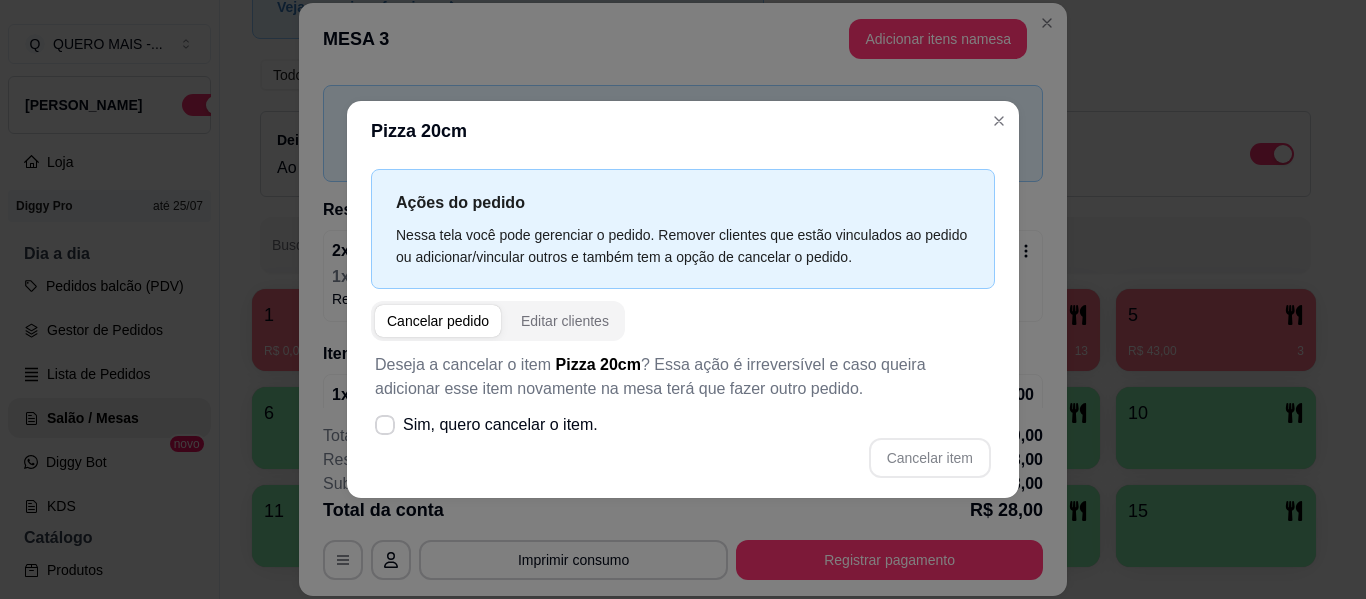 click on "Cancelar pedido" at bounding box center (438, 321) 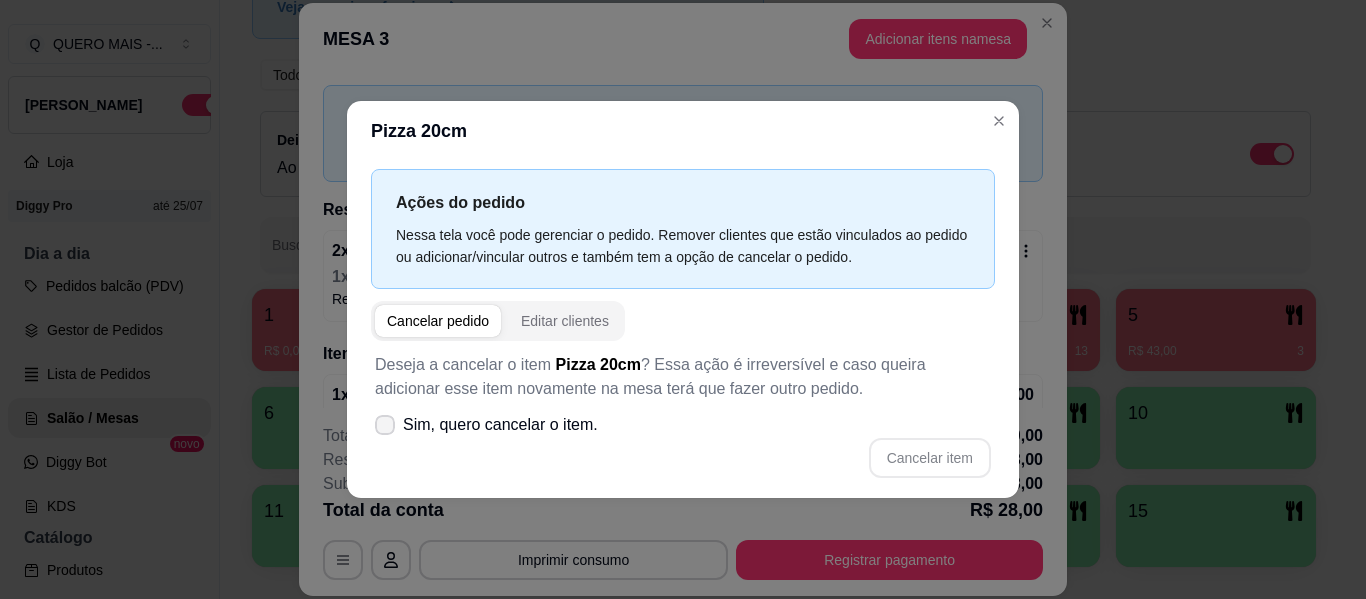 click 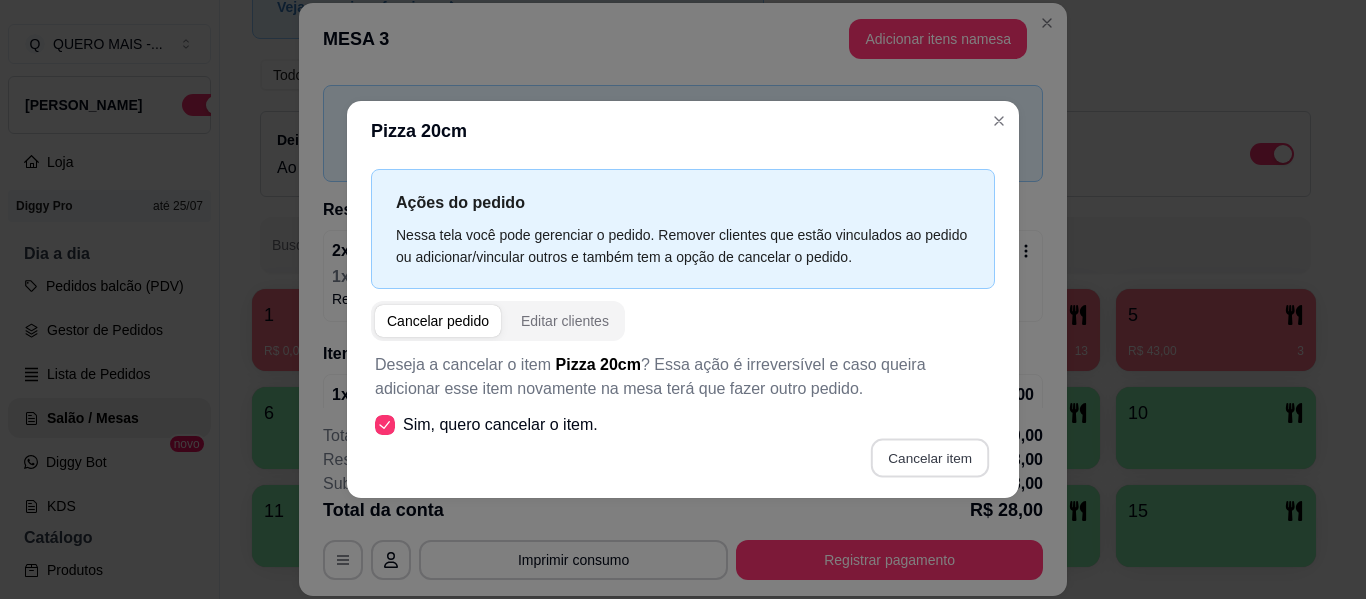 click on "Cancelar item" at bounding box center [929, 457] 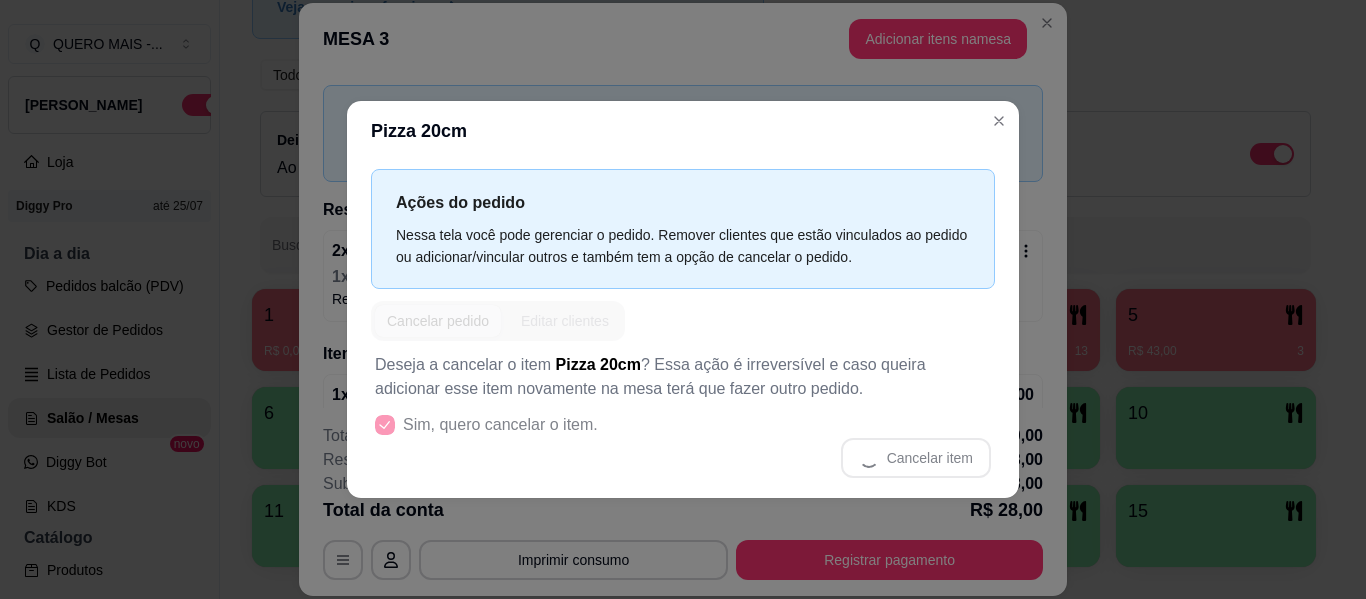 scroll, scrollTop: 0, scrollLeft: 0, axis: both 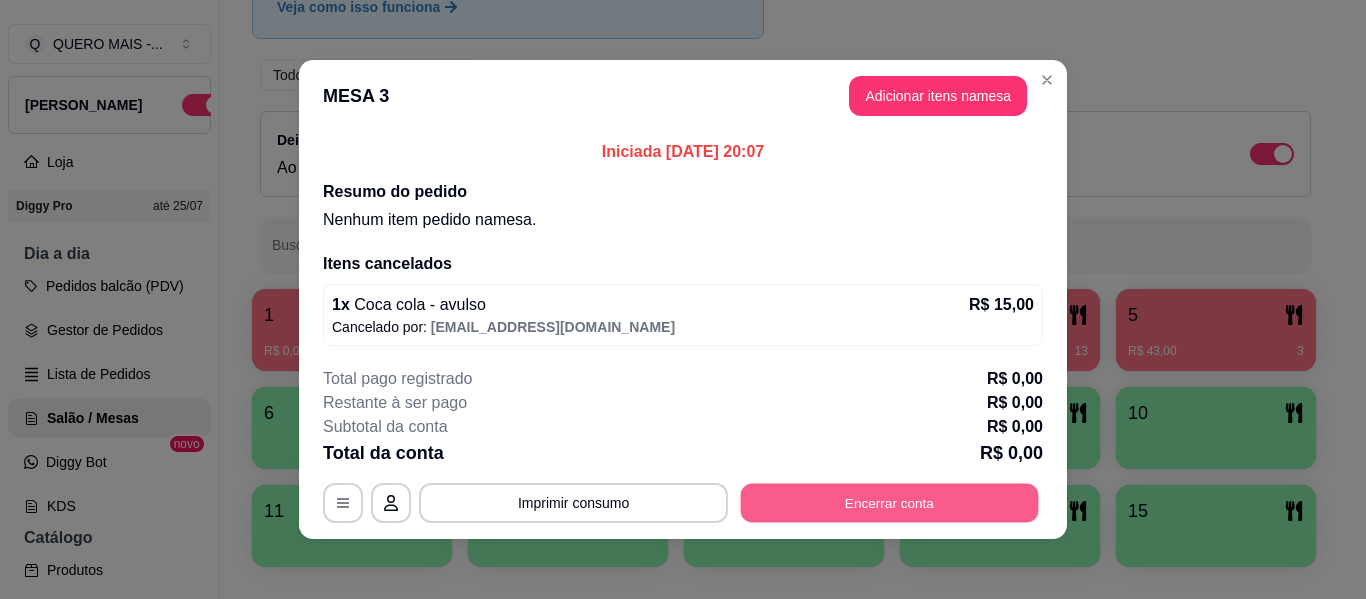 click on "Encerrar conta" at bounding box center (890, 503) 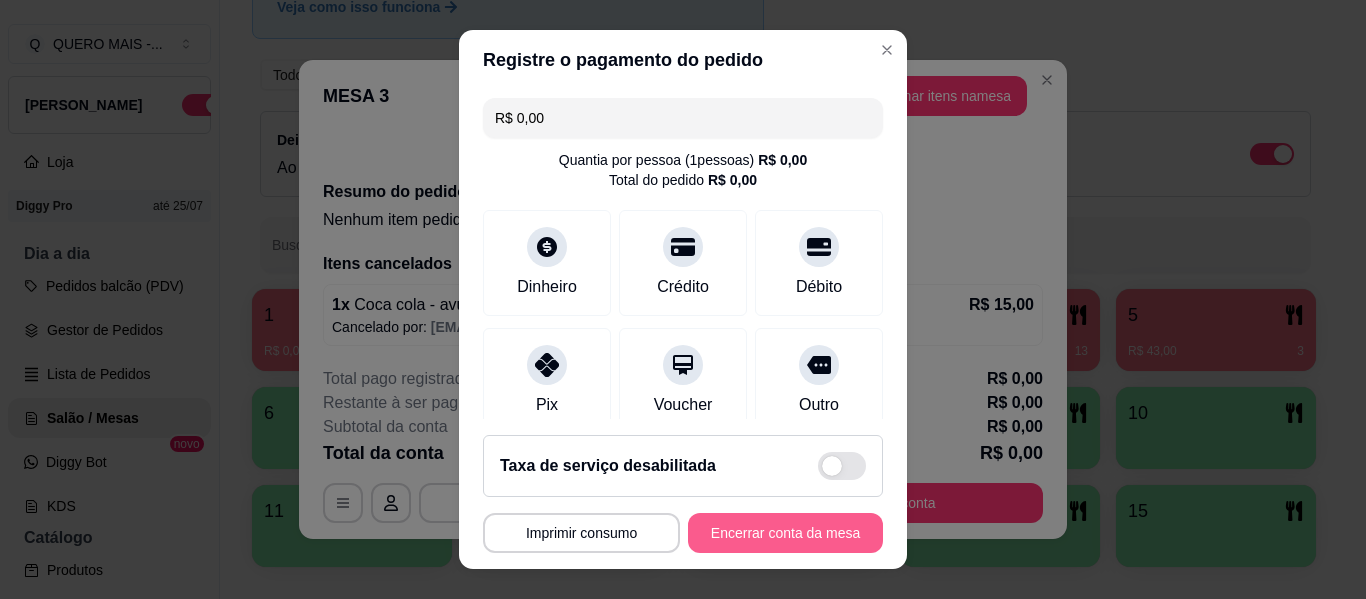 click on "Encerrar conta da mesa" at bounding box center [785, 533] 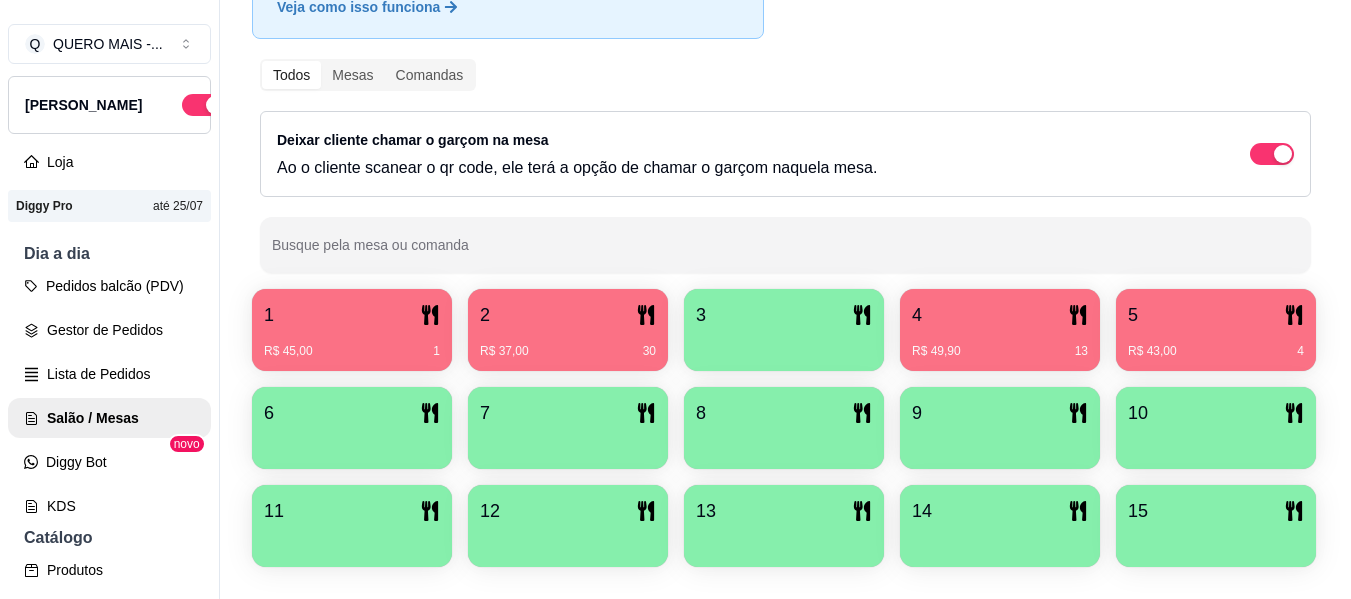 click on "R$ 37,00 30" at bounding box center [568, 351] 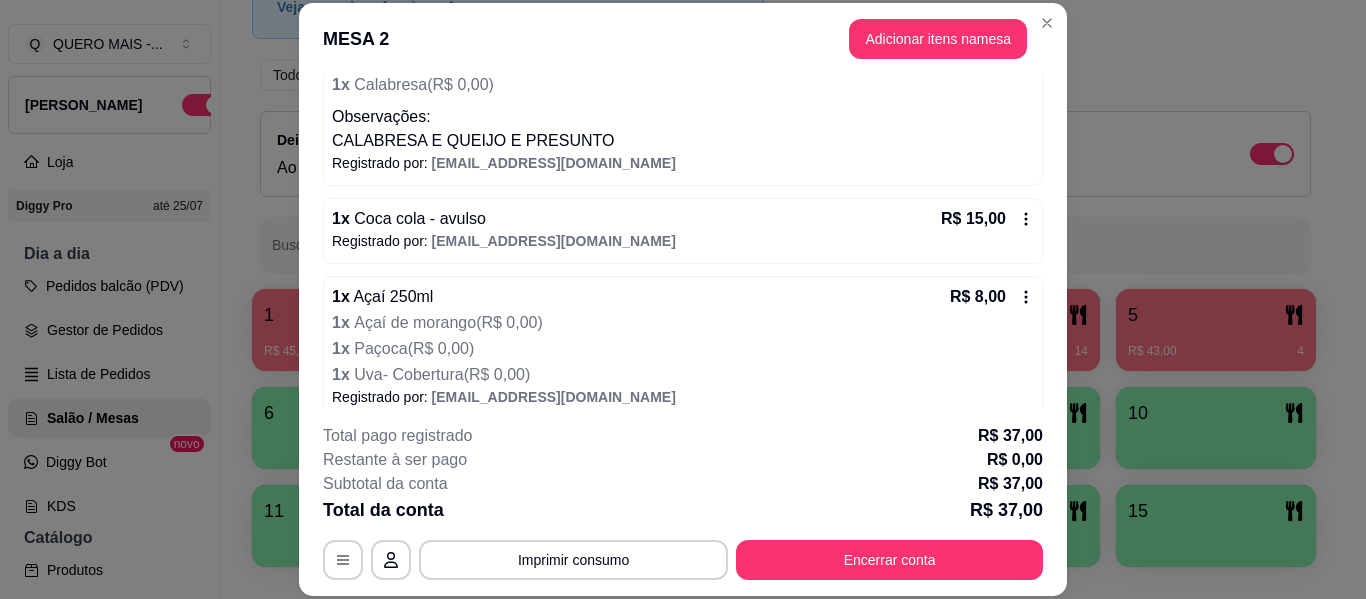 scroll, scrollTop: 246, scrollLeft: 0, axis: vertical 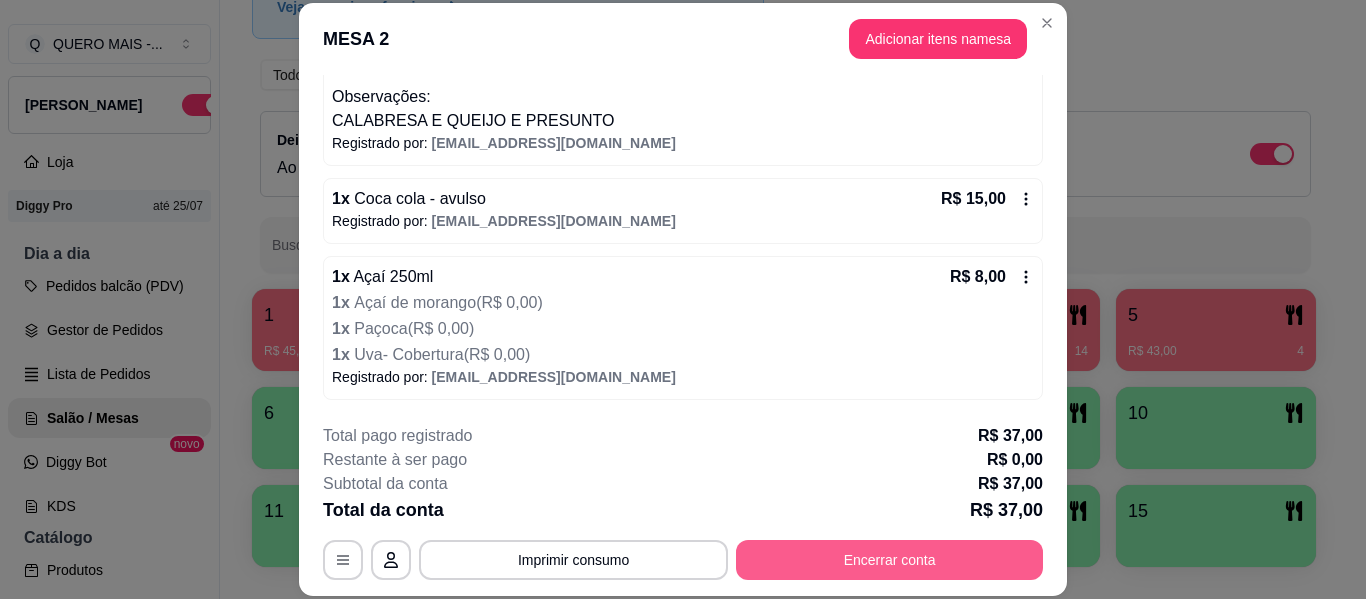 click on "Encerrar conta" at bounding box center (889, 560) 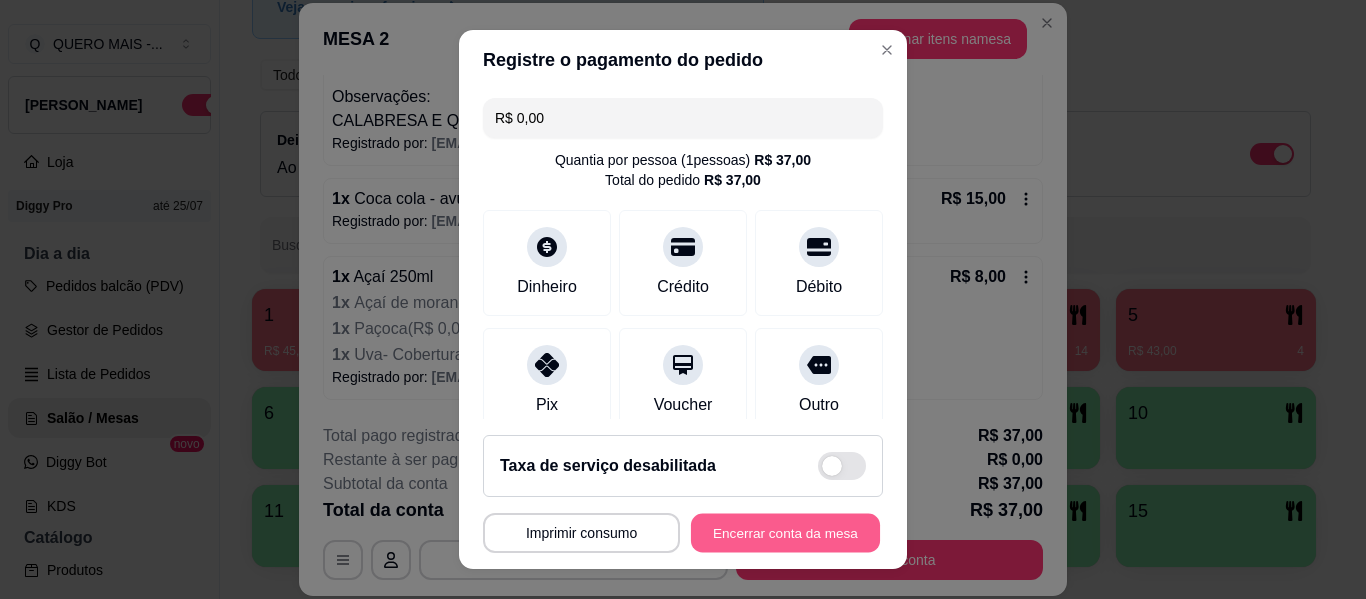 click on "Encerrar conta da mesa" at bounding box center (785, 533) 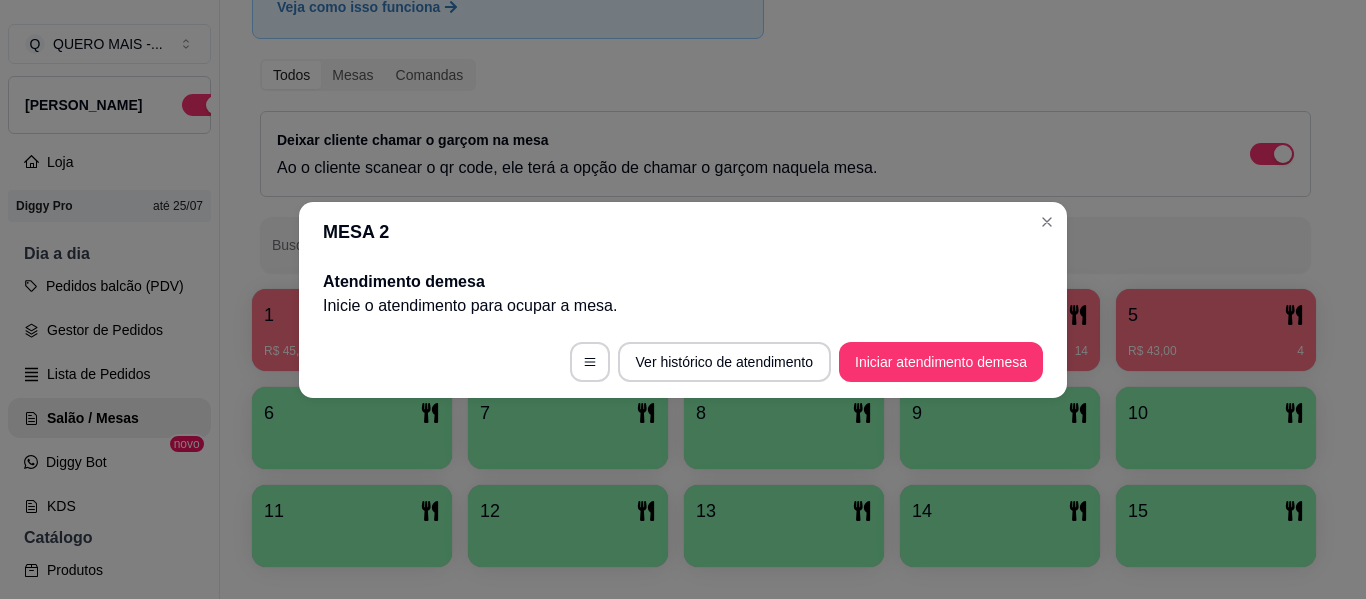 scroll, scrollTop: 0, scrollLeft: 0, axis: both 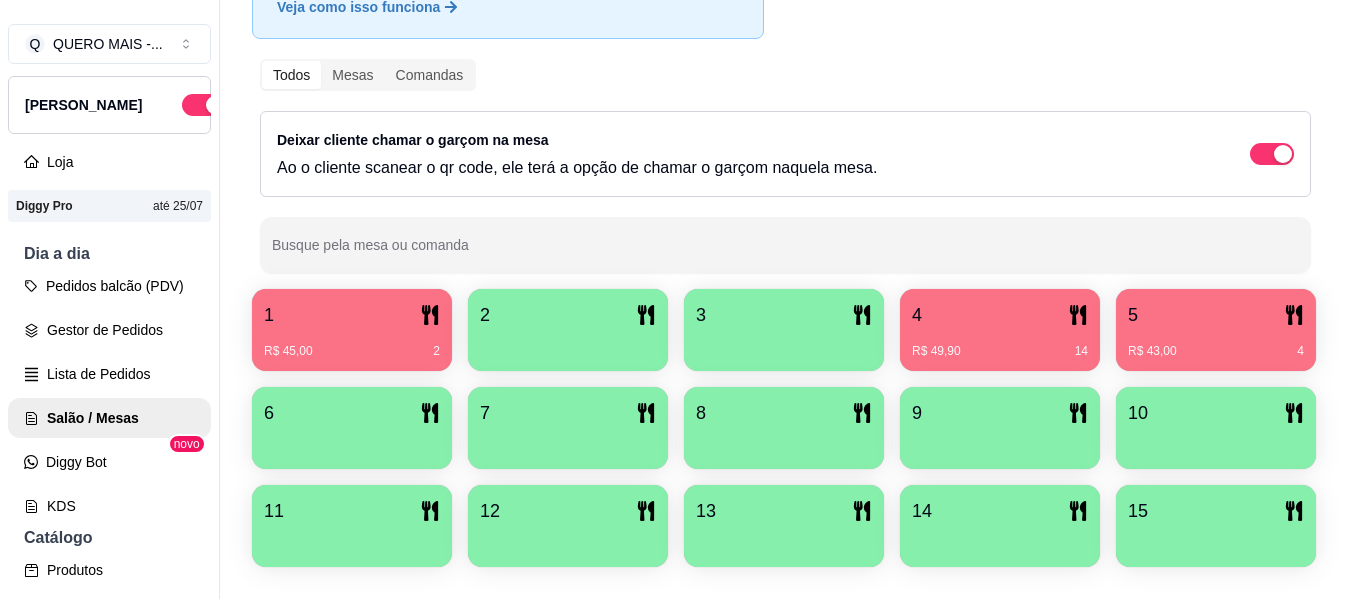 click on "R$ 45,00" at bounding box center [288, 351] 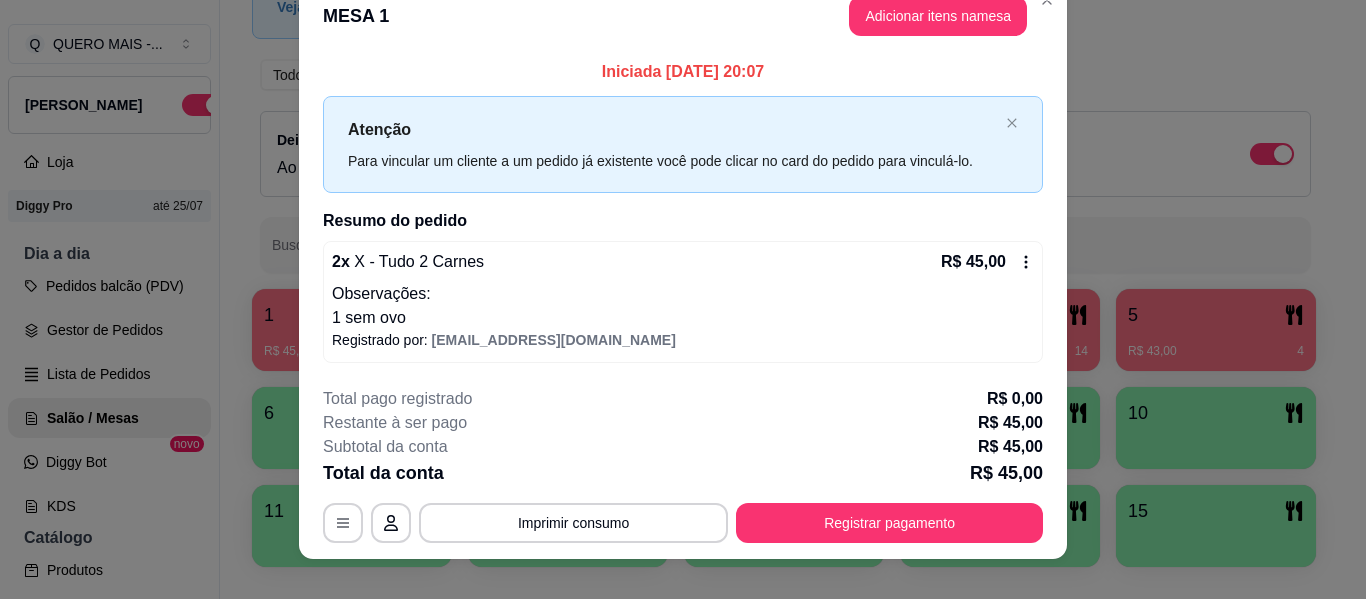 scroll, scrollTop: 54, scrollLeft: 0, axis: vertical 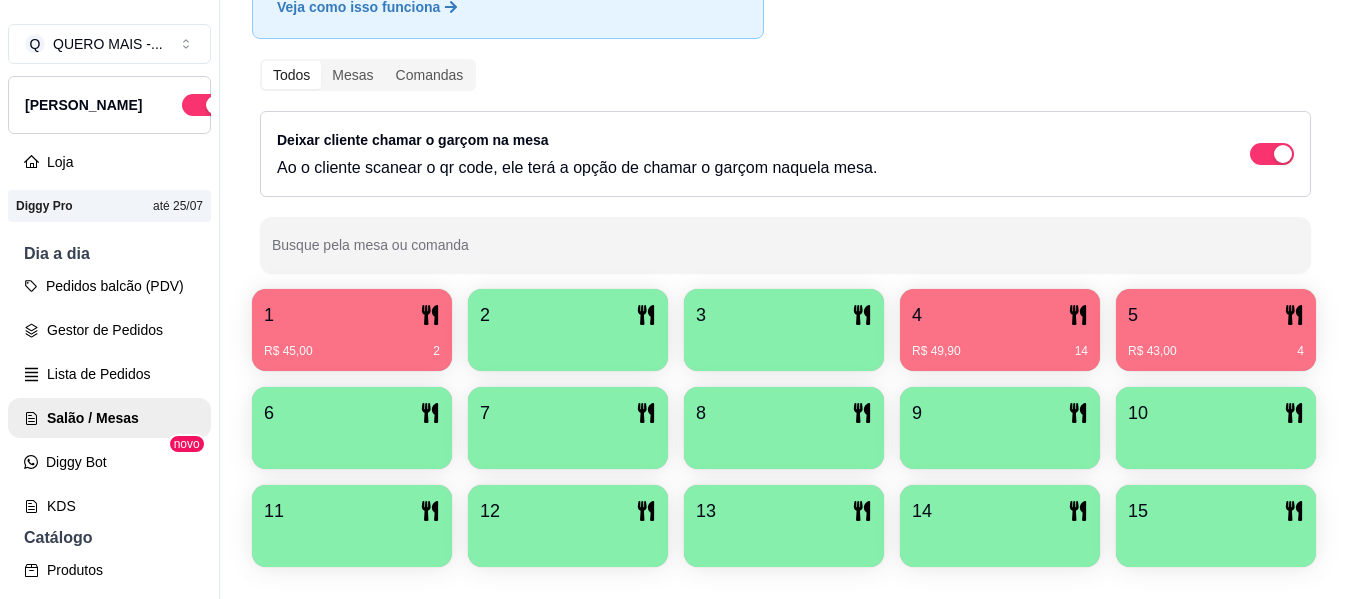 click on "R$ 43,00 4" at bounding box center (1216, 351) 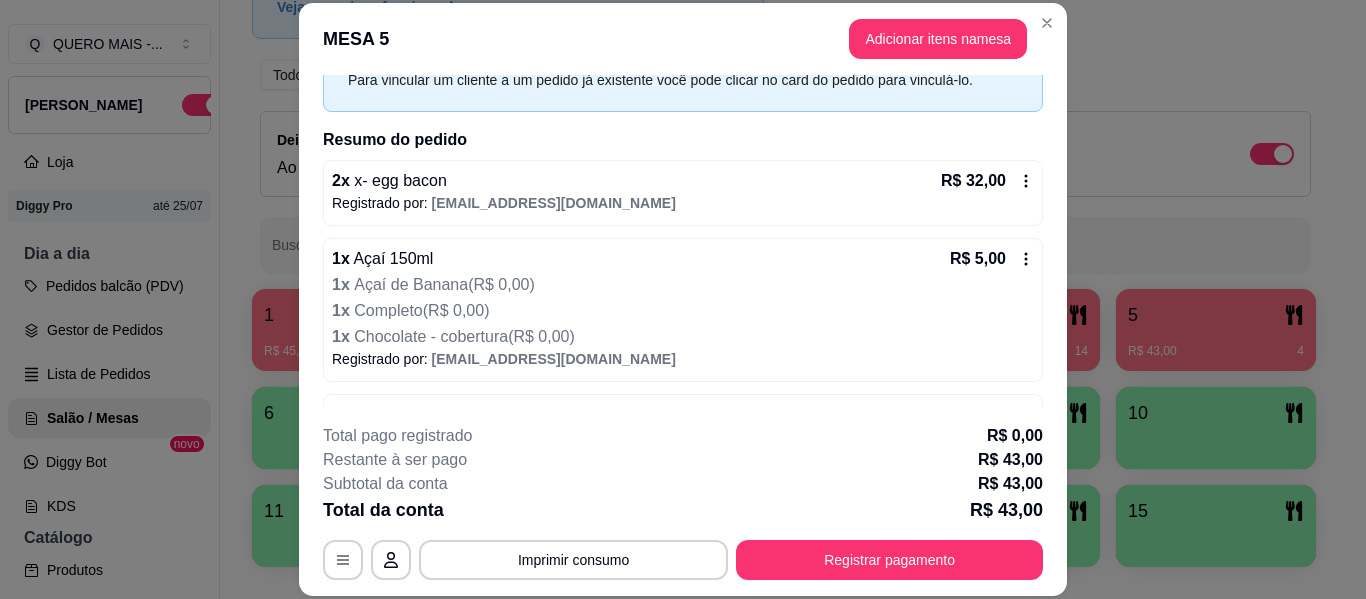 scroll, scrollTop: 164, scrollLeft: 0, axis: vertical 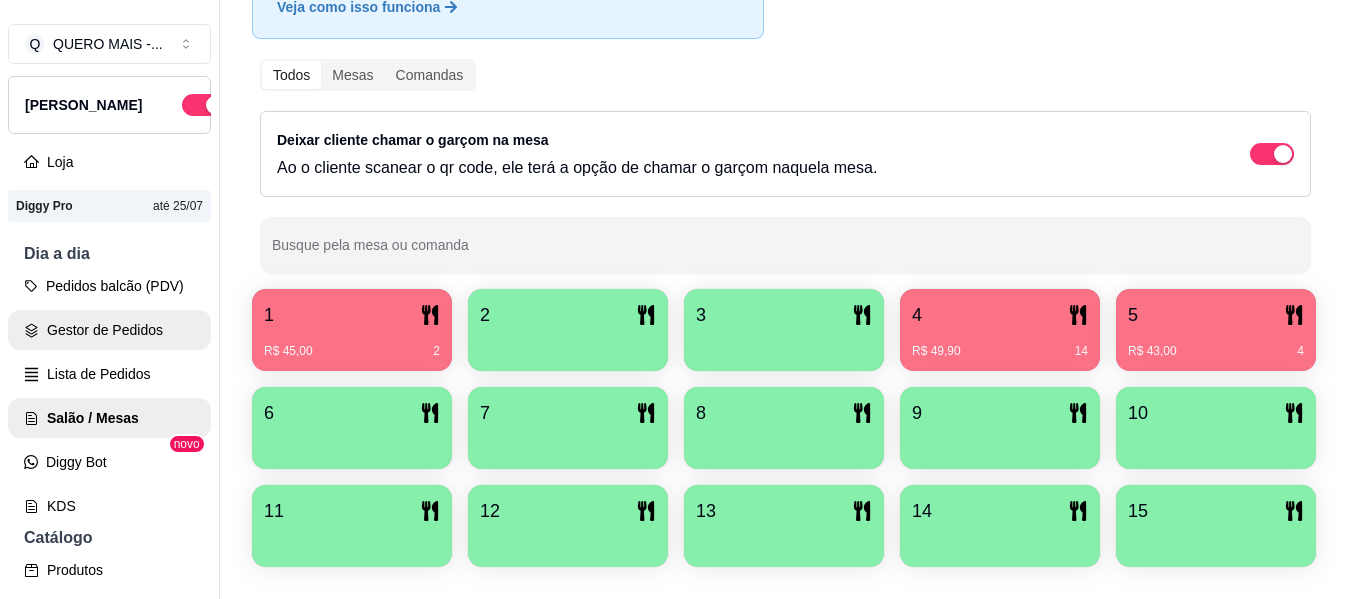 click on "Gestor de Pedidos" at bounding box center [109, 330] 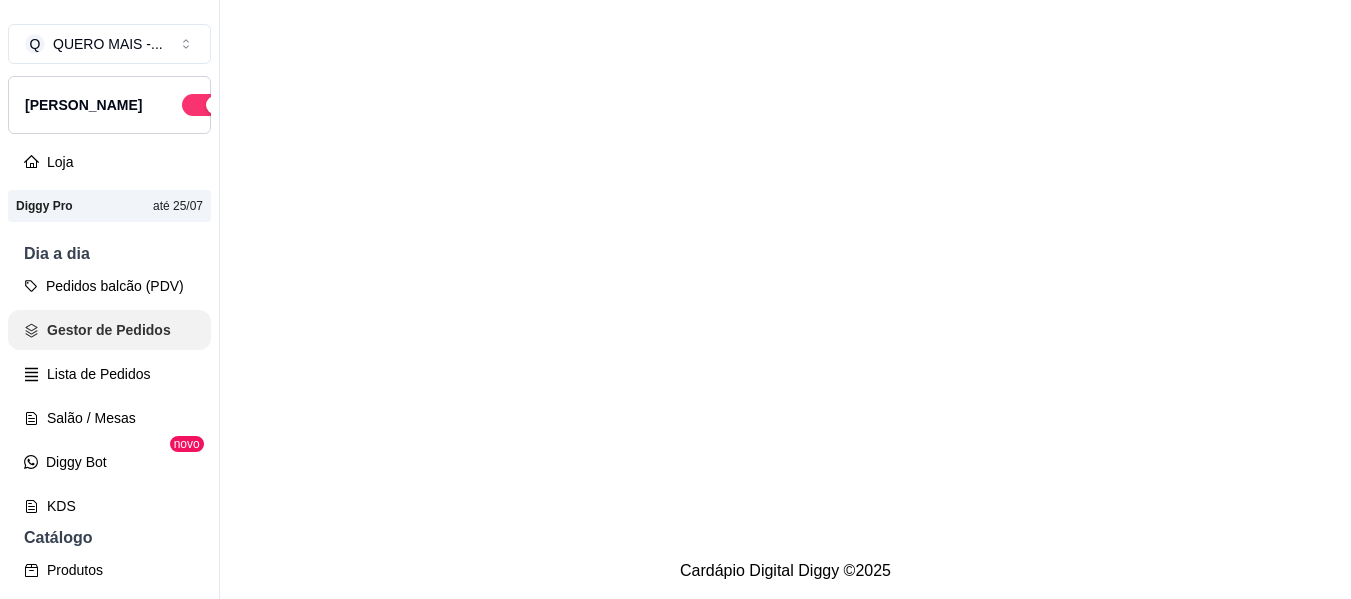 scroll, scrollTop: 0, scrollLeft: 0, axis: both 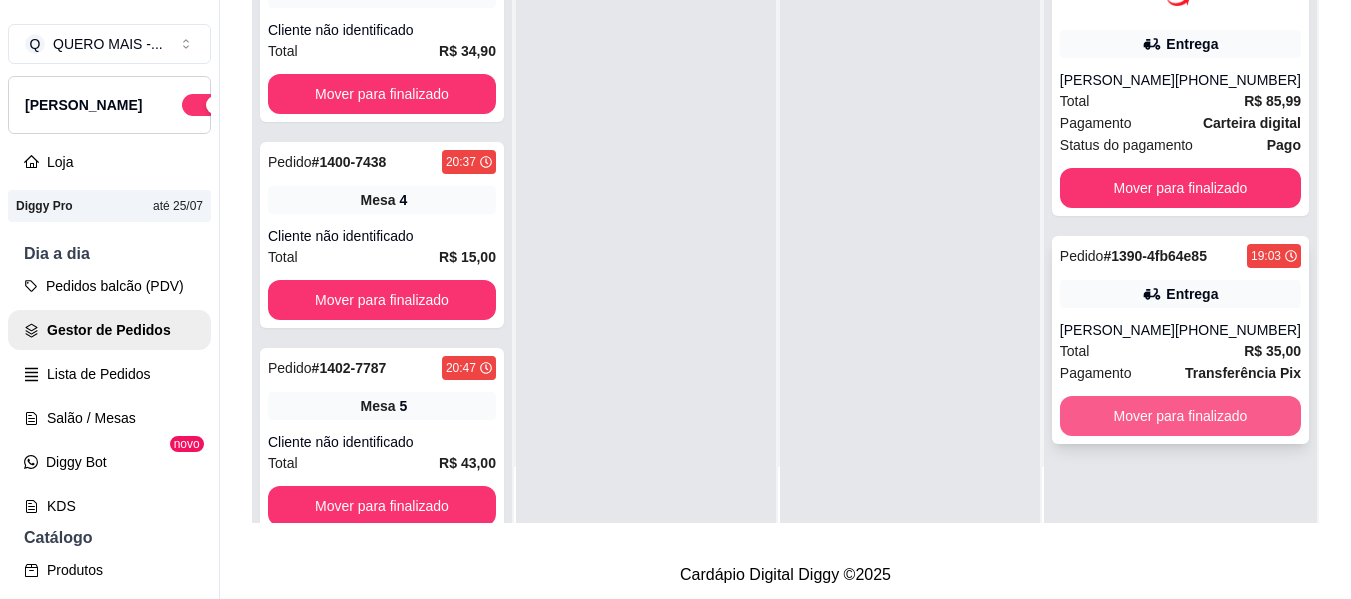 click on "Mover para finalizado" at bounding box center [1180, 416] 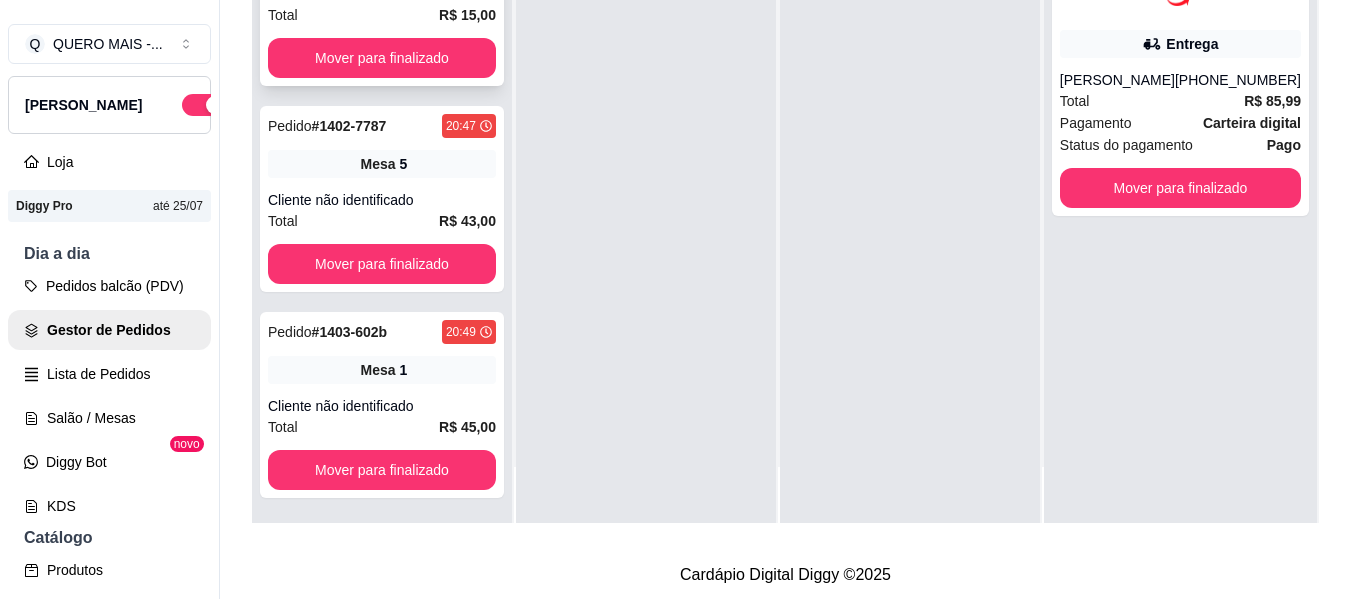 scroll, scrollTop: 245, scrollLeft: 0, axis: vertical 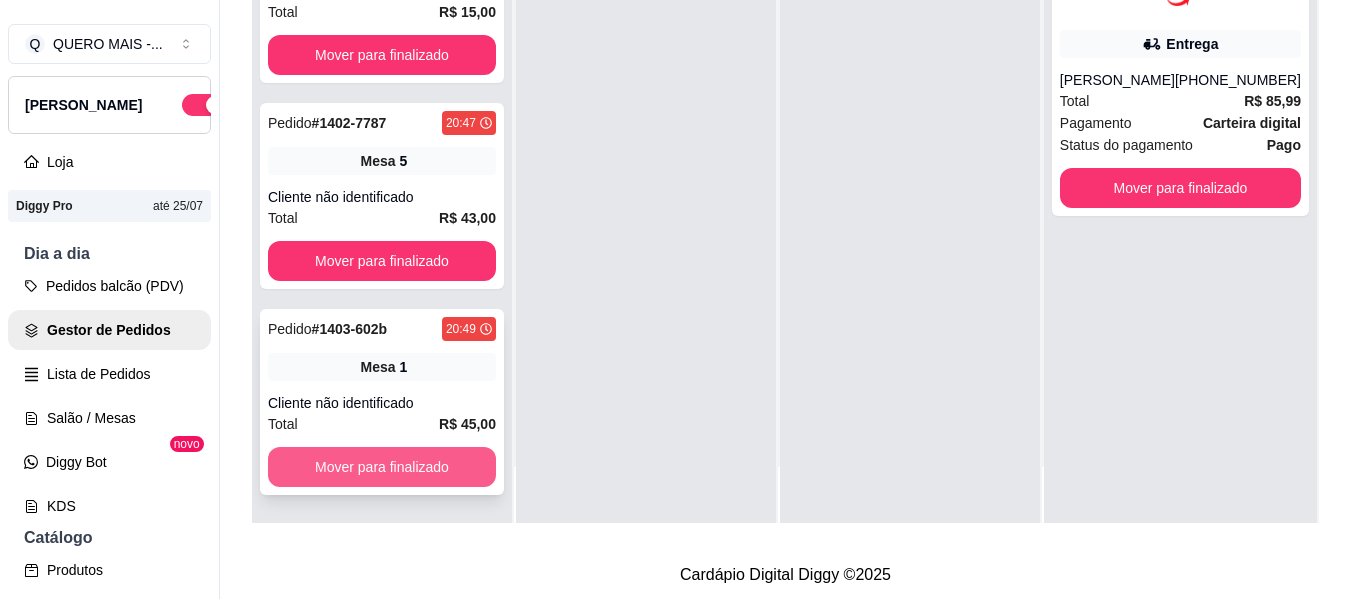 click on "Mover para finalizado" at bounding box center (382, 467) 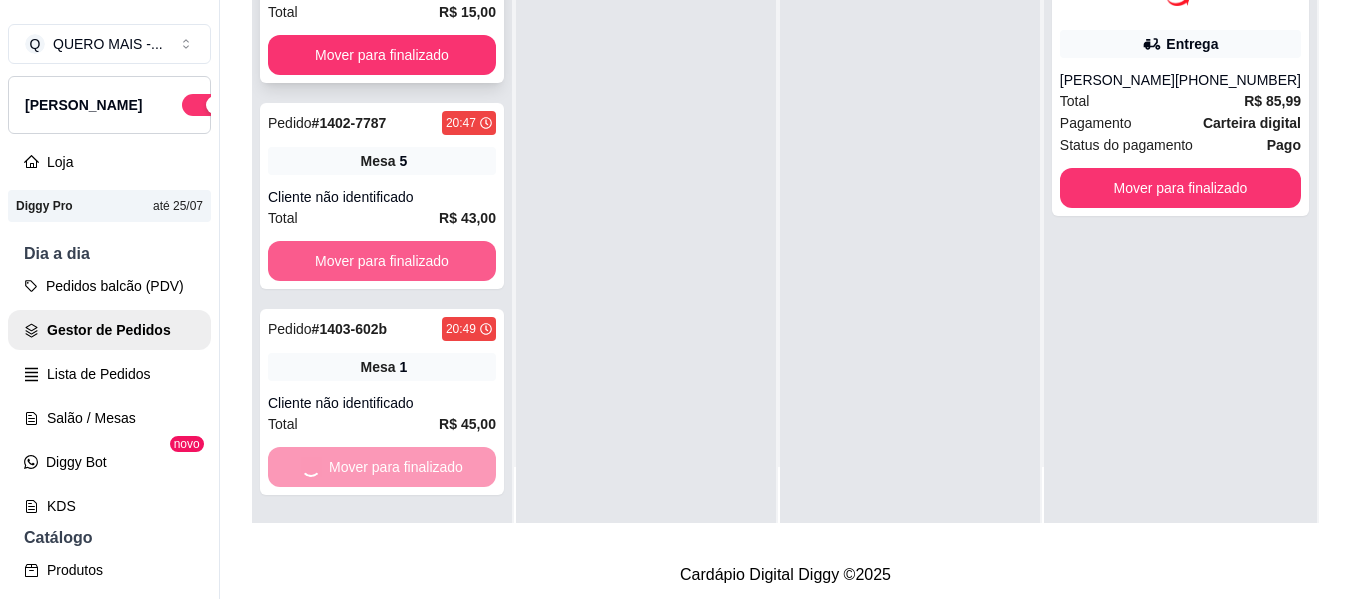 scroll, scrollTop: 39, scrollLeft: 0, axis: vertical 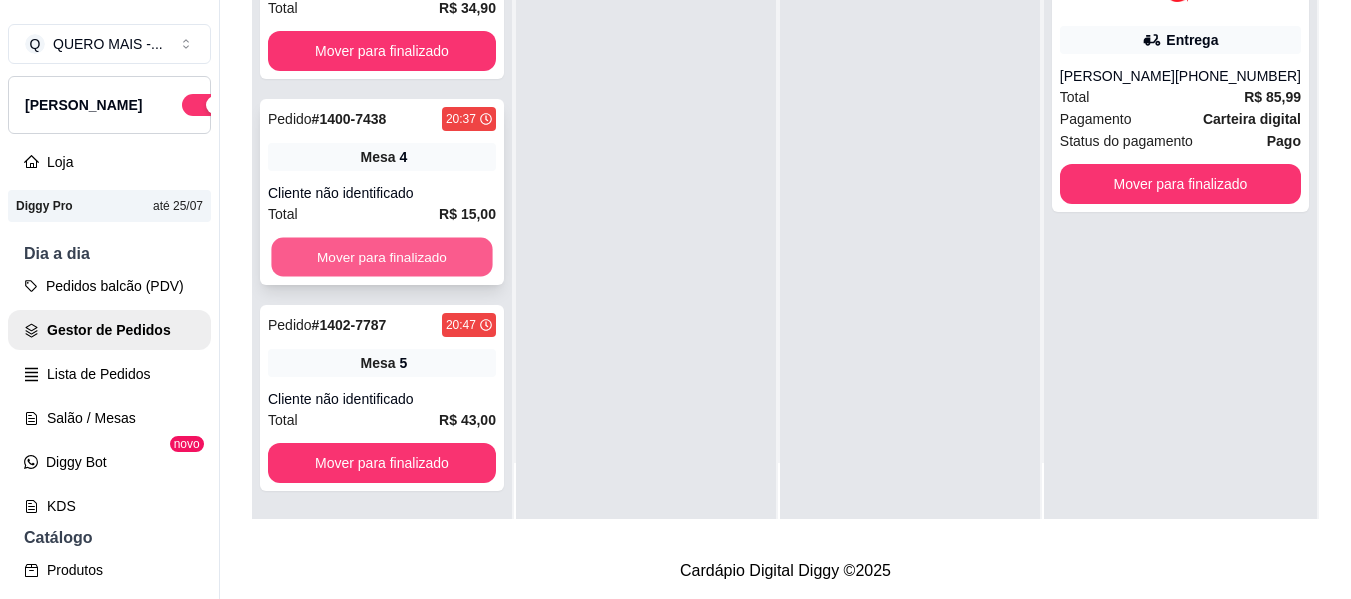 click on "Mover para finalizado" at bounding box center [381, 257] 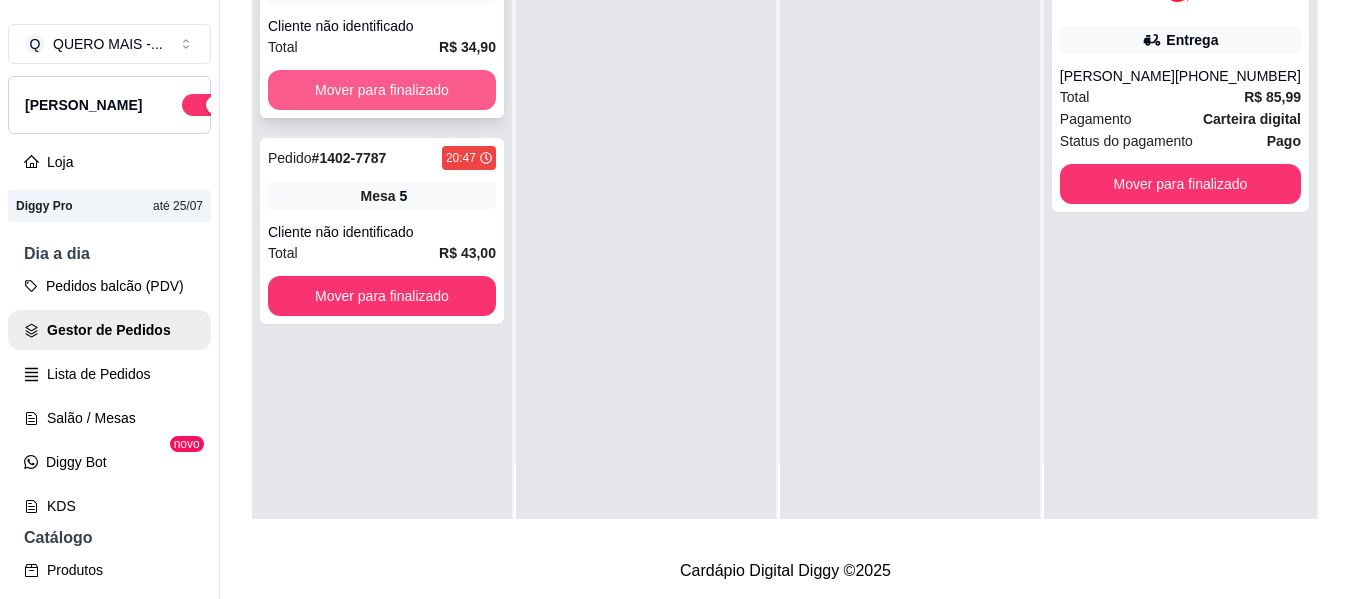 scroll, scrollTop: 0, scrollLeft: 0, axis: both 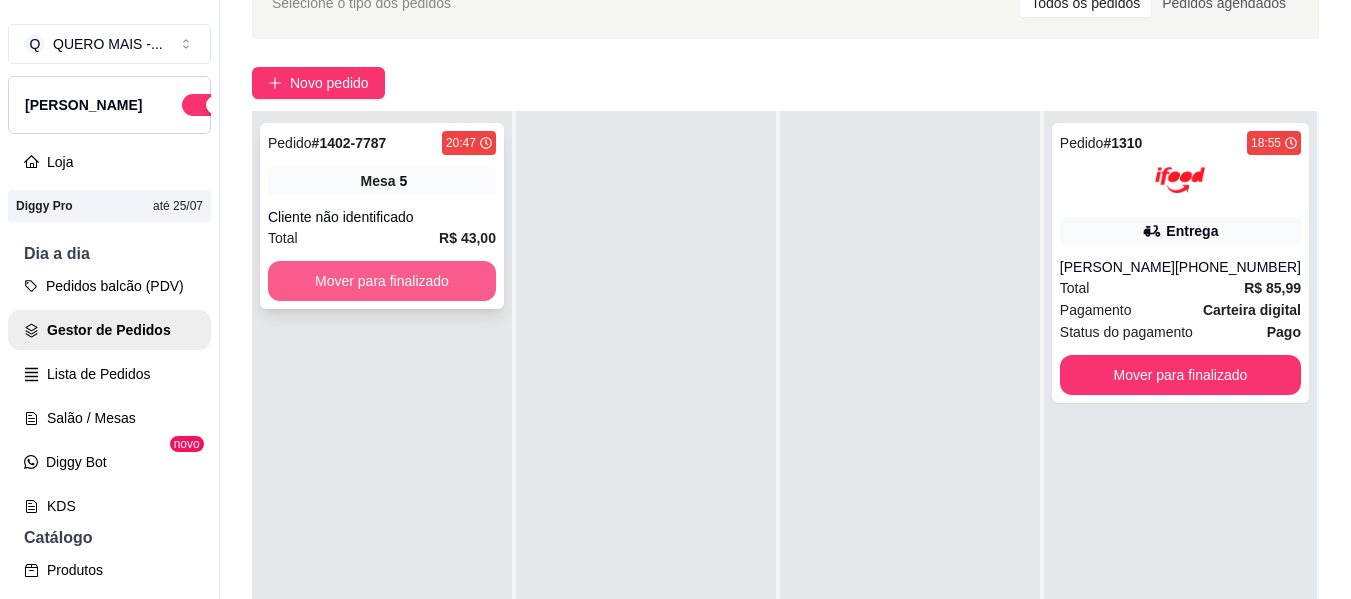 click on "Mover para finalizado" at bounding box center [382, 281] 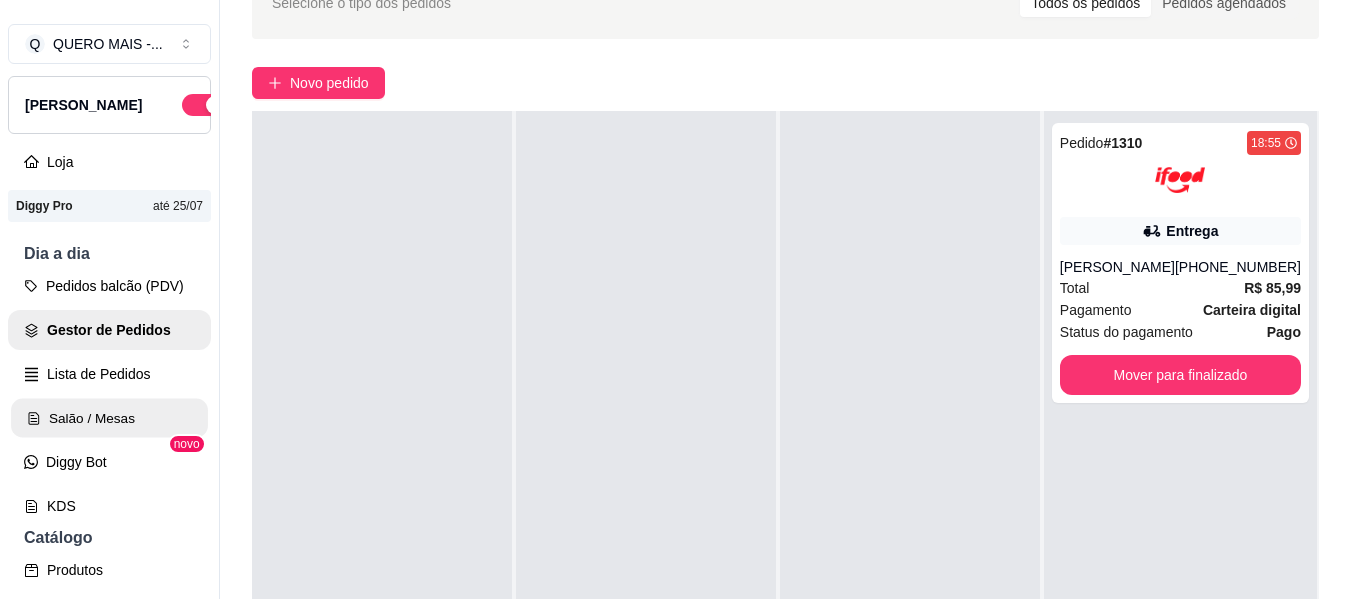 click on "Salão / Mesas" at bounding box center (109, 418) 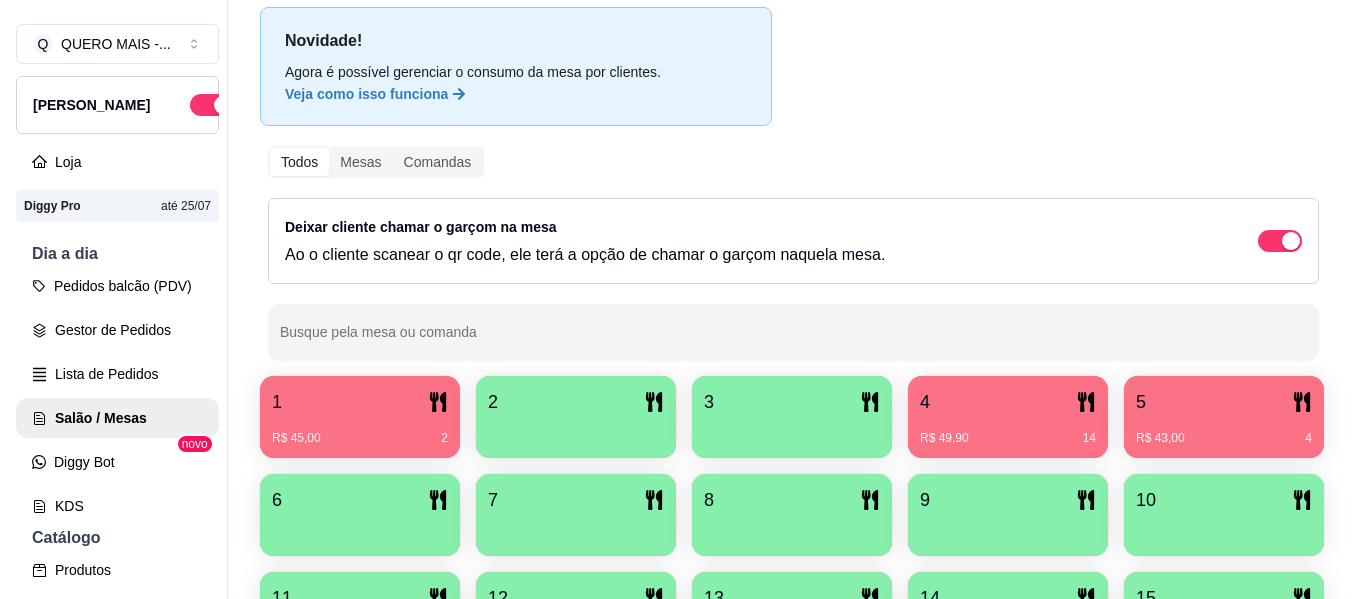 scroll, scrollTop: 0, scrollLeft: 0, axis: both 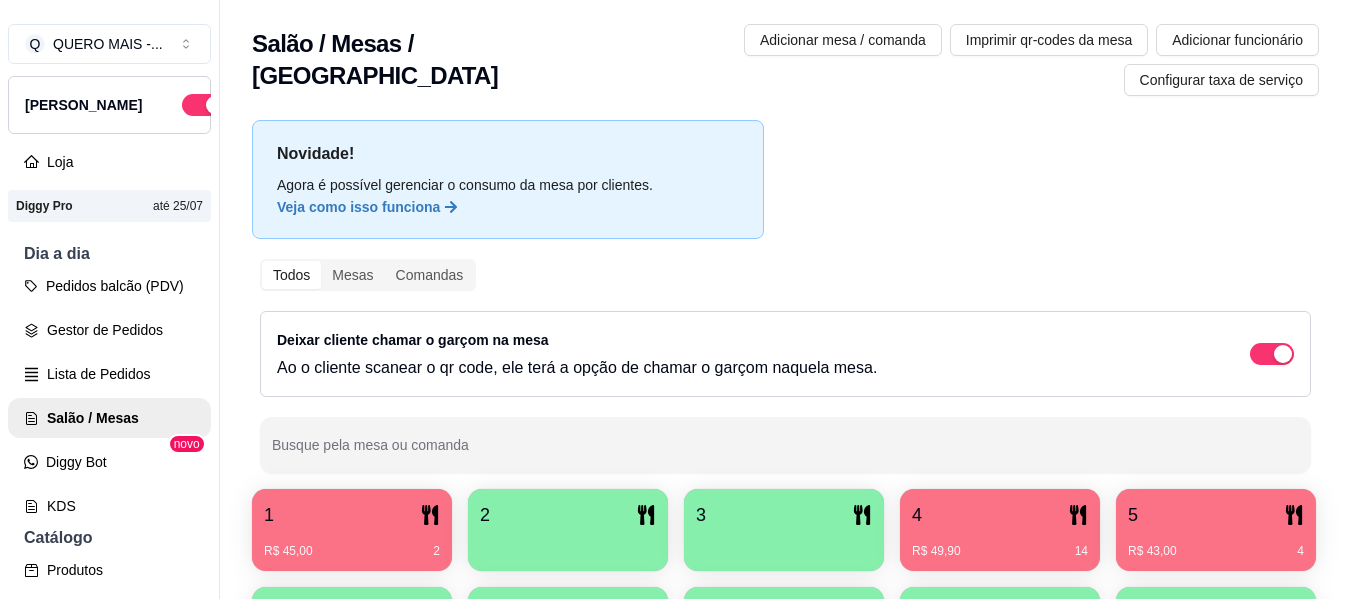 click on "R$ 49,90 14" at bounding box center [1000, 544] 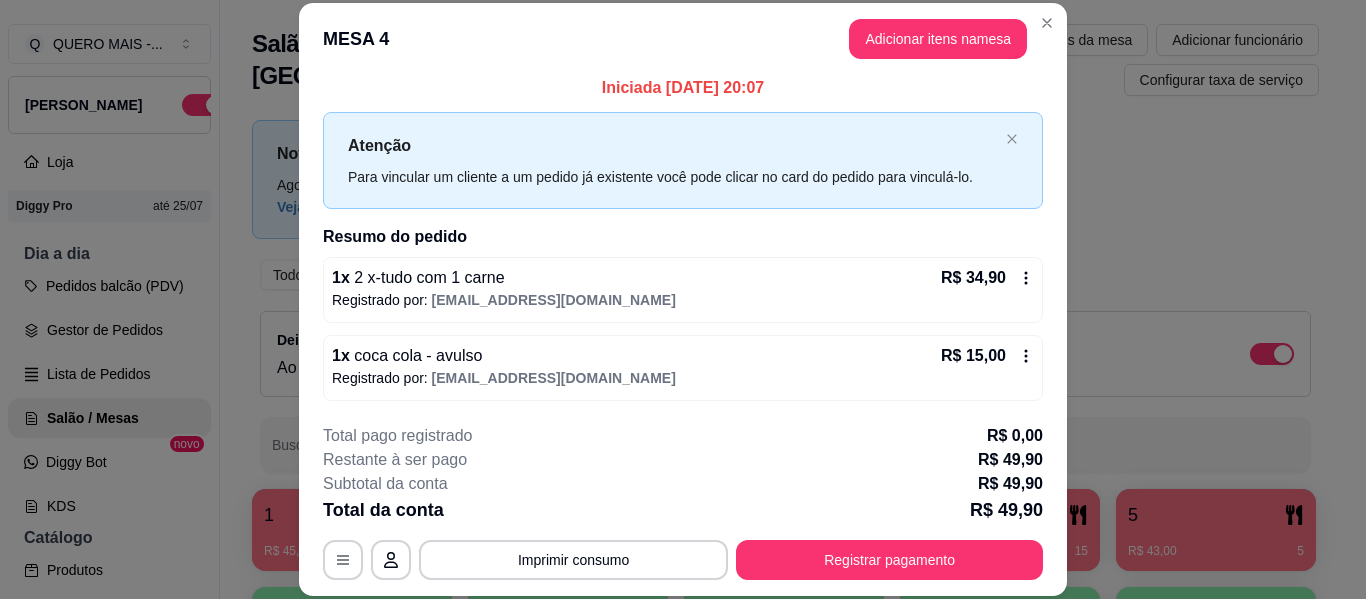 scroll, scrollTop: 8, scrollLeft: 0, axis: vertical 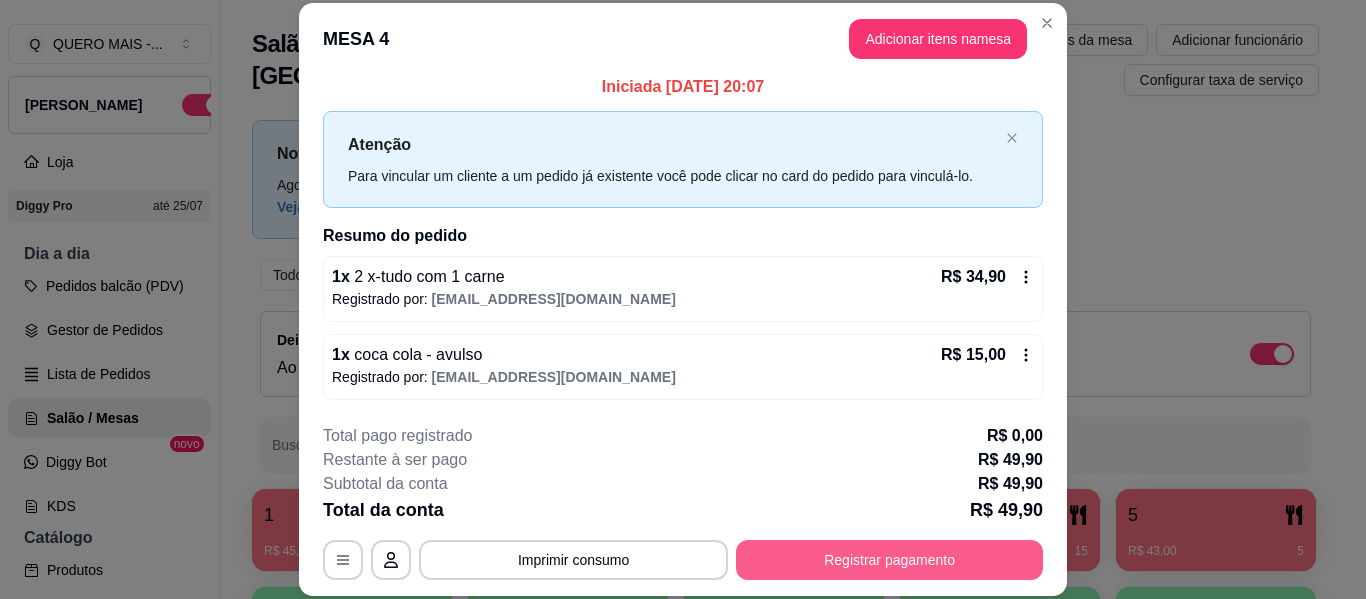 click on "Registrar pagamento" at bounding box center [889, 560] 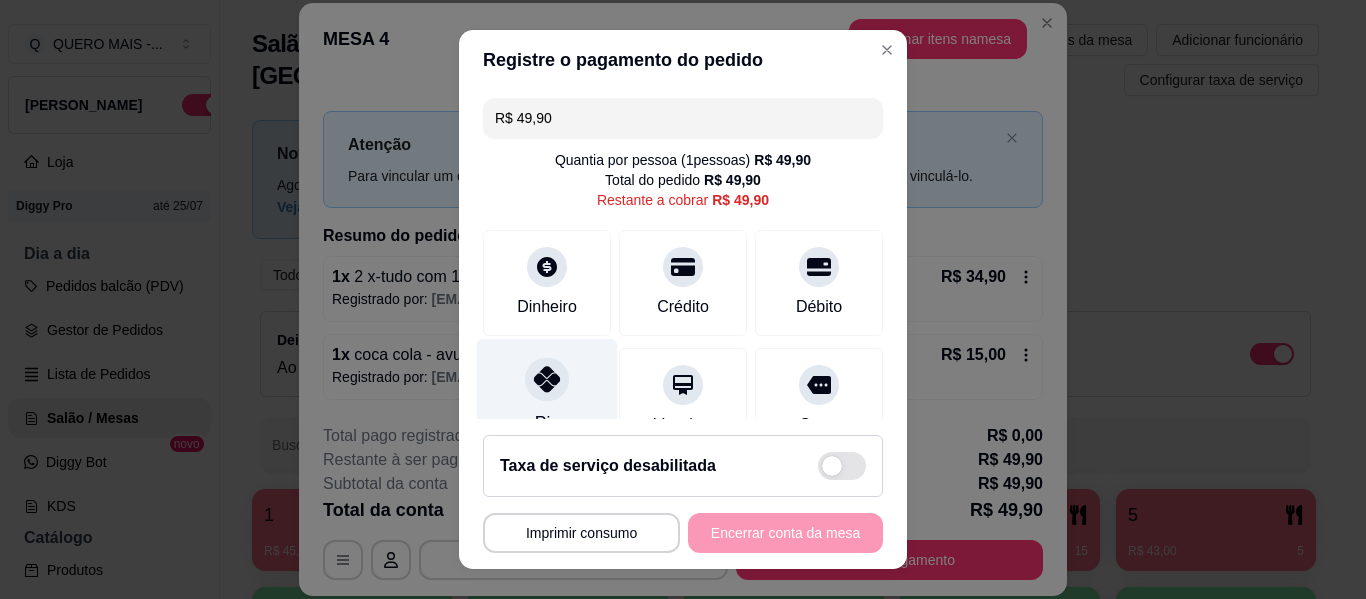 click at bounding box center [547, 379] 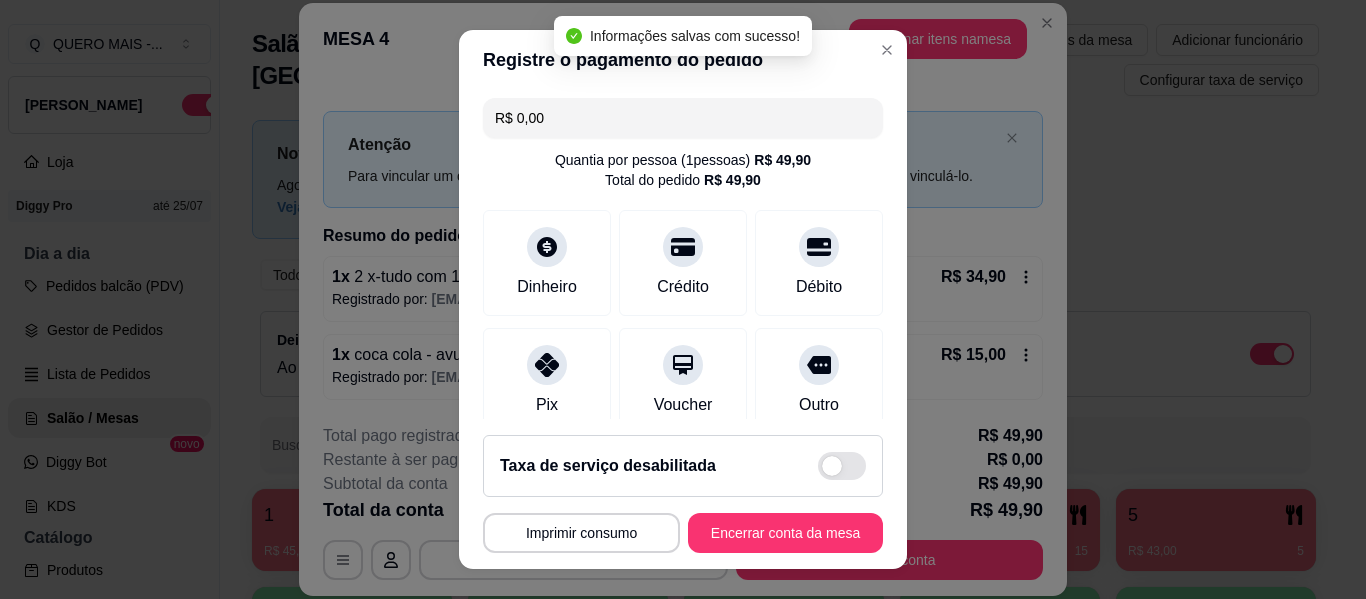 type on "R$ 0,00" 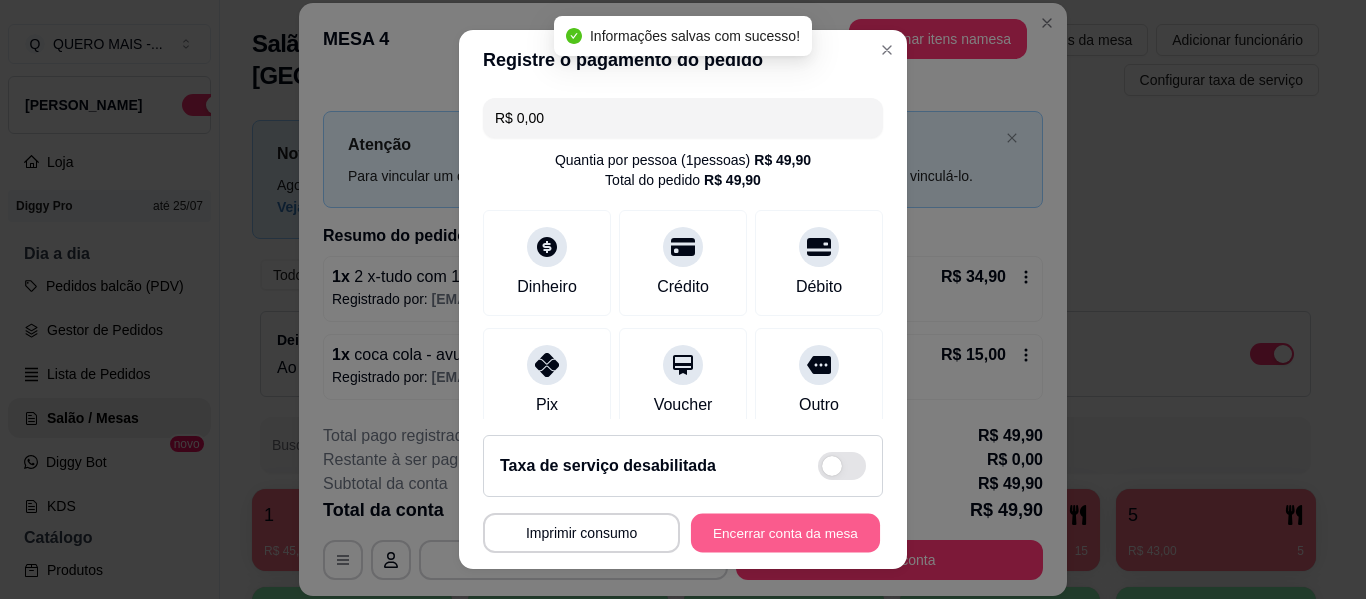 click on "Encerrar conta da mesa" at bounding box center [785, 533] 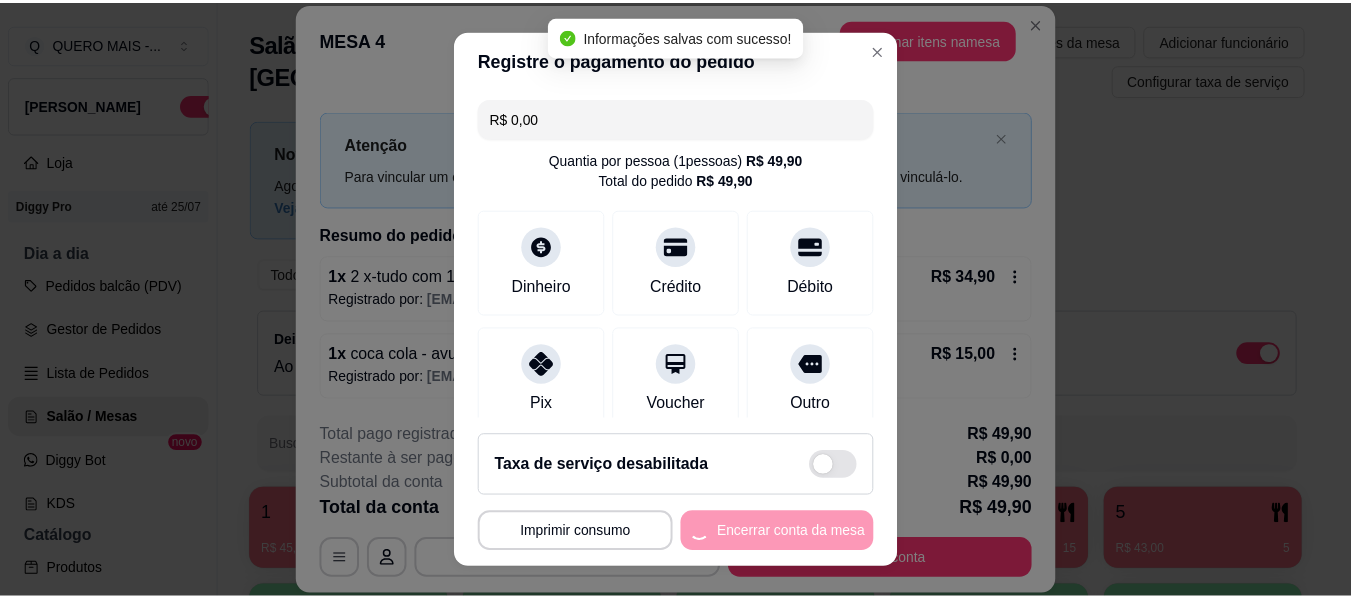 scroll, scrollTop: 0, scrollLeft: 0, axis: both 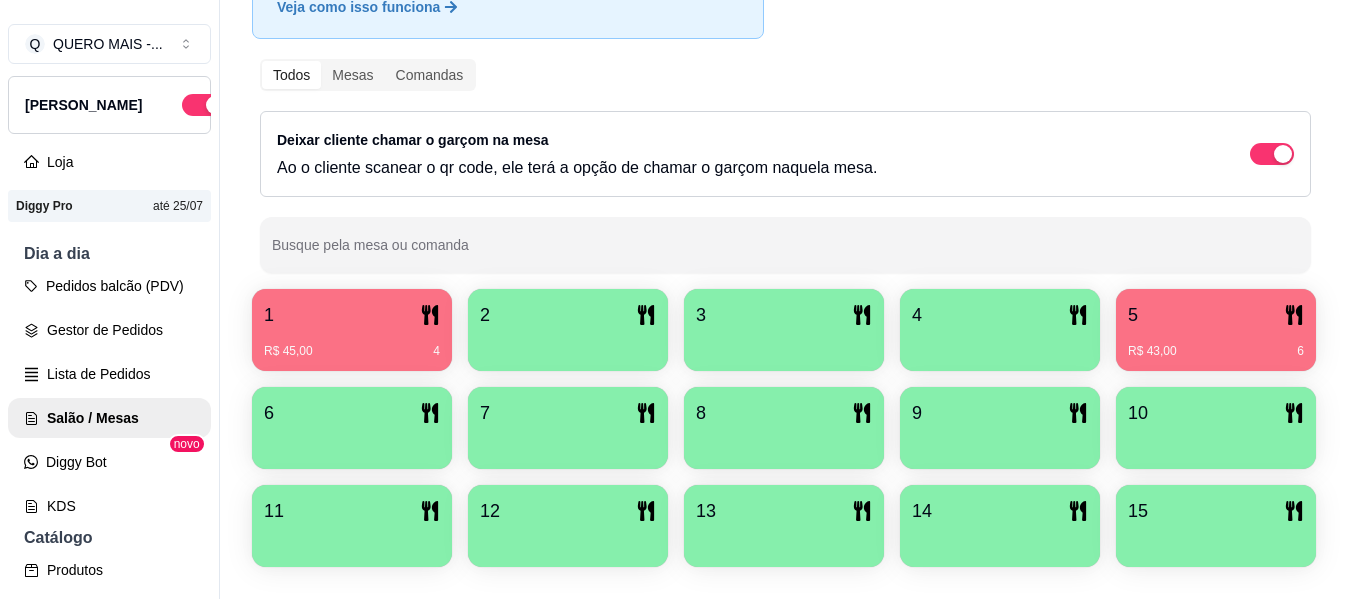 click on "R$ 43,00 6" at bounding box center [1216, 351] 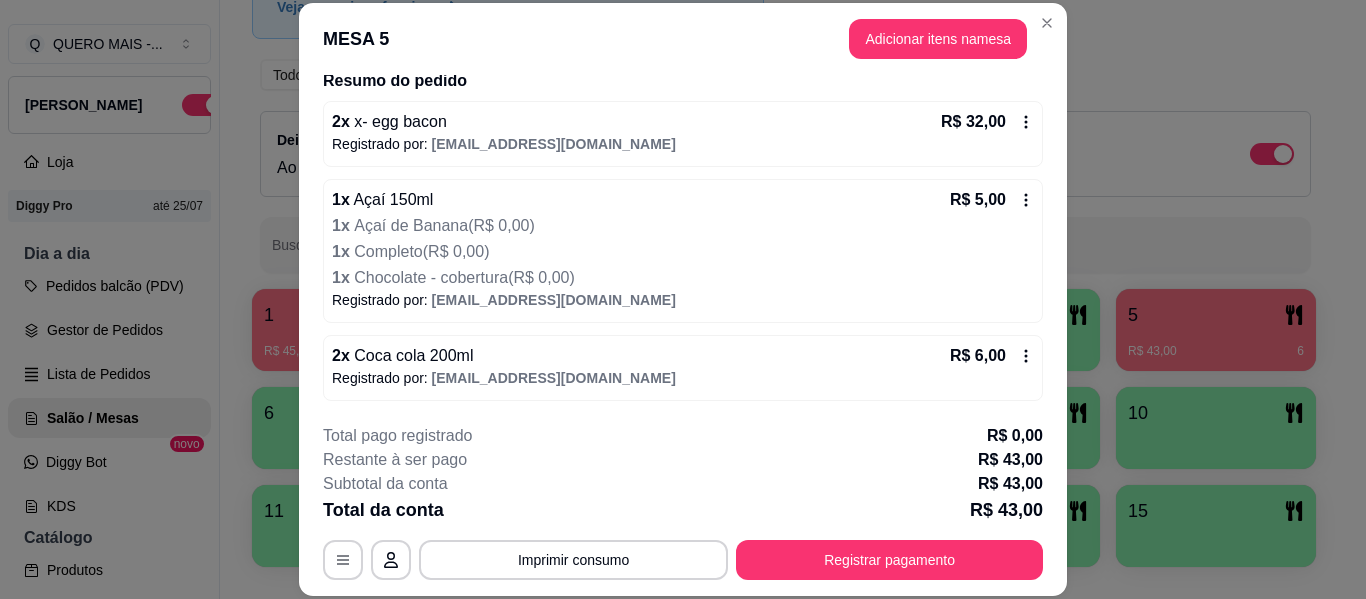 scroll, scrollTop: 164, scrollLeft: 0, axis: vertical 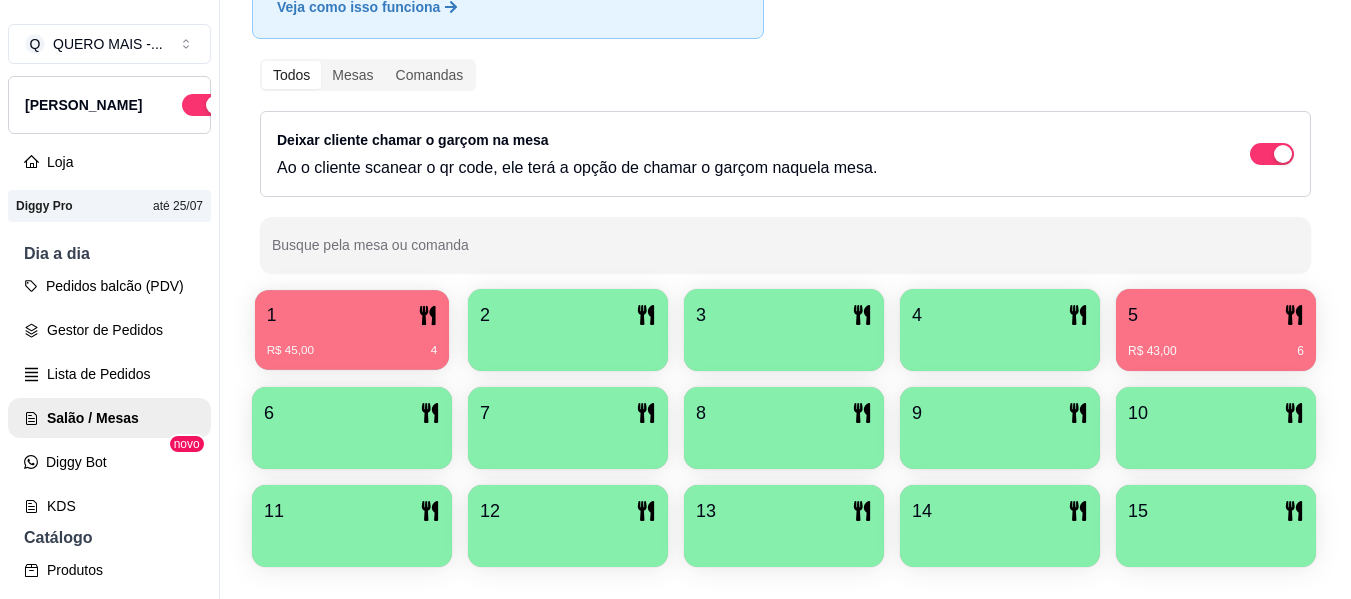 click on "R$ 45,00 4" at bounding box center (352, 351) 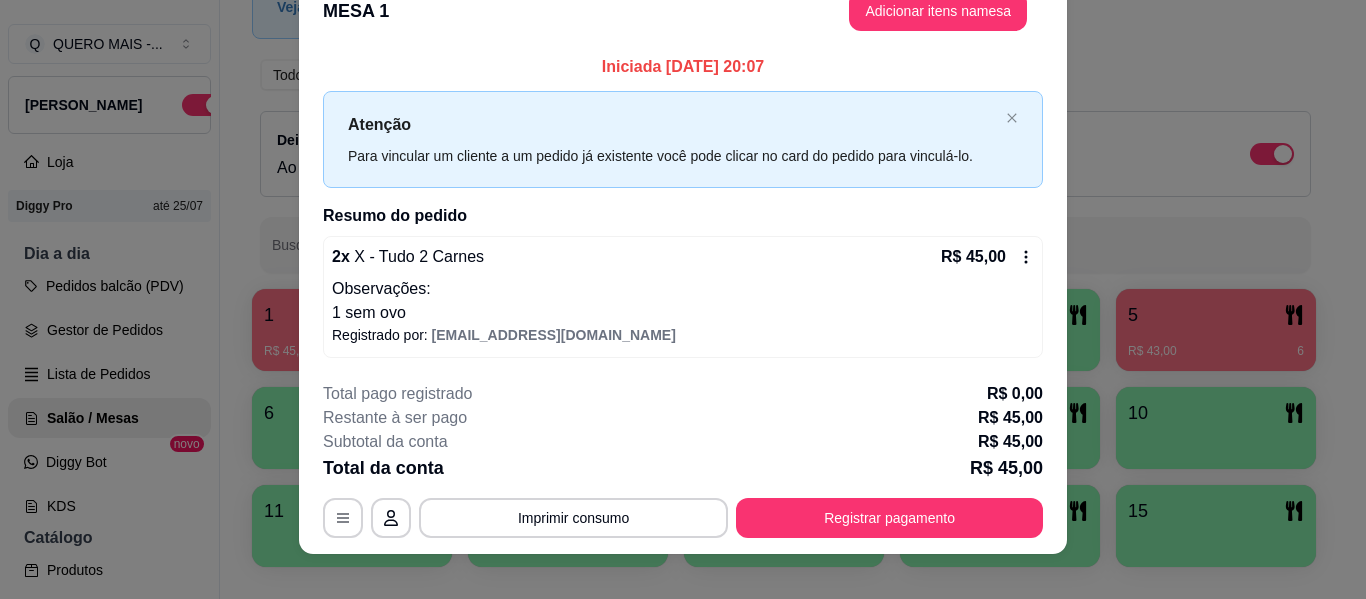 scroll, scrollTop: 54, scrollLeft: 0, axis: vertical 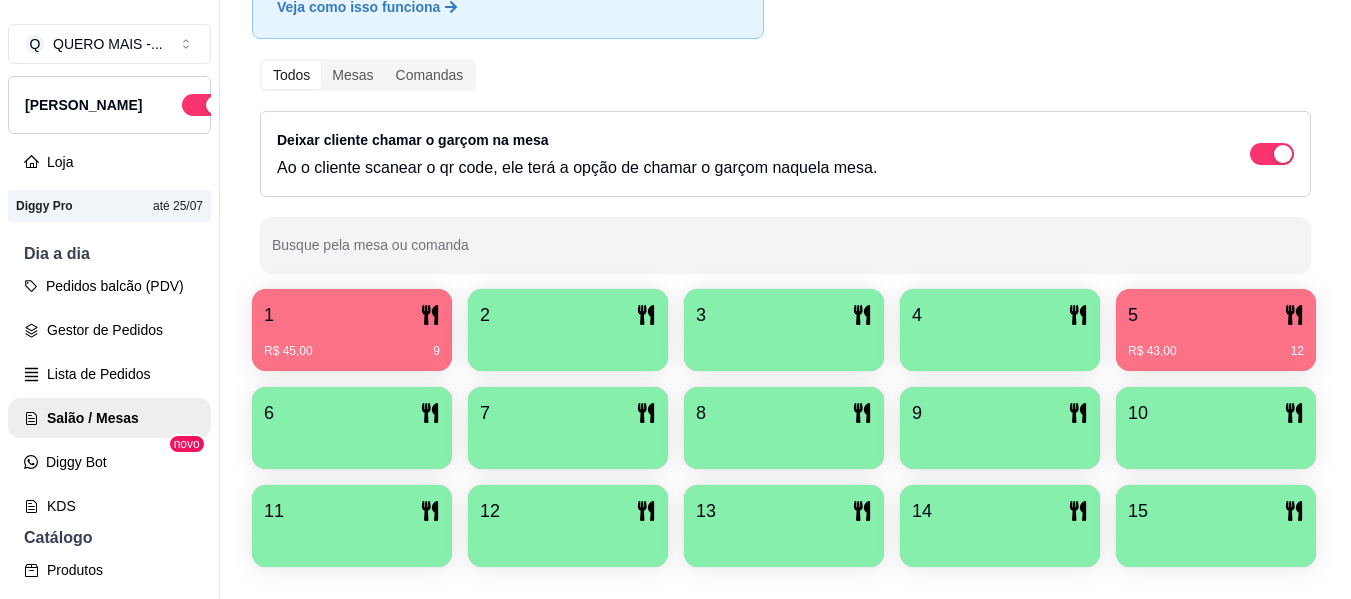 click on "1" at bounding box center (352, 315) 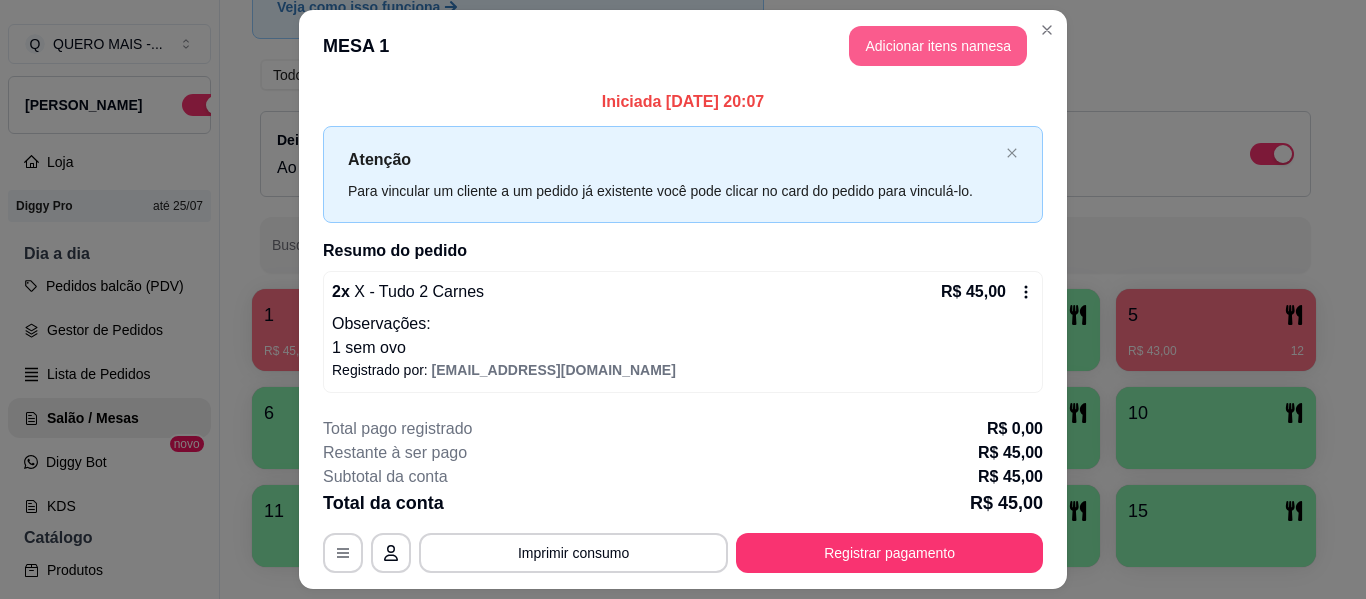 click on "Adicionar itens na  mesa" at bounding box center (938, 46) 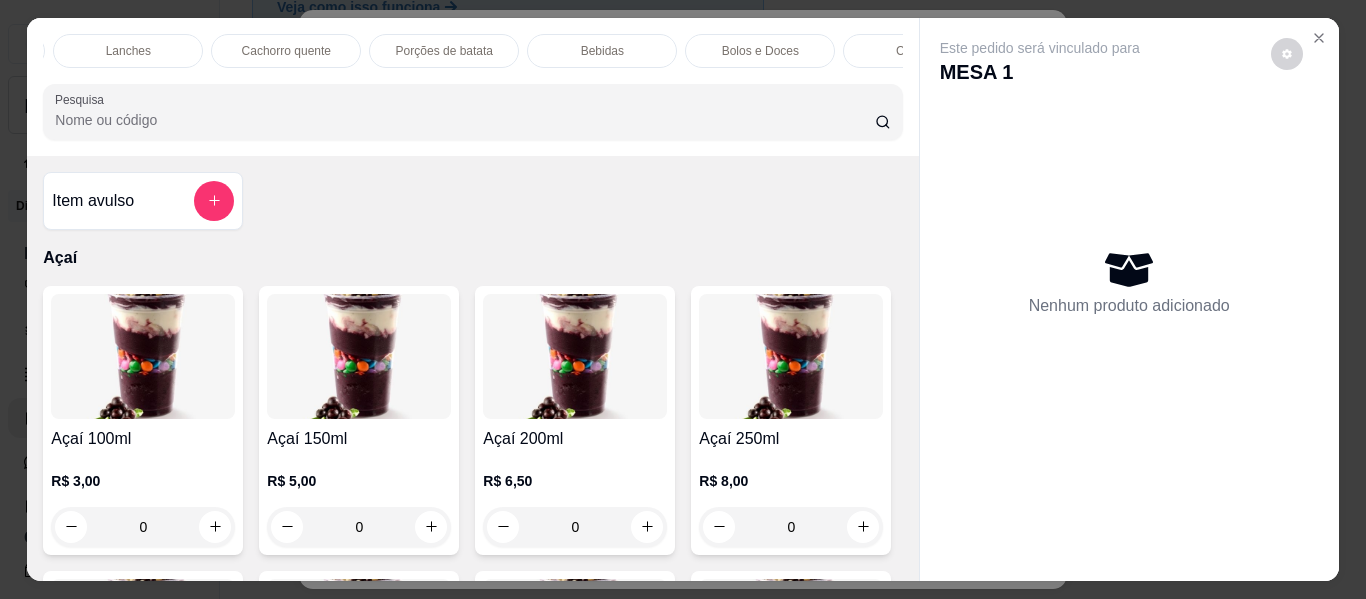 scroll, scrollTop: 0, scrollLeft: 1048, axis: horizontal 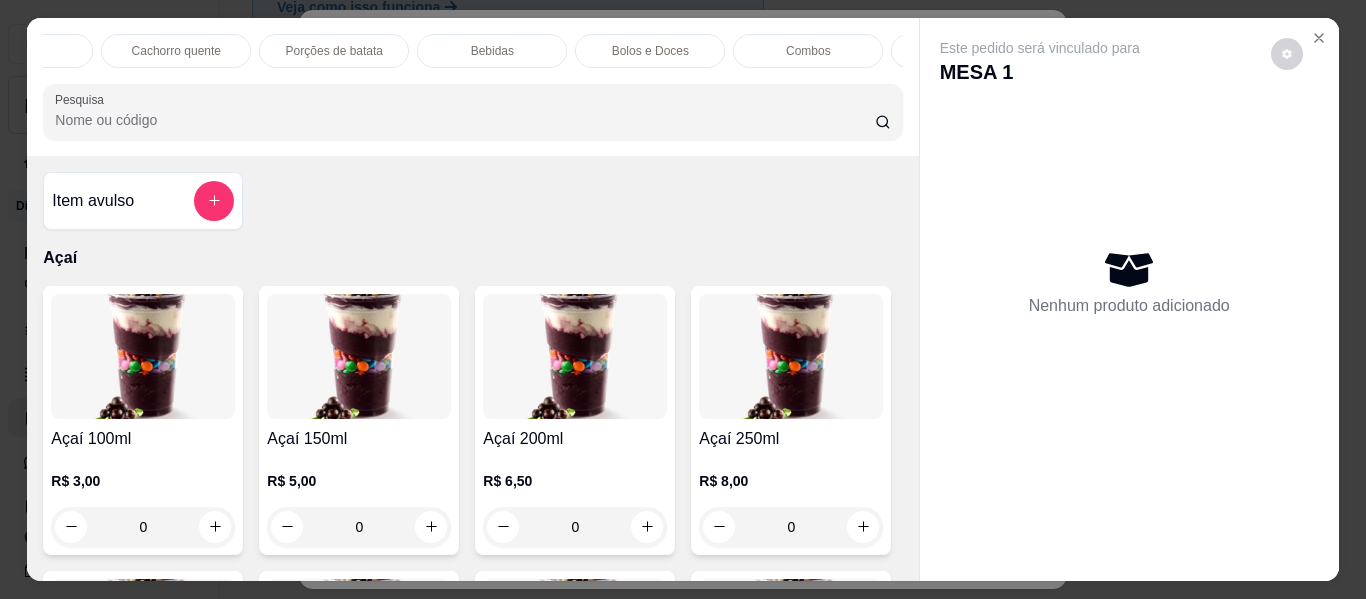 click on "Bebidas" at bounding box center (492, 51) 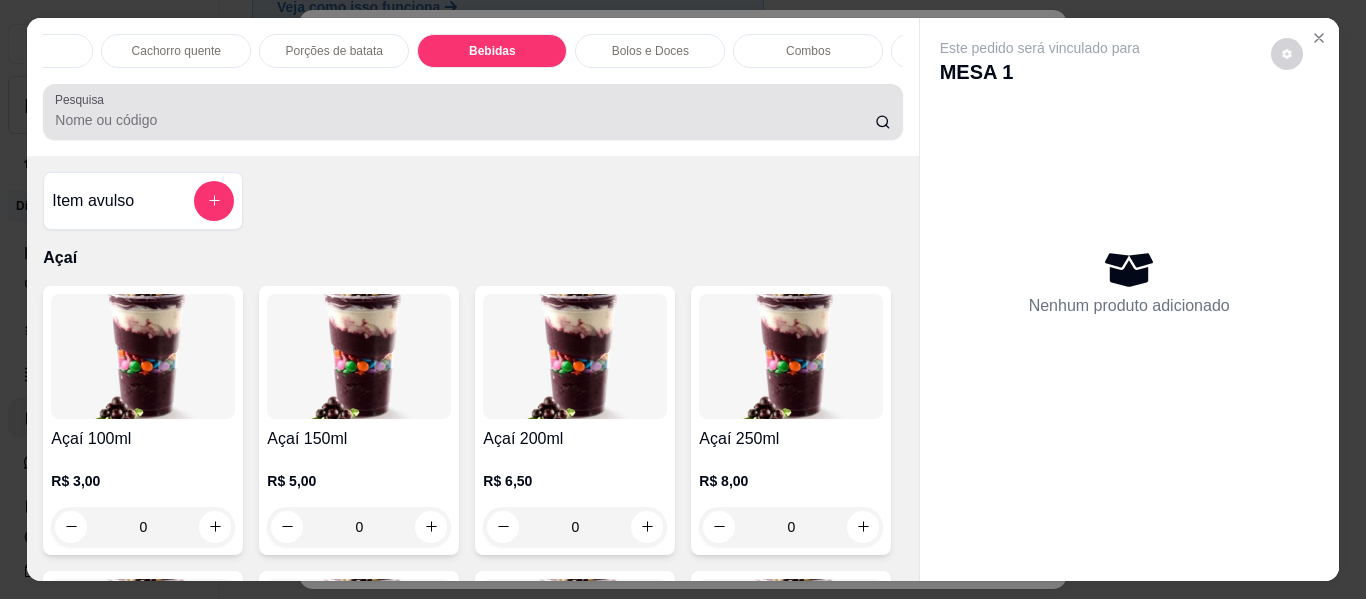 scroll, scrollTop: 5431, scrollLeft: 0, axis: vertical 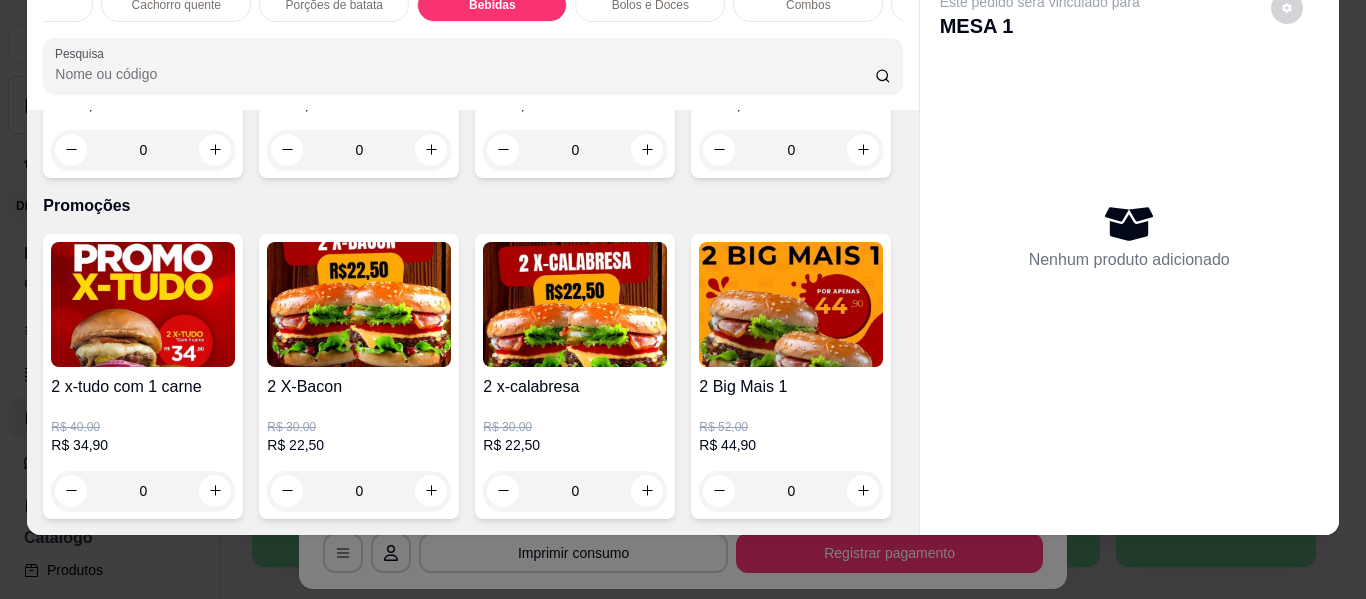 click 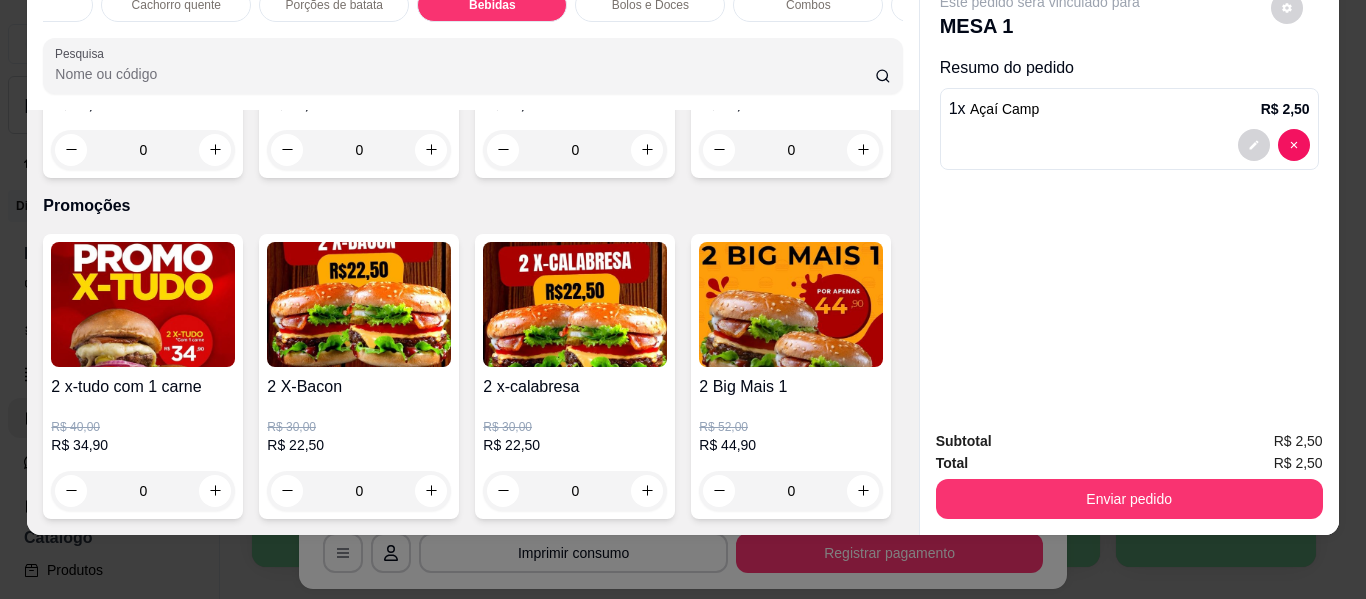 scroll, scrollTop: 6532, scrollLeft: 0, axis: vertical 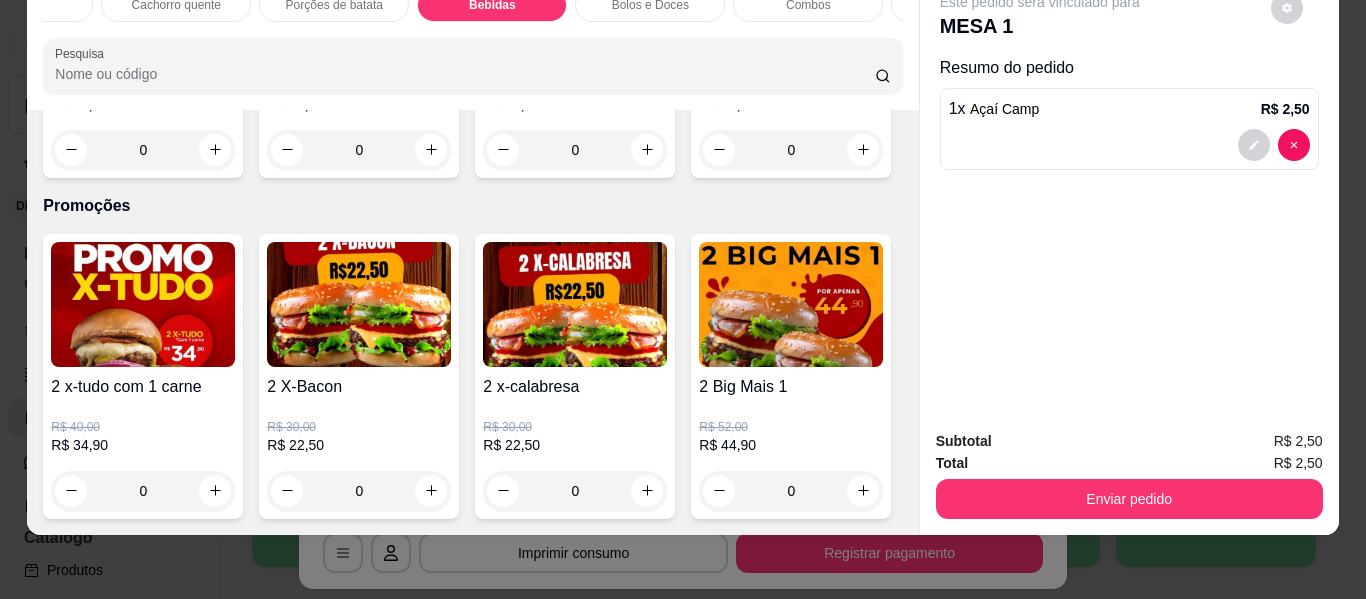click 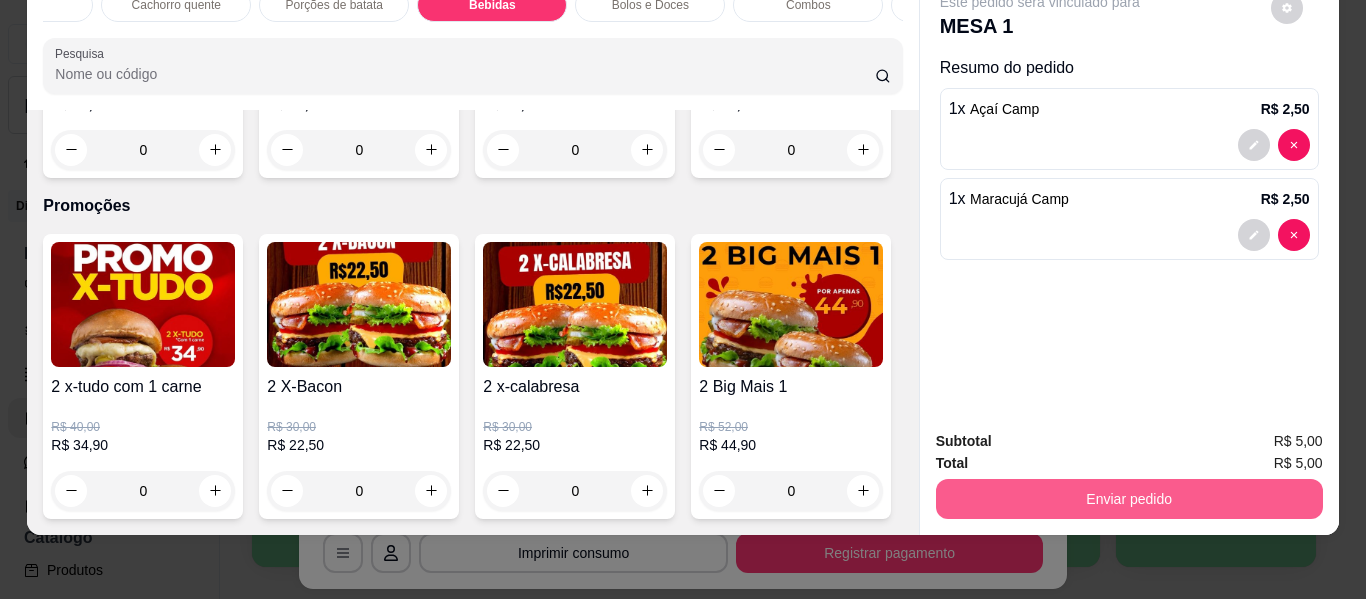 click on "Enviar pedido" at bounding box center [1129, 499] 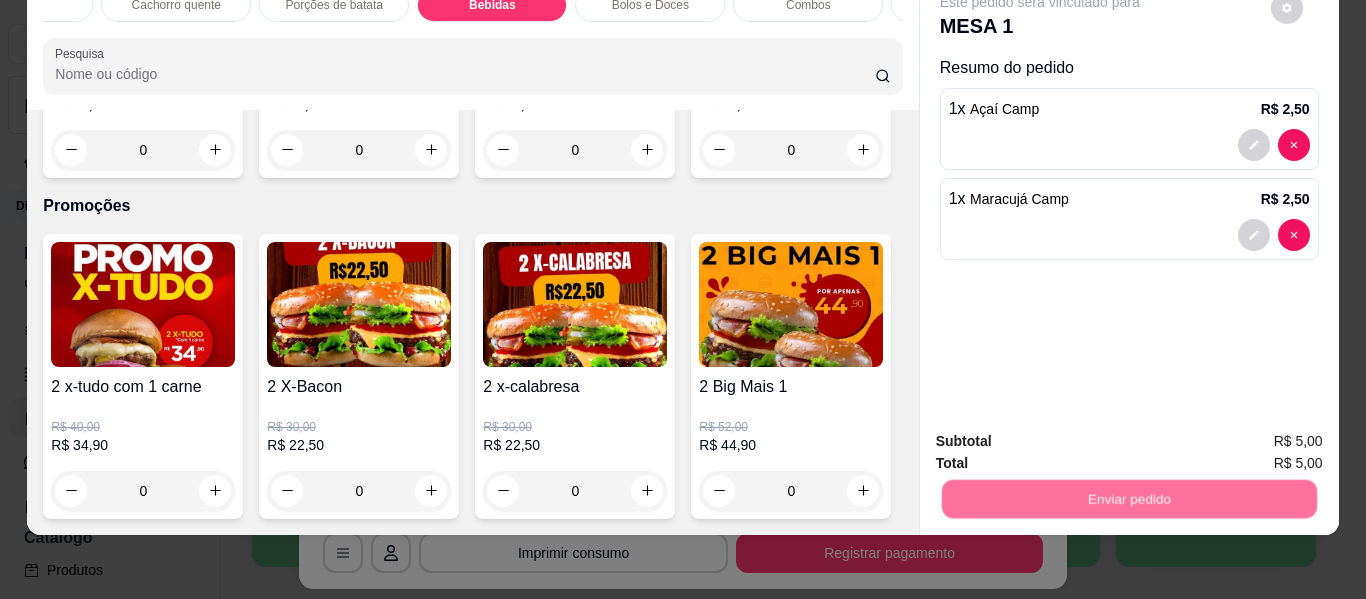 click on "Não registrar e enviar pedido" at bounding box center (1063, 434) 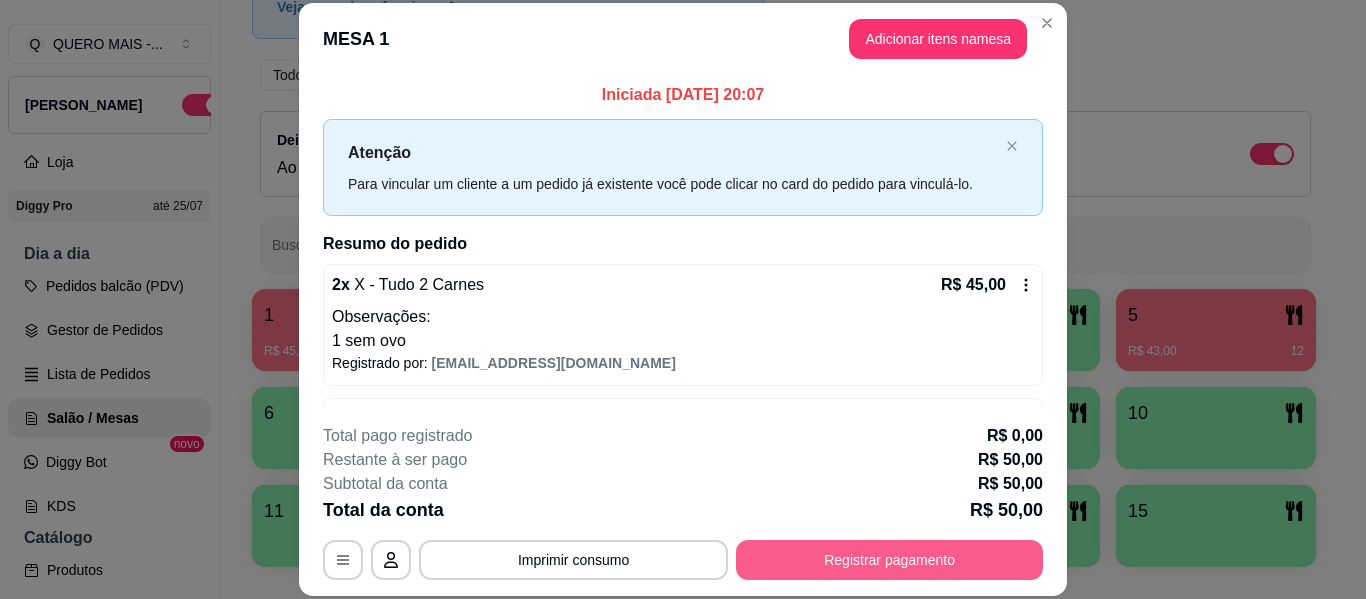 click on "Registrar pagamento" at bounding box center [889, 560] 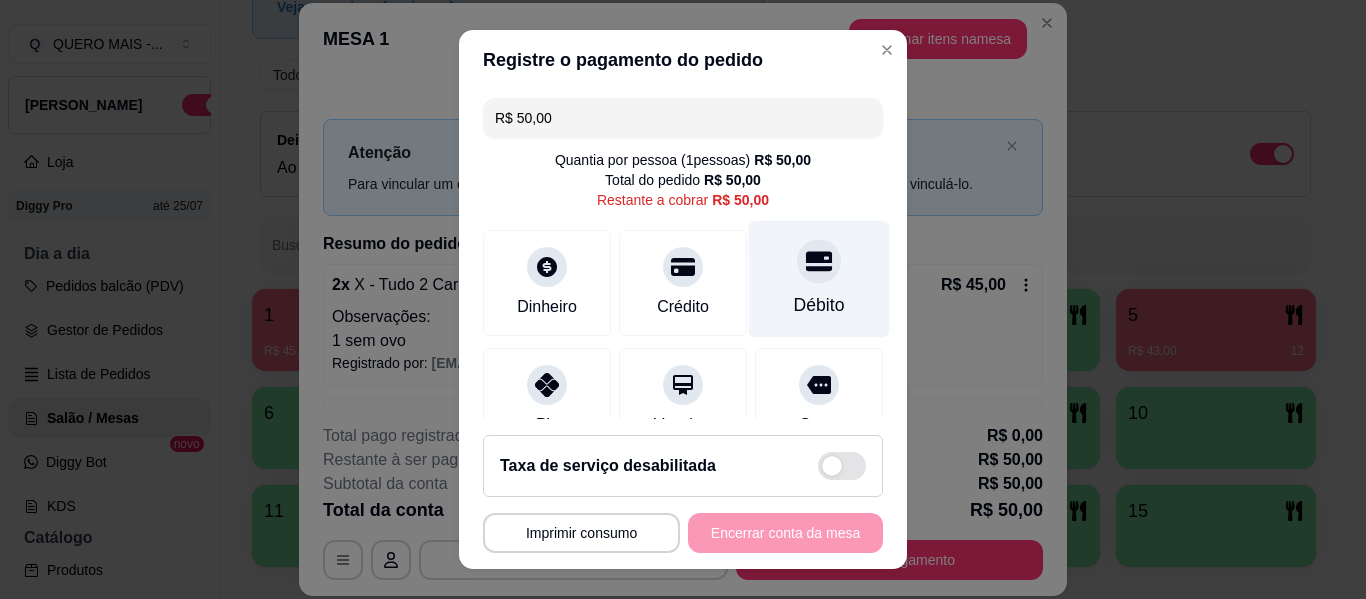 click 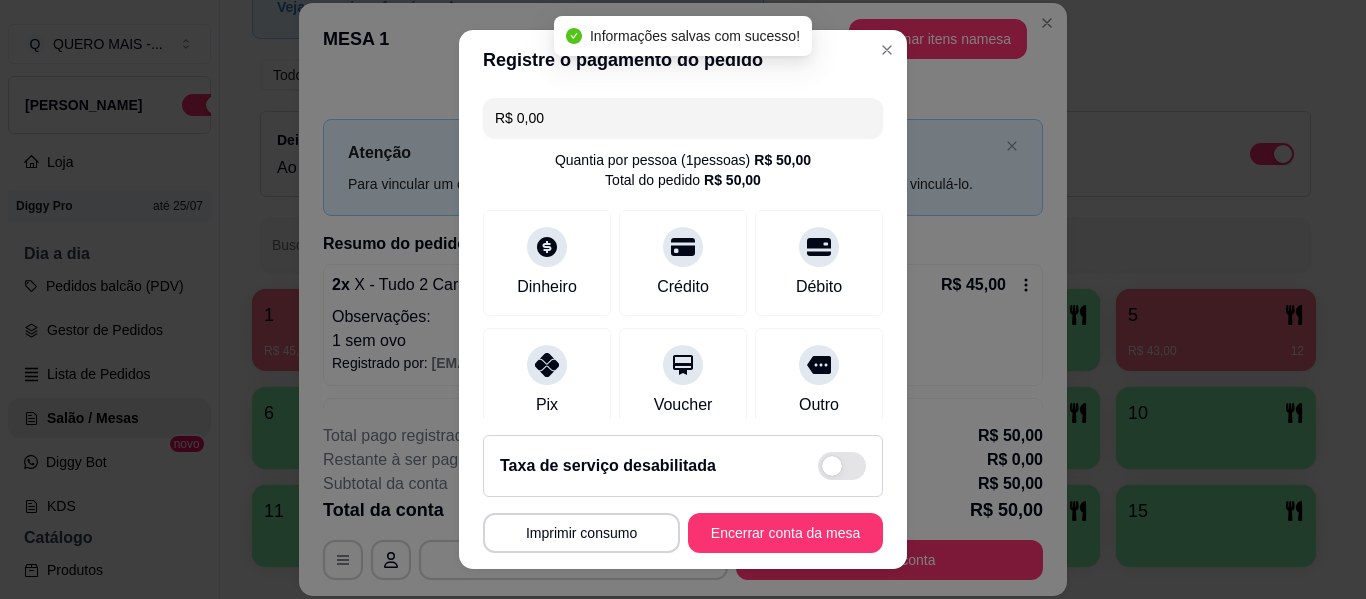 type on "R$ 0,00" 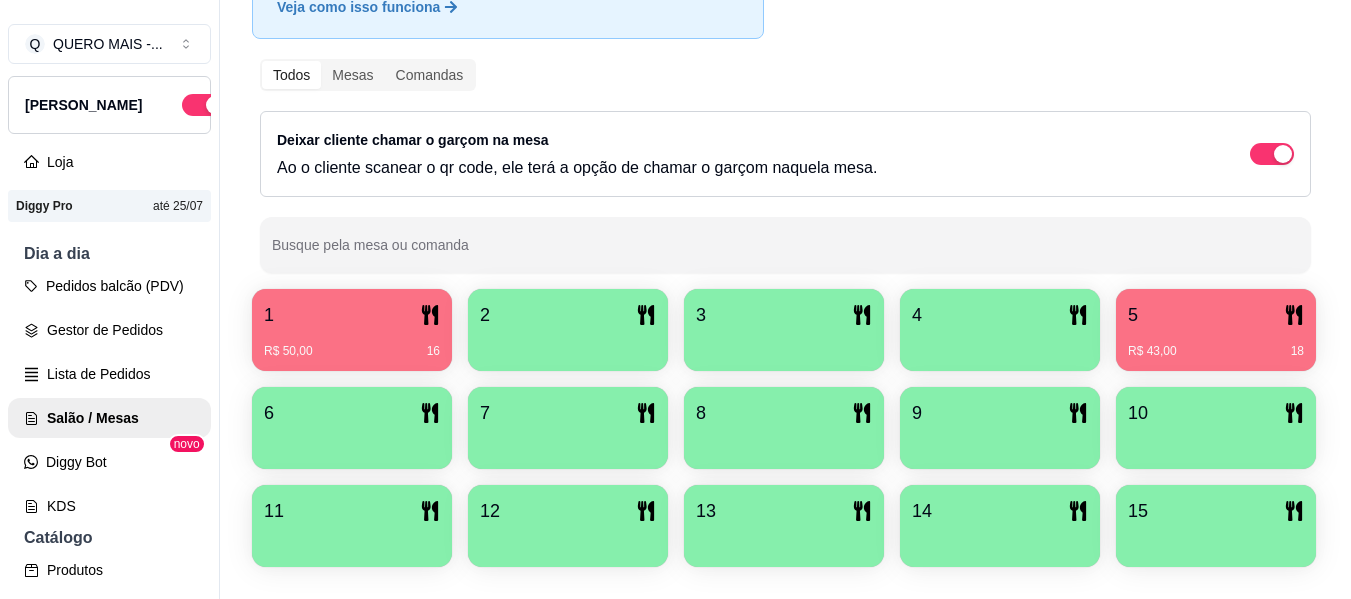 click on "2" at bounding box center (568, 315) 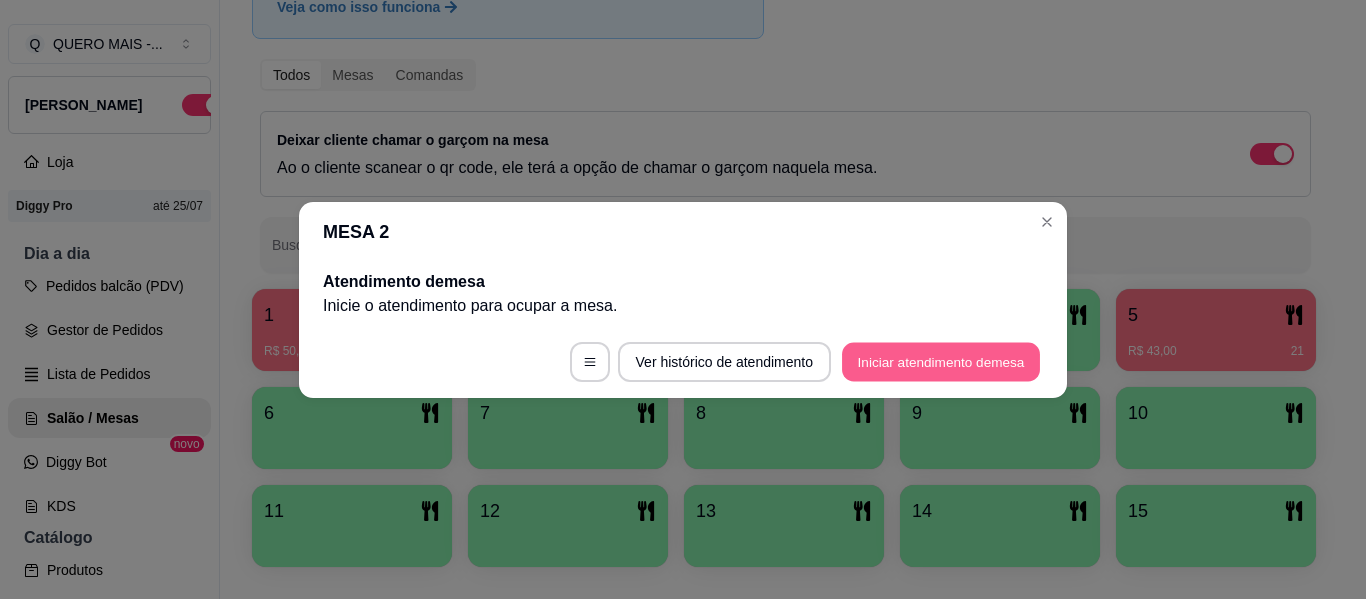 click on "Iniciar atendimento de  mesa" at bounding box center (941, 361) 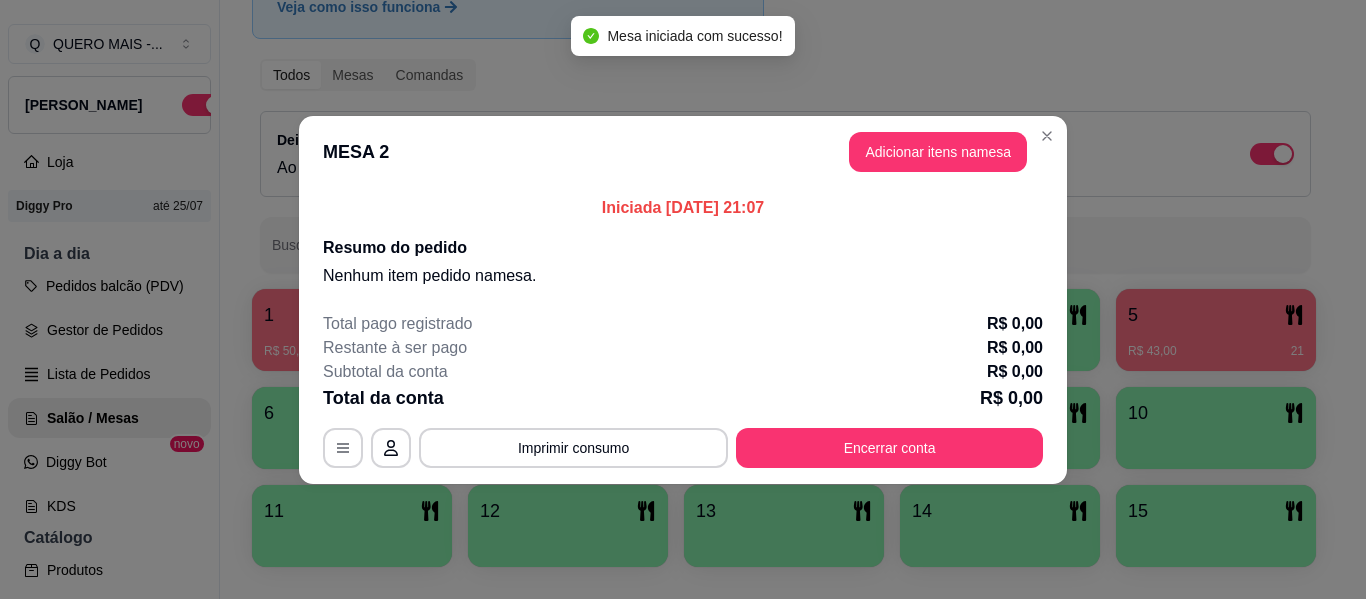 click on "Adicionar itens na  mesa" at bounding box center (938, 152) 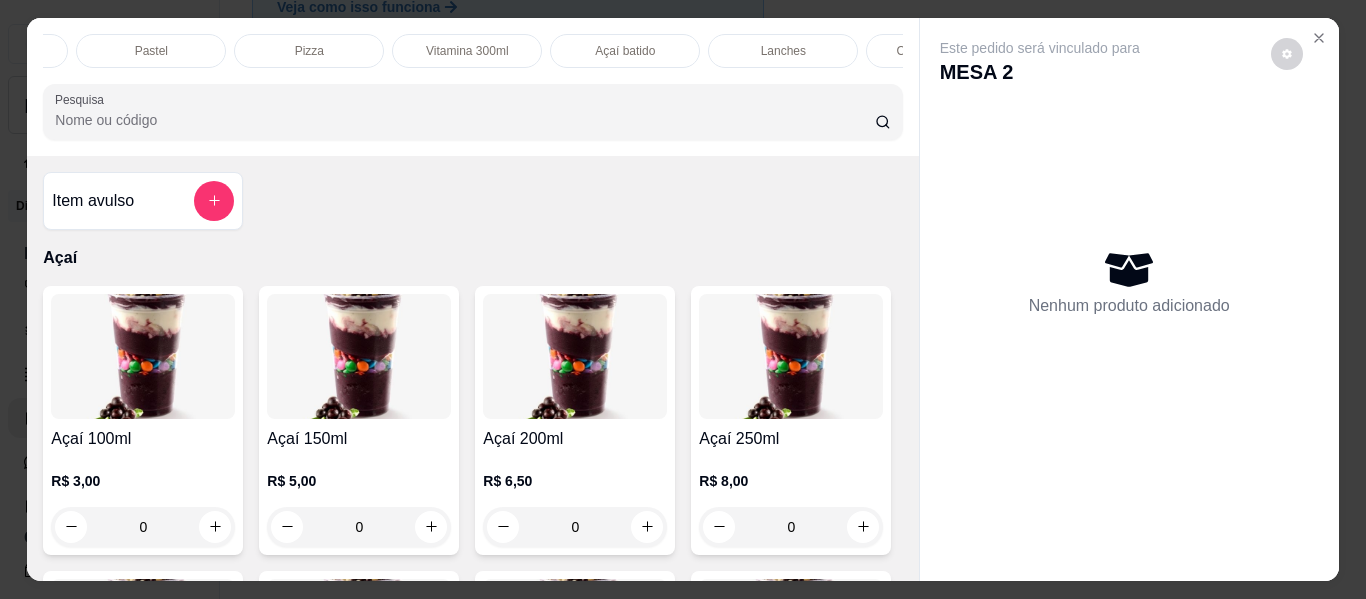 scroll, scrollTop: 0, scrollLeft: 446, axis: horizontal 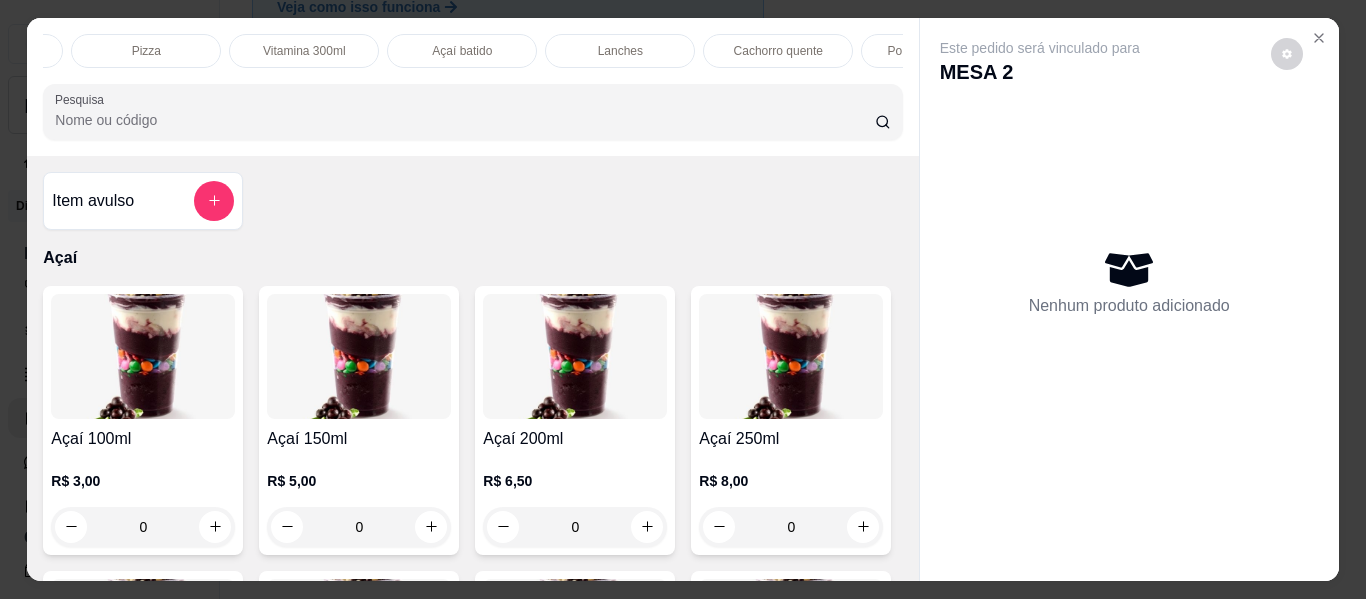 click on "Lanches" at bounding box center [620, 51] 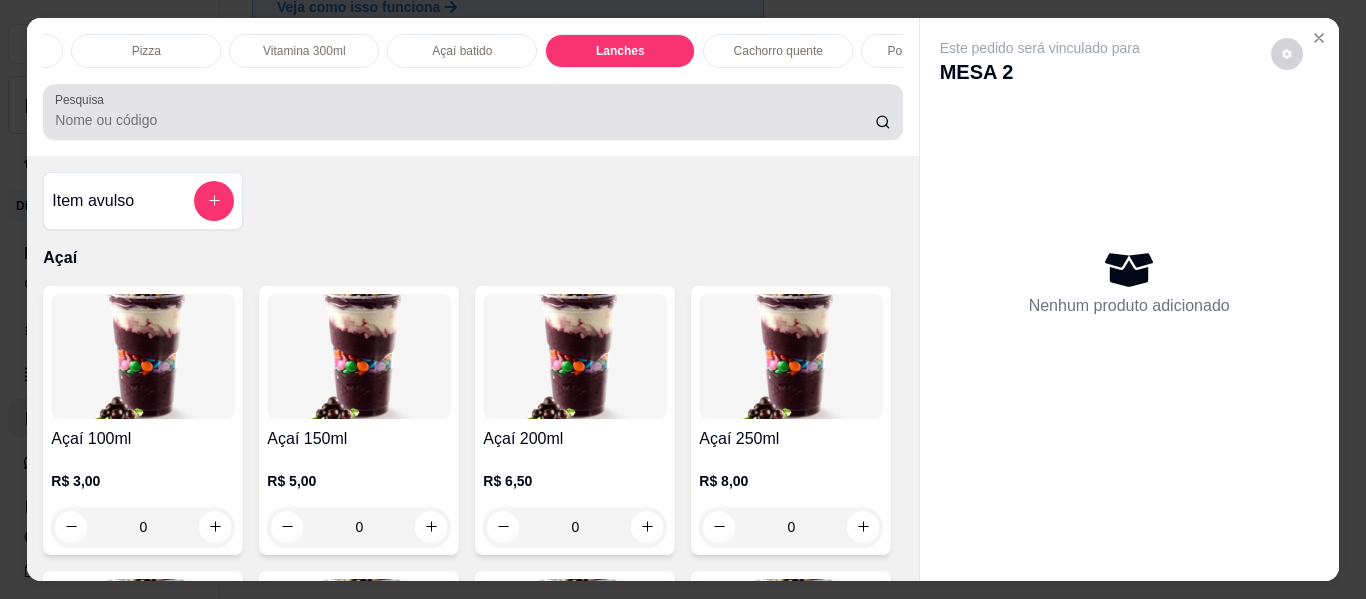 scroll, scrollTop: 3577, scrollLeft: 0, axis: vertical 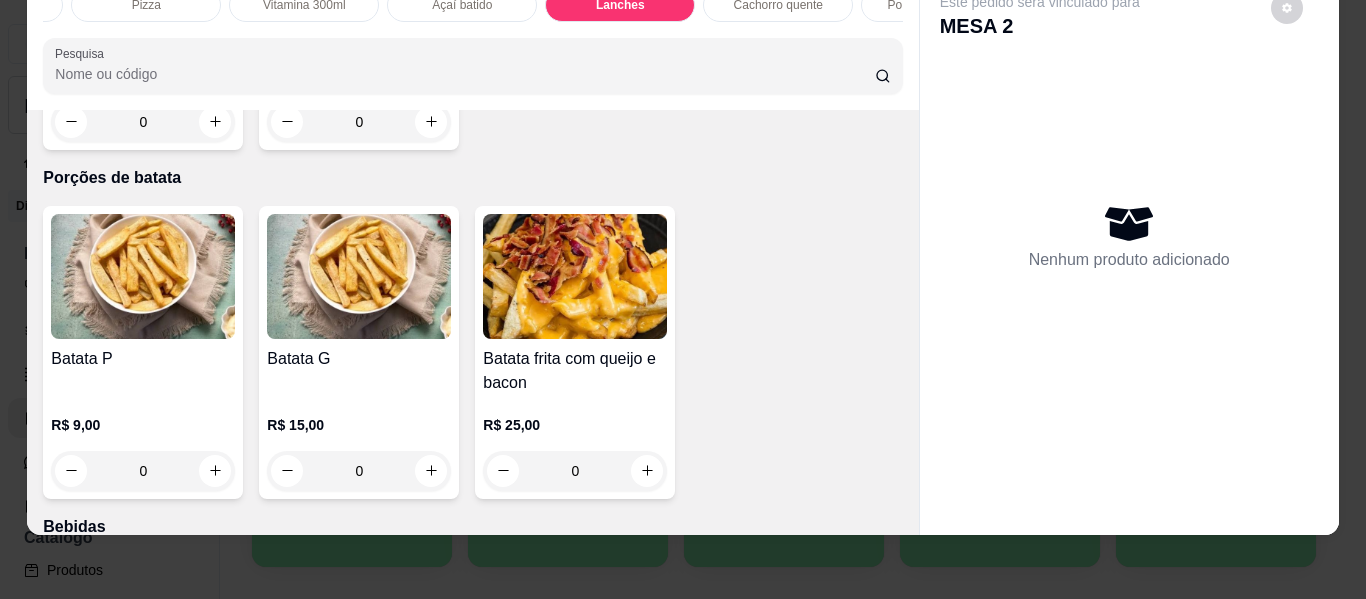 click on "0" at bounding box center [359, -773] 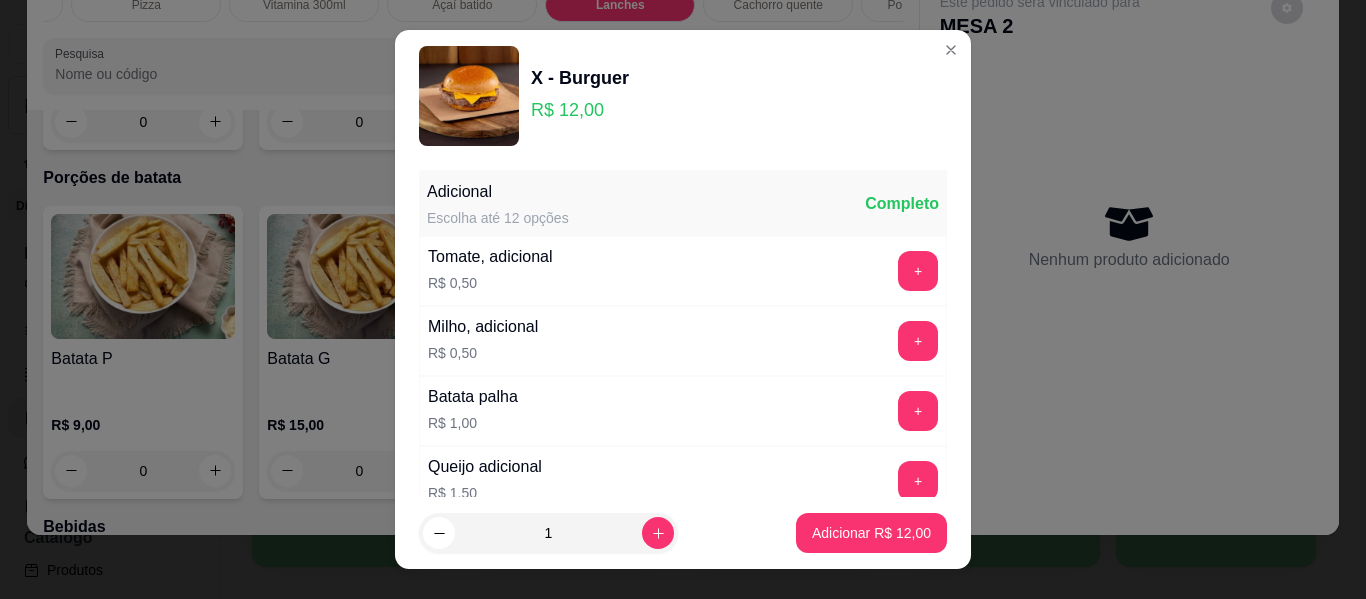 scroll, scrollTop: 379, scrollLeft: 0, axis: vertical 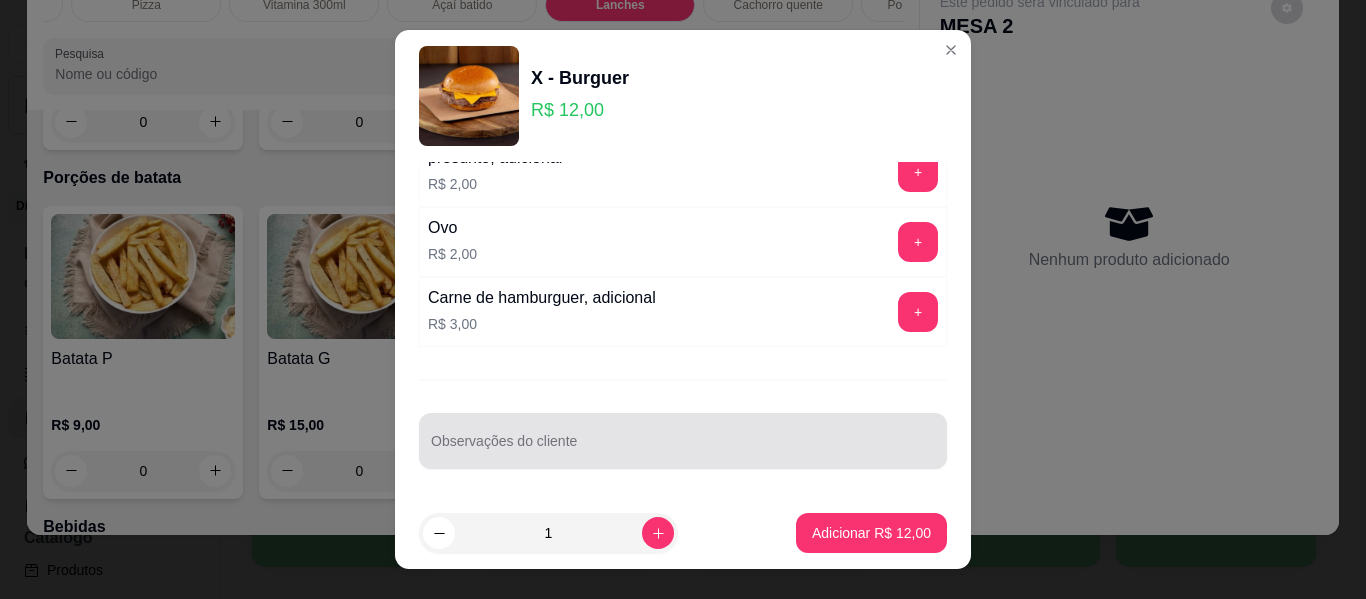 click on "Observações do cliente" at bounding box center [683, 449] 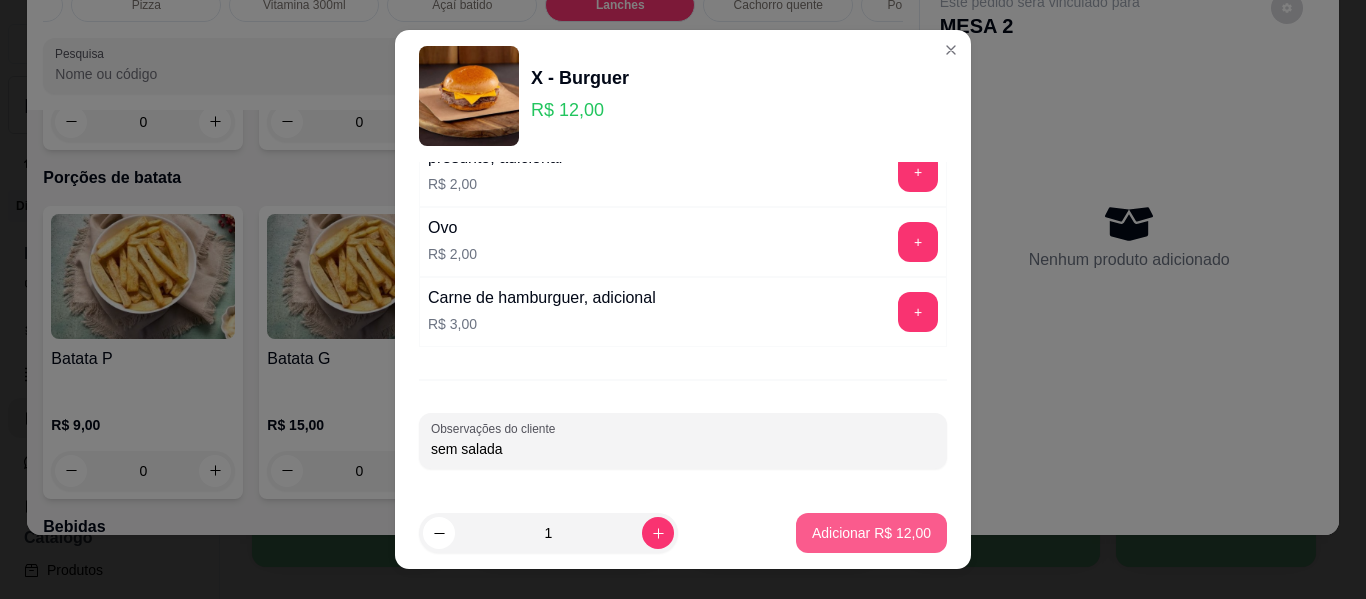 type on "sem salada" 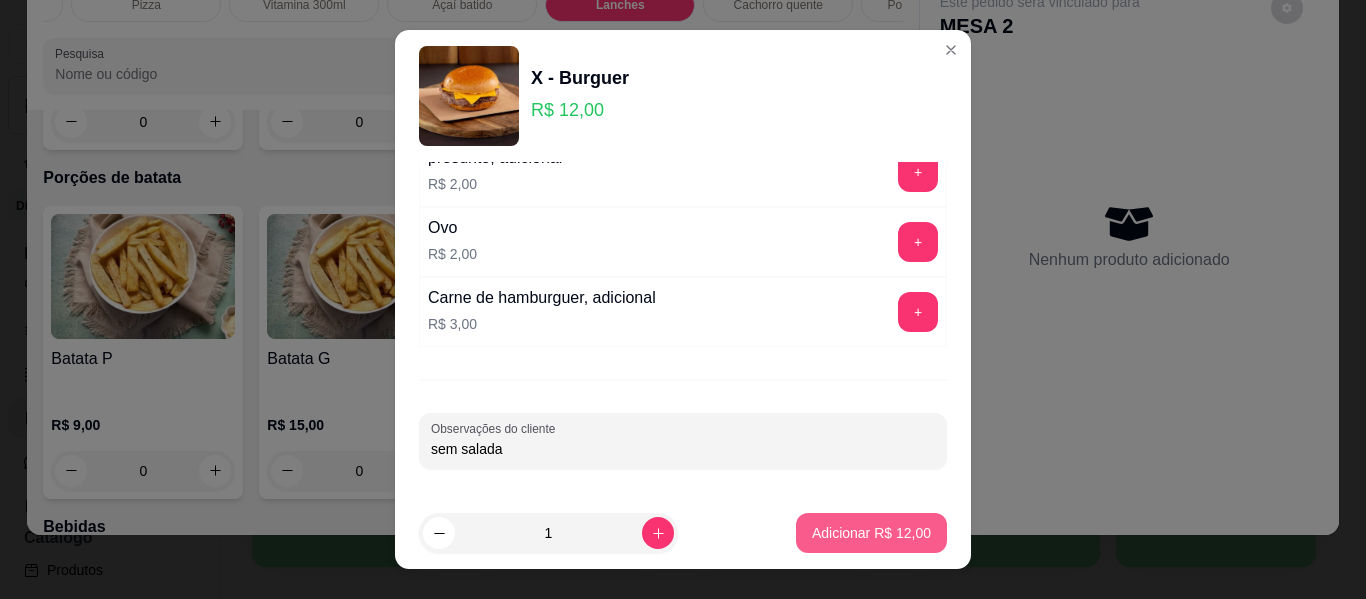 click on "Adicionar   R$ 12,00" at bounding box center [871, 533] 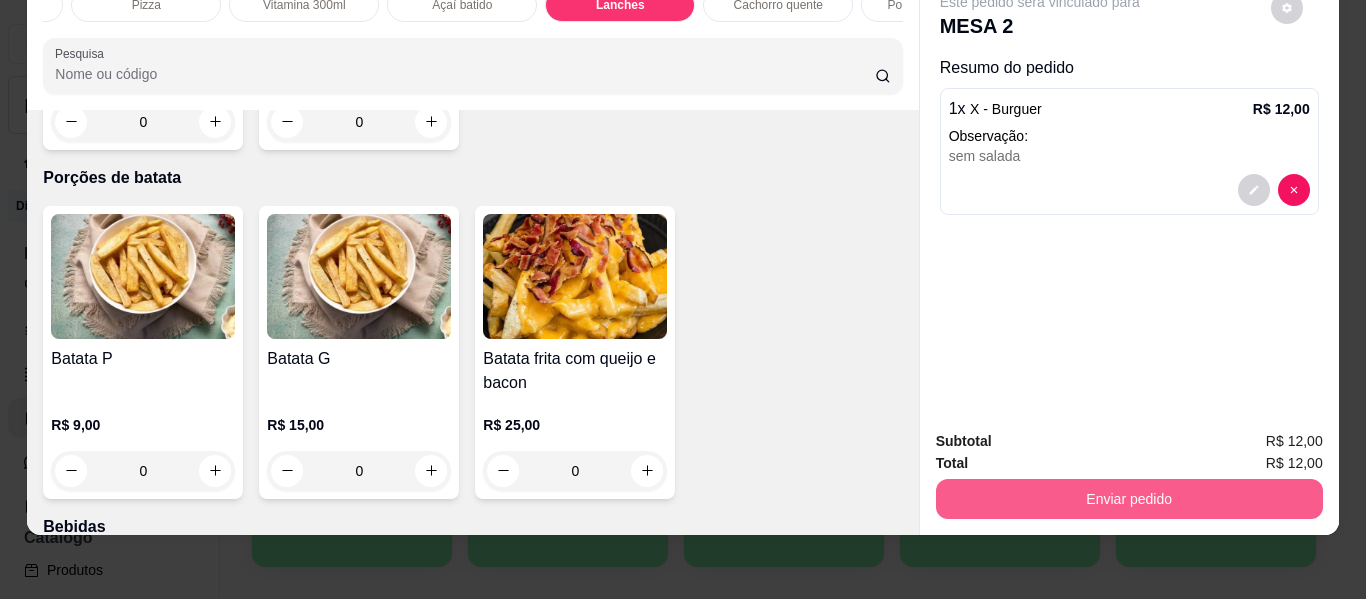 click on "Enviar pedido" at bounding box center [1129, 499] 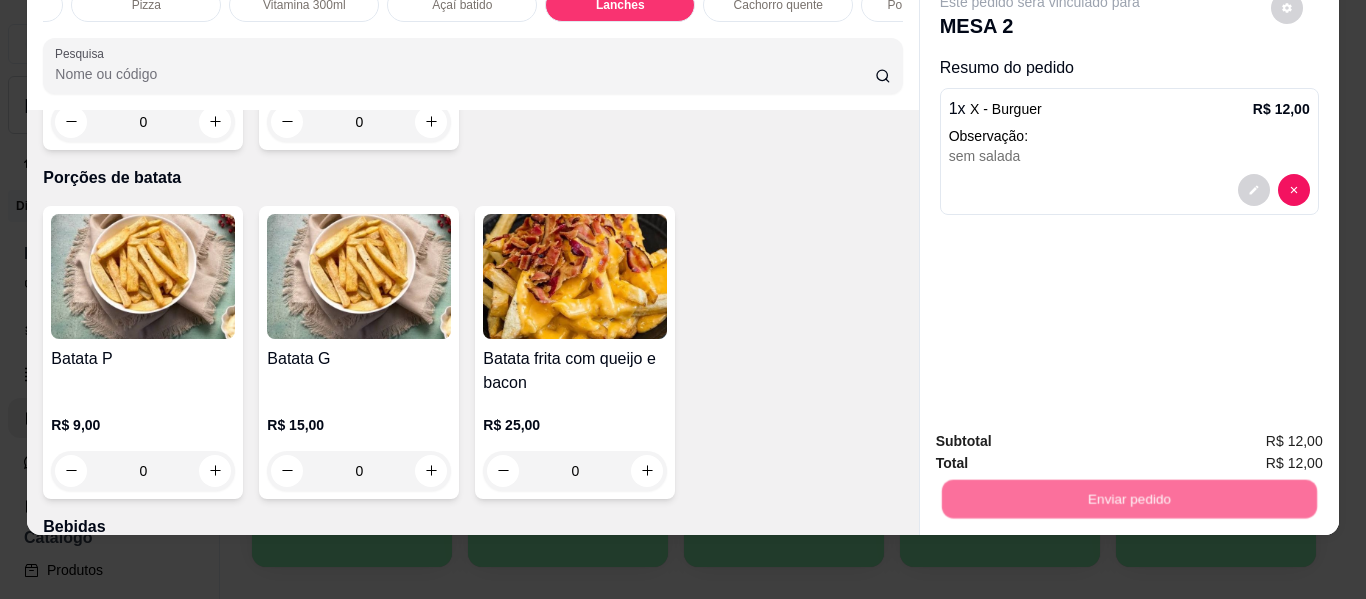 click on "Não registrar e enviar pedido" at bounding box center [1063, 433] 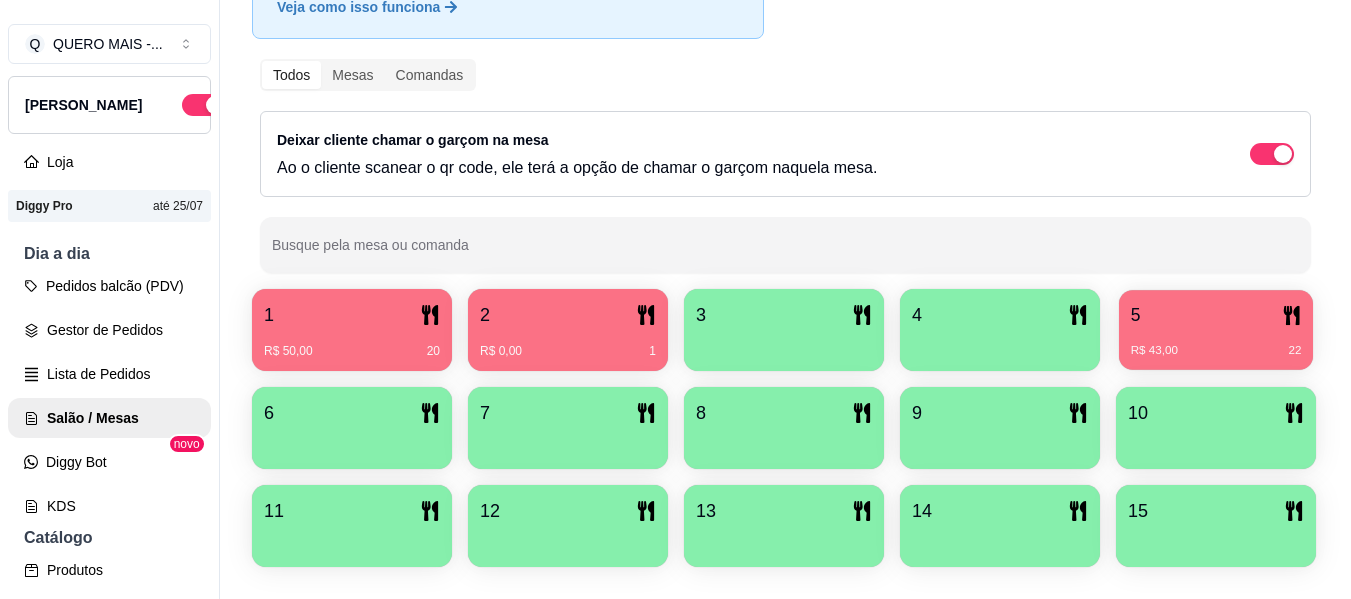 click on "5 R$ 43,00 22" at bounding box center [1216, 330] 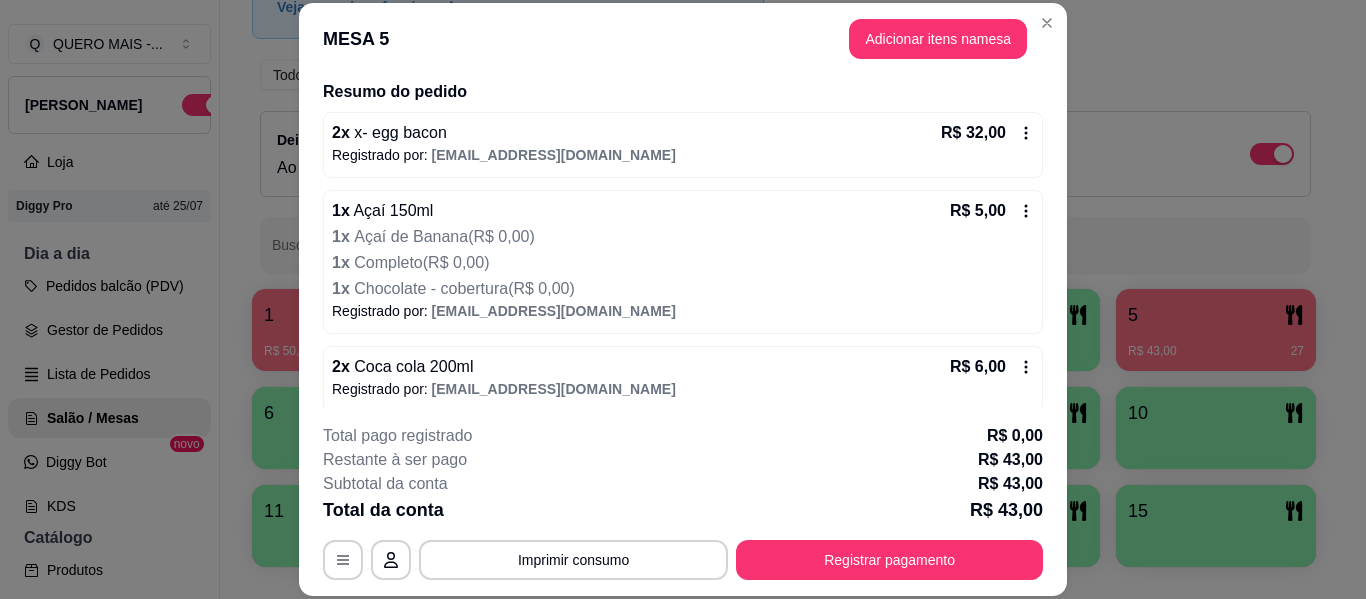 scroll, scrollTop: 164, scrollLeft: 0, axis: vertical 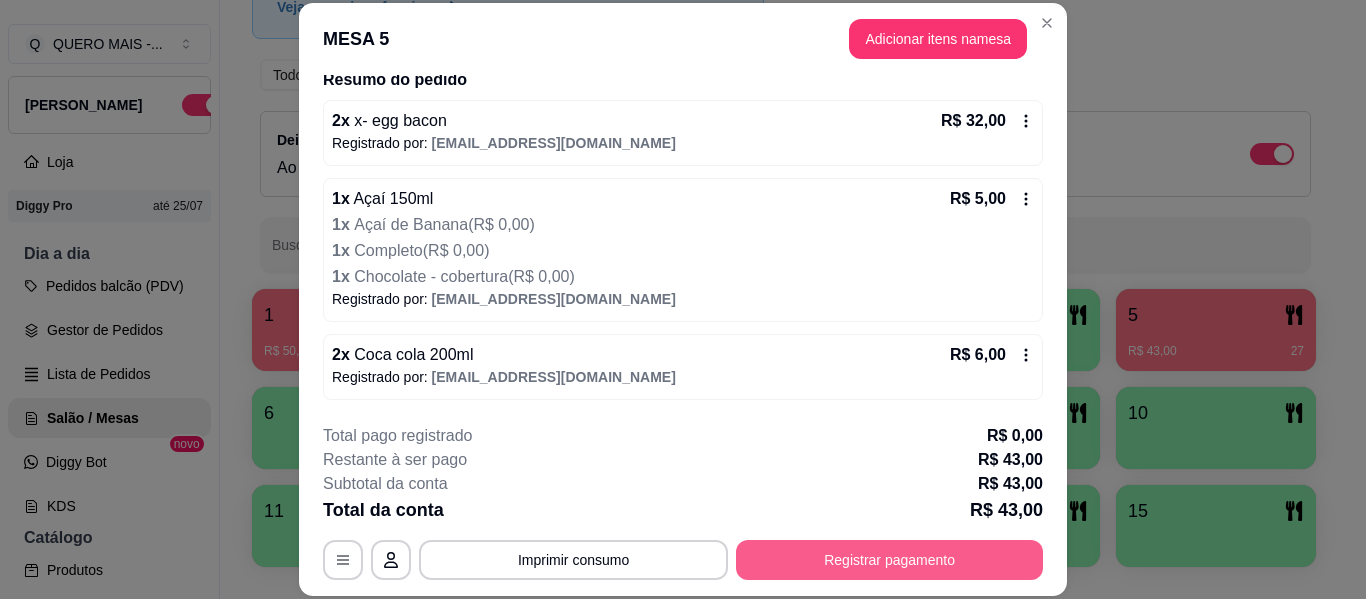 click on "Registrar pagamento" at bounding box center [889, 560] 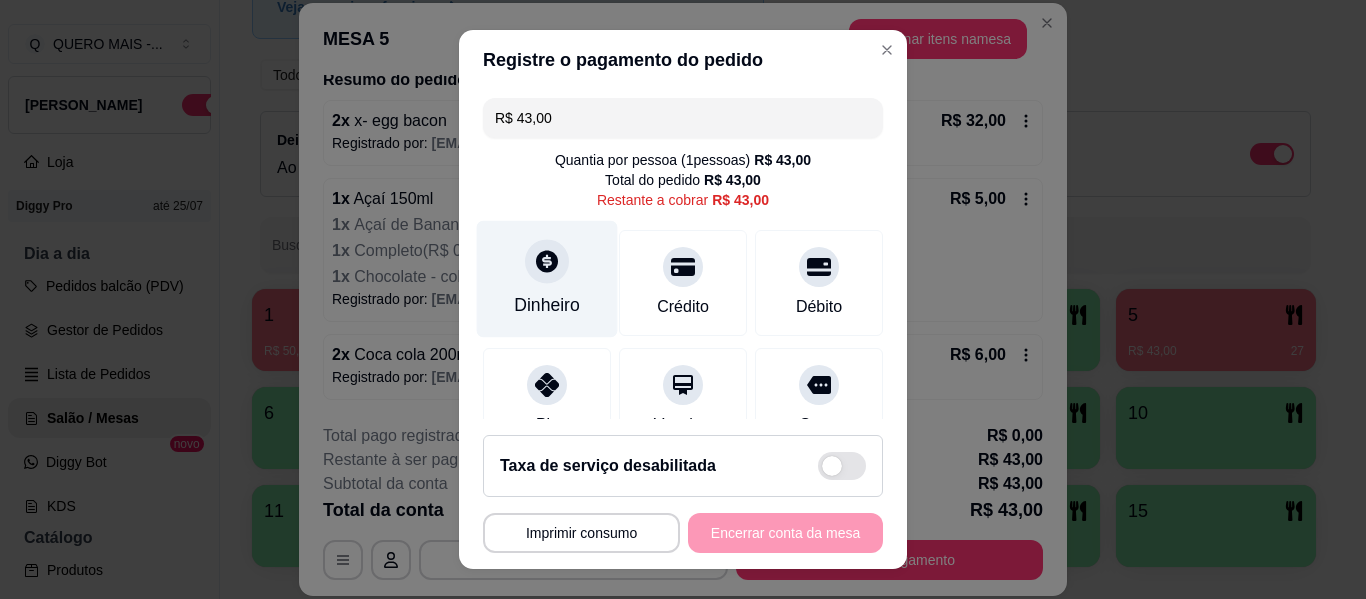 click at bounding box center (547, 261) 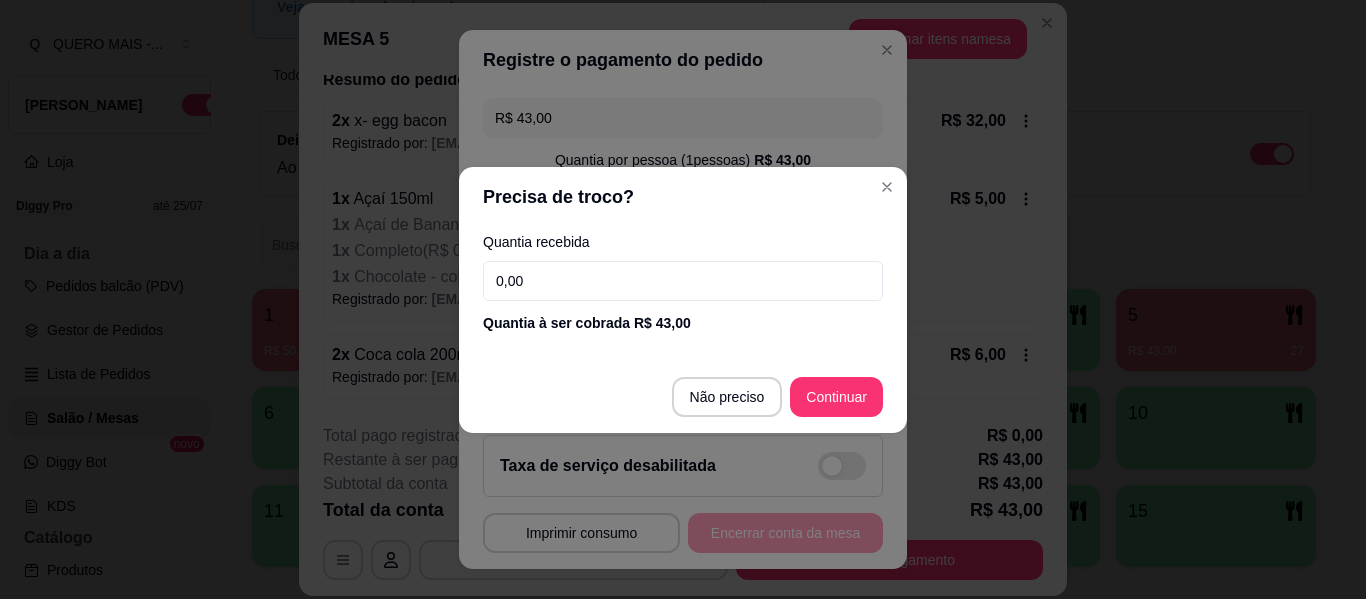 click on "0,00" at bounding box center [683, 281] 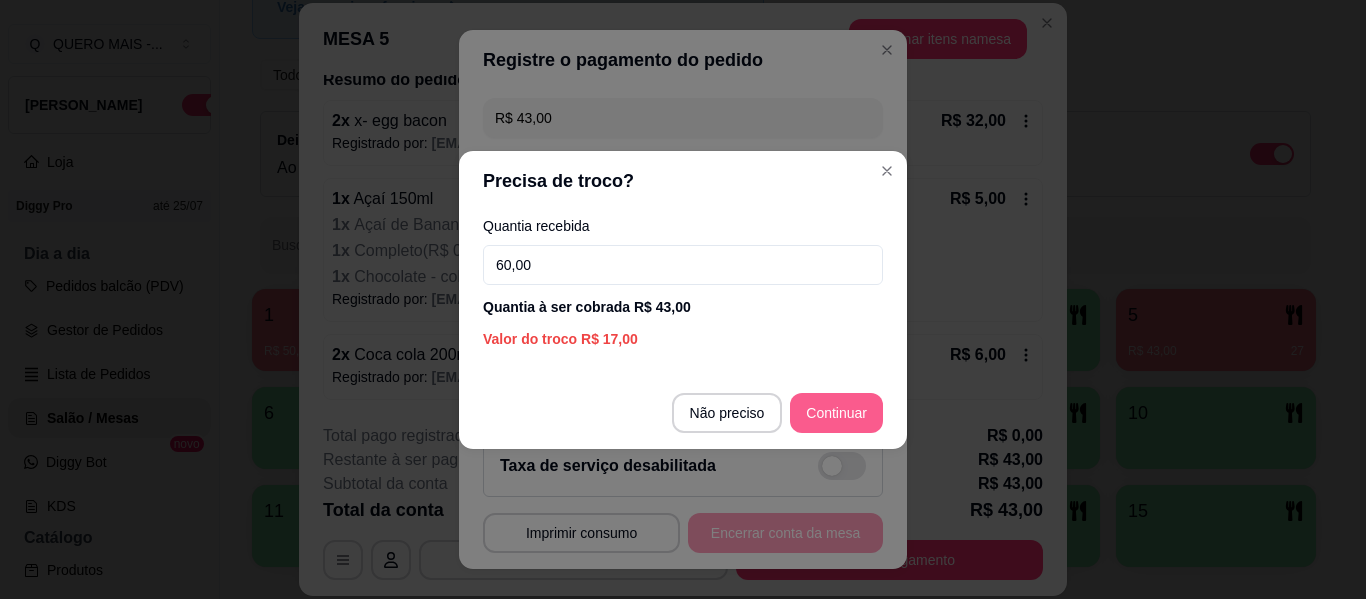 type on "60,00" 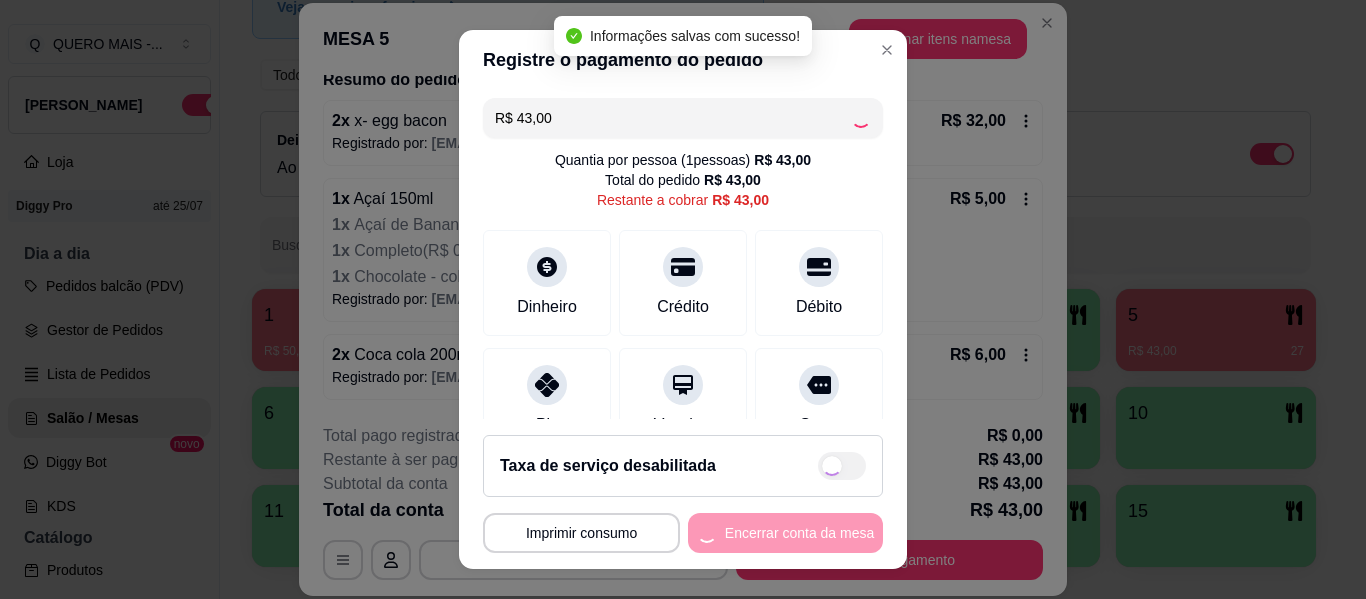 type on "R$ 0,00" 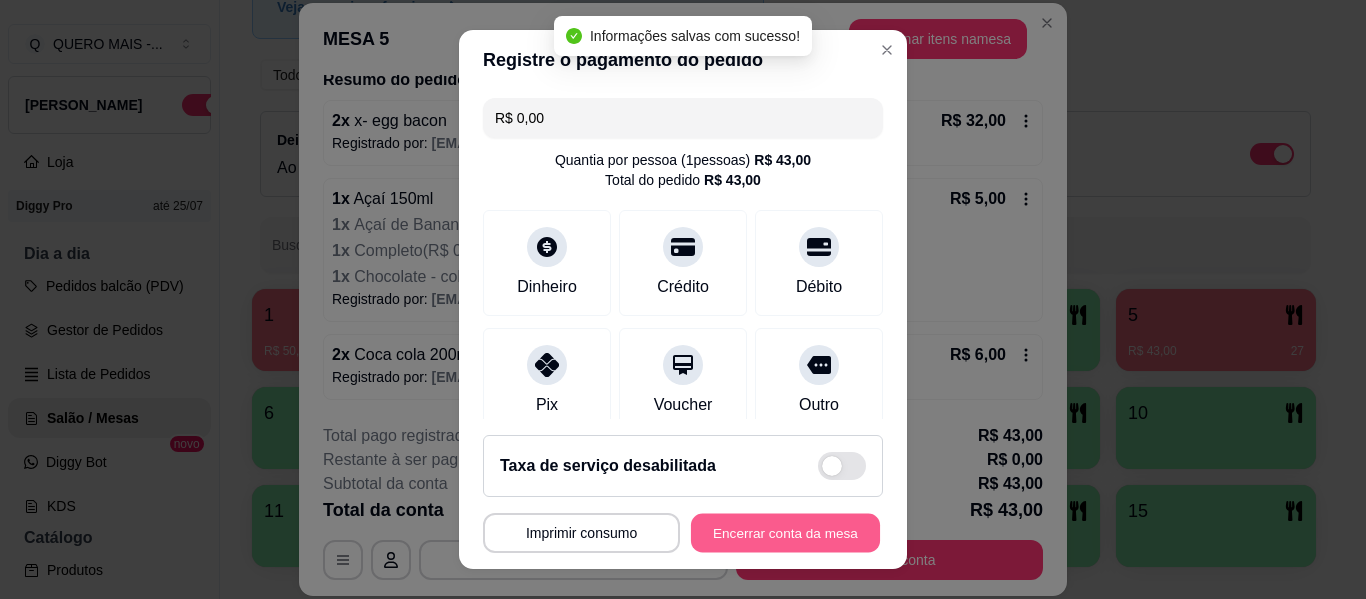 click on "Encerrar conta da mesa" at bounding box center [785, 533] 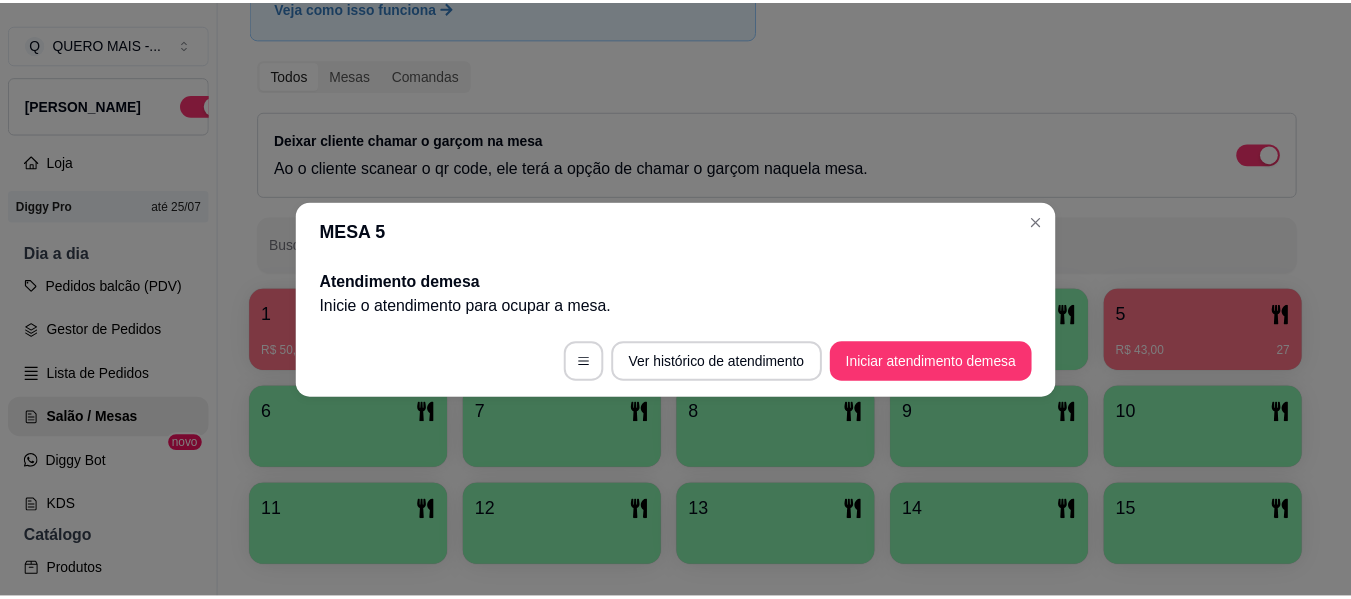 scroll, scrollTop: 0, scrollLeft: 0, axis: both 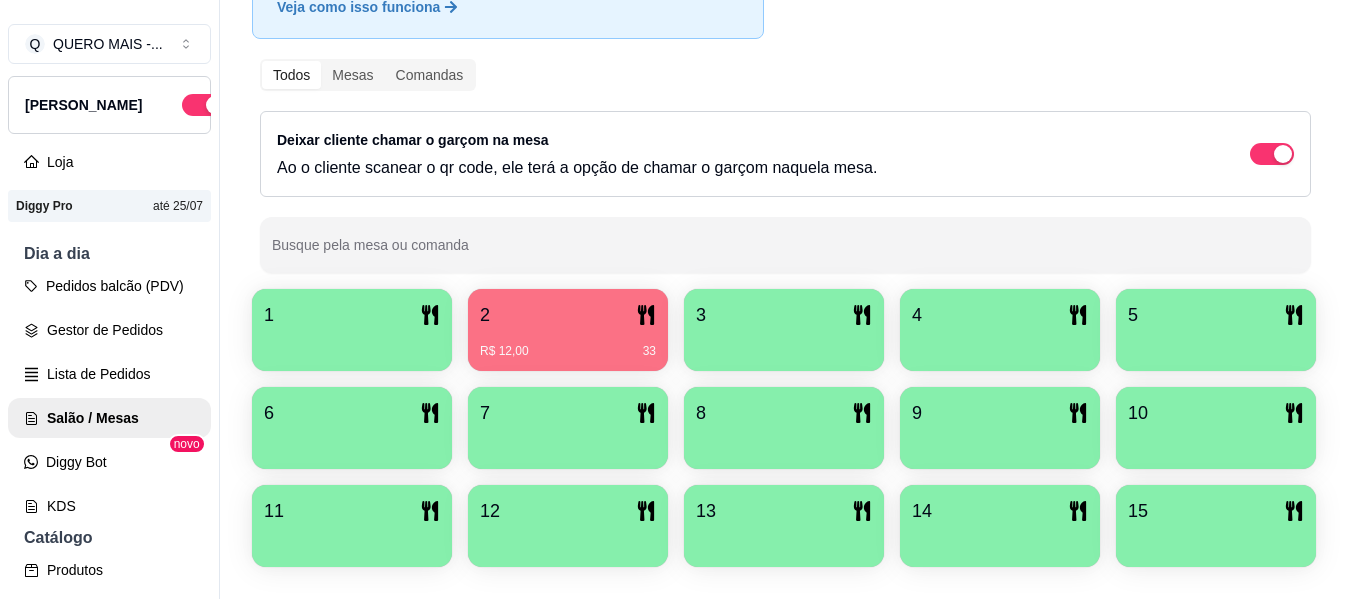 type 